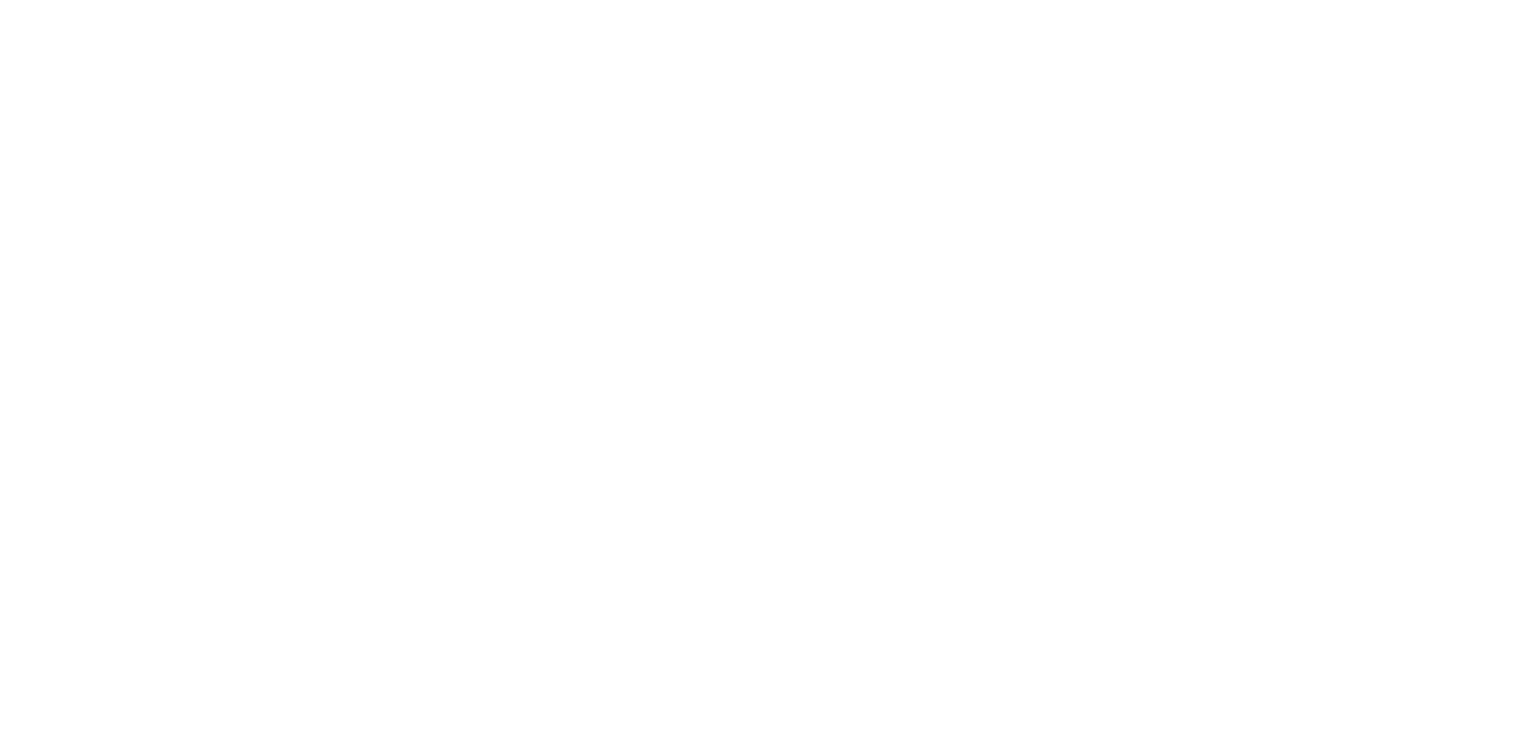 scroll, scrollTop: 0, scrollLeft: 0, axis: both 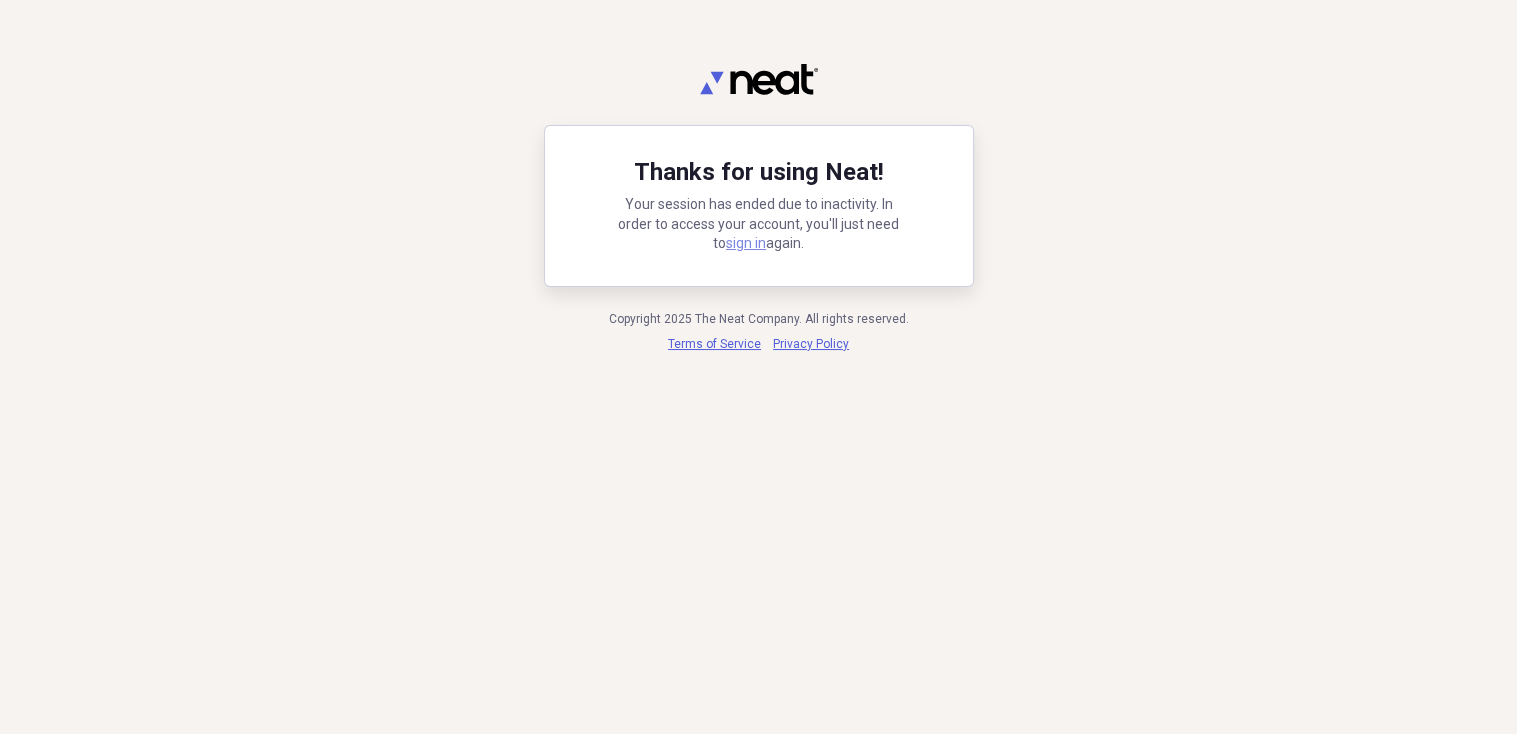 click on "sign in" at bounding box center [746, 243] 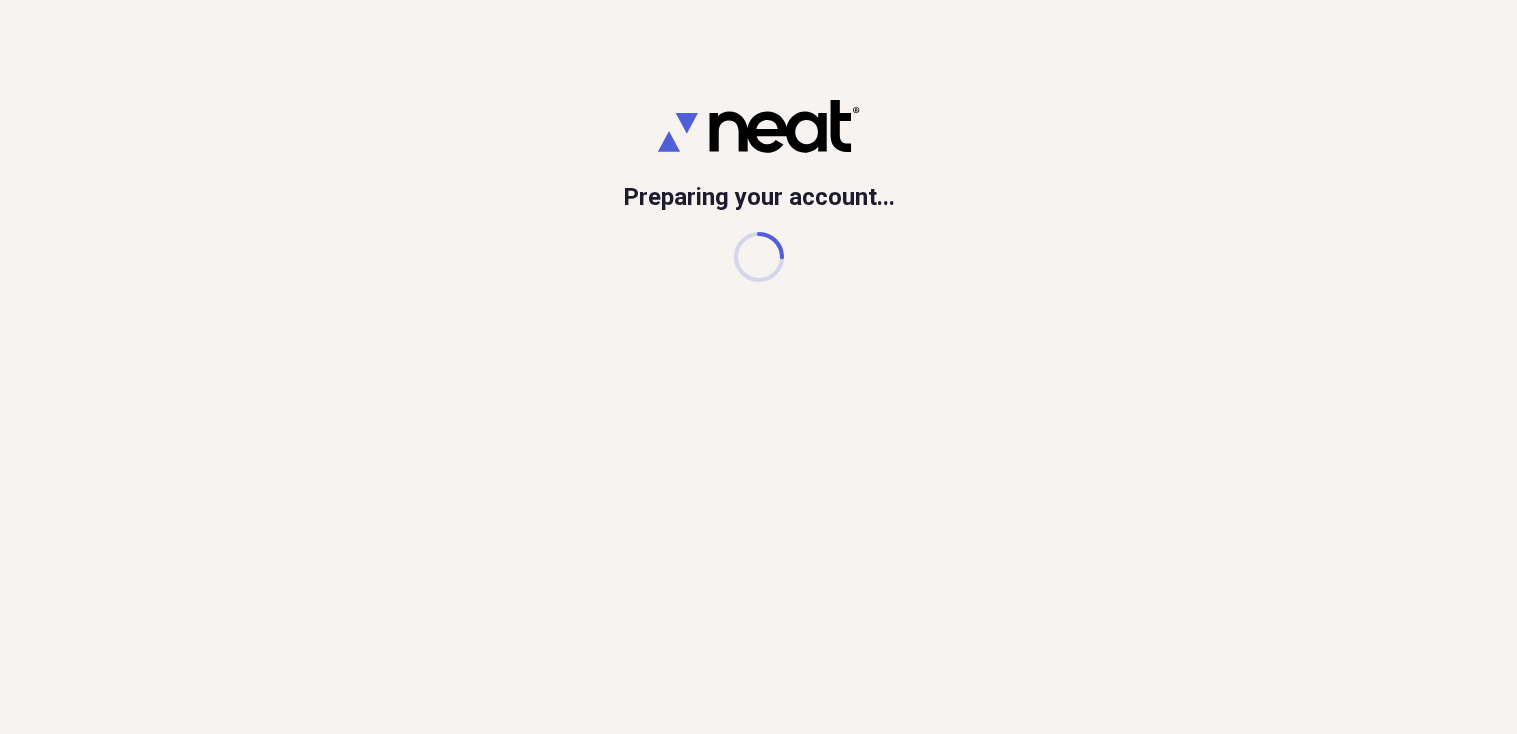 scroll, scrollTop: 0, scrollLeft: 0, axis: both 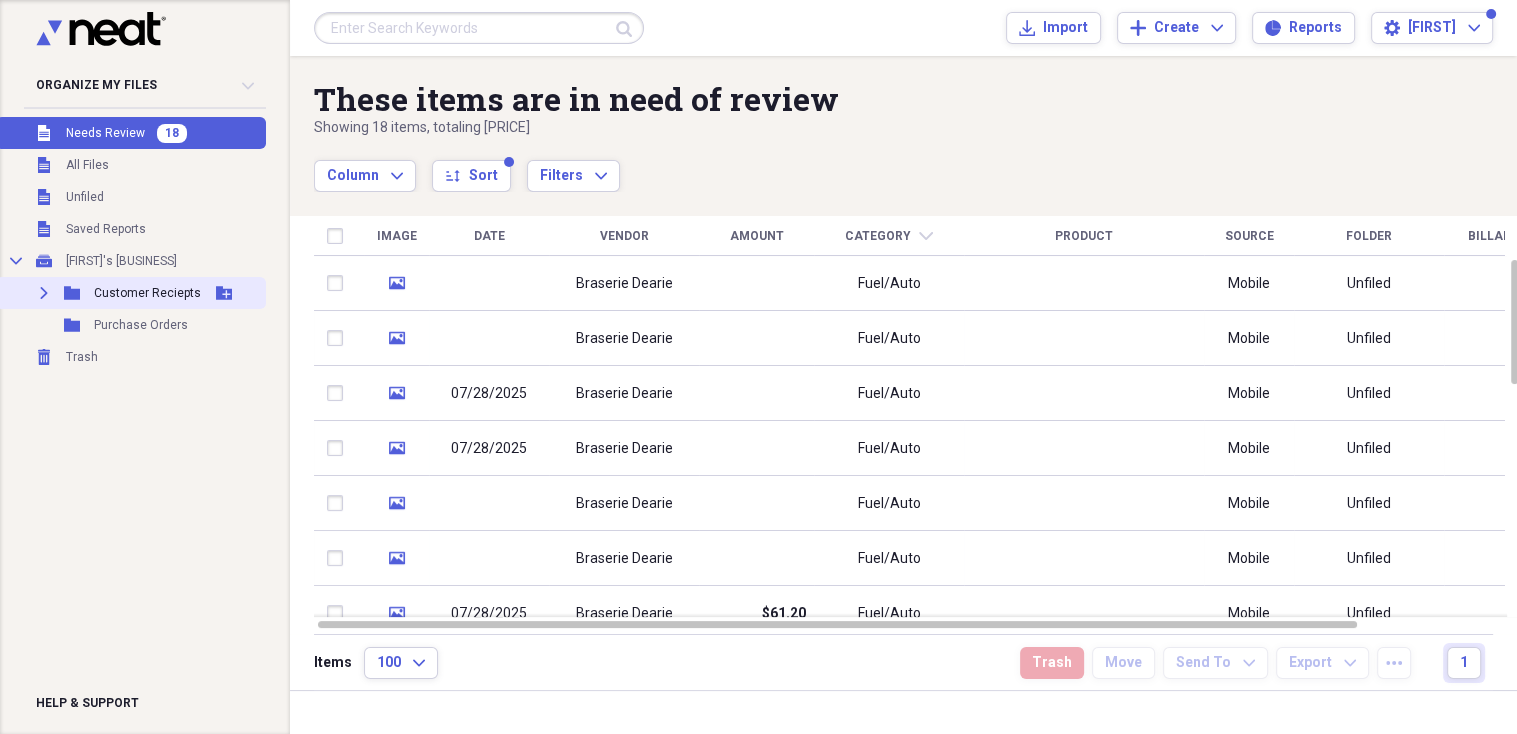 click on "Customer Reciepts" at bounding box center (147, 293) 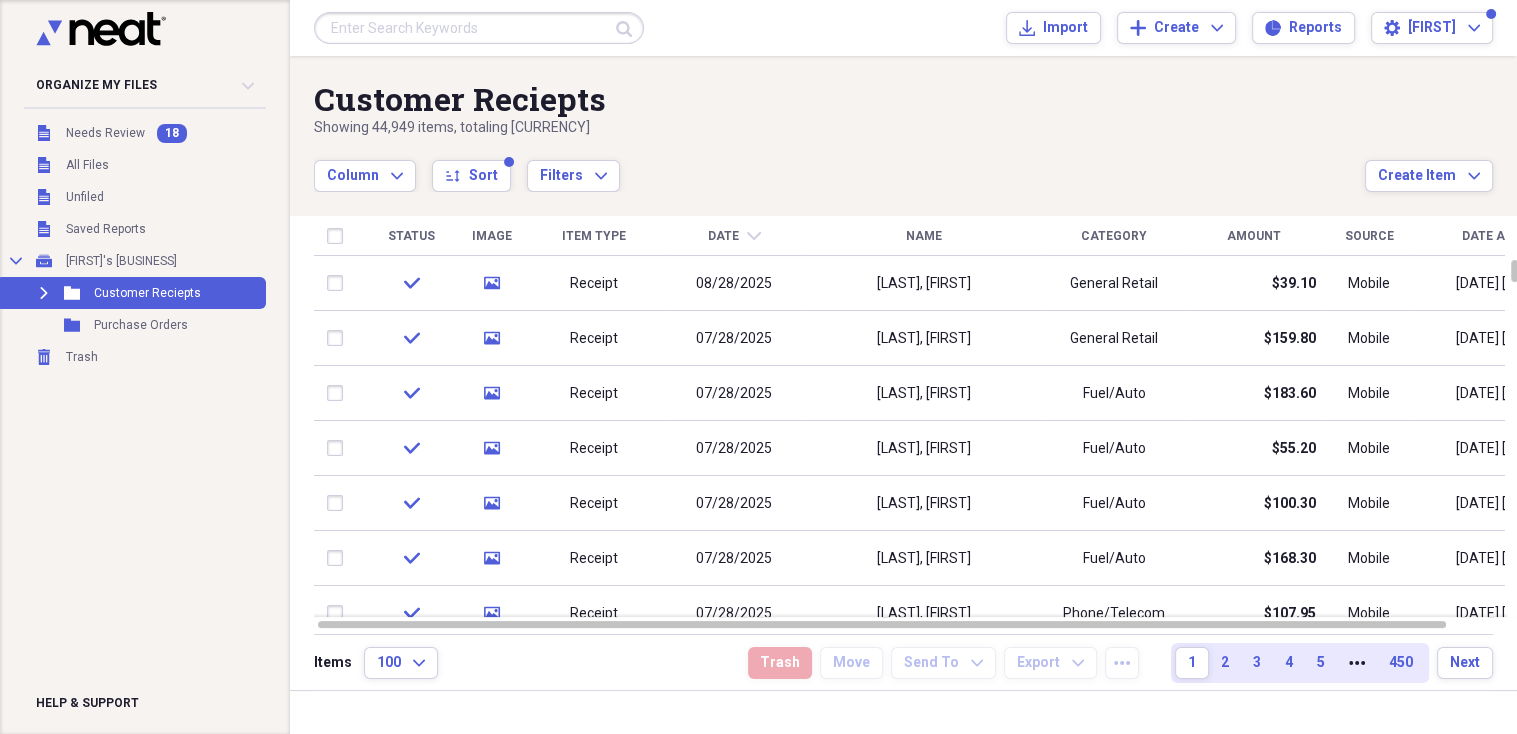 click at bounding box center (479, 28) 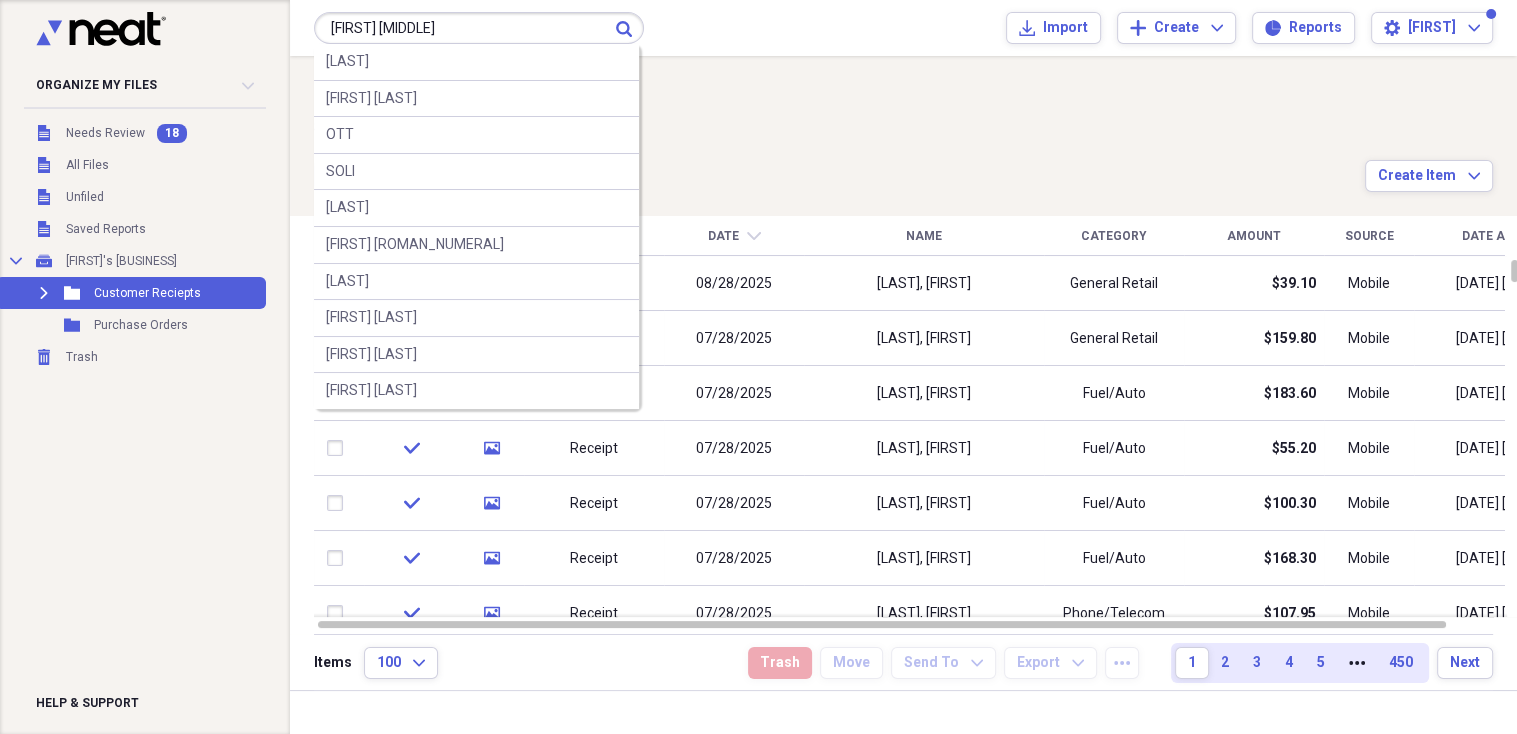 type on "[FIRST] [MIDDLE]" 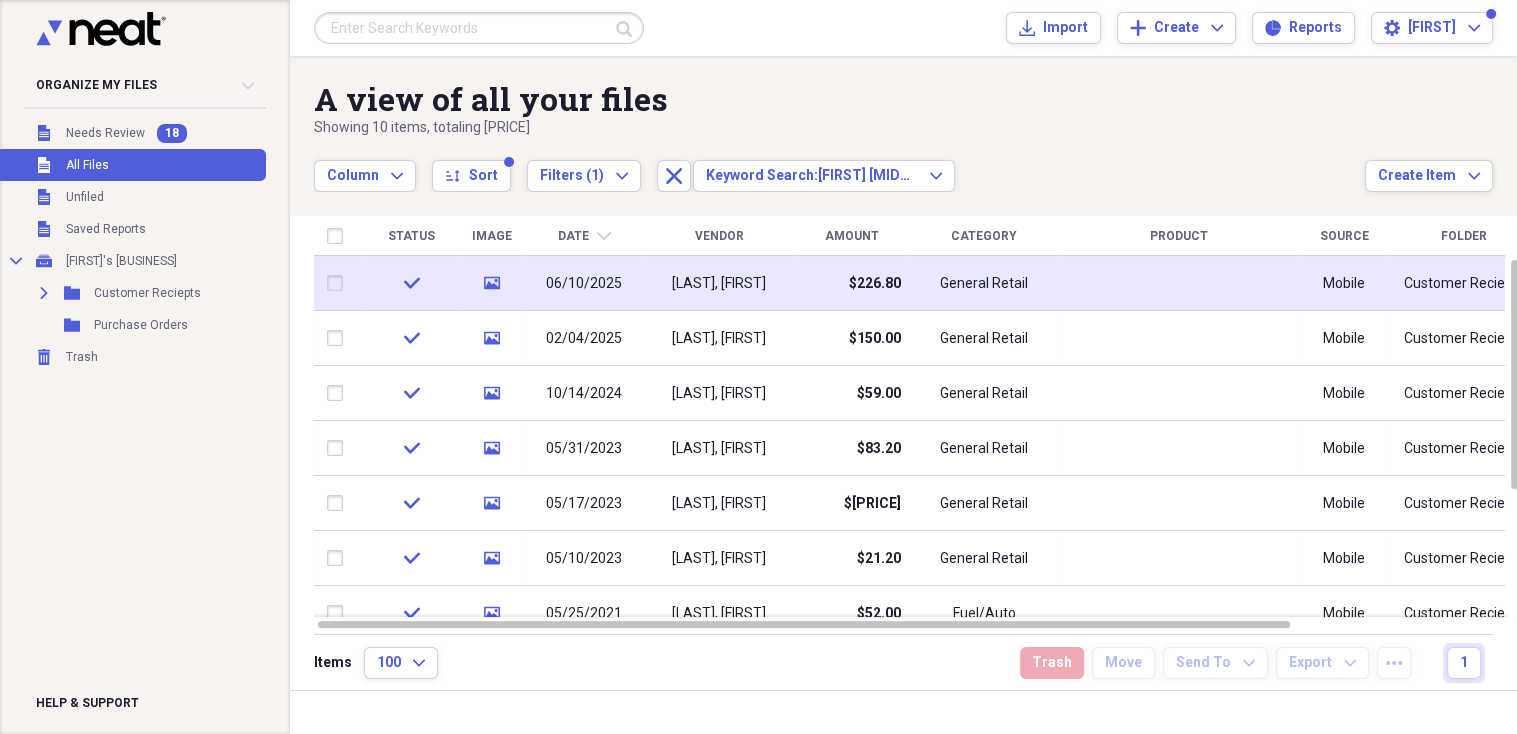 click on "[LAST], [FIRST]" at bounding box center (719, 284) 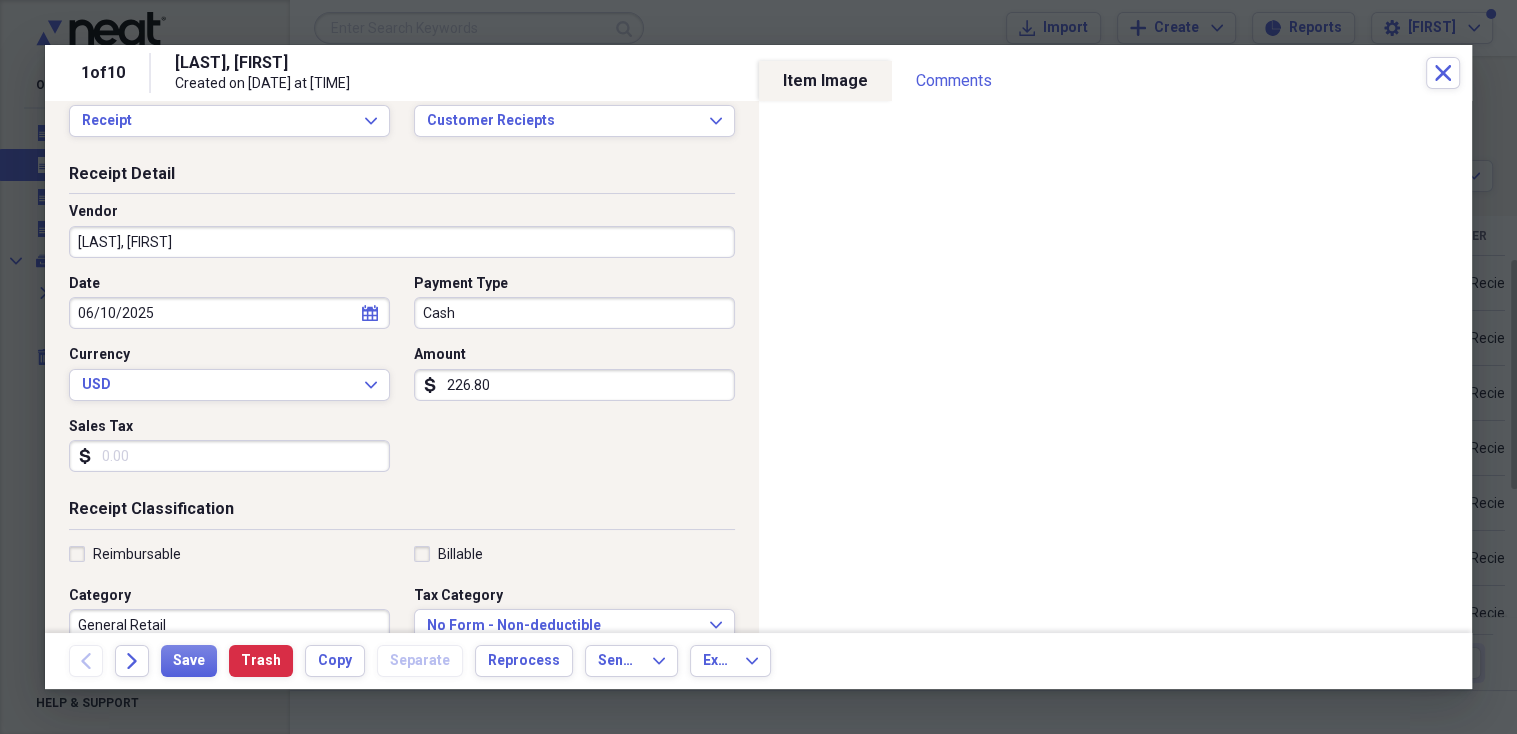 scroll, scrollTop: 160, scrollLeft: 0, axis: vertical 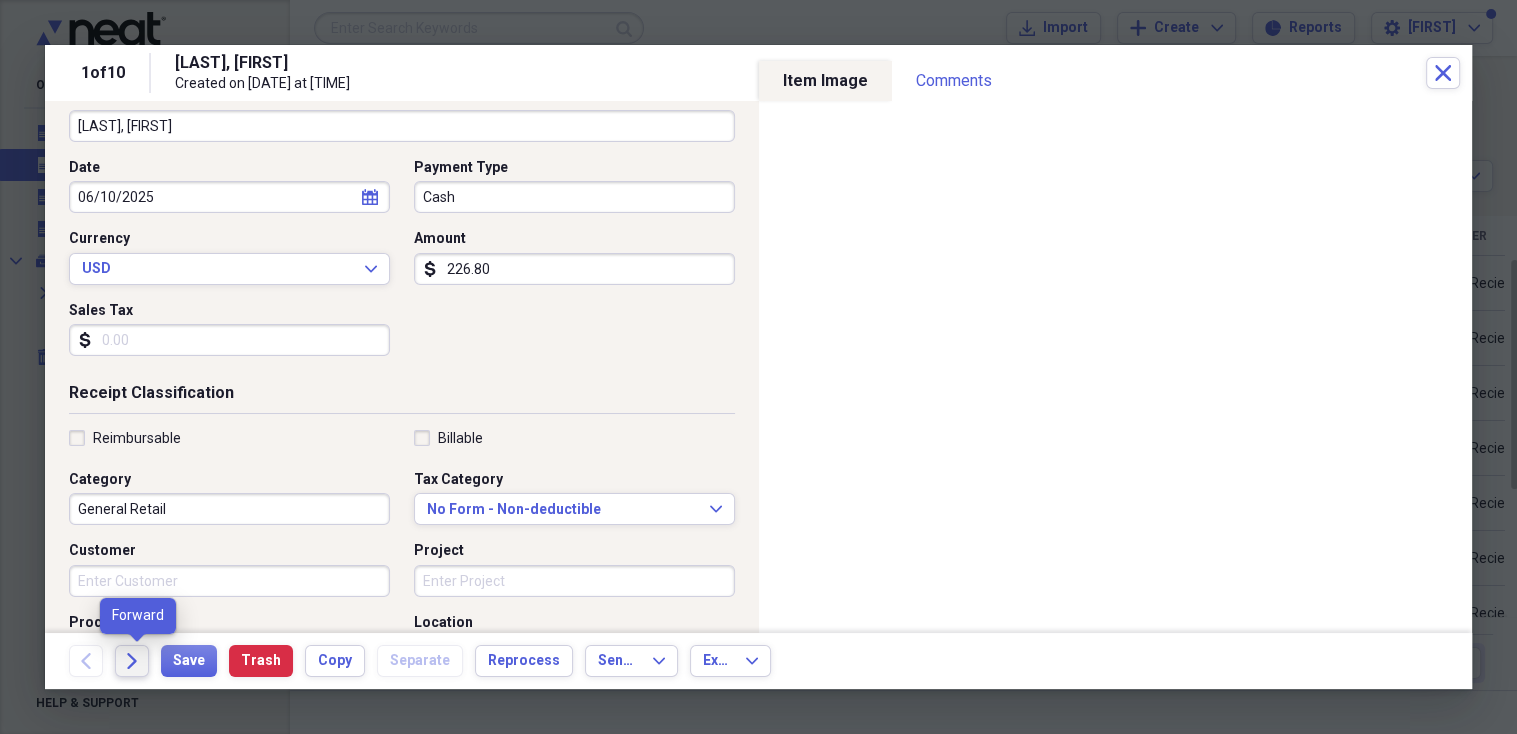 click on "Forward" 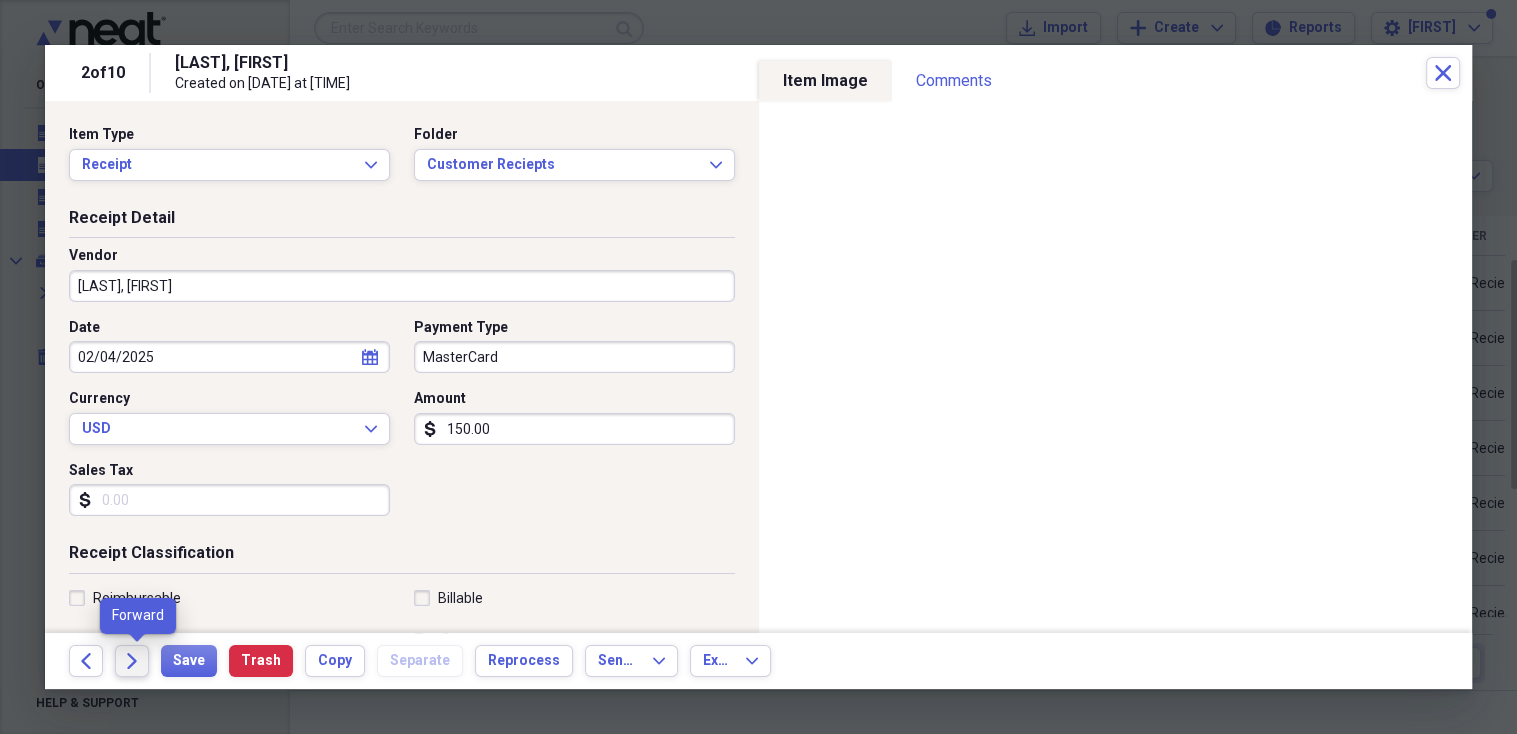click on "Forward" 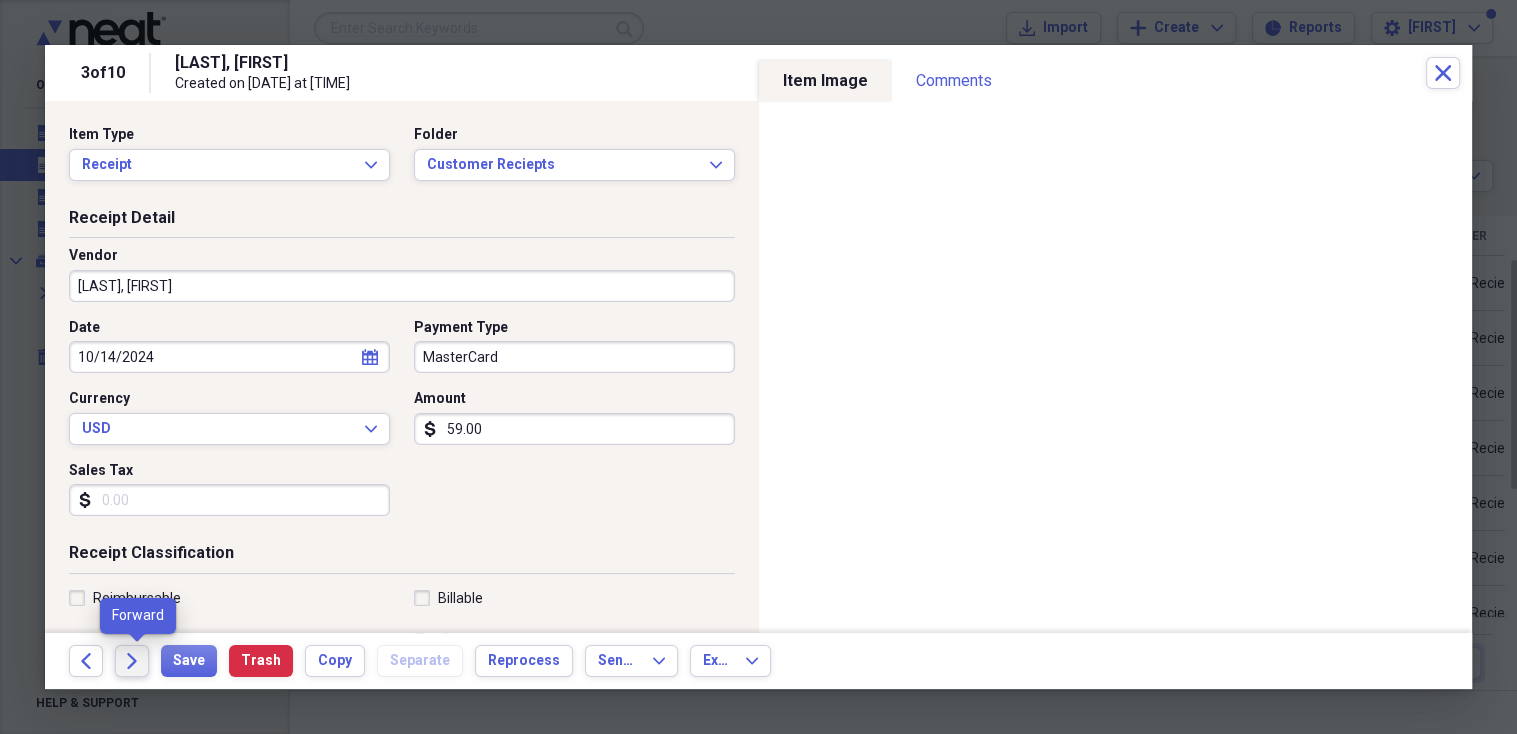 click on "Forward" 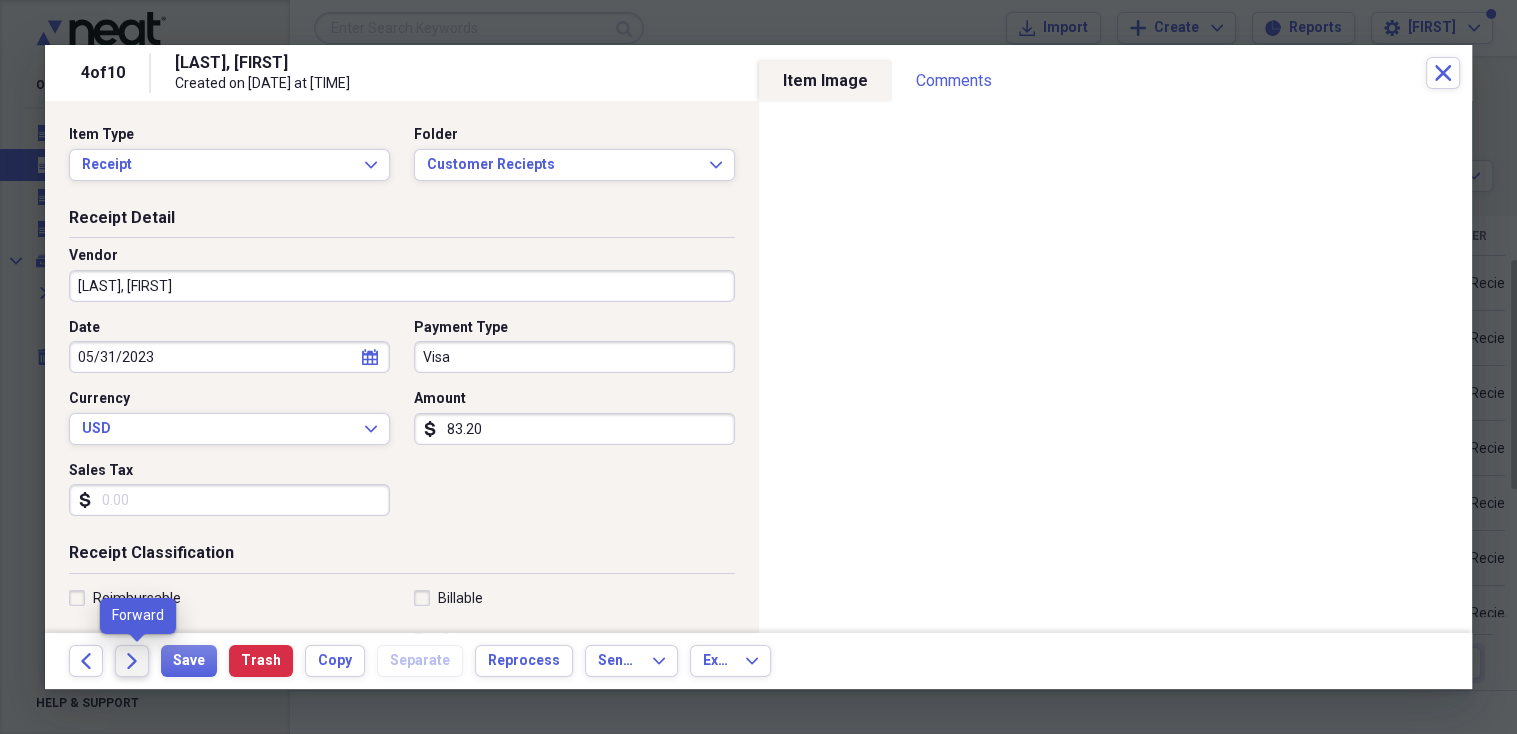 click on "Forward" 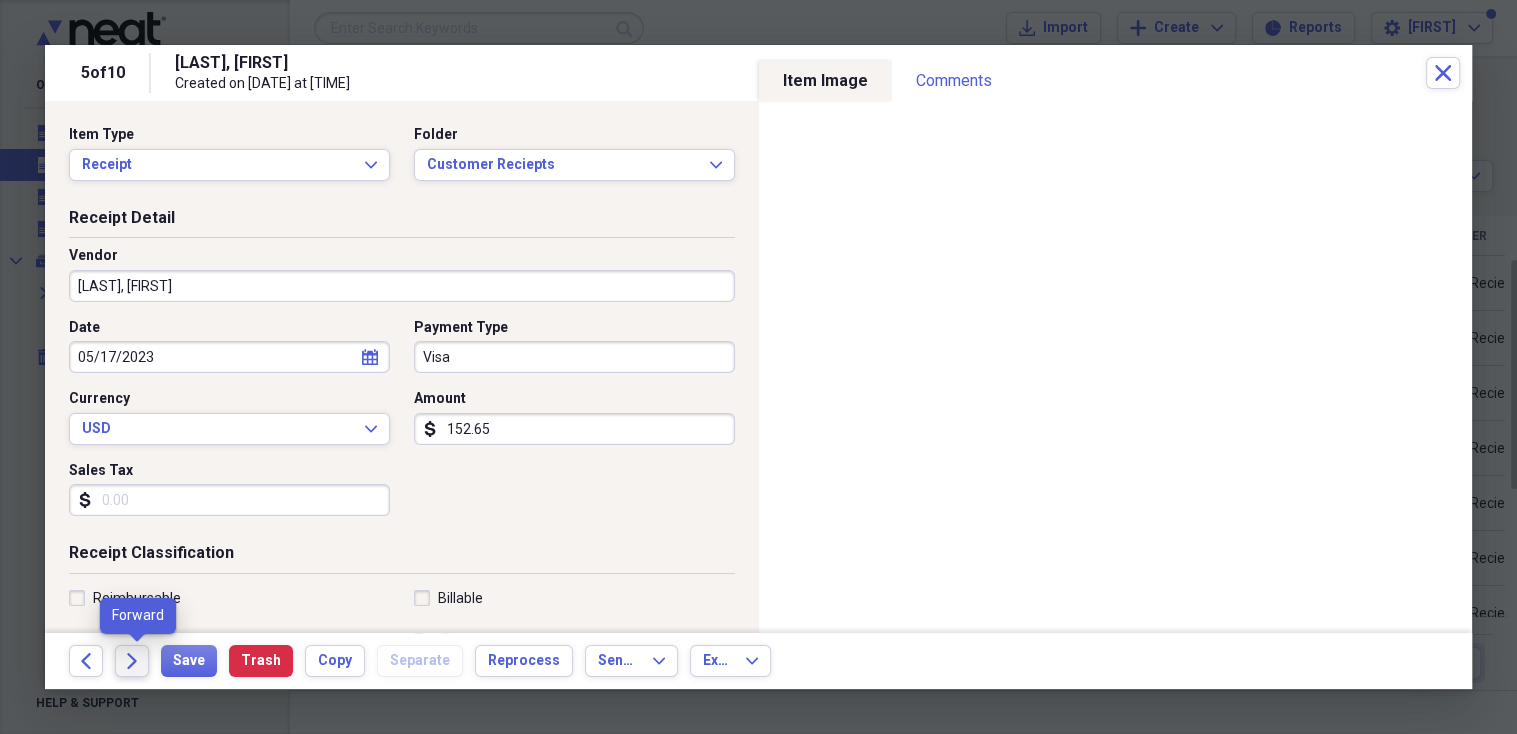click on "Forward" at bounding box center [132, 661] 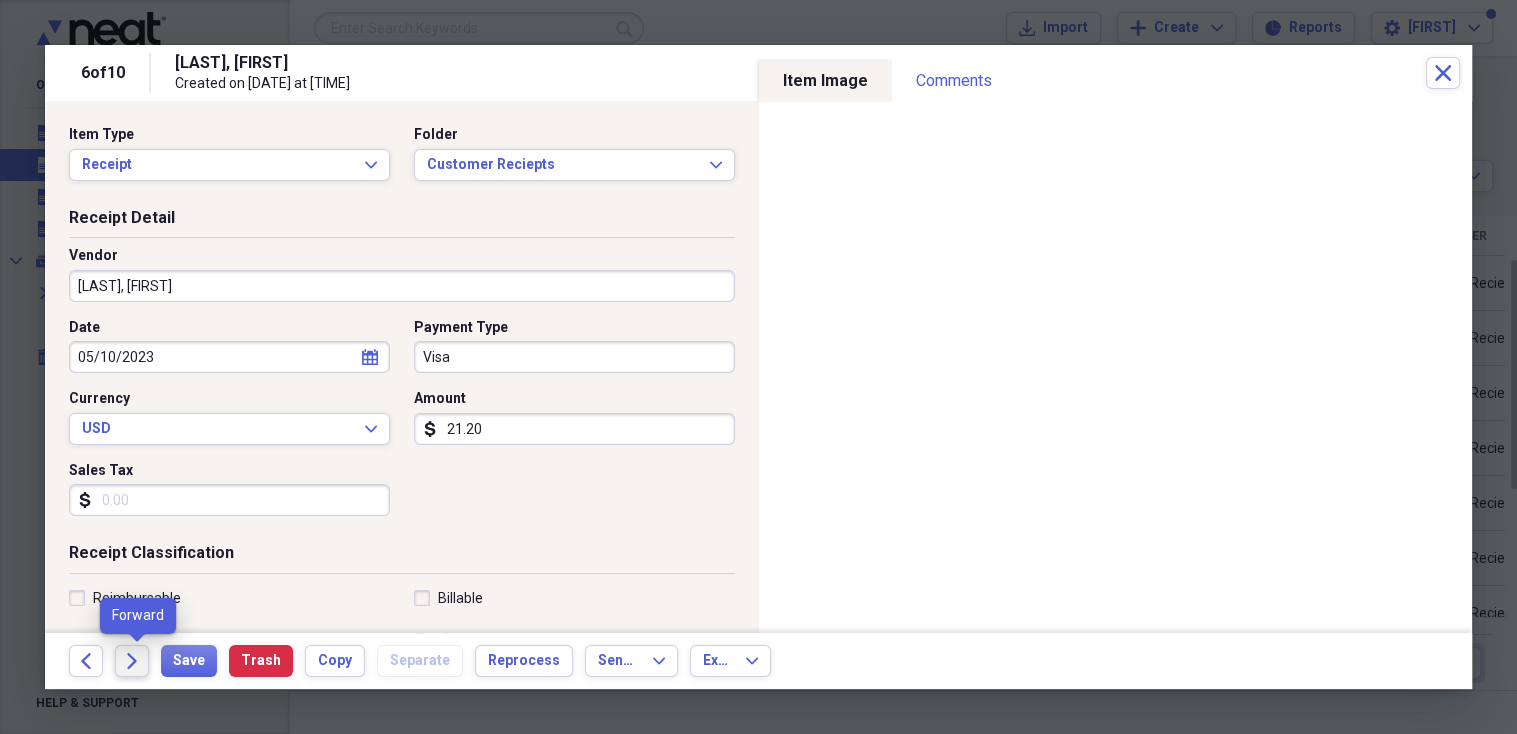click on "Forward" 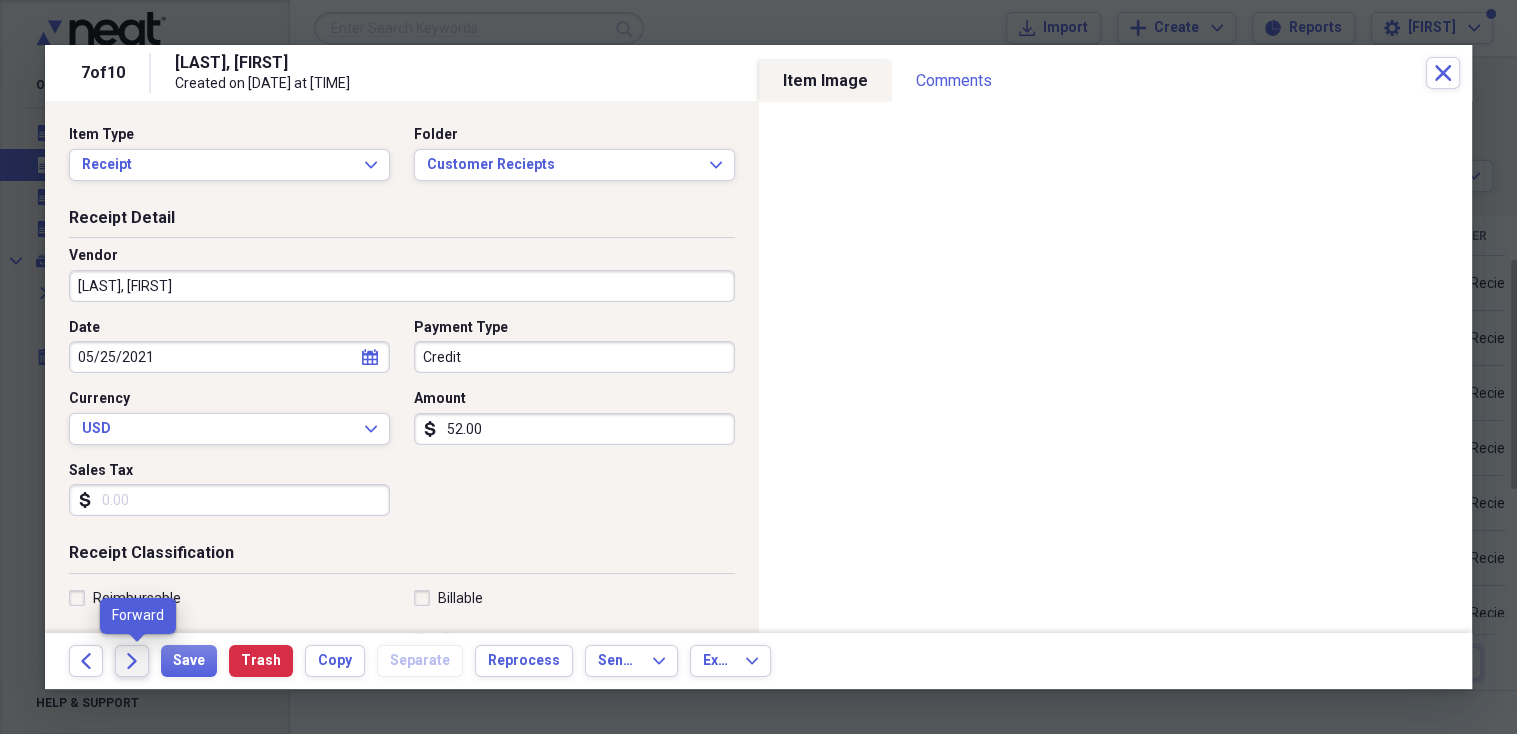 click on "Forward" at bounding box center (132, 661) 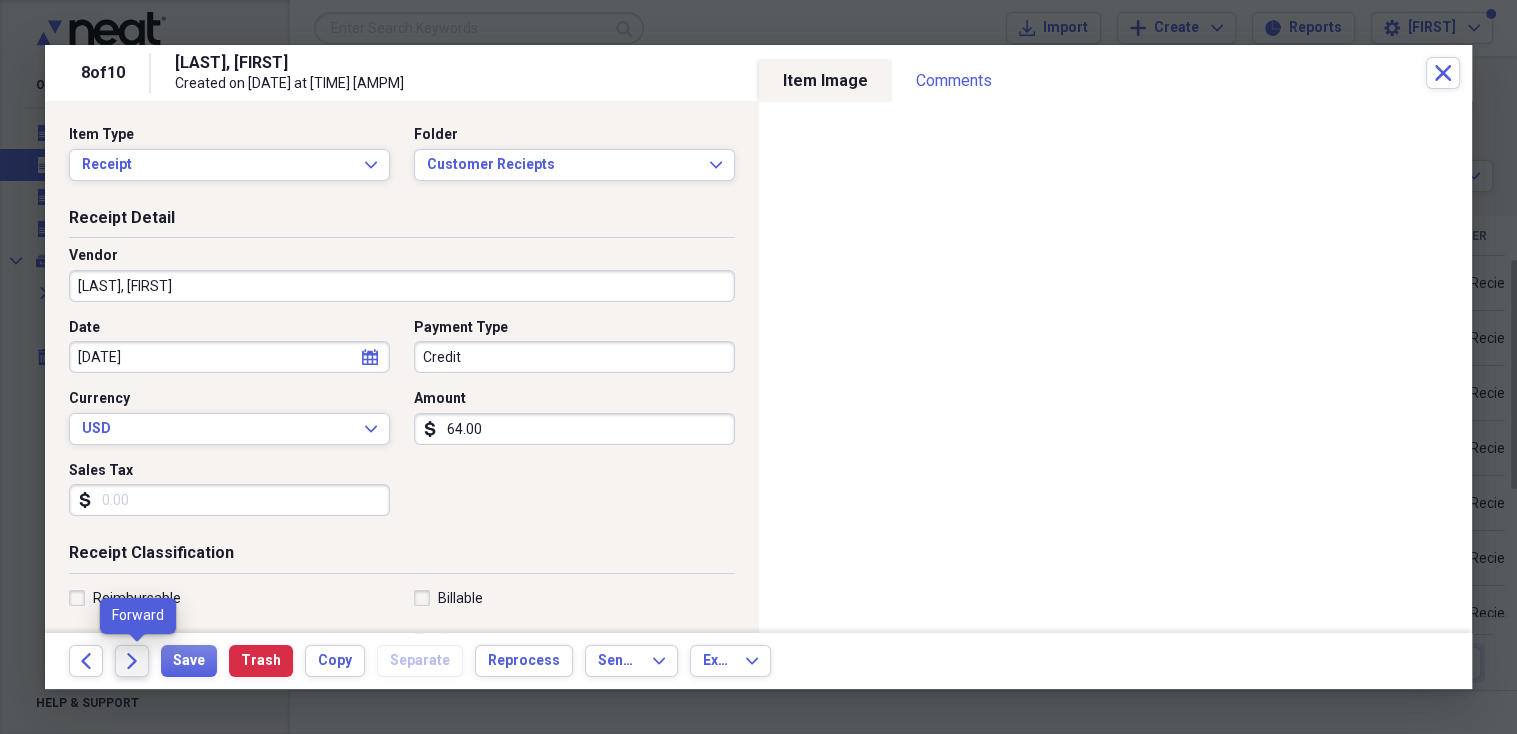 click 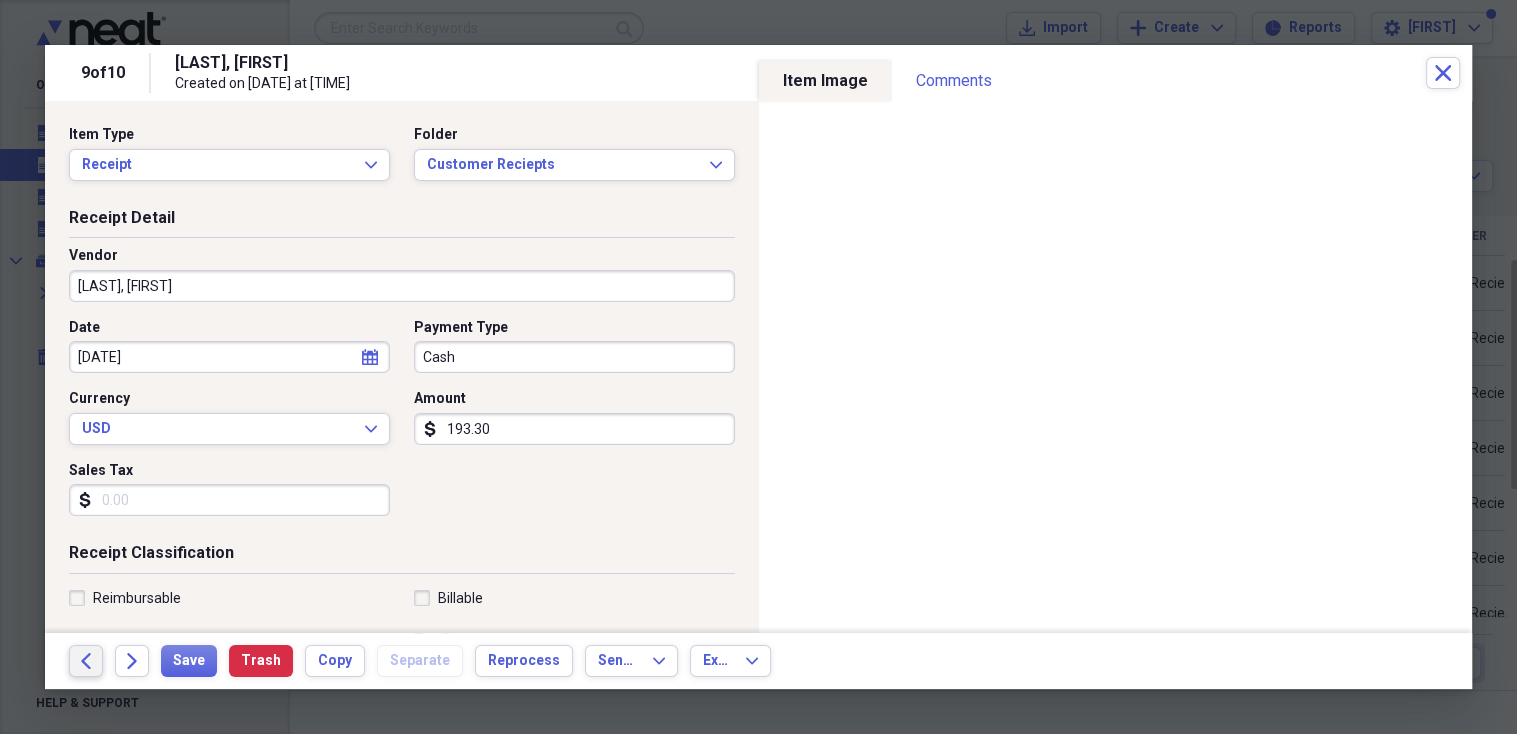 click on "Back" at bounding box center (86, 661) 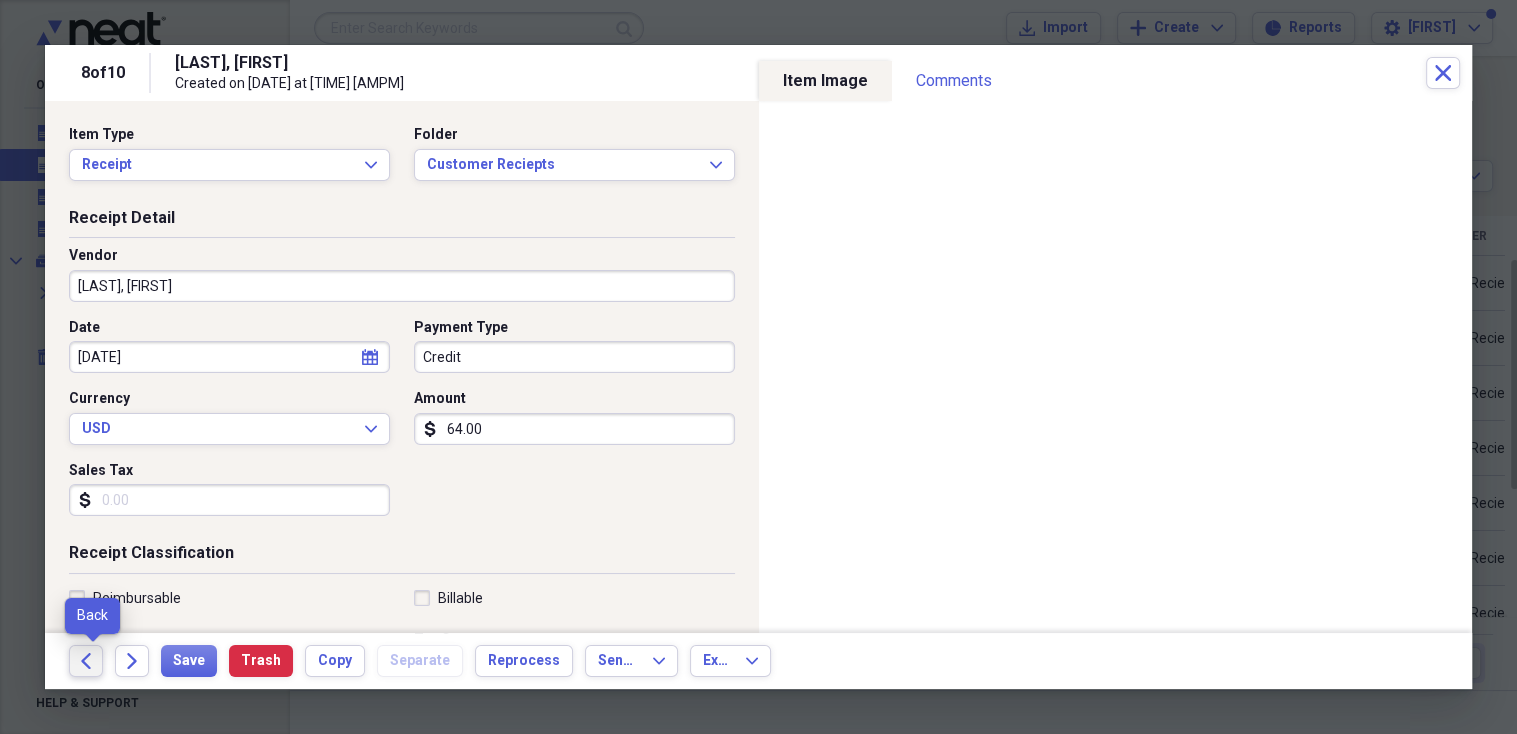 click on "Back" at bounding box center [86, 661] 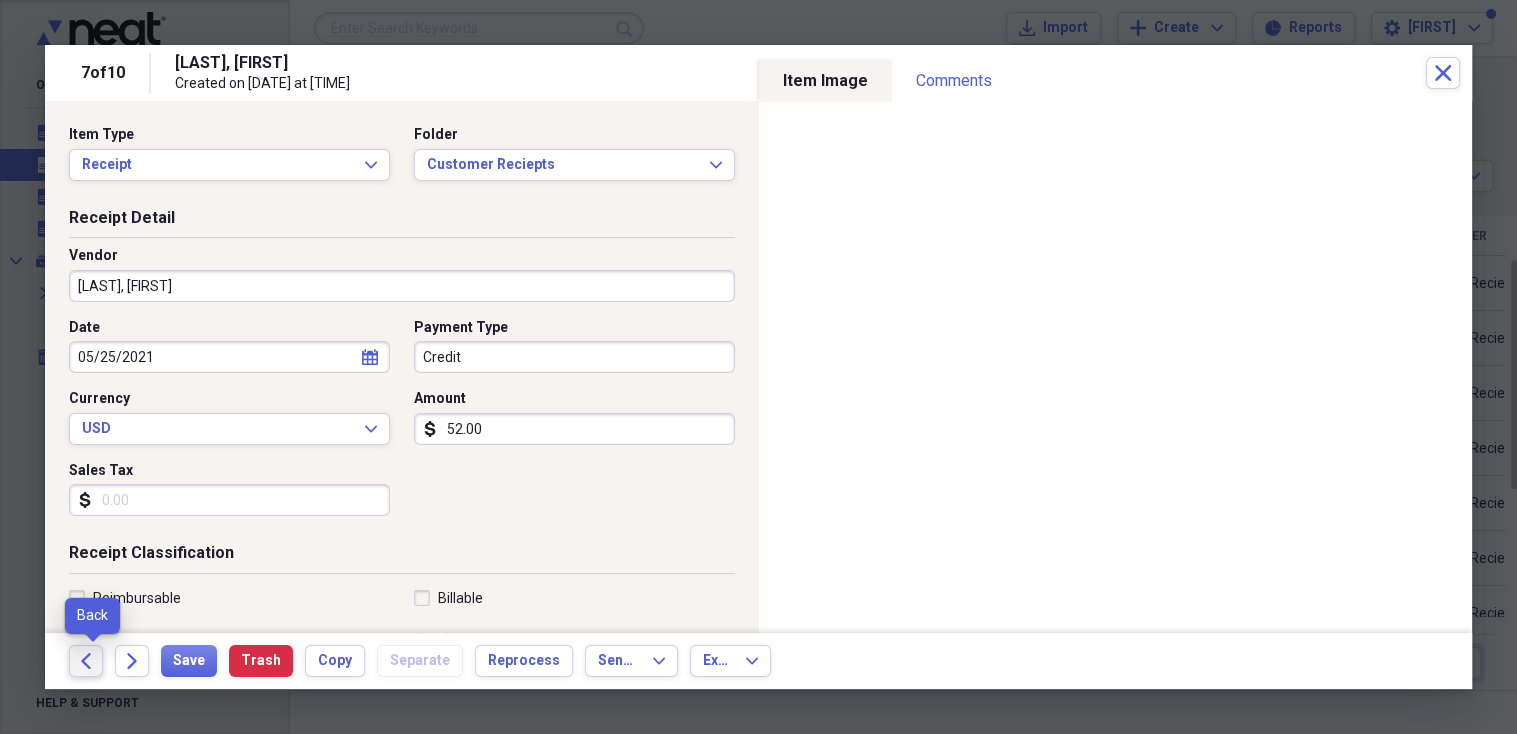 click on "Back" 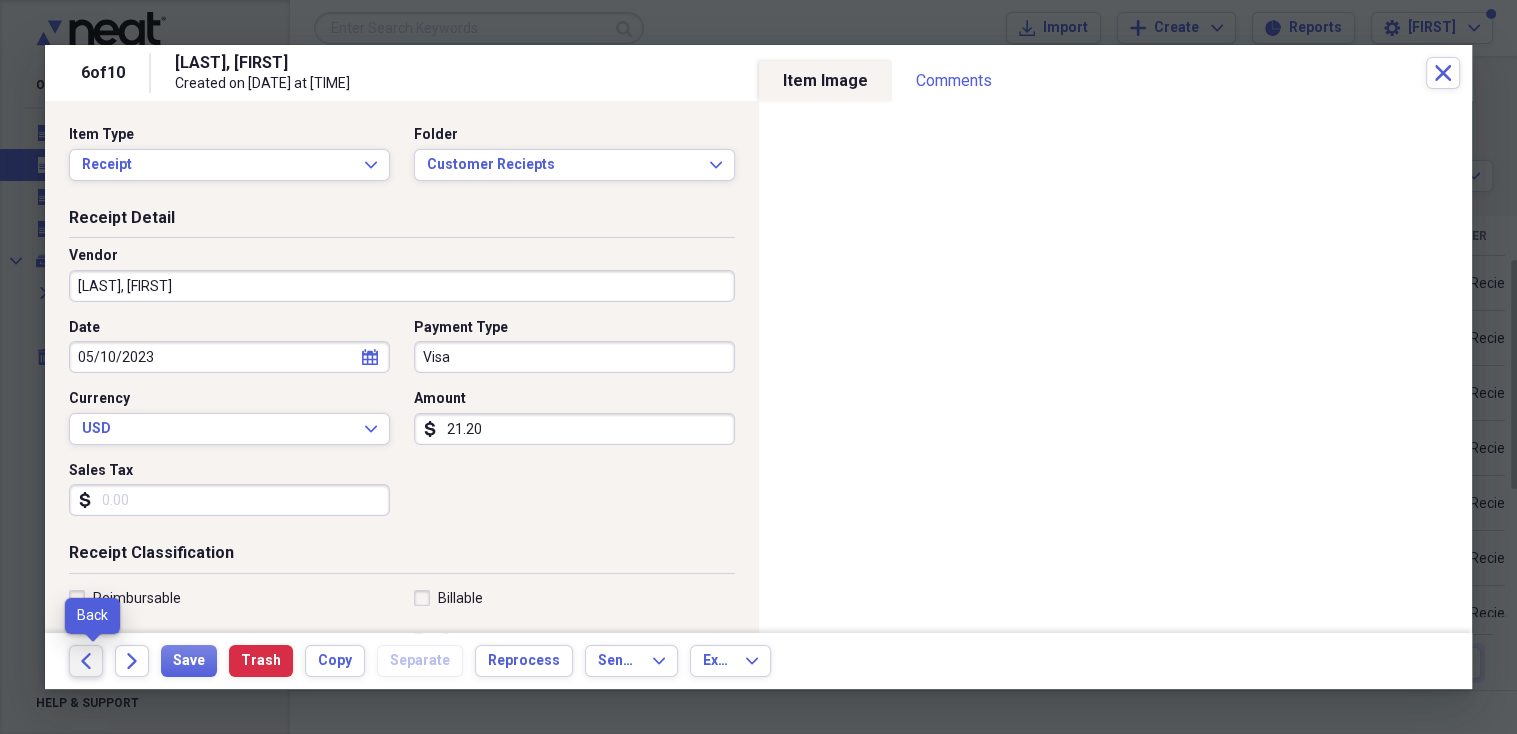 click on "Back" 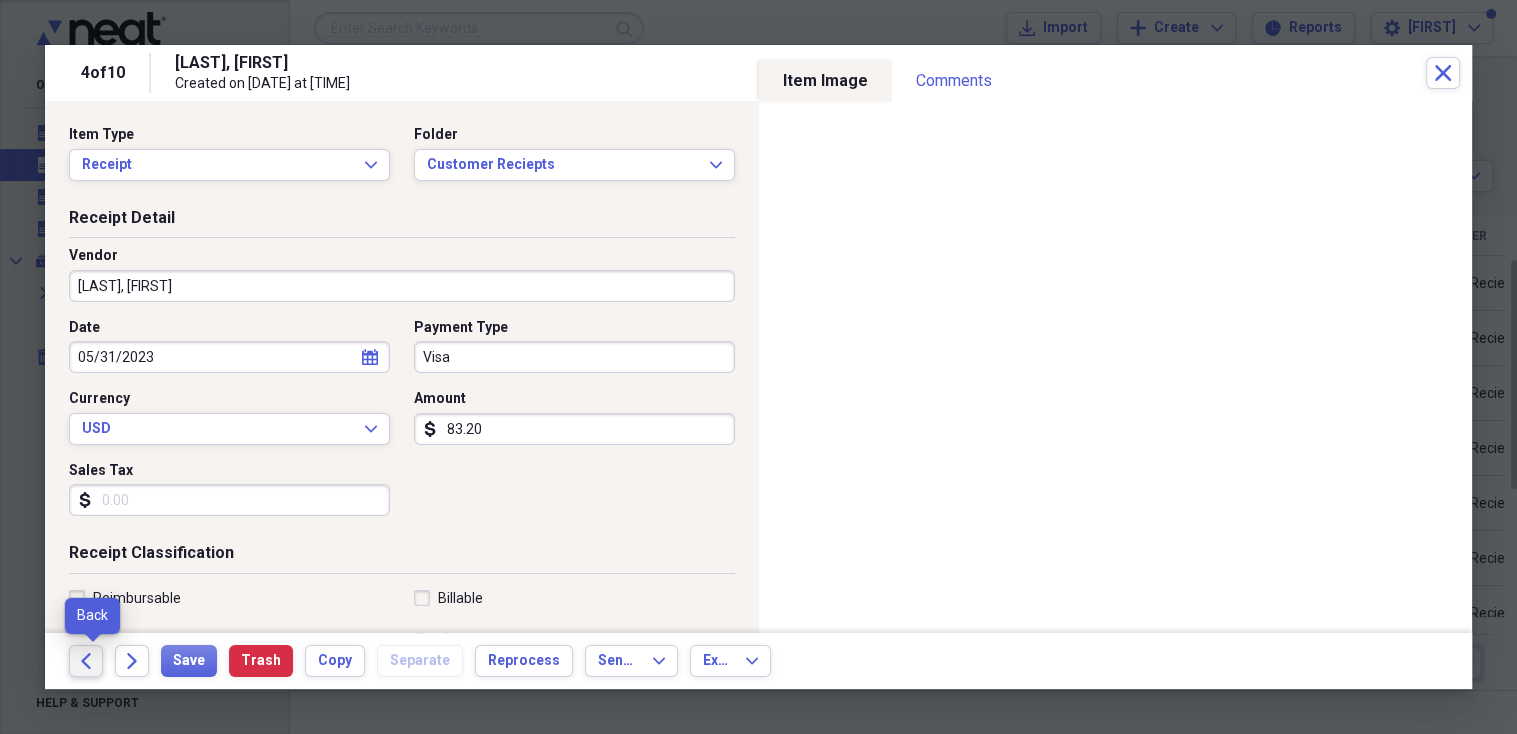 click on "Back" 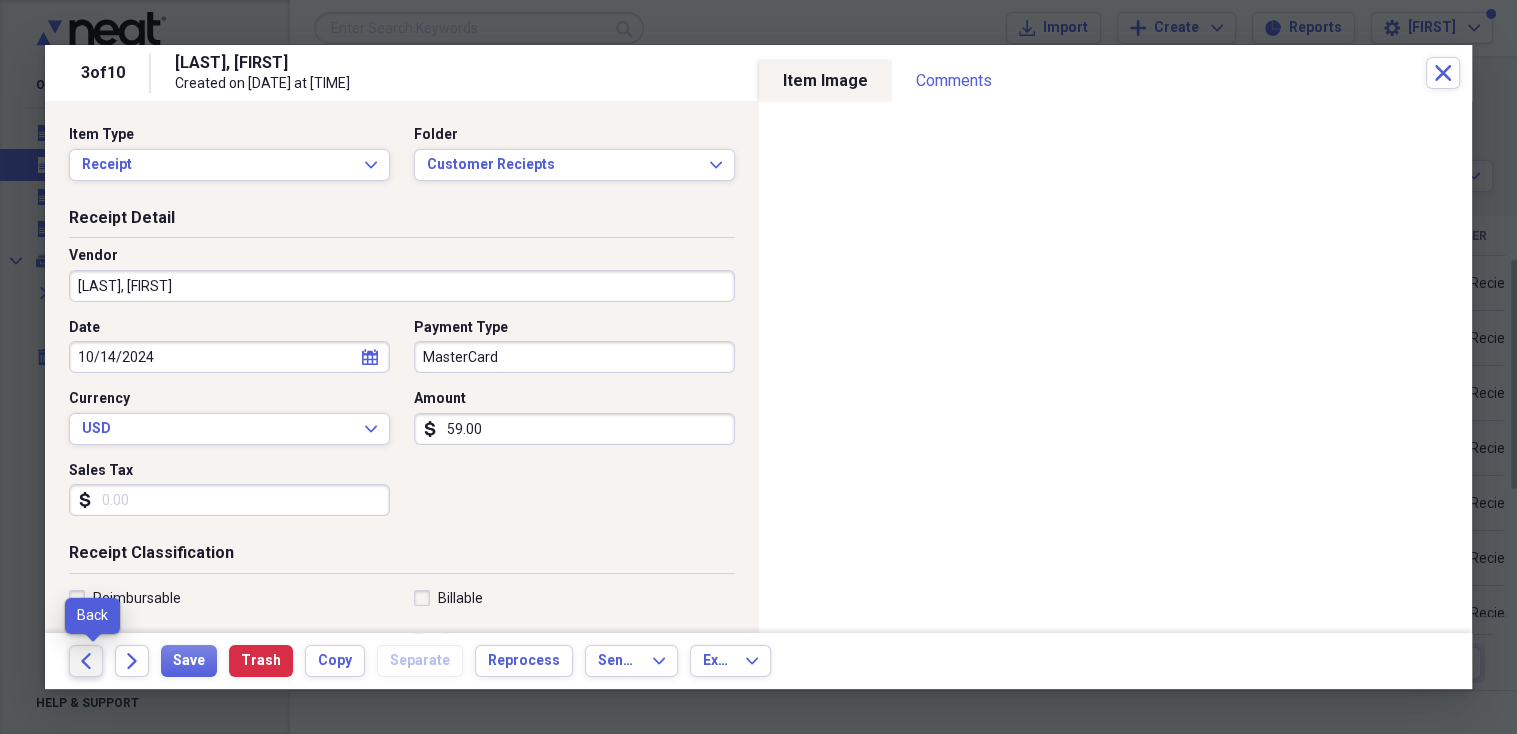 click on "Back" 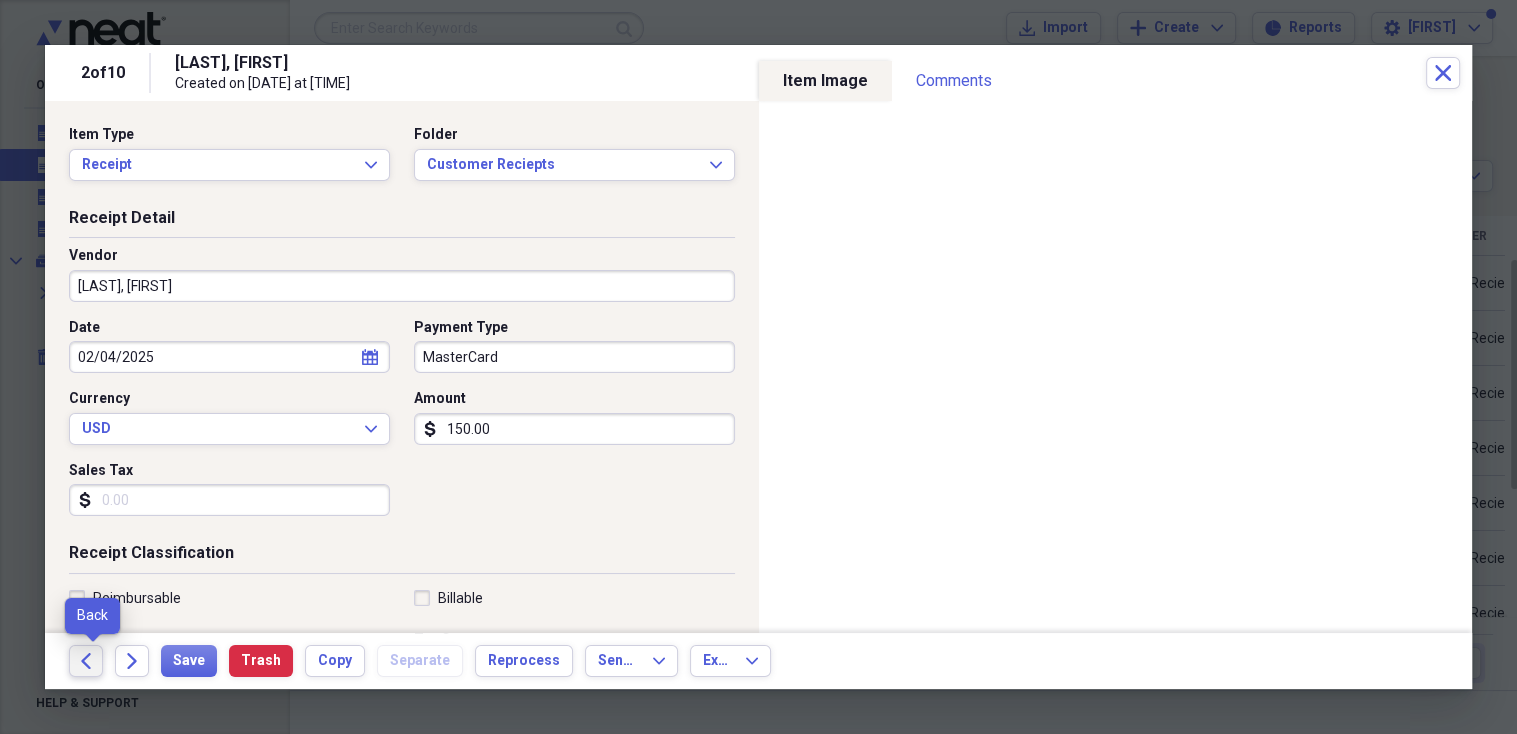 click on "Back" 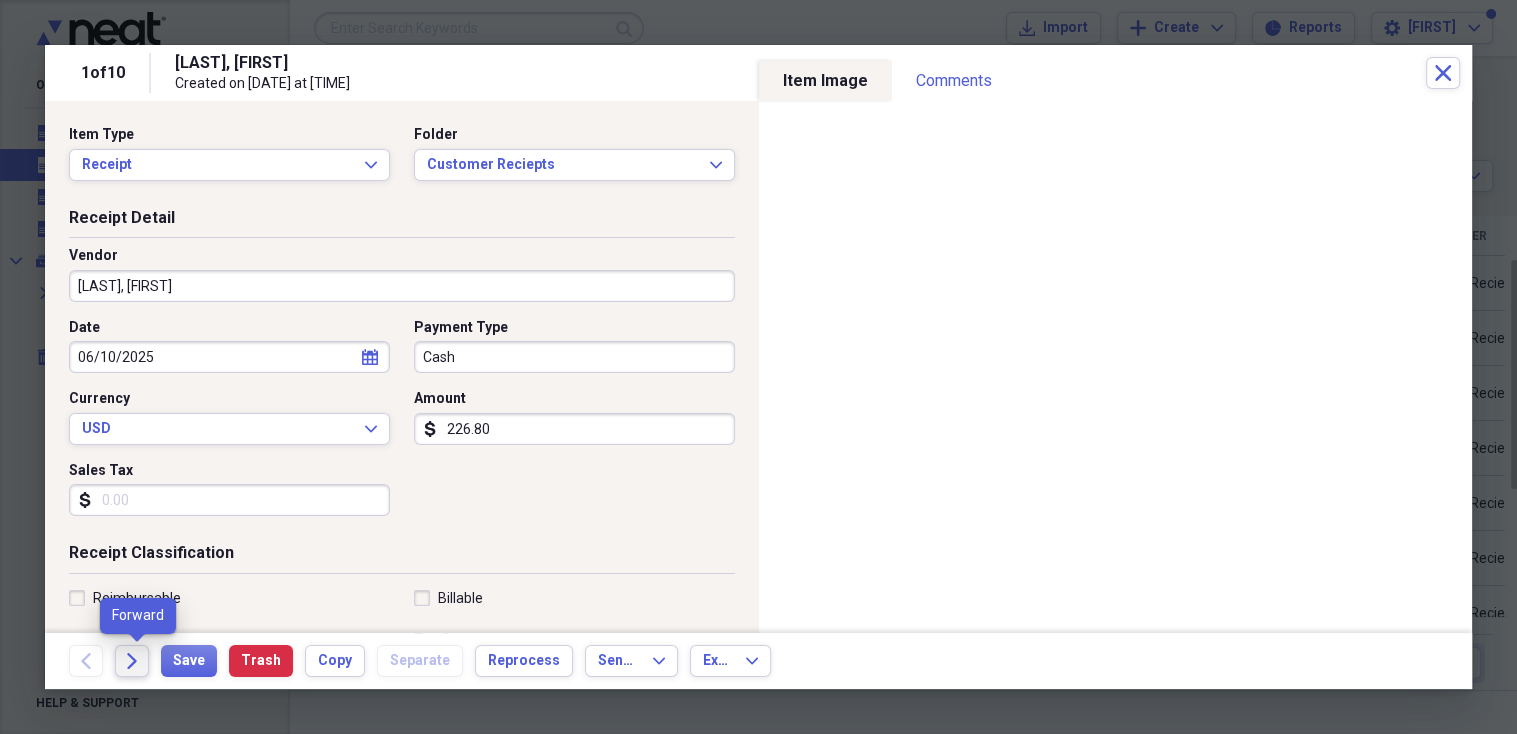 click on "Forward" 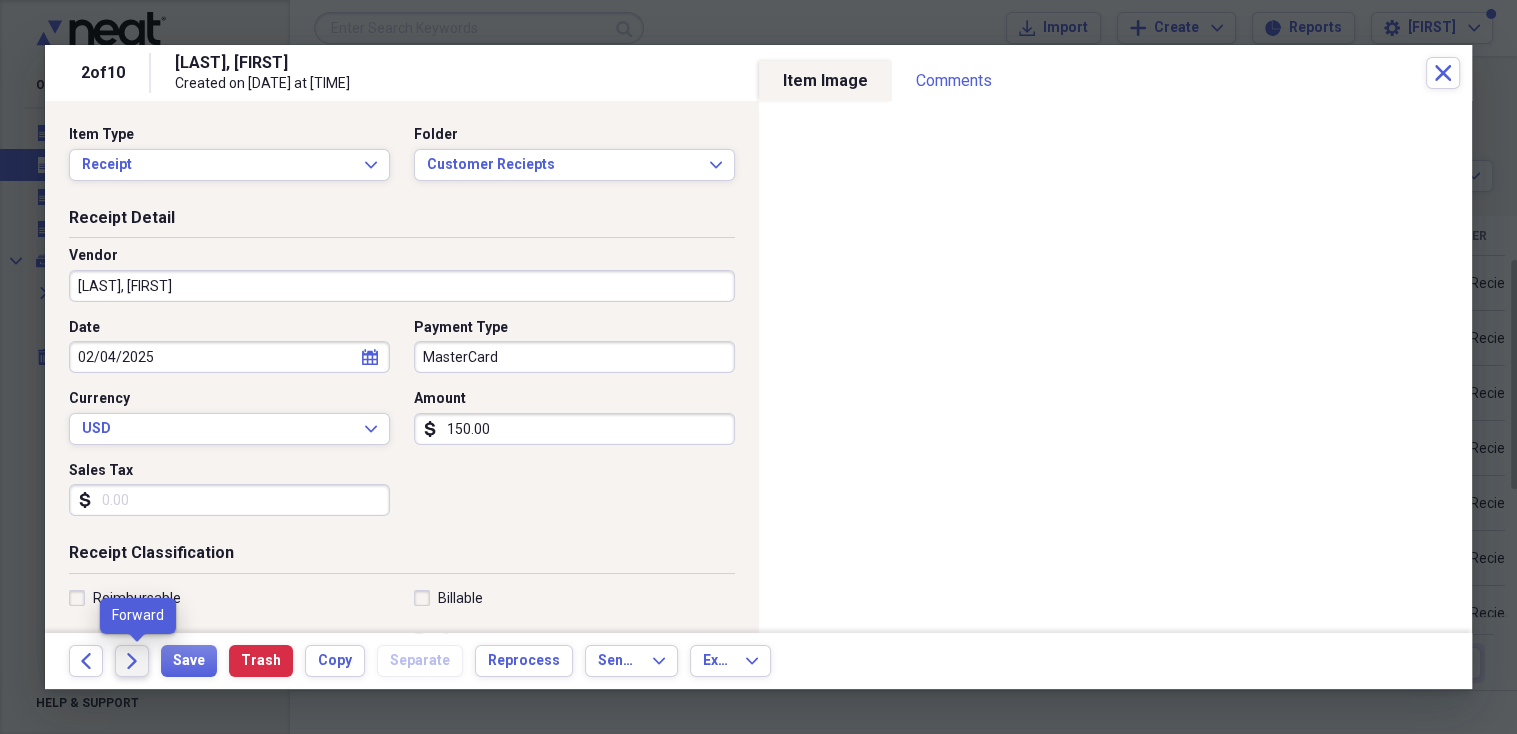 click on "Forward" 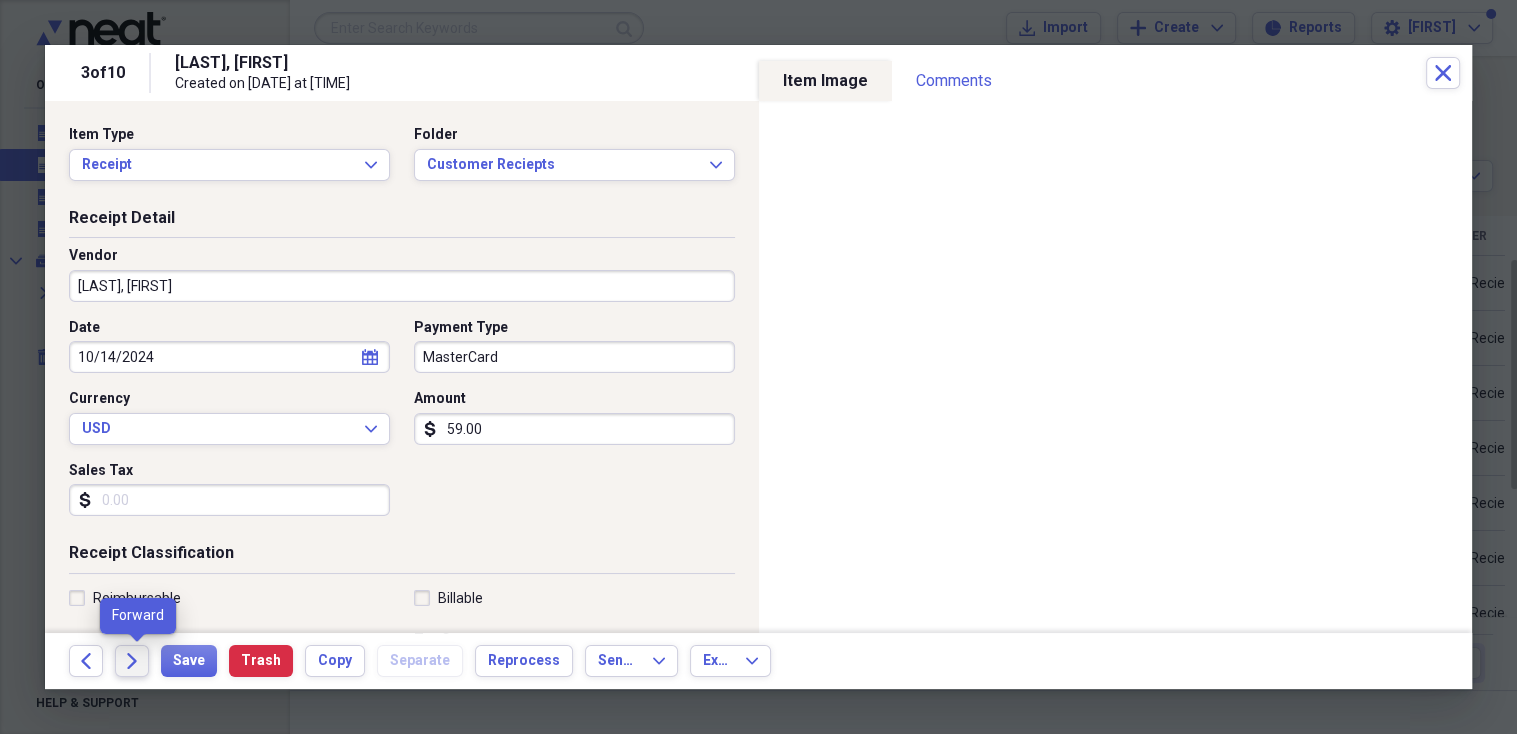 click on "Forward" 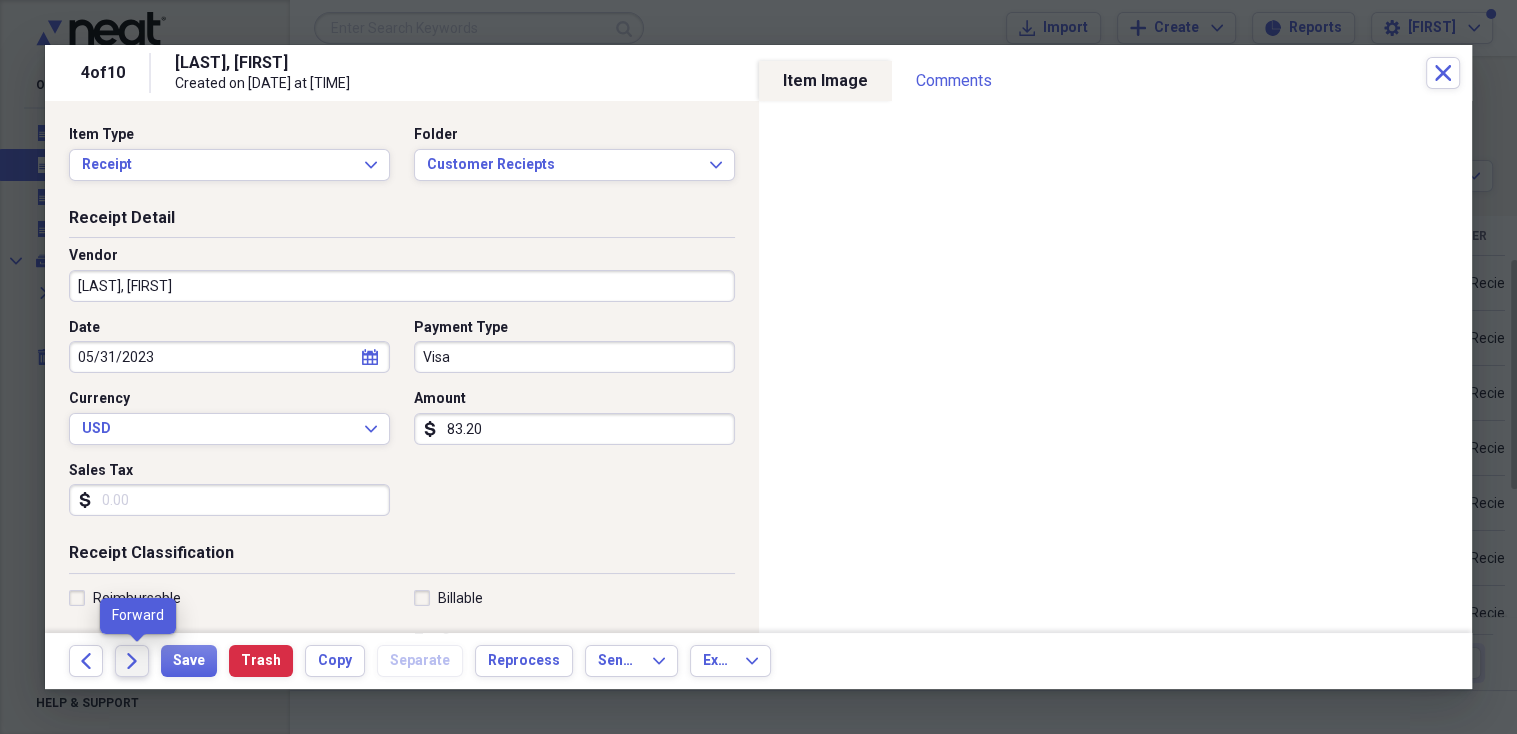 click on "Forward" at bounding box center [132, 661] 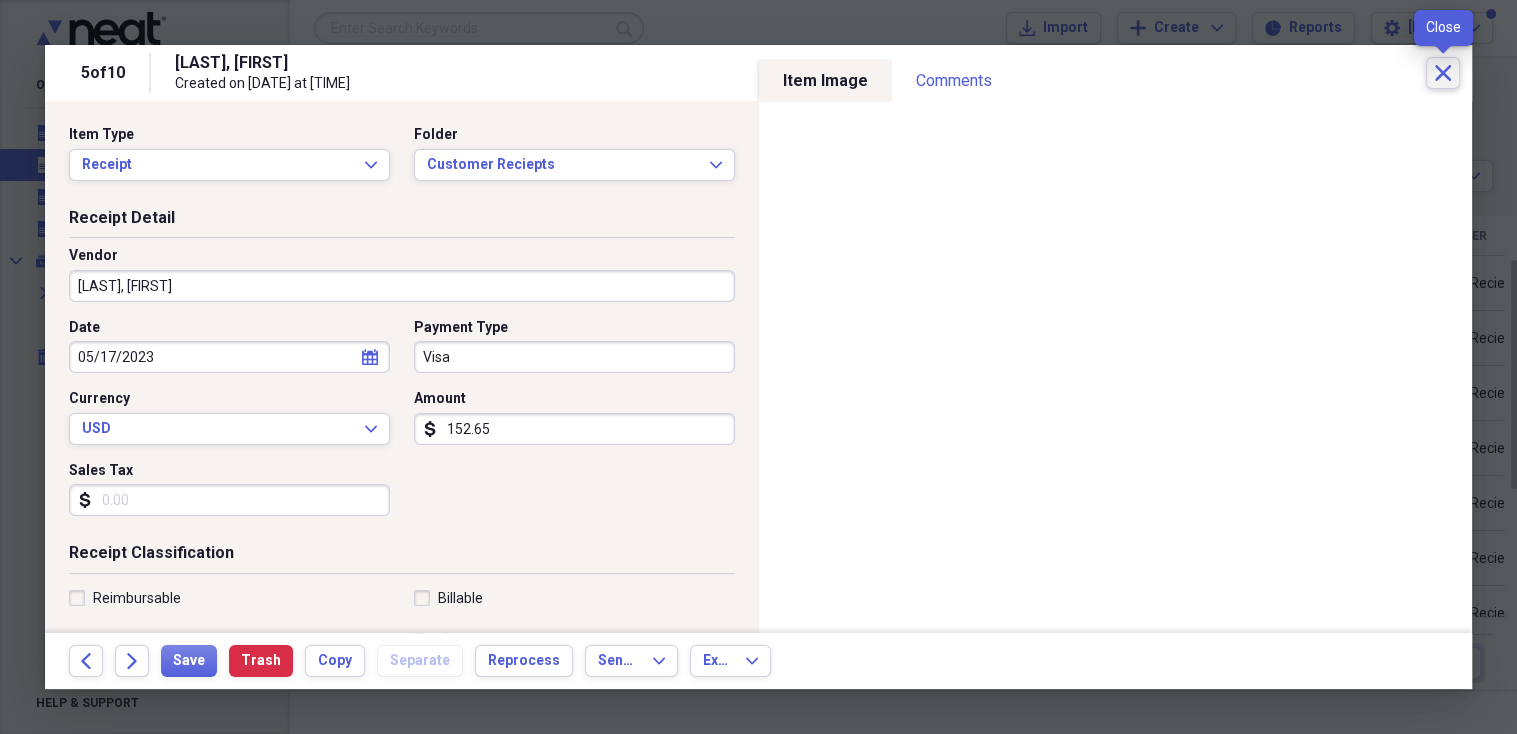 click on "Close" at bounding box center (1443, 73) 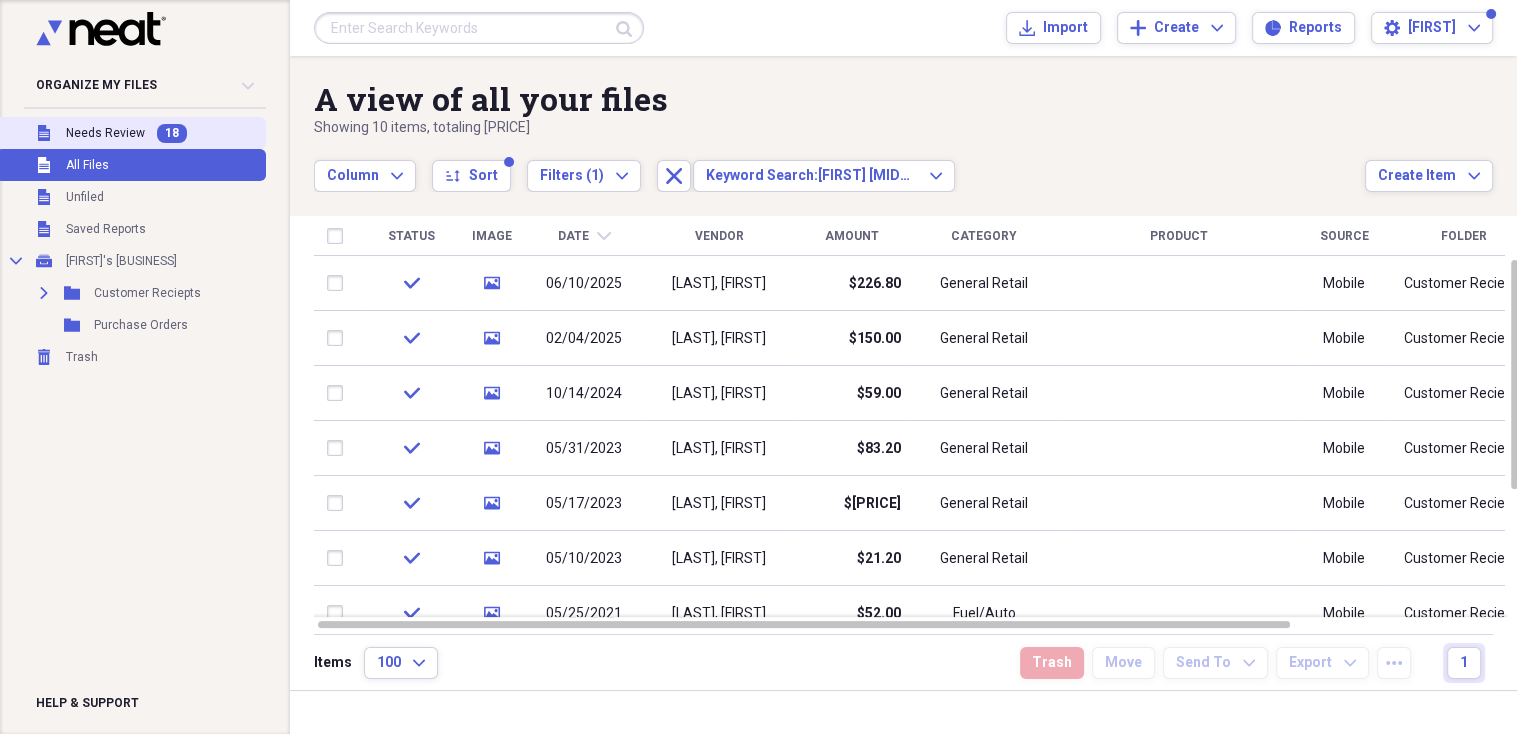 click on "Needs Review" at bounding box center [105, 133] 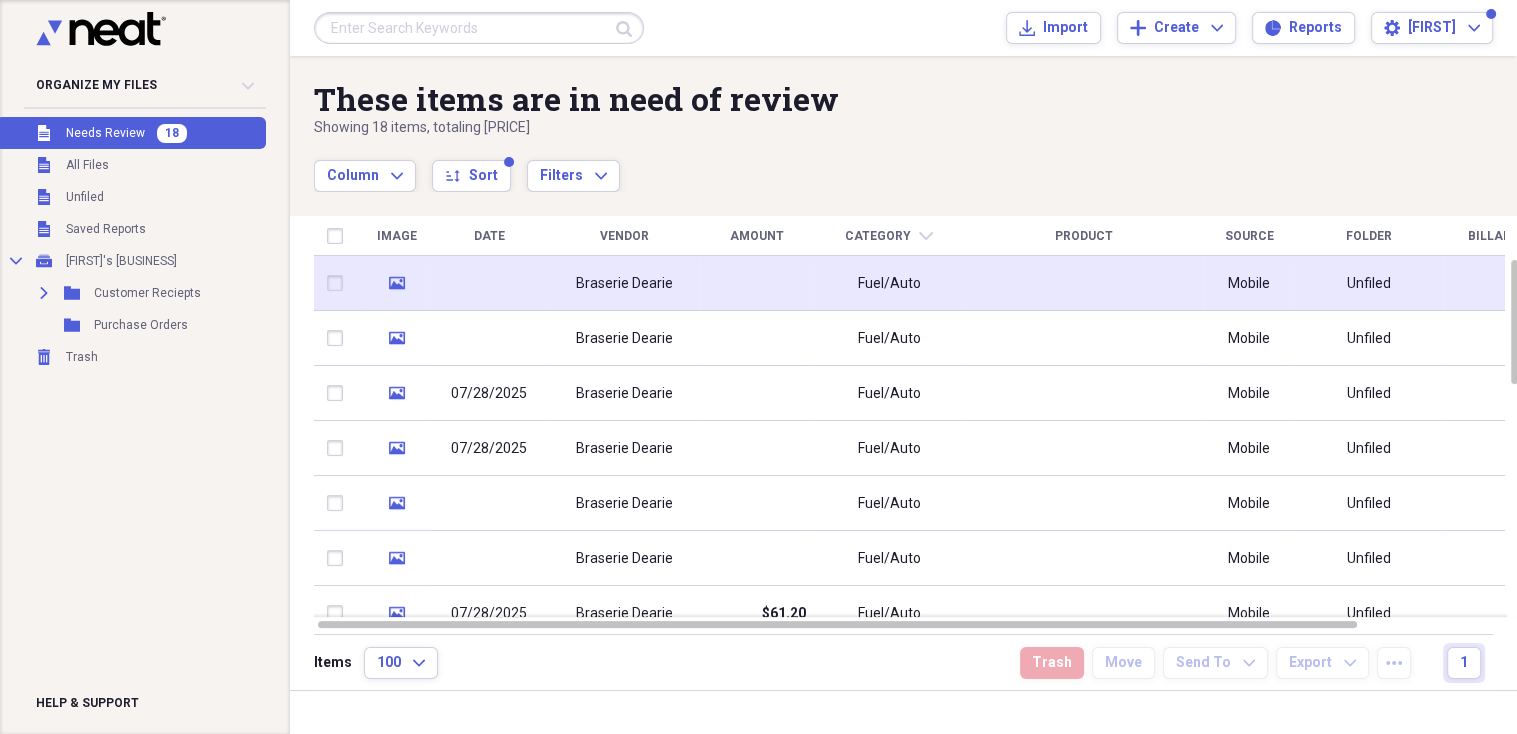 click on "Braserie Dearie" at bounding box center (624, 284) 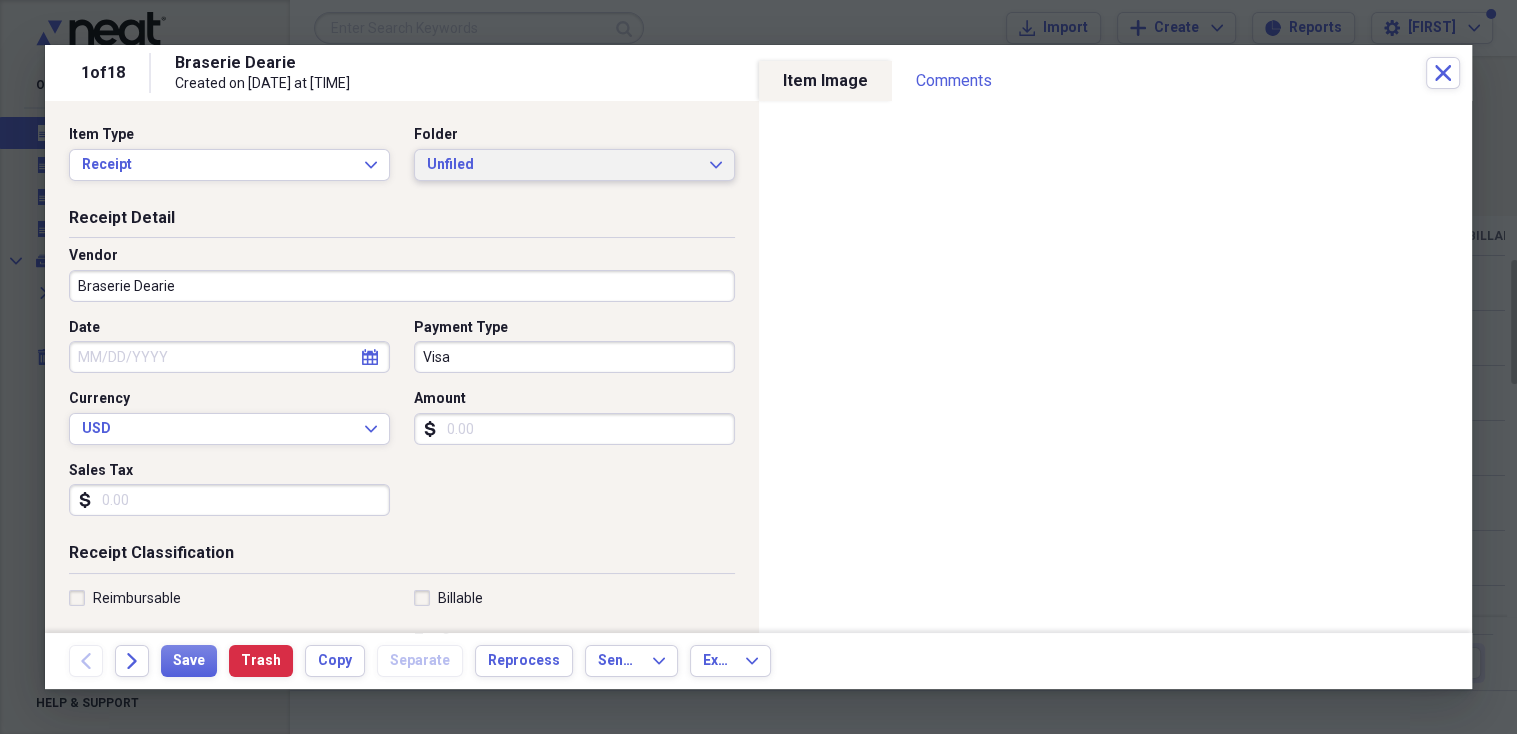 click on "Unfiled" at bounding box center [562, 165] 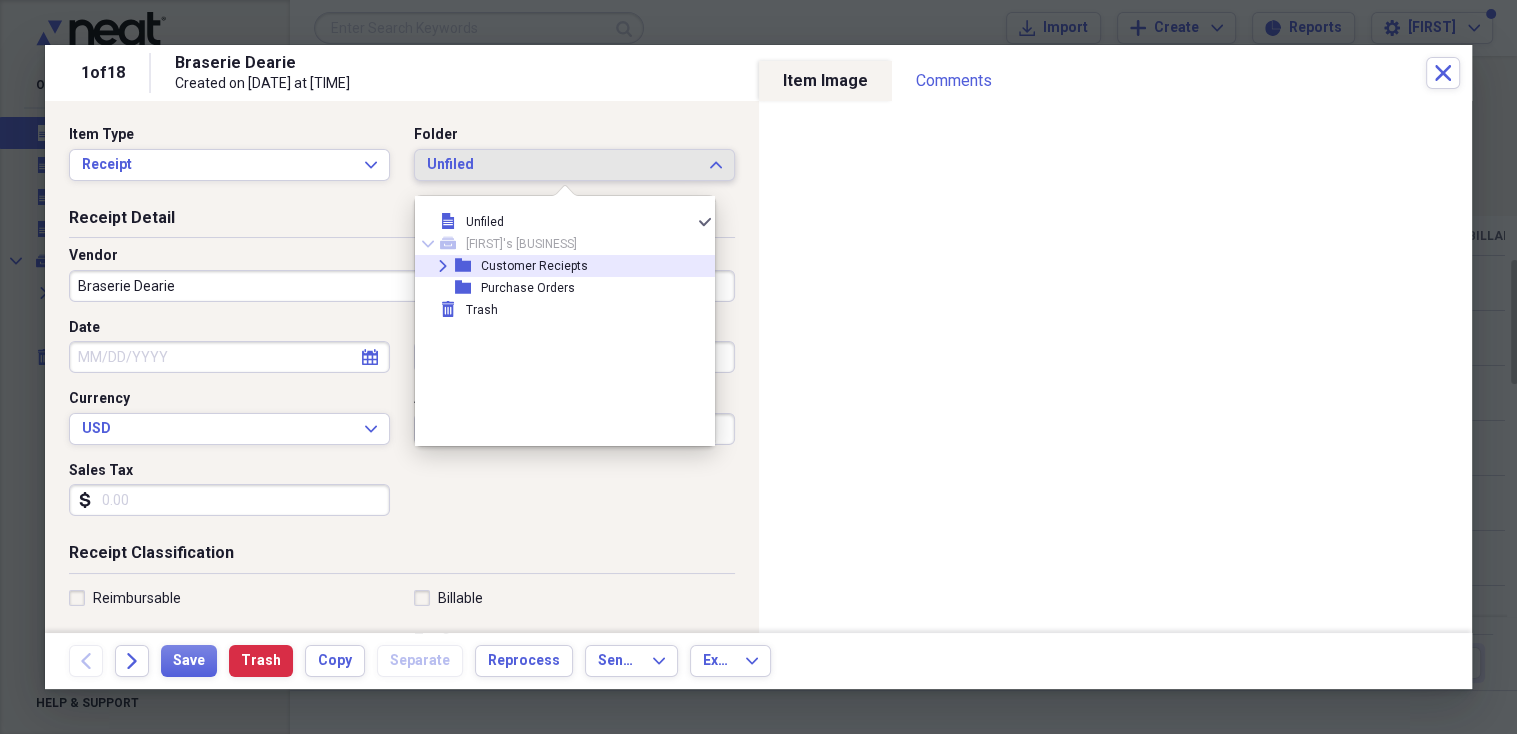 click on "Customer Reciepts" at bounding box center (534, 266) 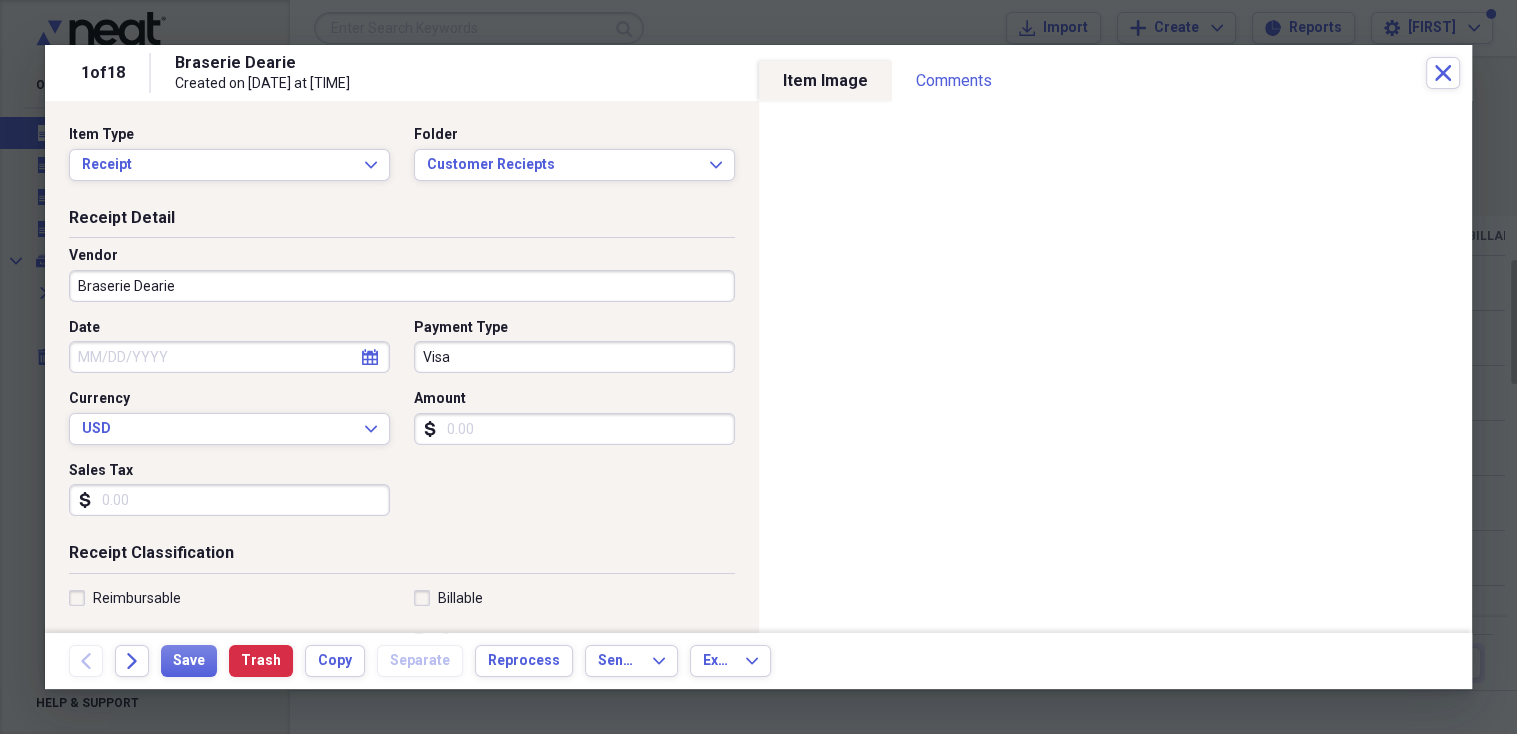 click on "Braserie Dearie" at bounding box center [402, 286] 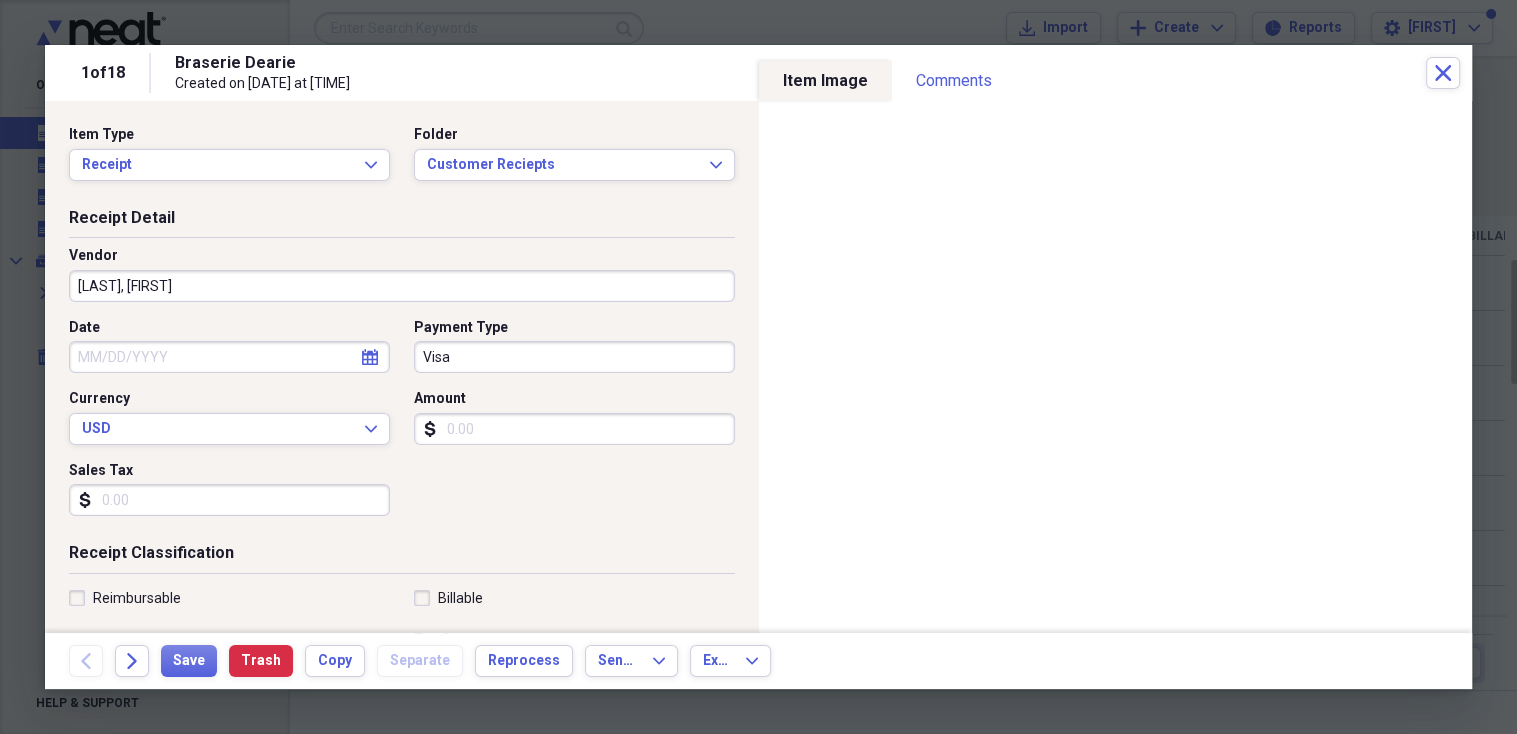 type on "[LAST], [FIRST]" 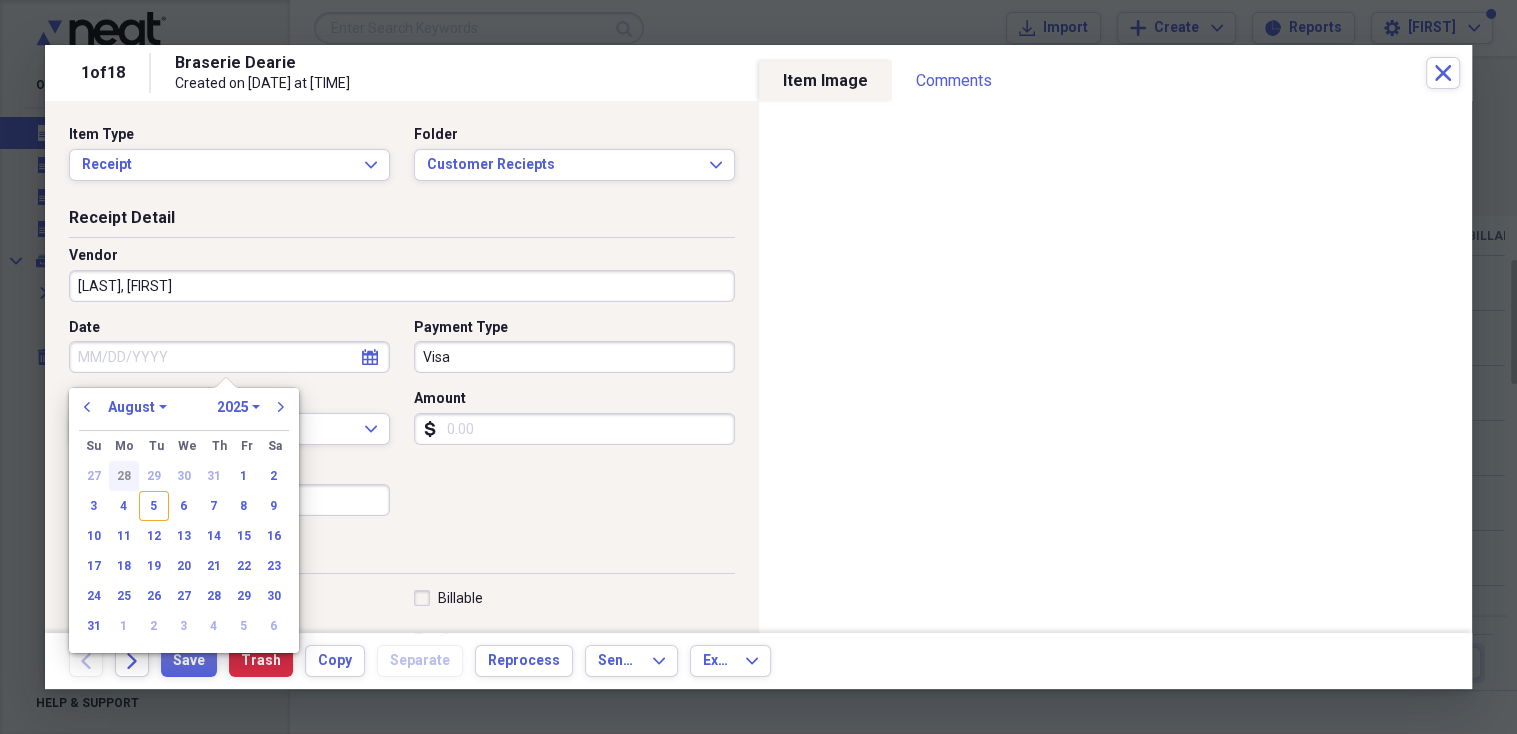 click on "28" at bounding box center [124, 476] 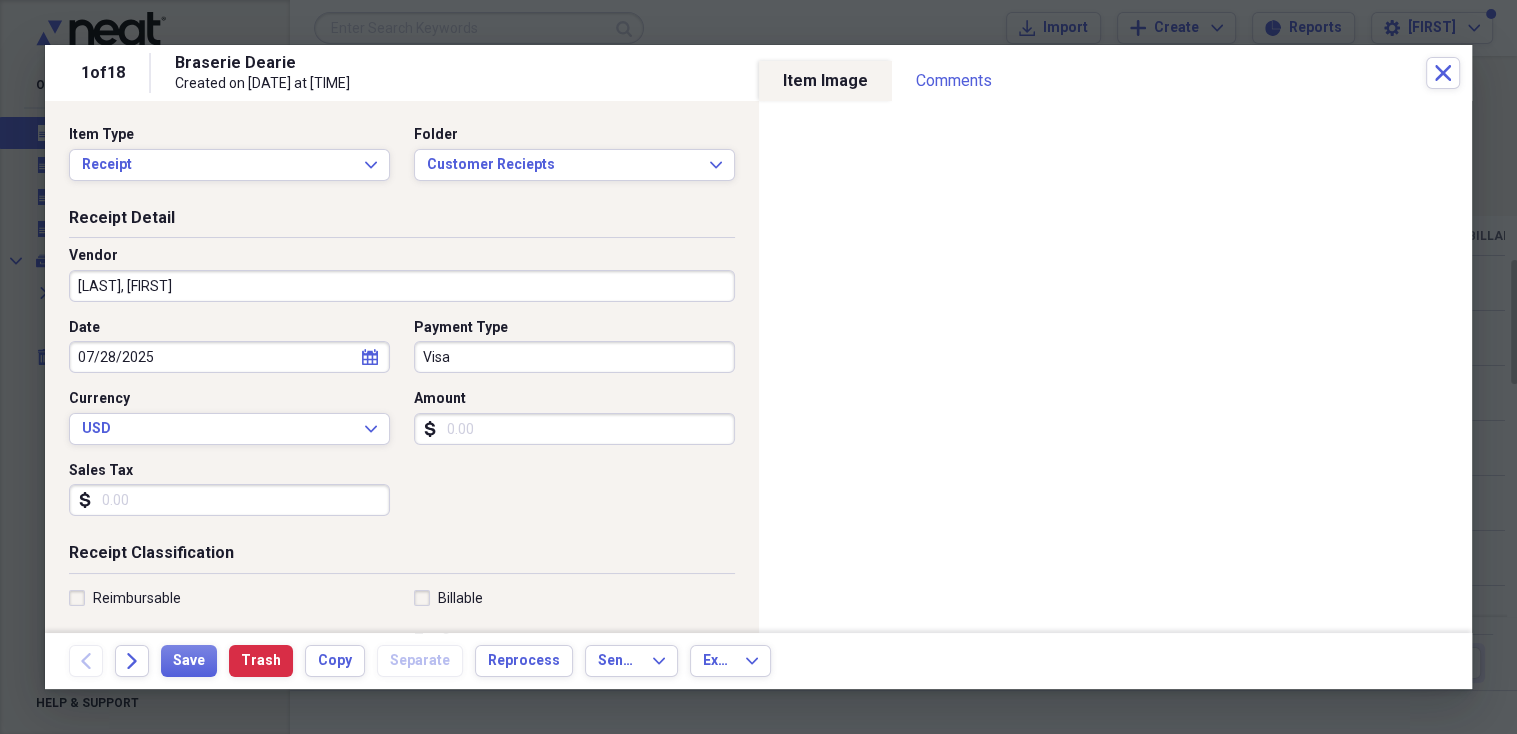 click on "Amount" at bounding box center [574, 429] 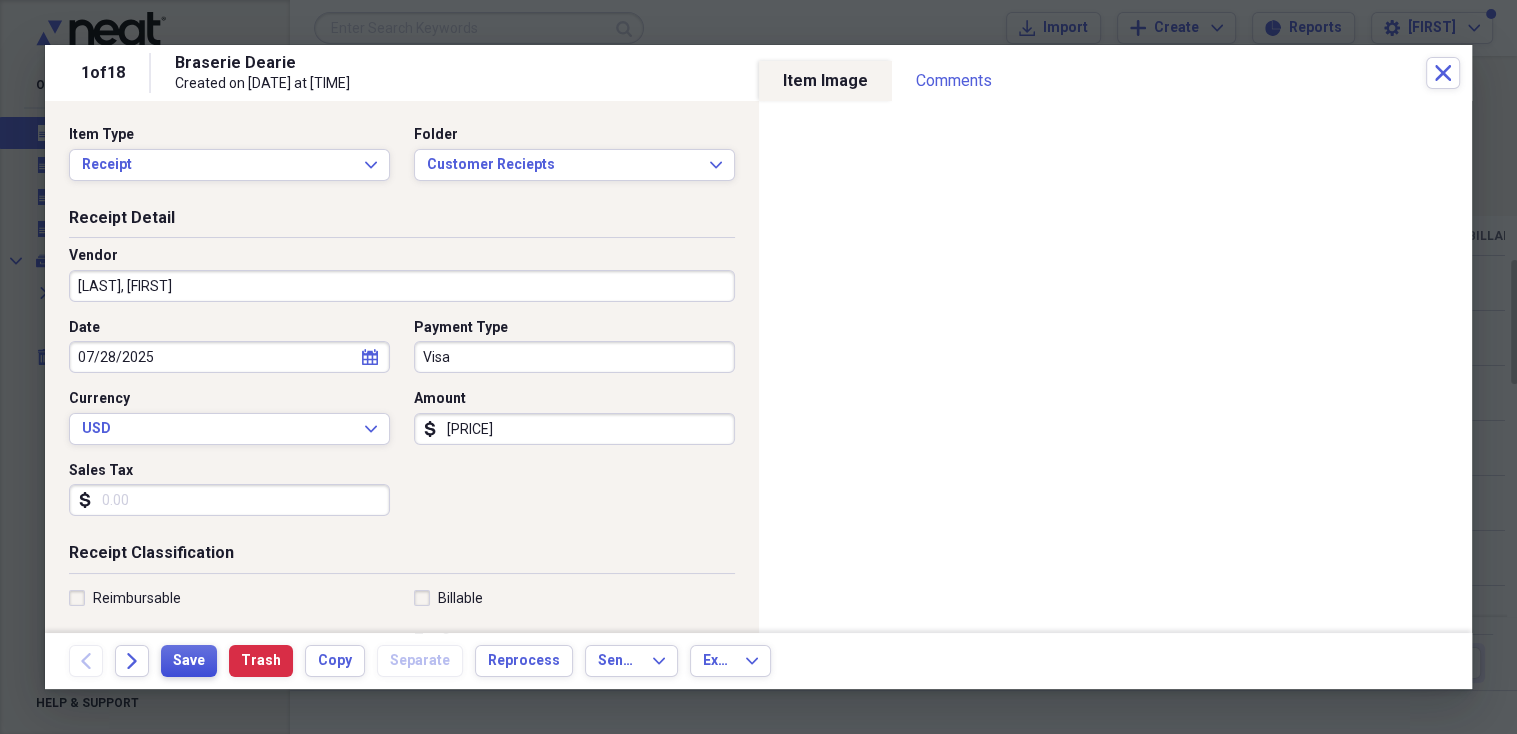 type on "[PRICE]" 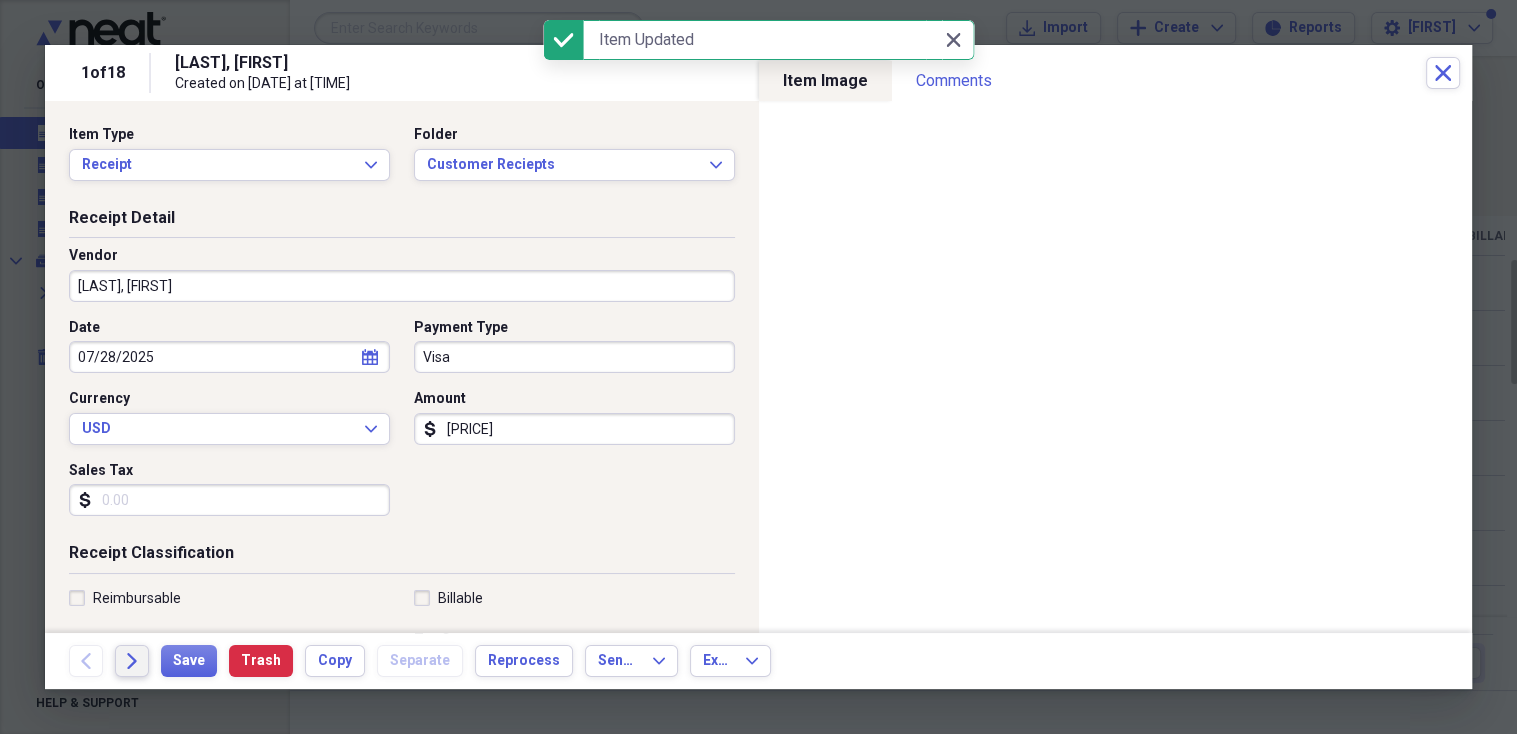 click on "Forward" at bounding box center (132, 661) 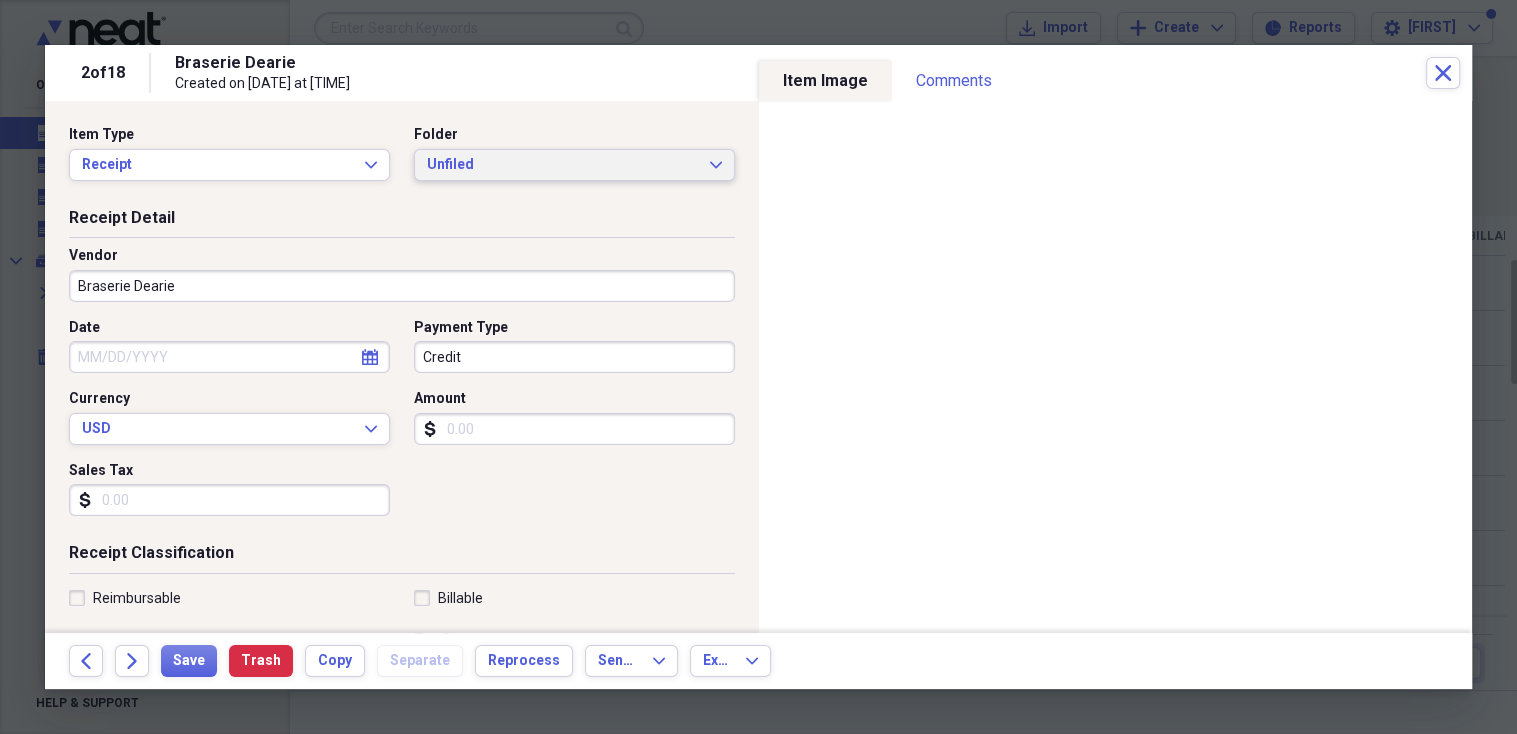 click on "Unfiled Expand" at bounding box center [574, 165] 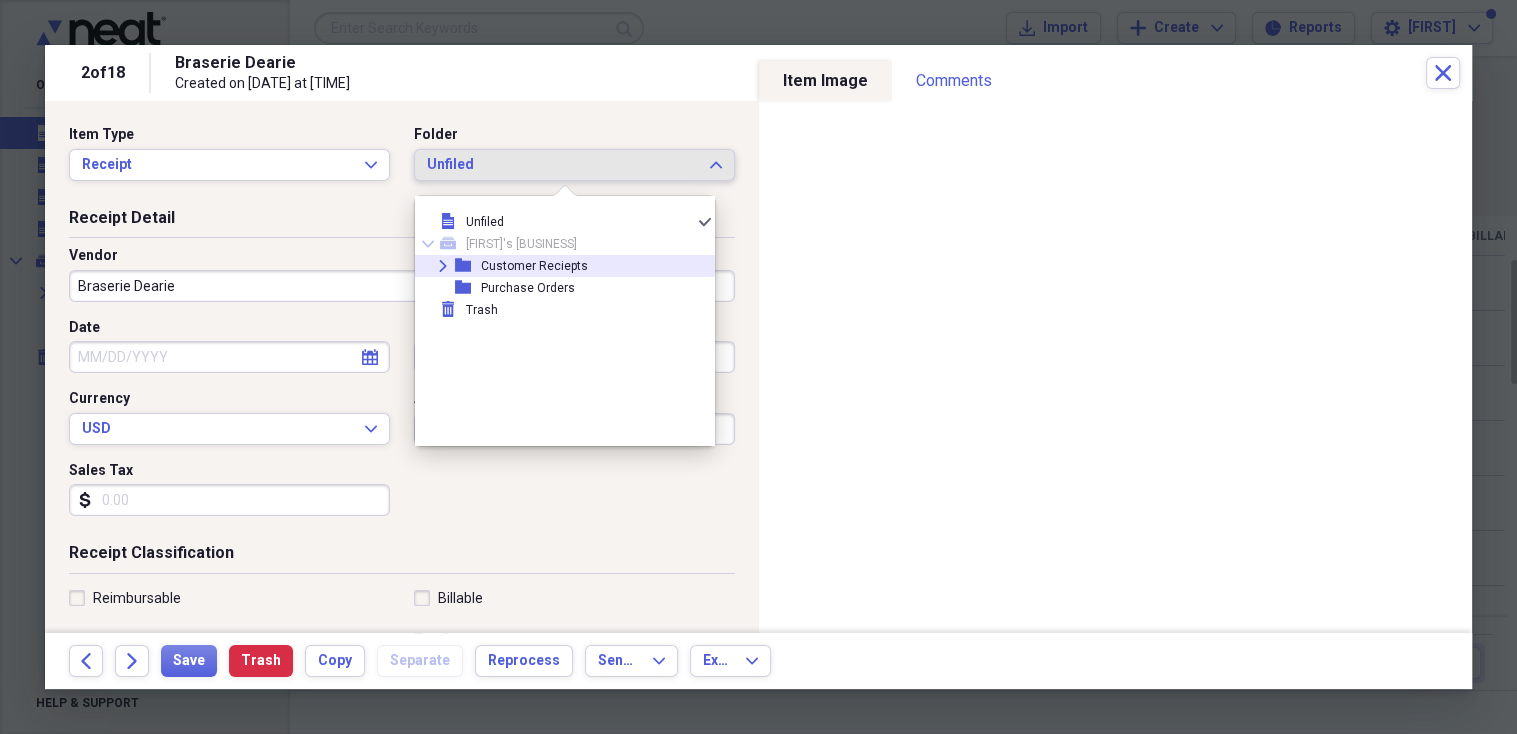 click on "Customer Reciepts" at bounding box center [534, 266] 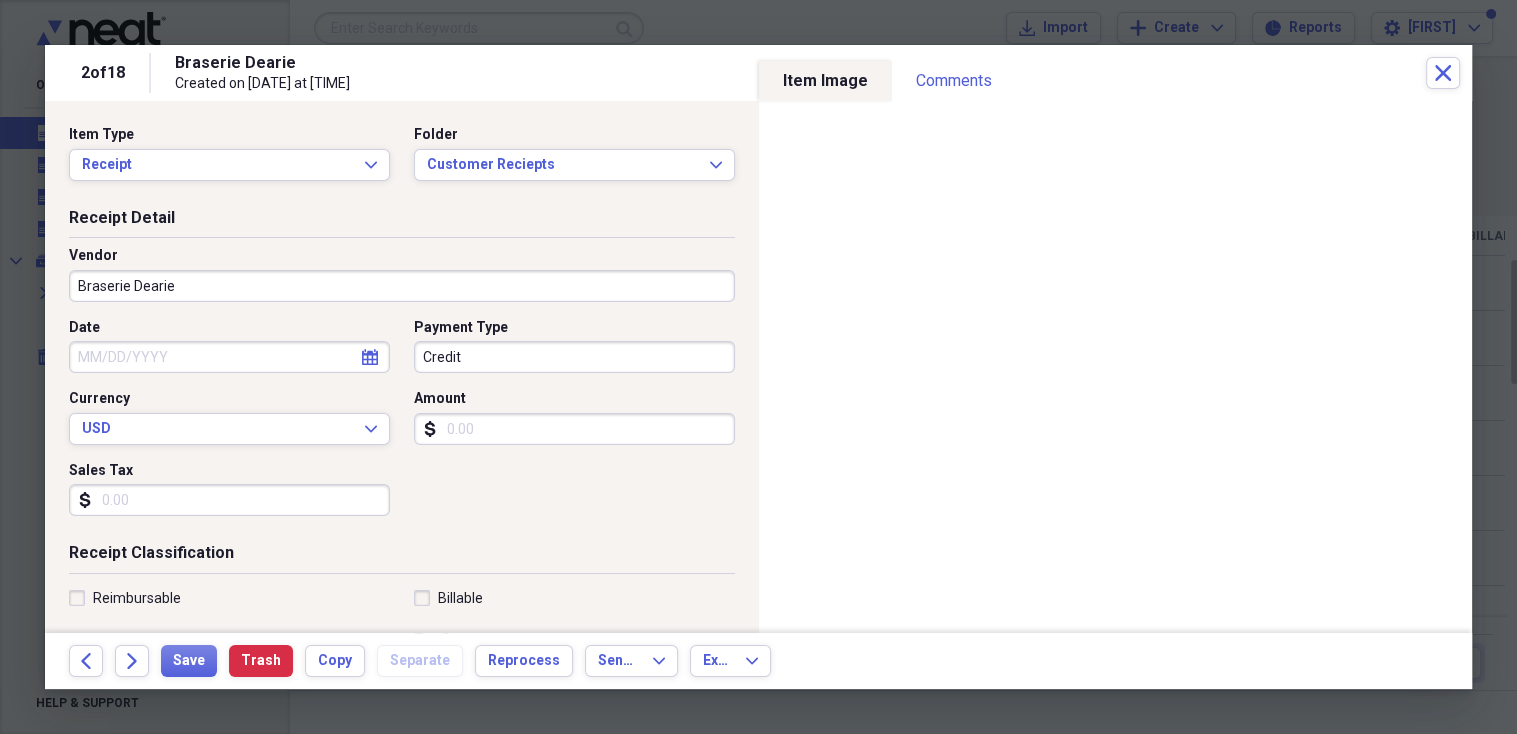 click on "Braserie Dearie" at bounding box center (402, 286) 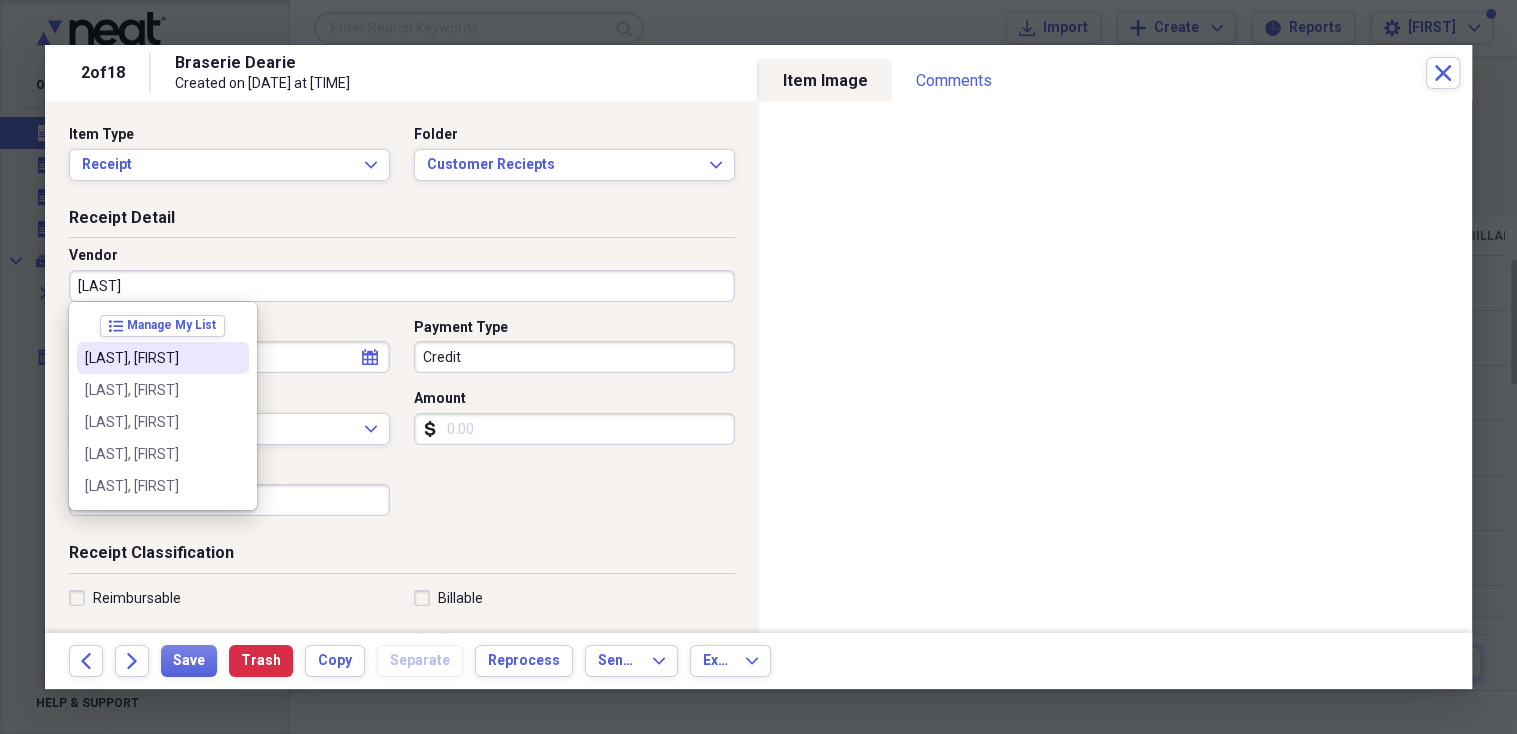 click on "[LAST], [FIRST]" at bounding box center (151, 358) 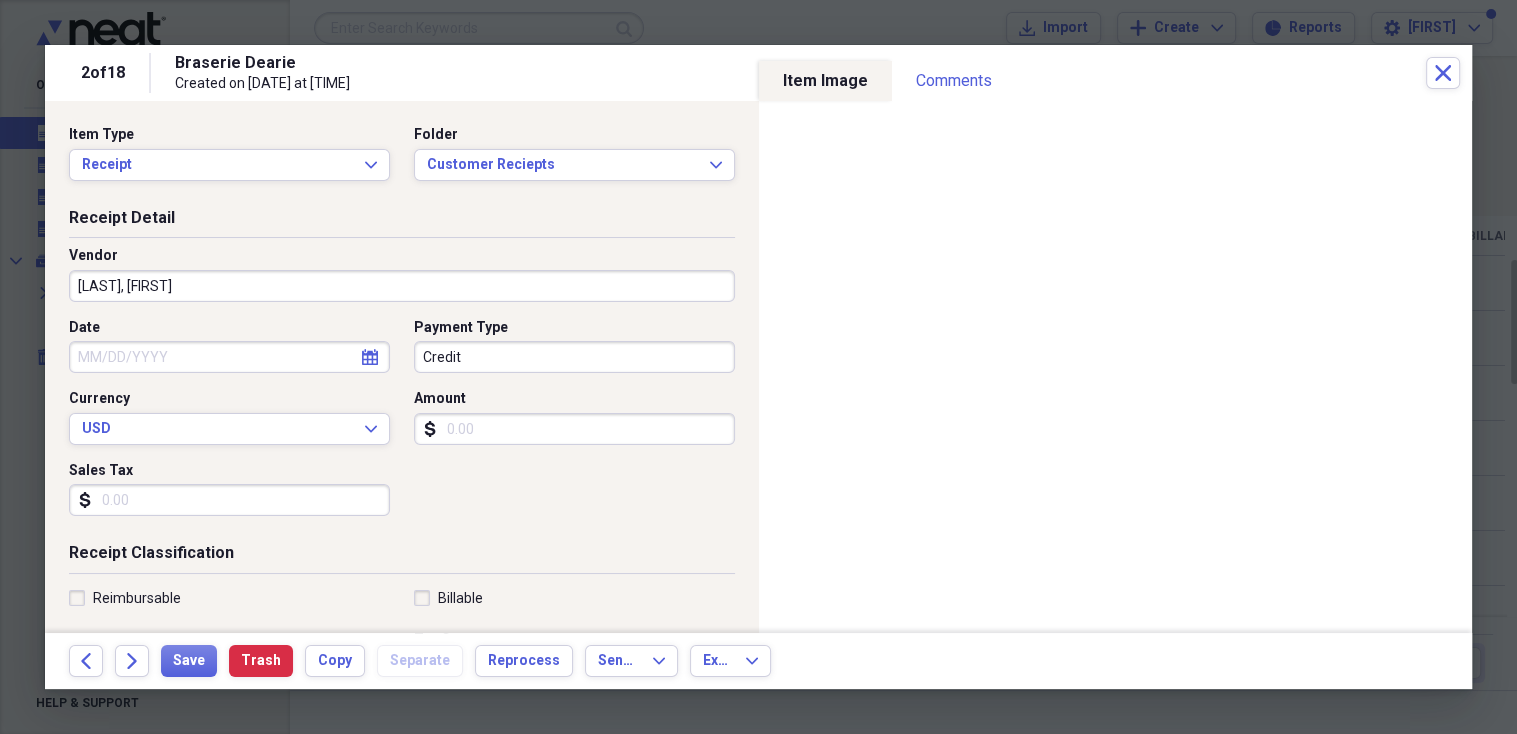 click on "Date" at bounding box center (229, 357) 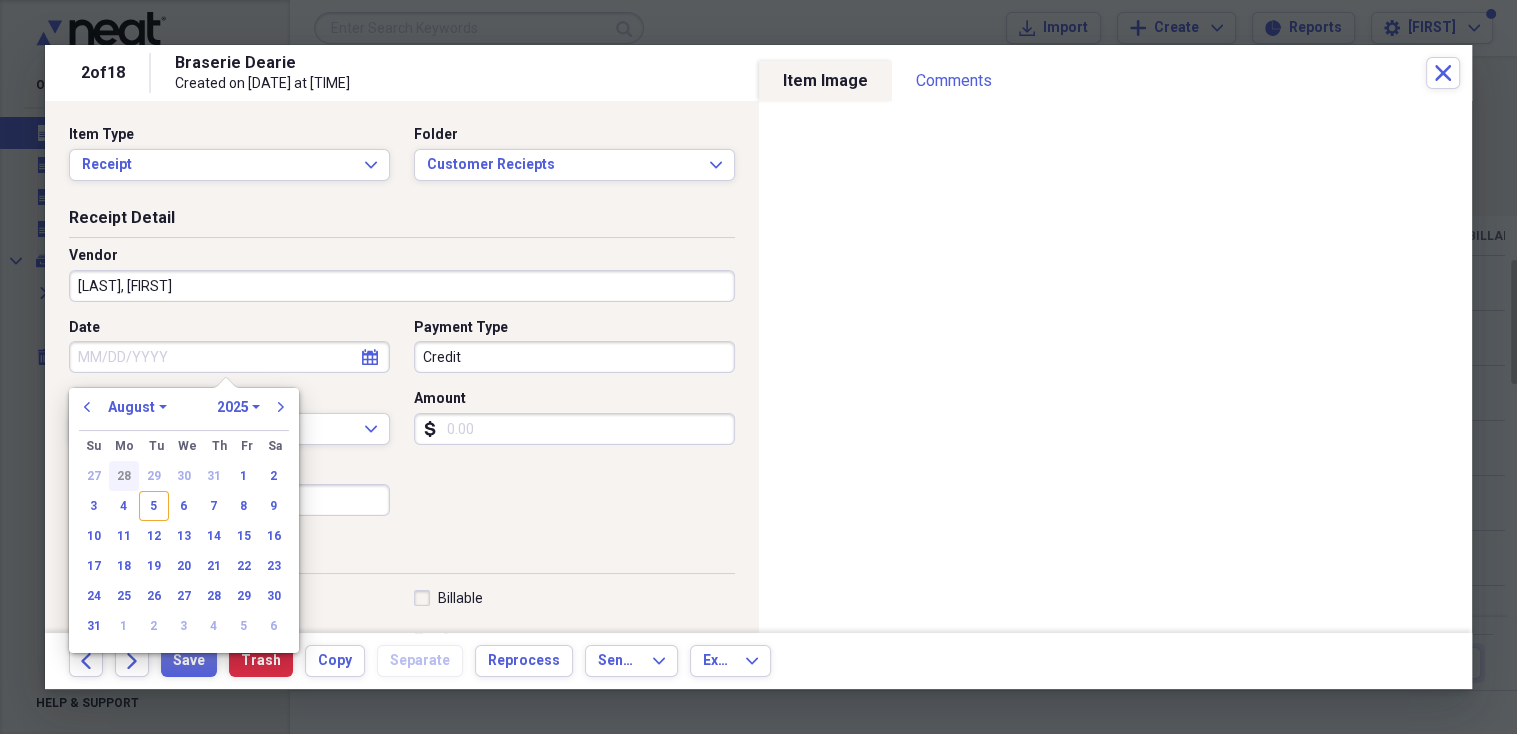 click on "28" at bounding box center (124, 476) 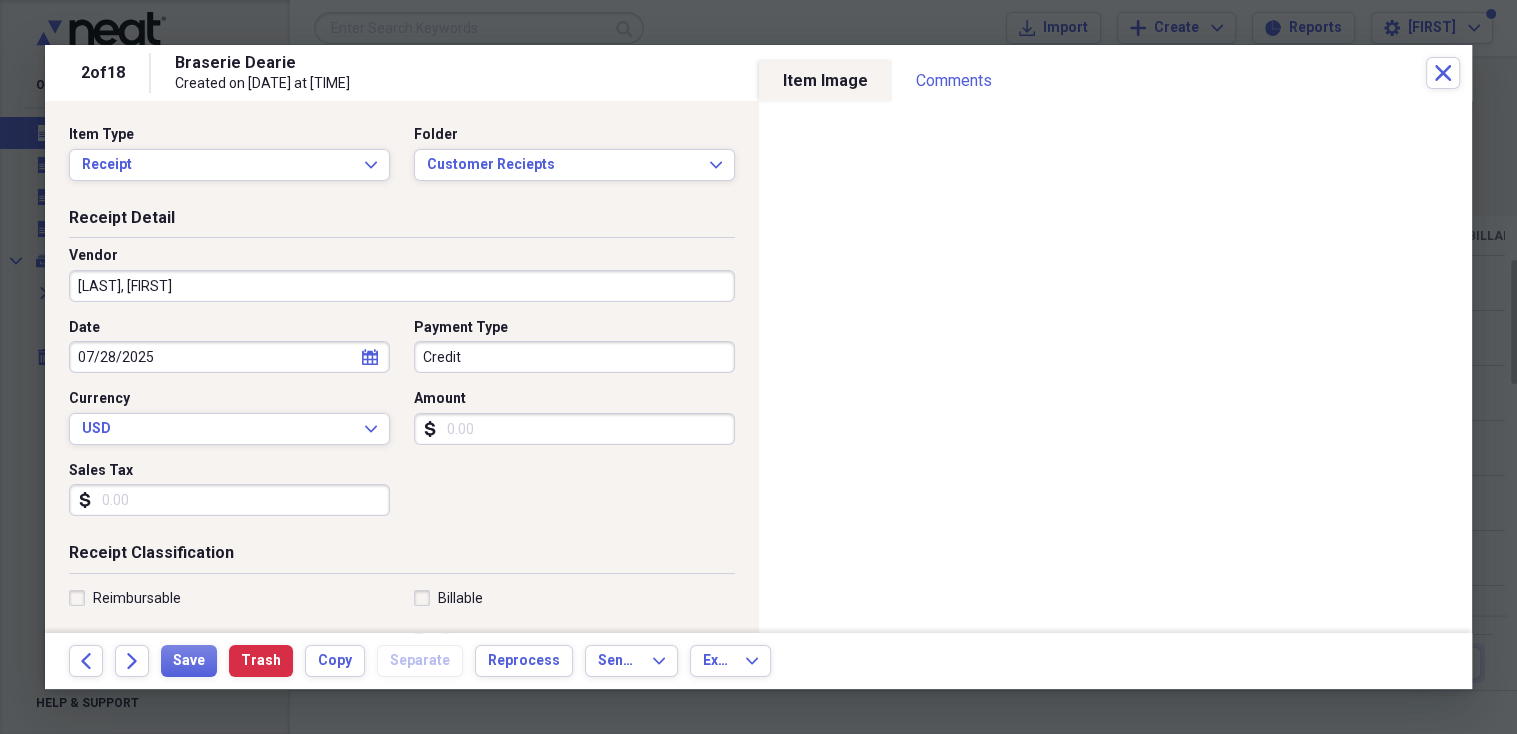 click on "Amount" at bounding box center (574, 429) 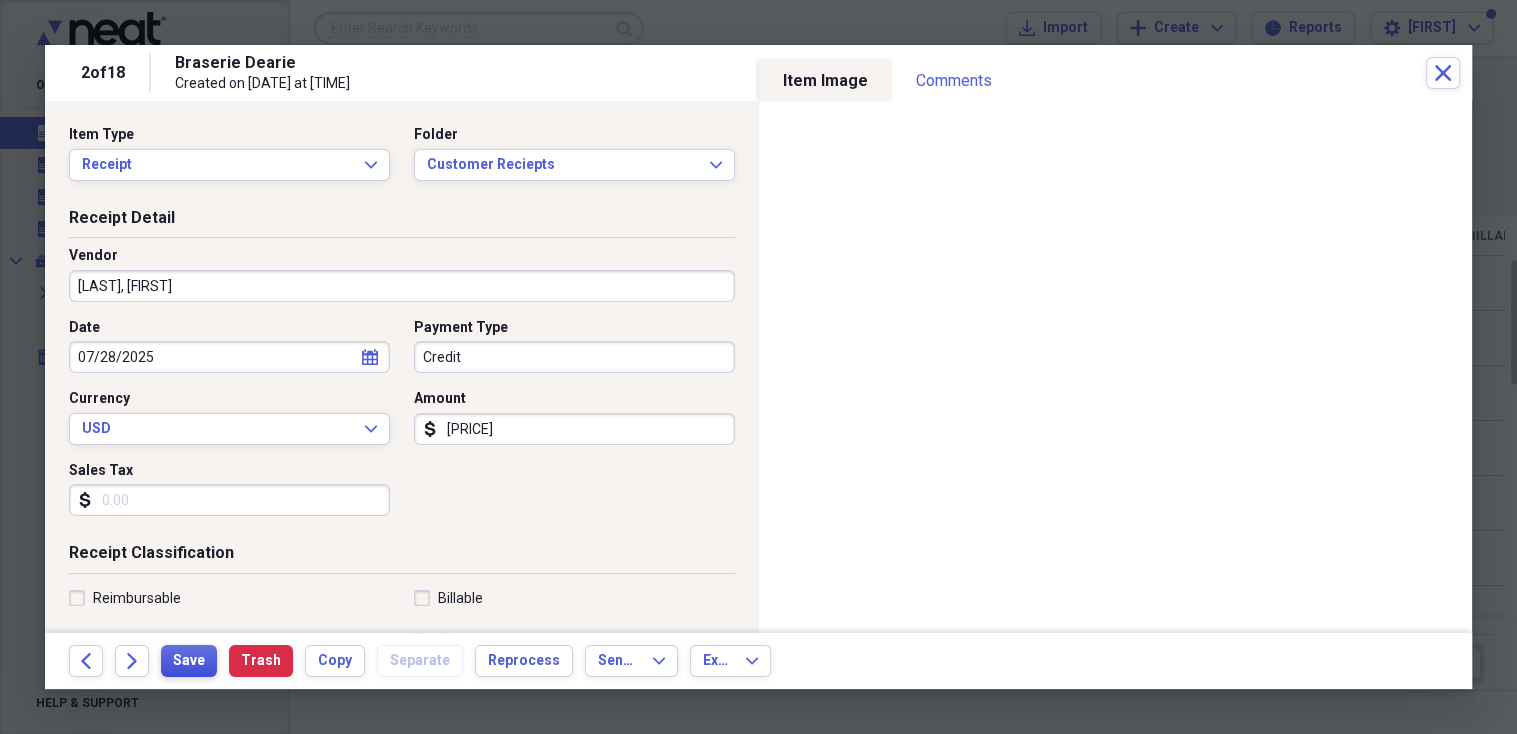 type on "[PRICE]" 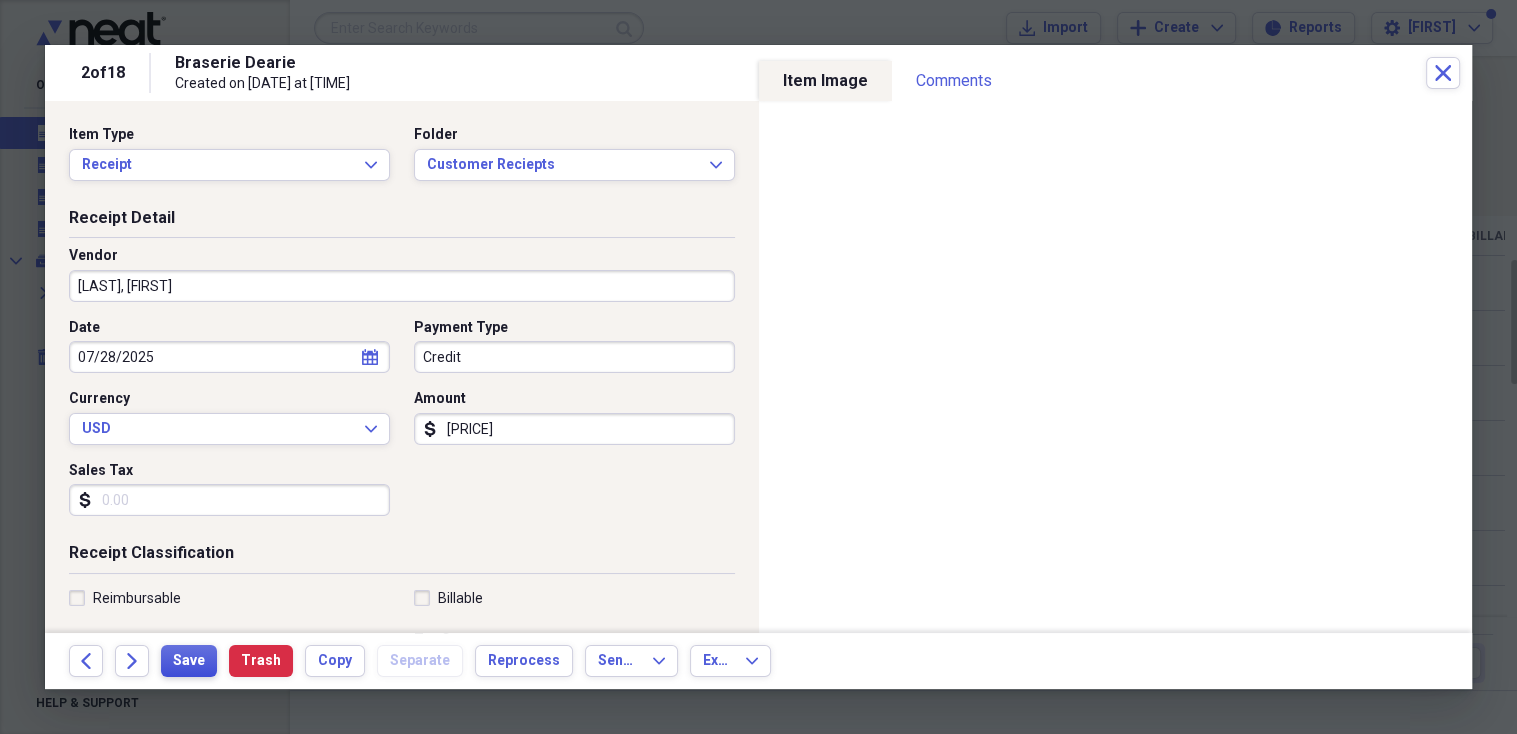 click on "Save" at bounding box center [189, 661] 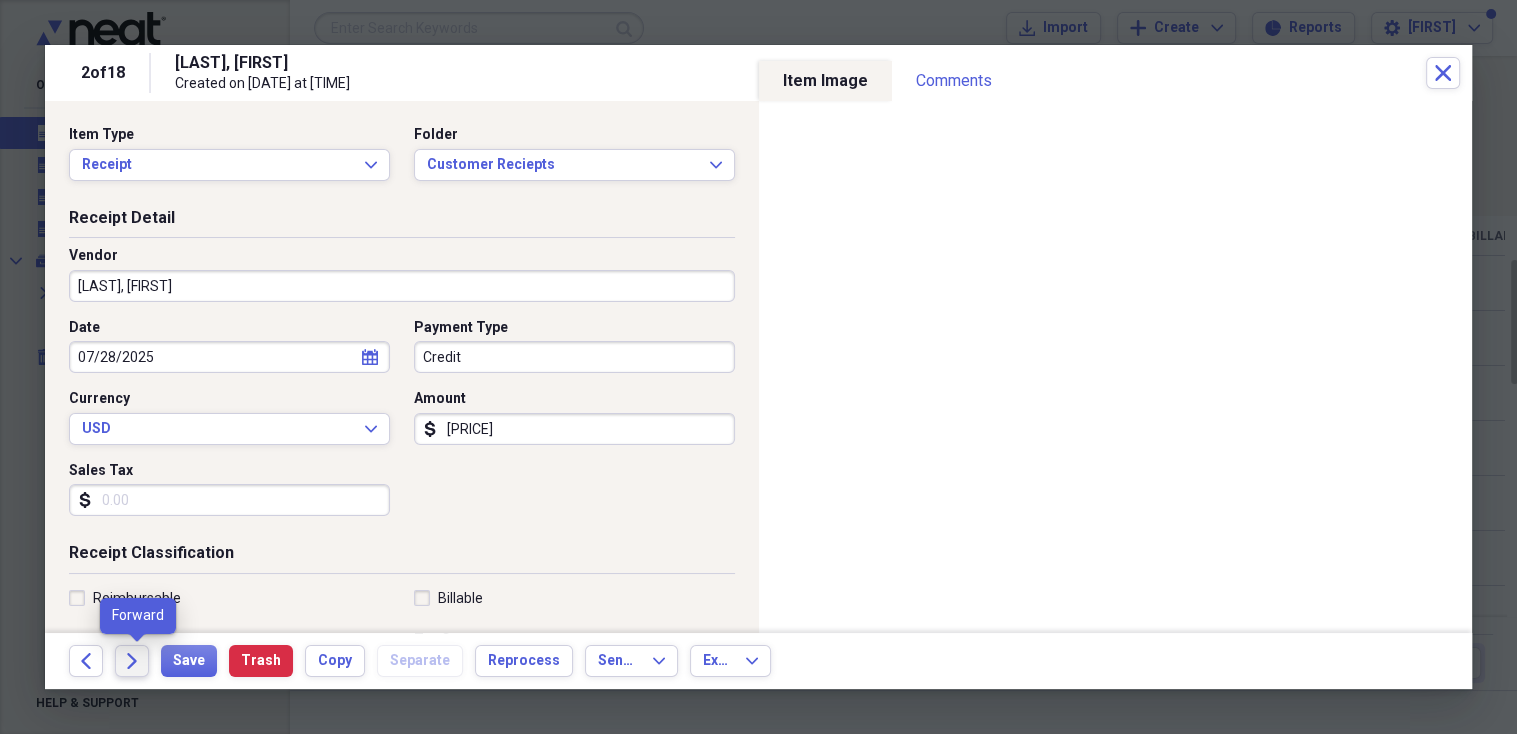 click on "Forward" at bounding box center (132, 661) 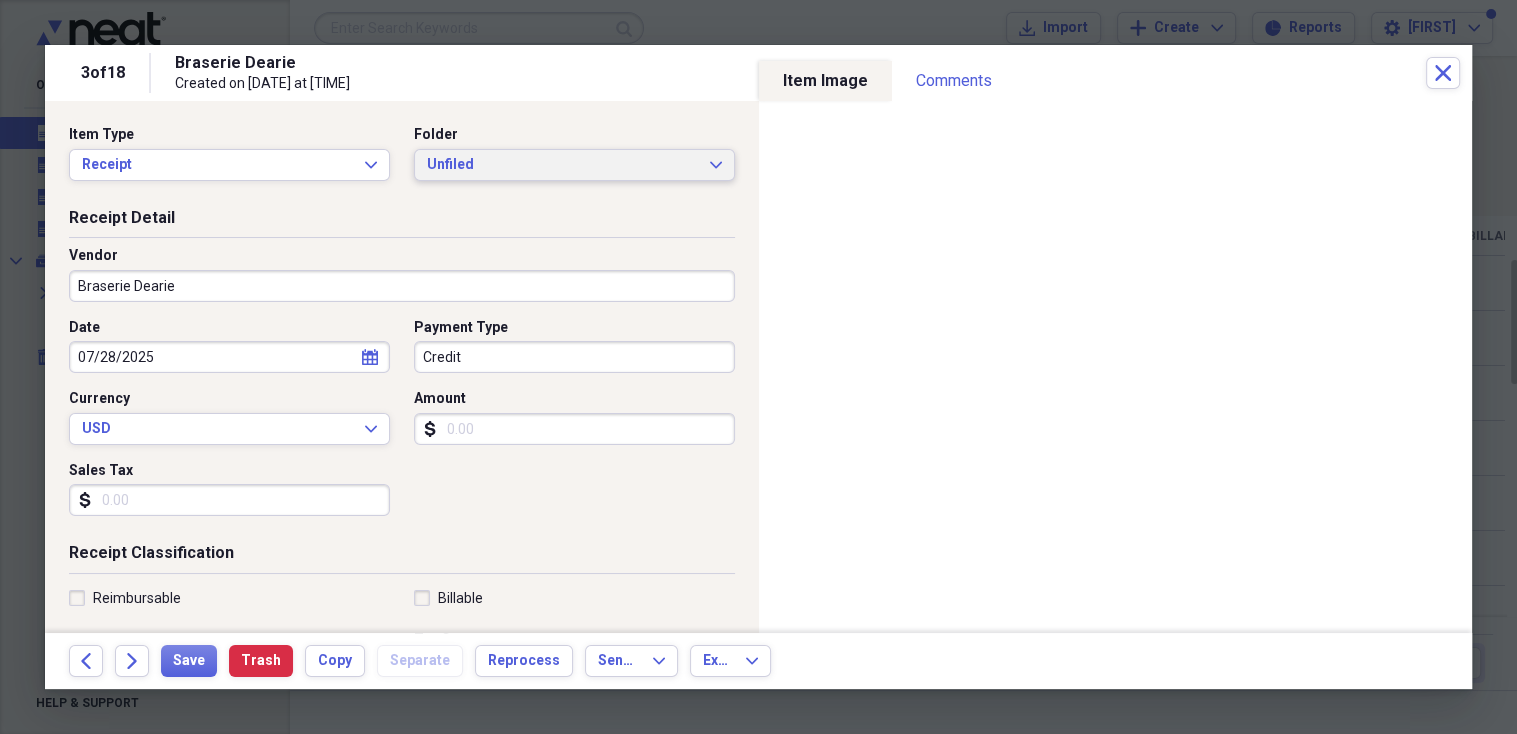 click on "Unfiled" at bounding box center [562, 165] 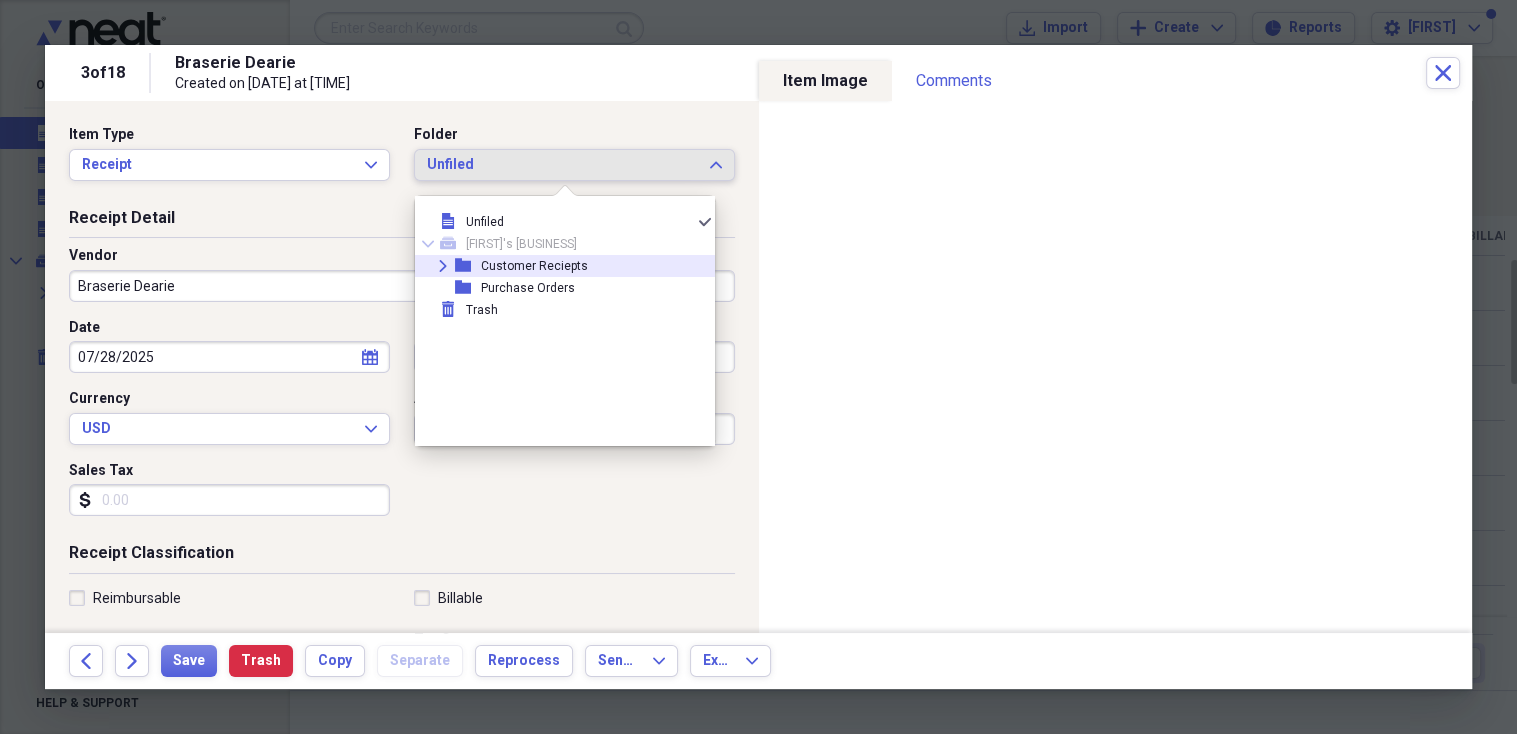 click on "Customer Reciepts" at bounding box center [534, 266] 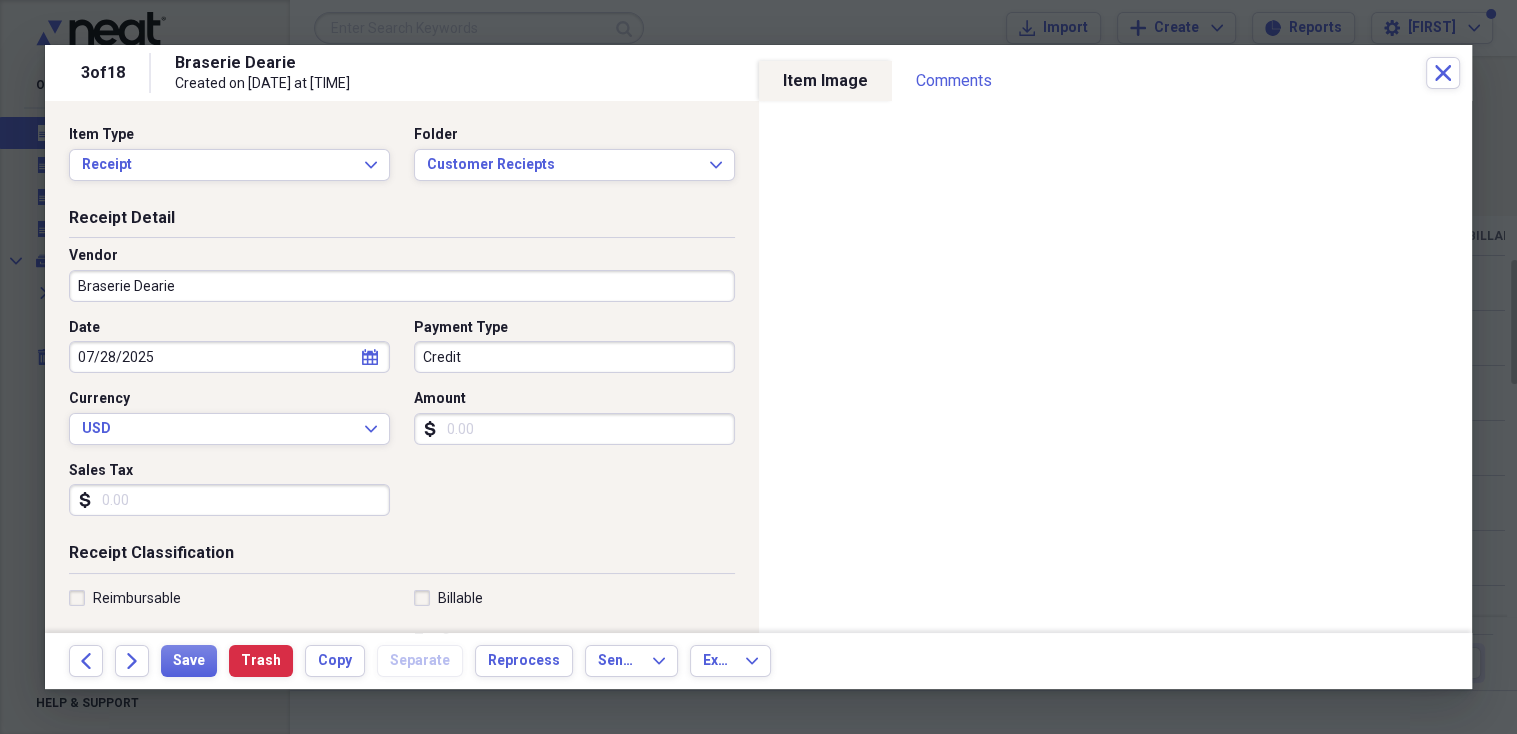 click on "Braserie Dearie" at bounding box center (402, 286) 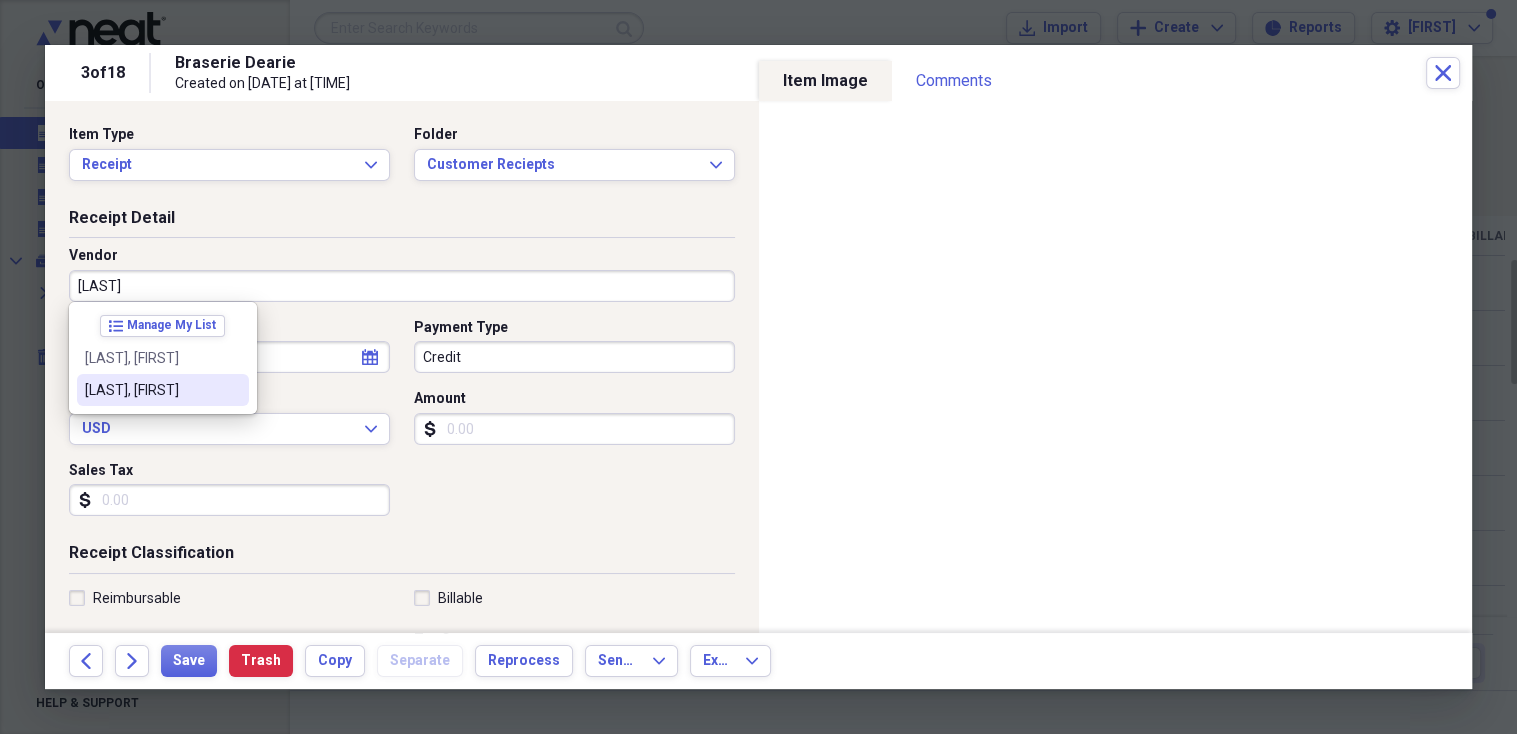 click on "[LAST], [FIRST]" at bounding box center (151, 390) 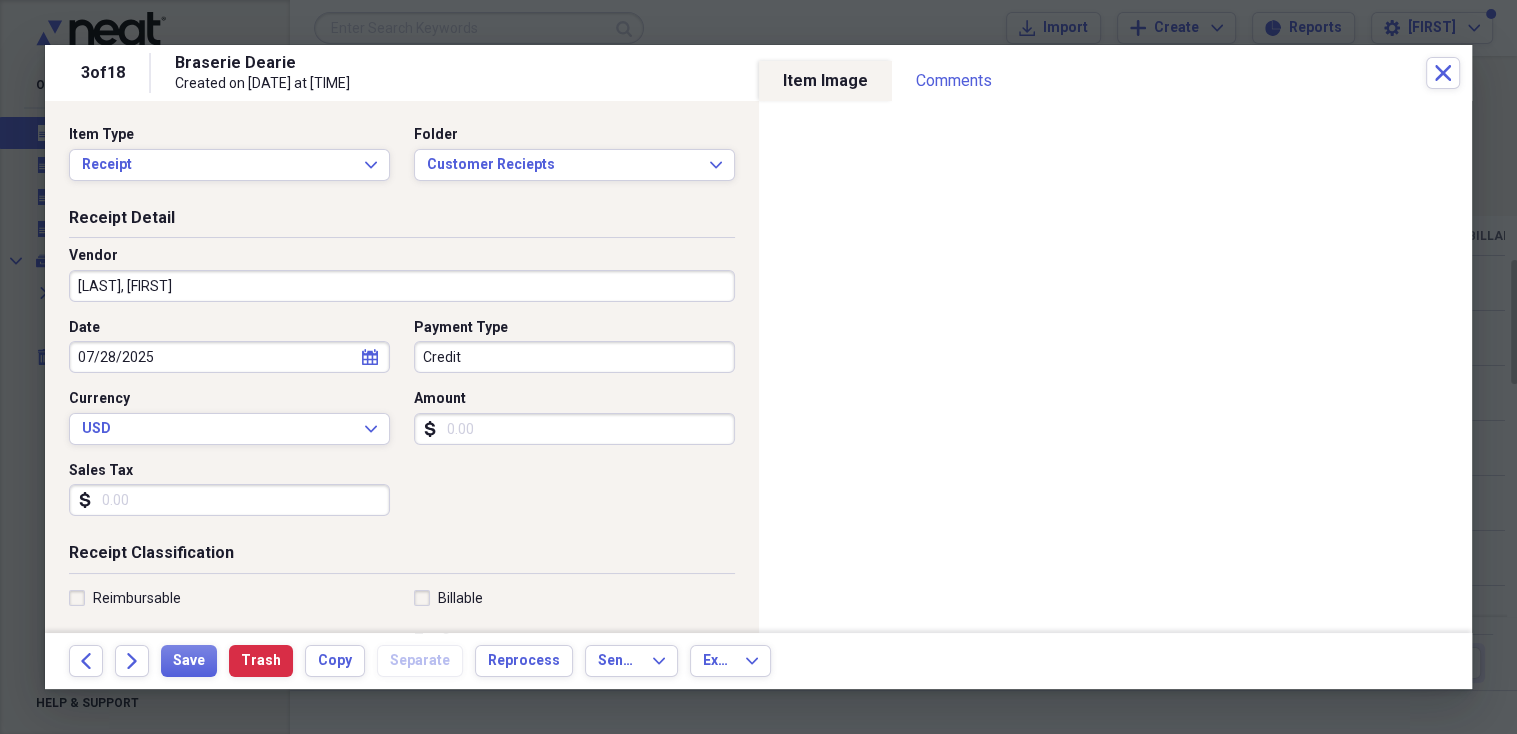 type on "General Retail" 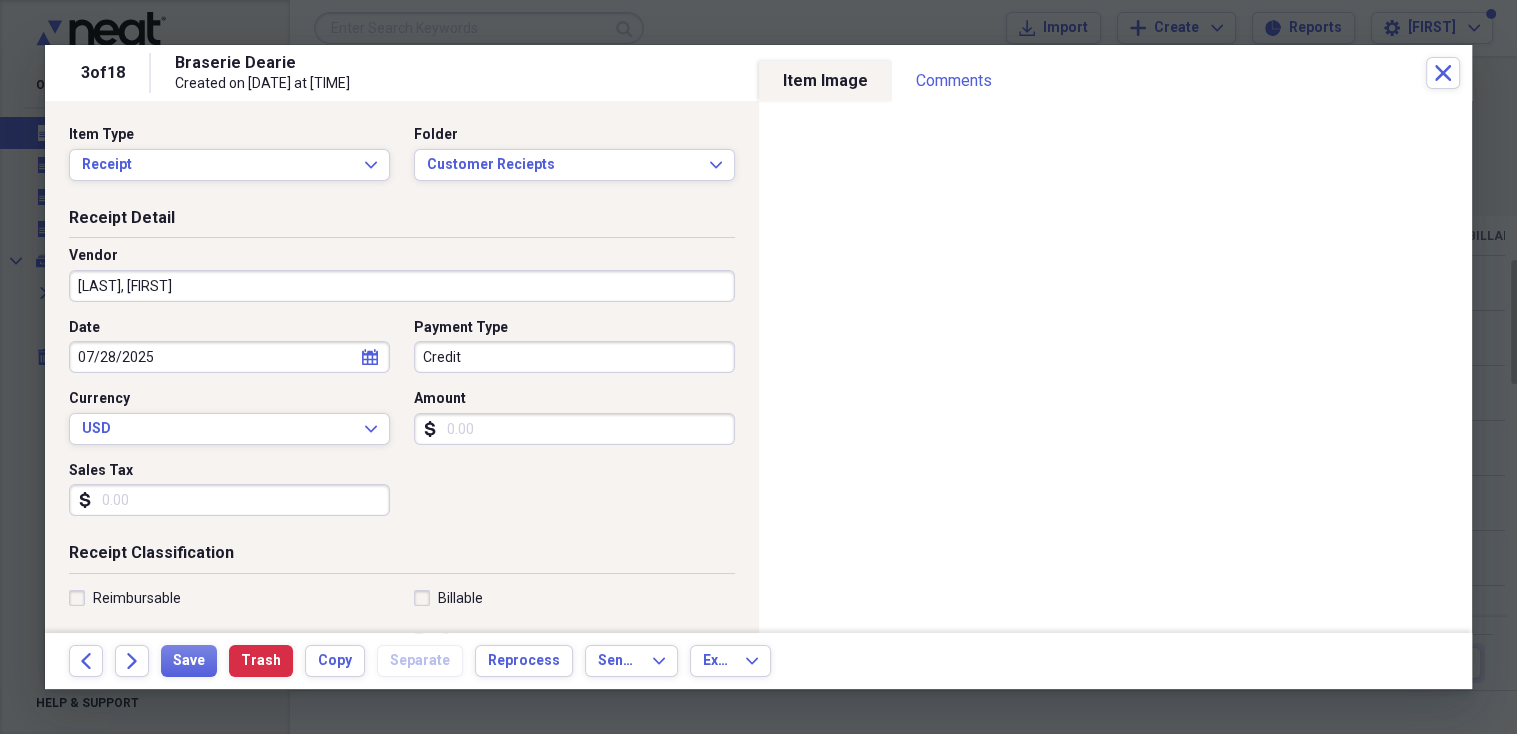 click on "Amount" at bounding box center [574, 429] 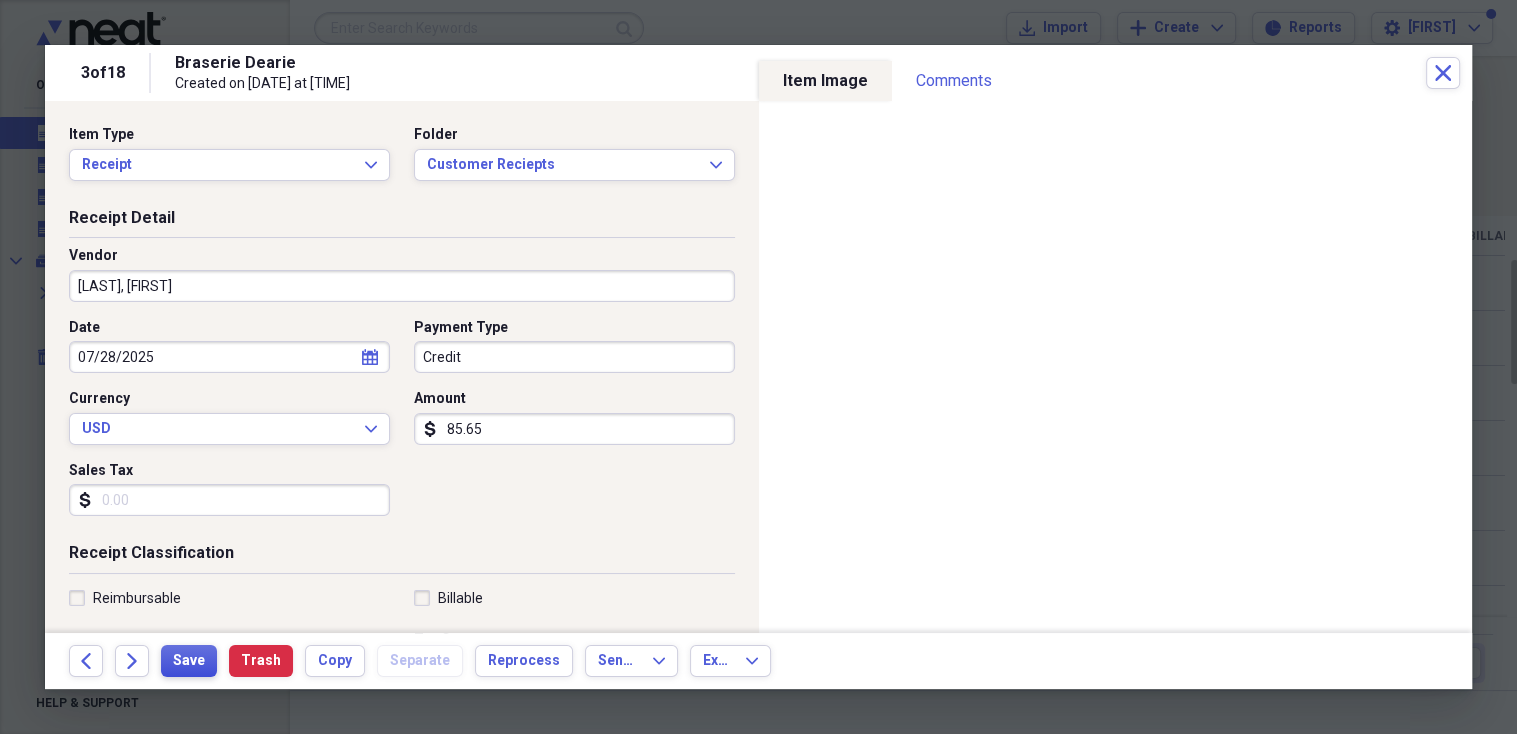 type on "85.65" 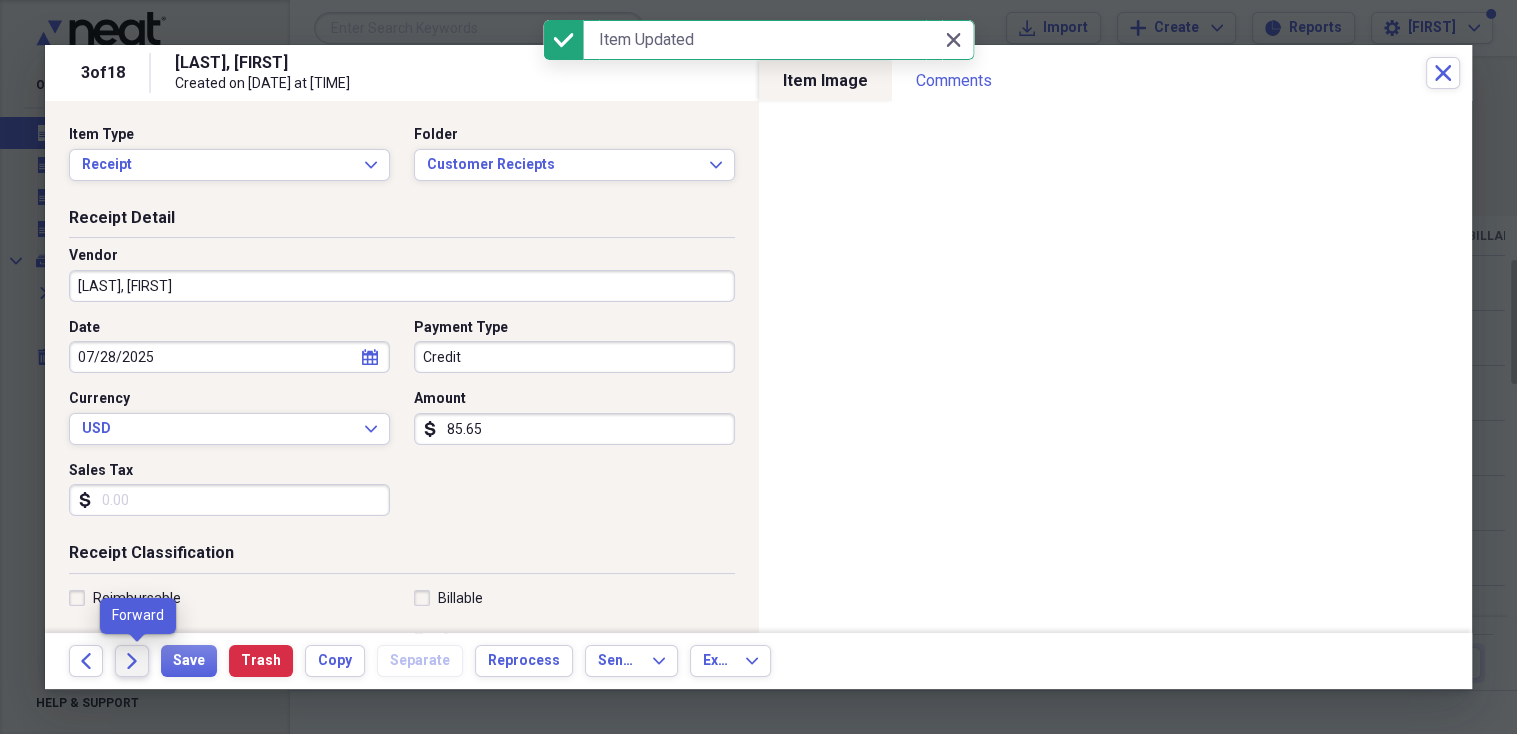 click on "Forward" at bounding box center [132, 661] 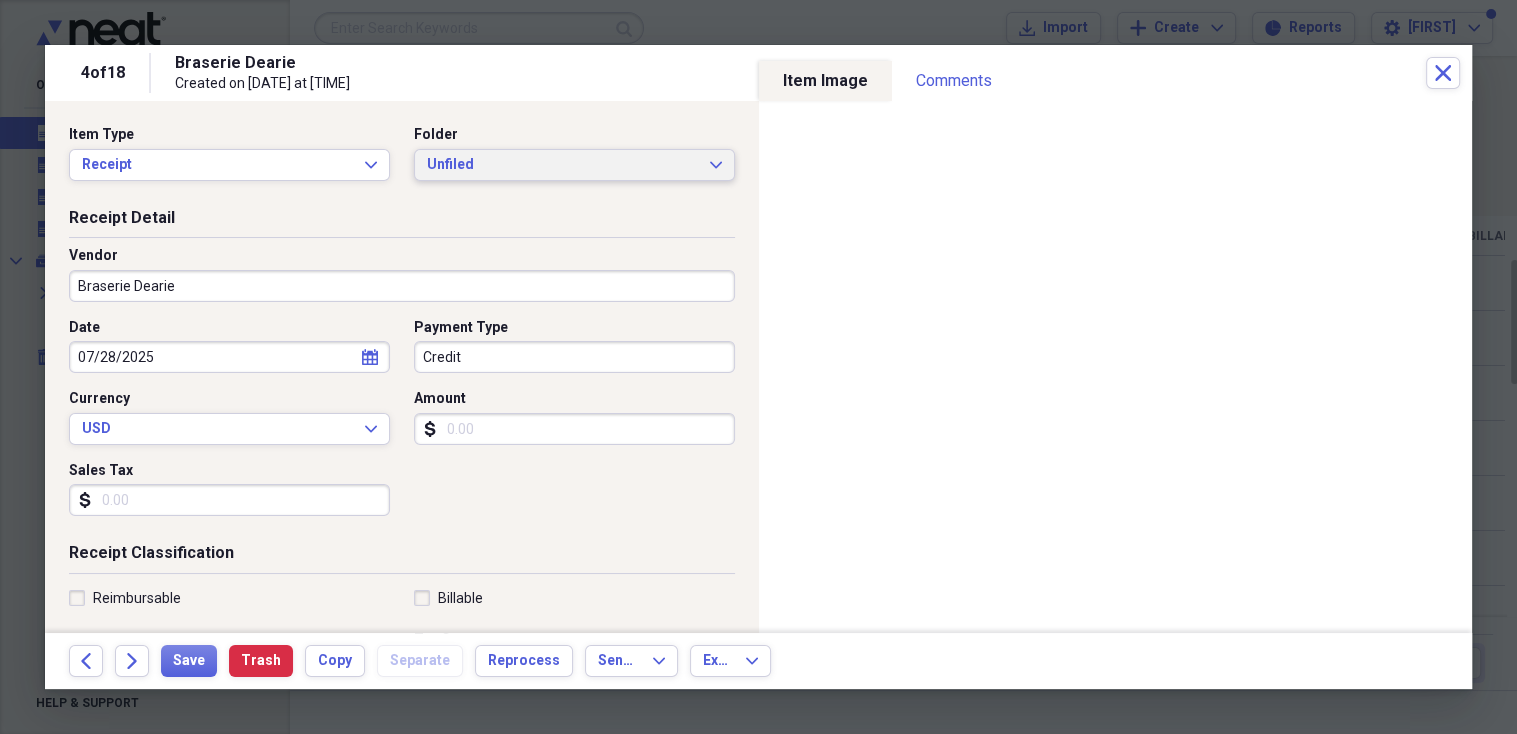 click on "Unfiled" at bounding box center (562, 165) 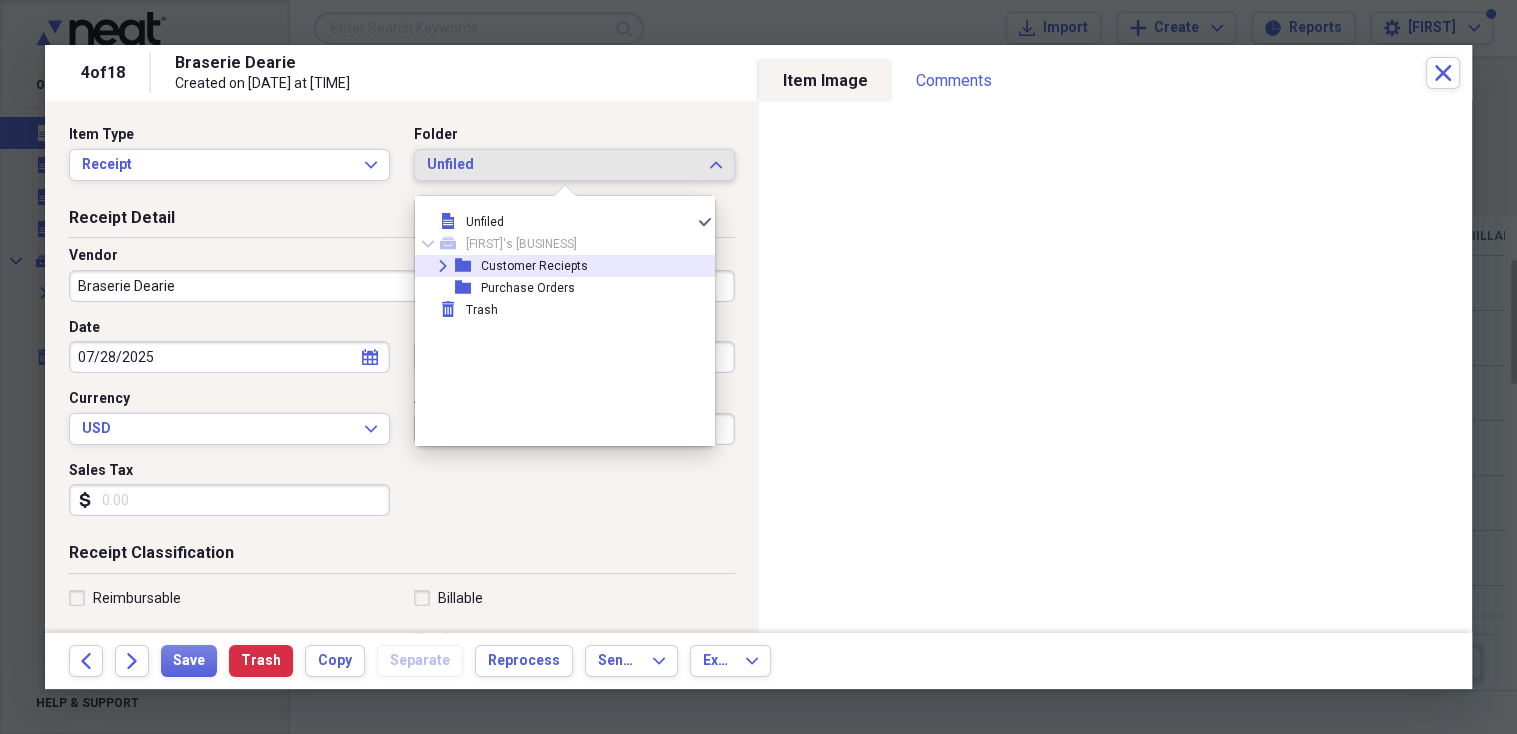 click on "Customer Reciepts" at bounding box center (534, 266) 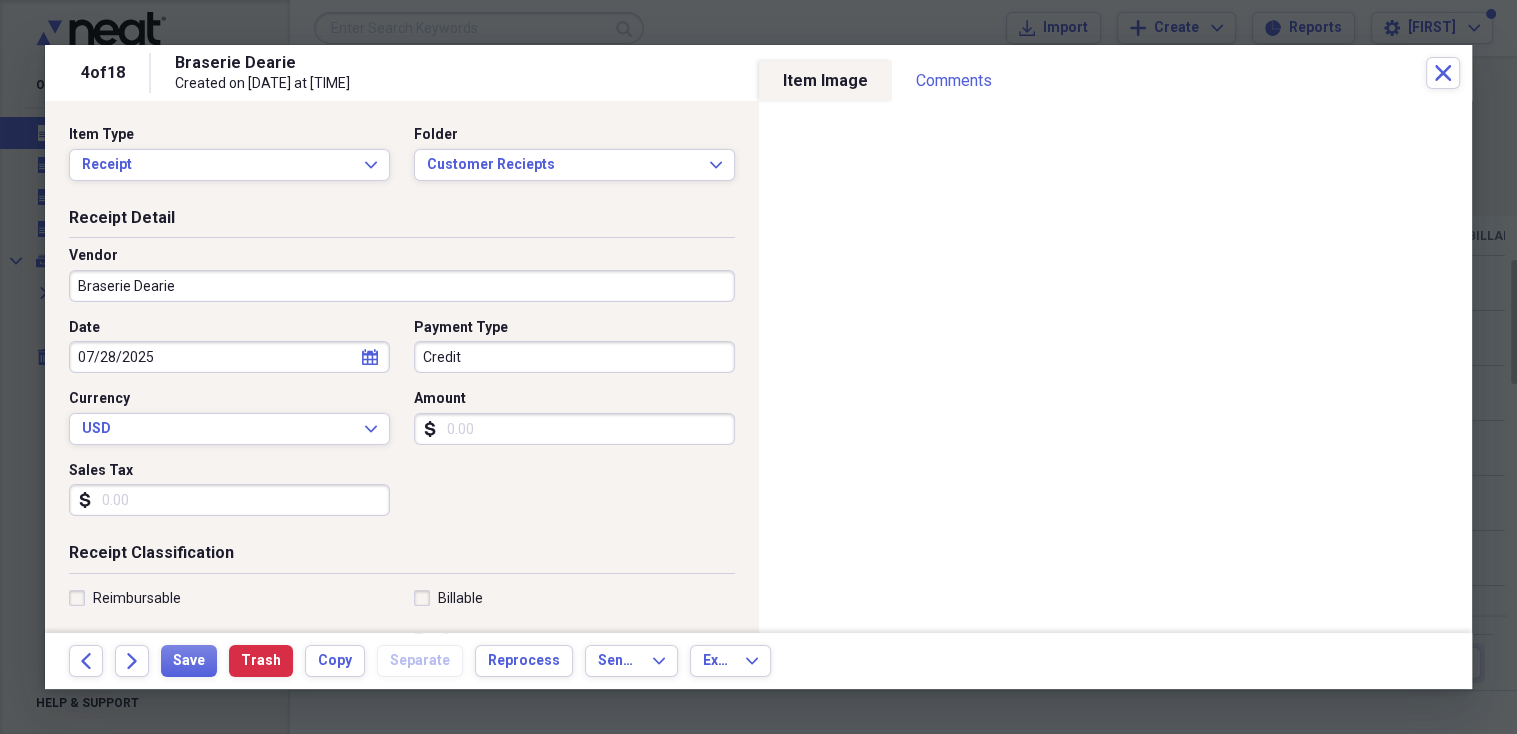 click on "Braserie Dearie" at bounding box center (402, 286) 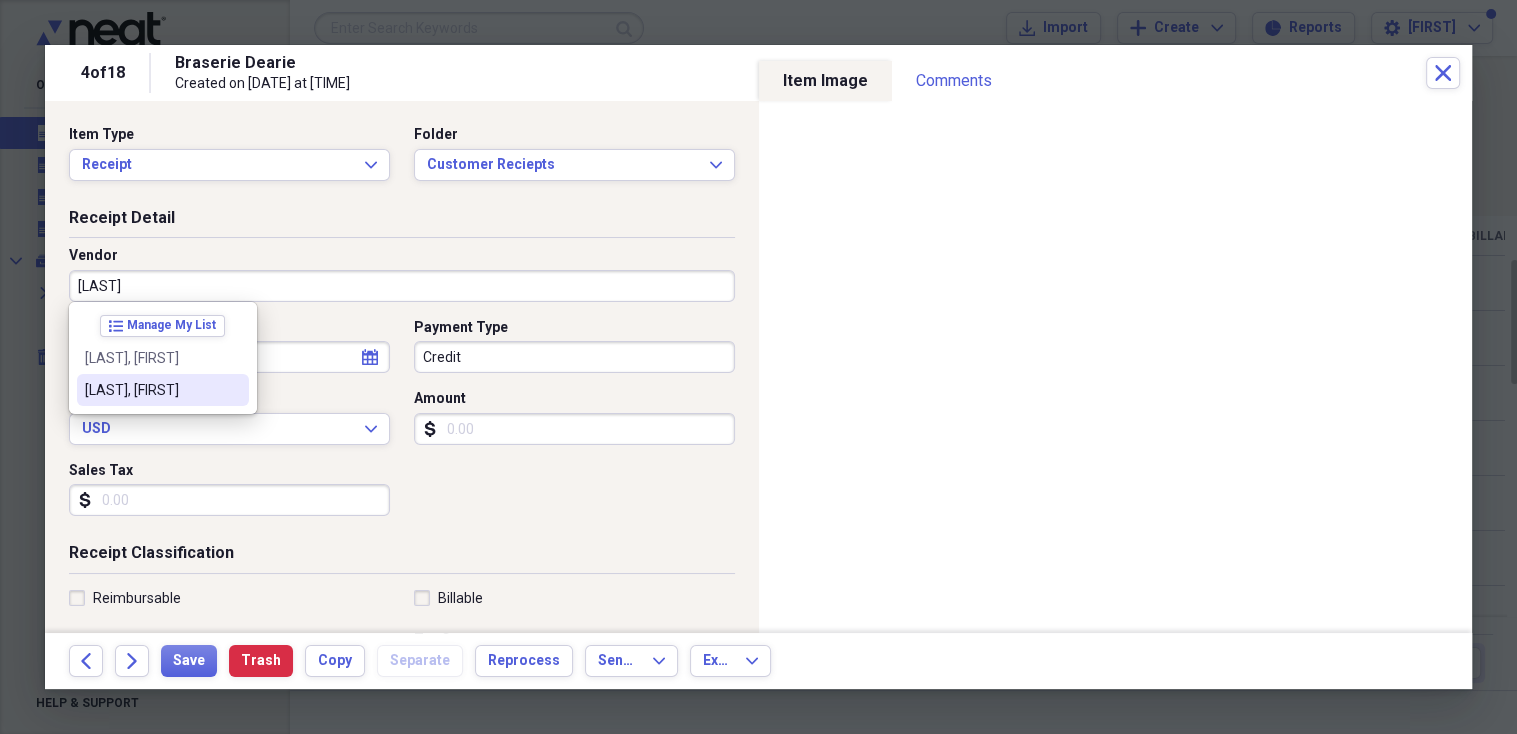 click on "[LAST], [FIRST]" at bounding box center (163, 390) 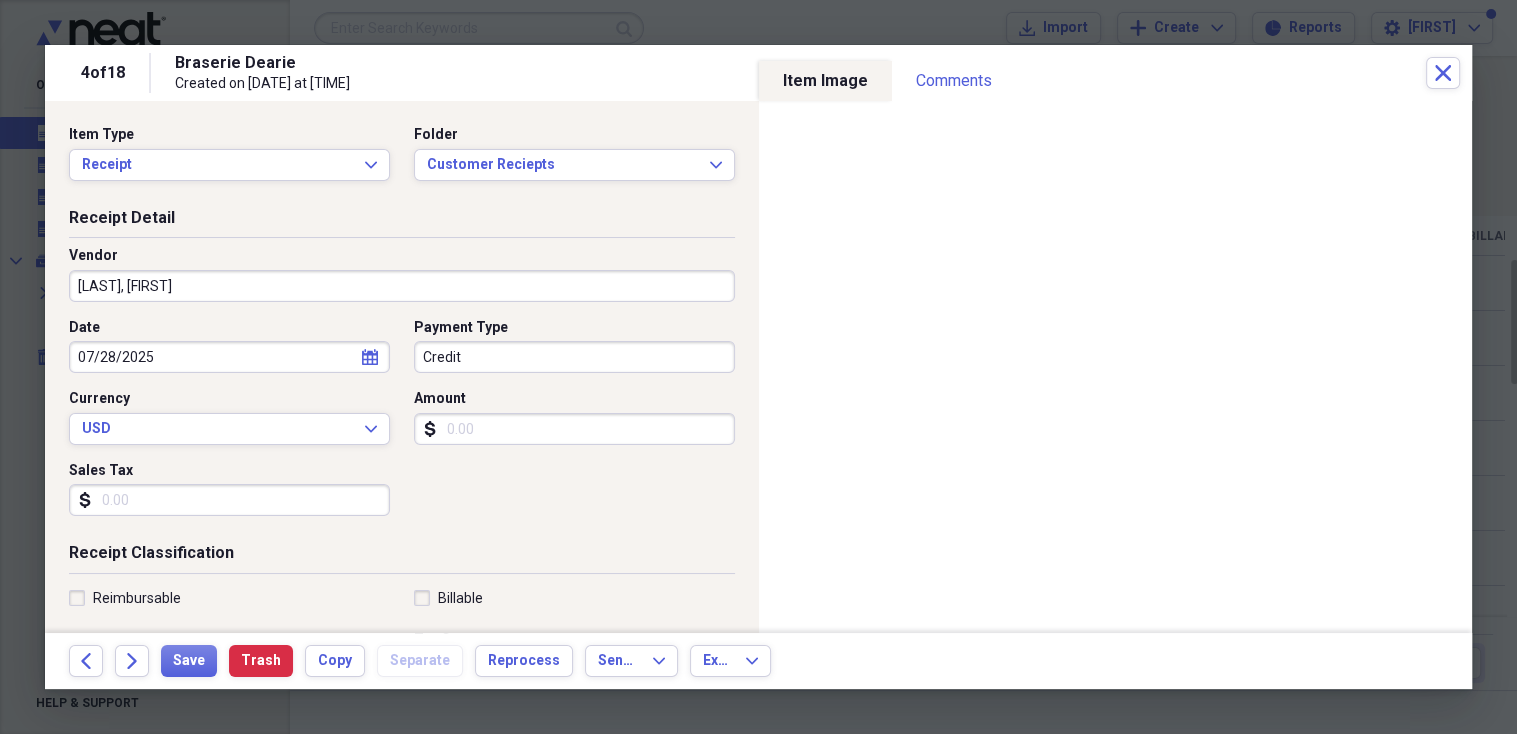type on "Phone/Telecom" 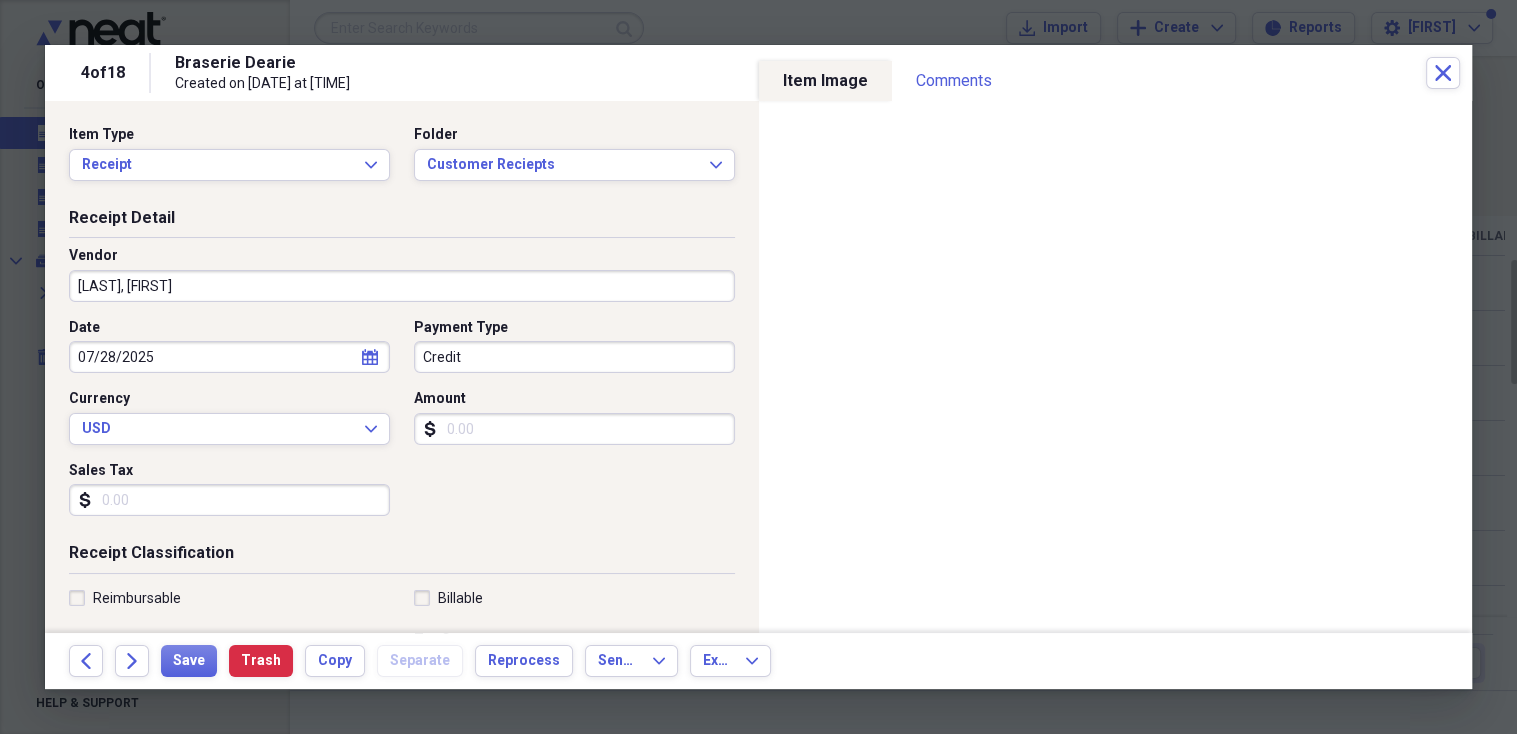 click on "Amount" at bounding box center (574, 429) 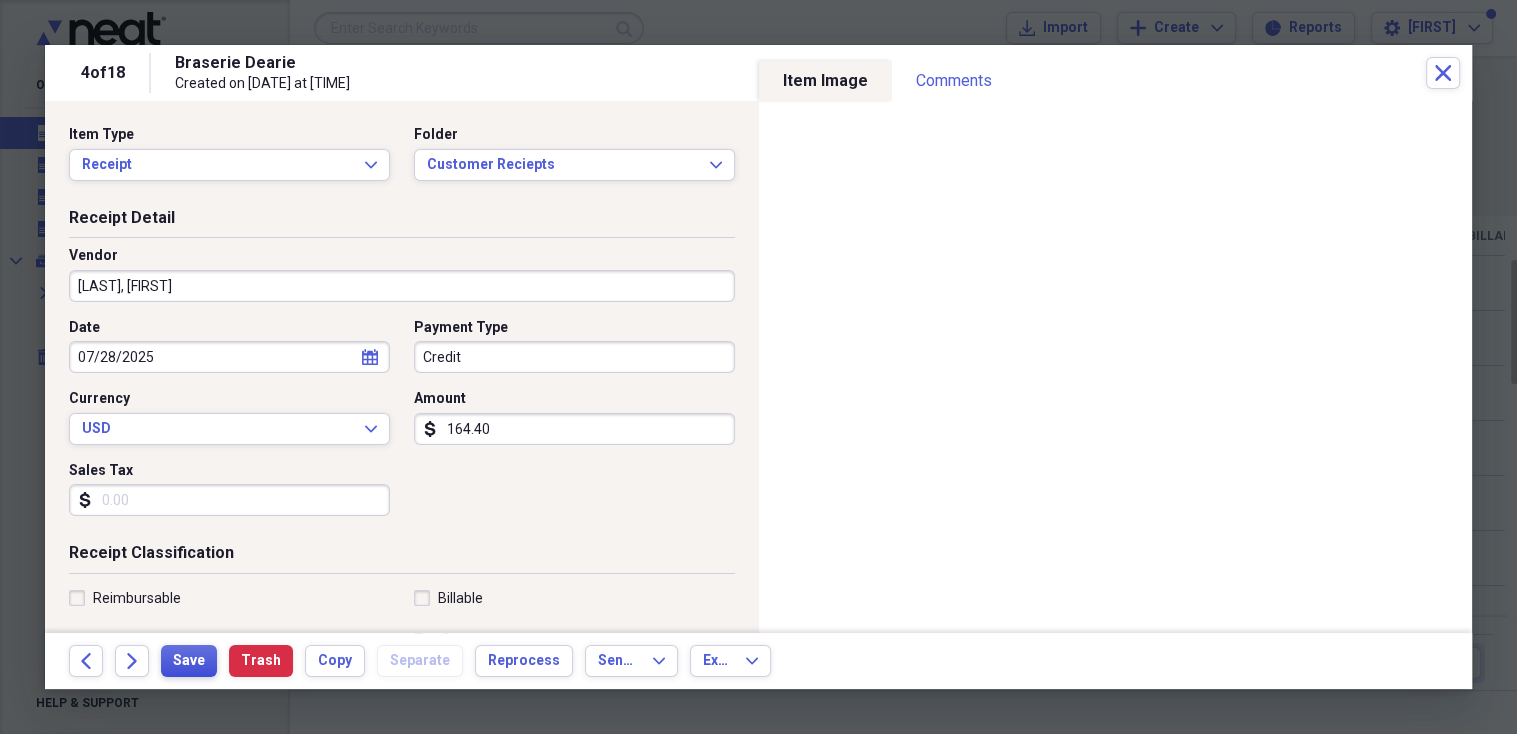 type on "164.40" 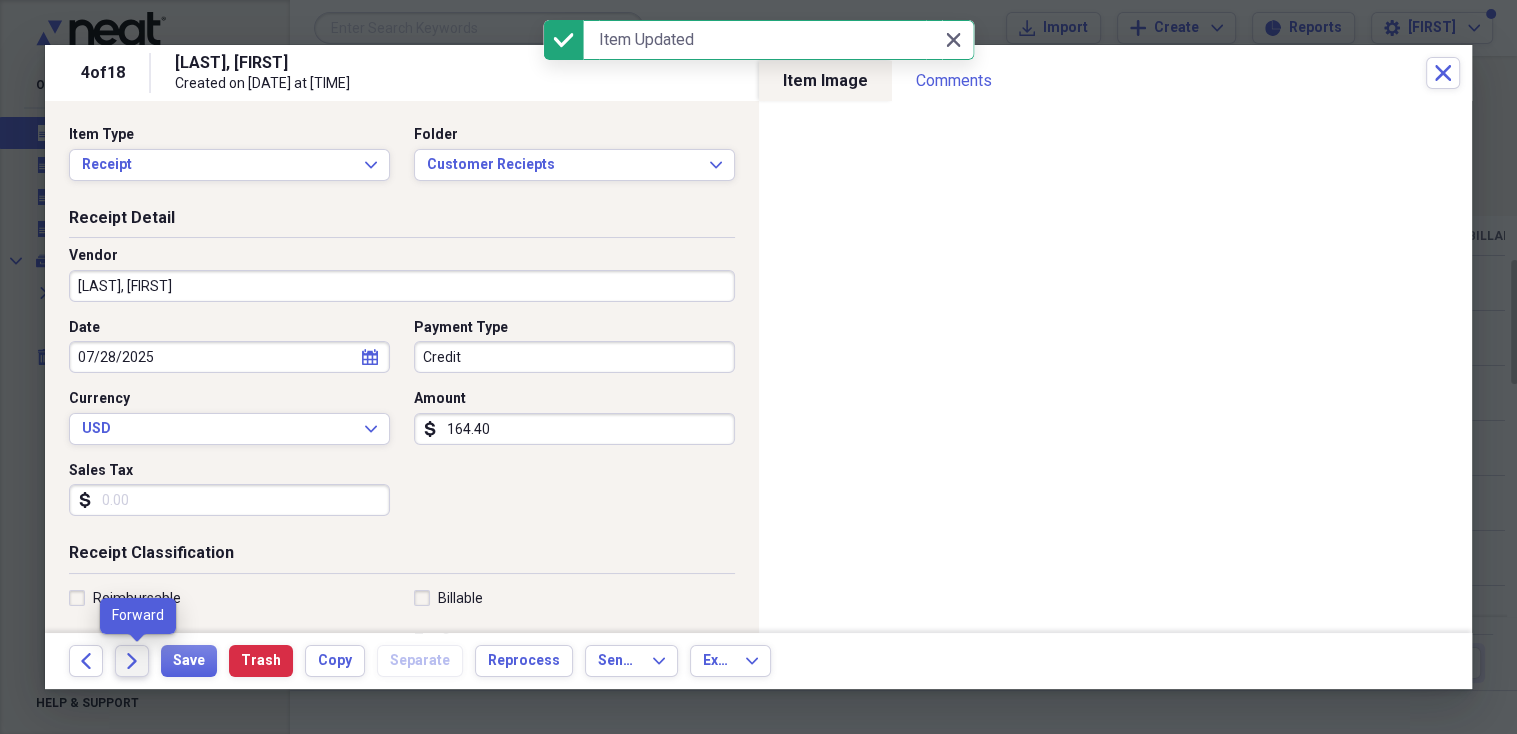 click on "Forward" 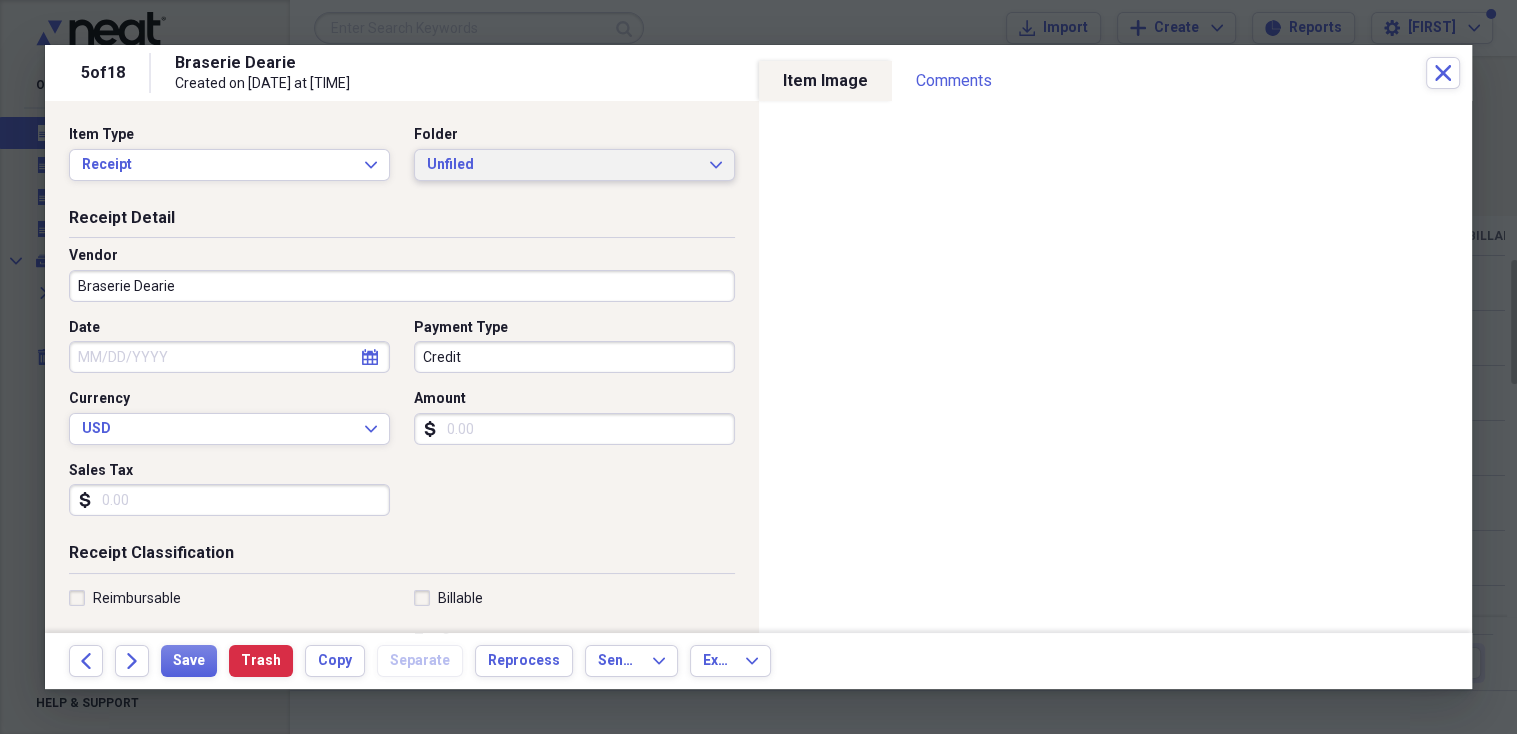 click on "Unfiled" at bounding box center (562, 165) 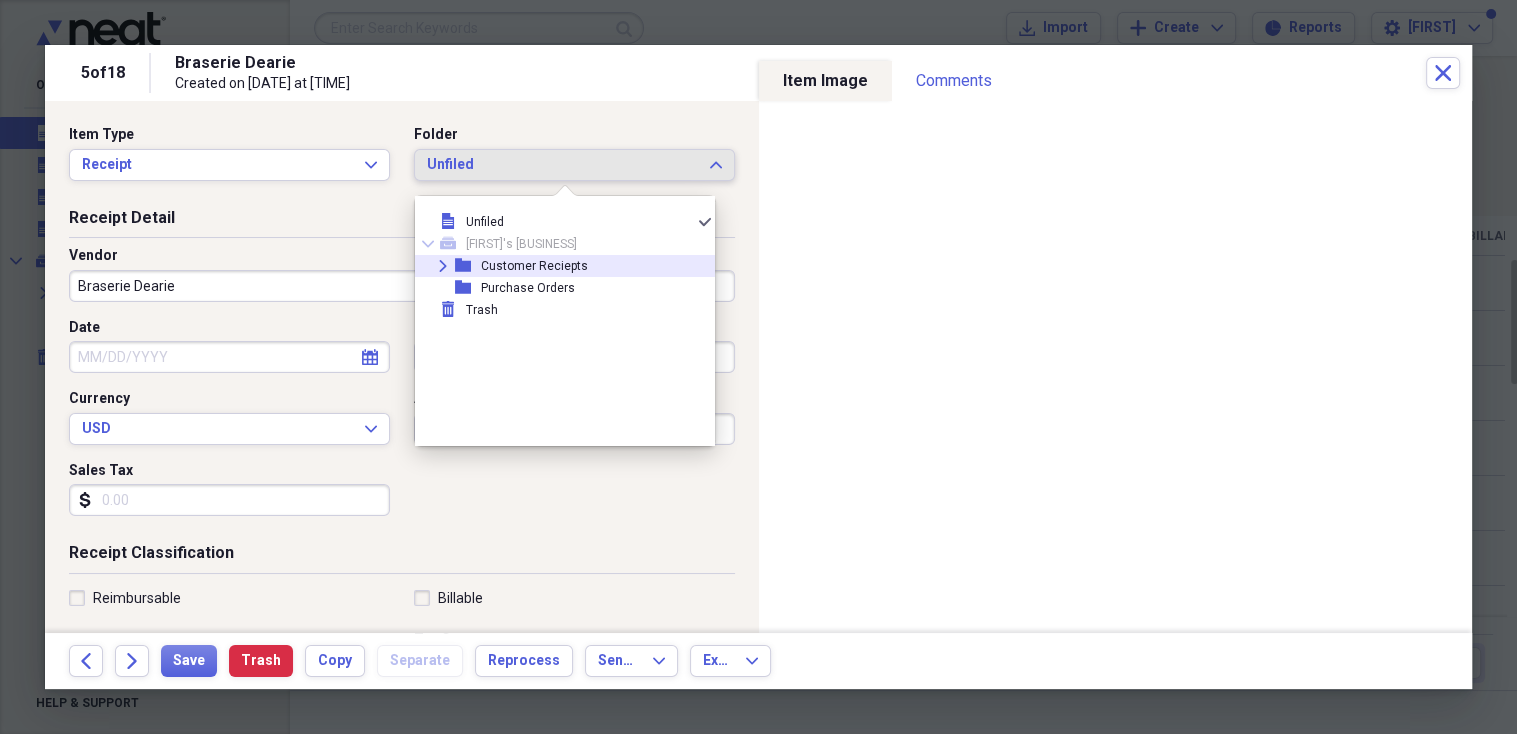 click on "Customer Reciepts" at bounding box center (534, 266) 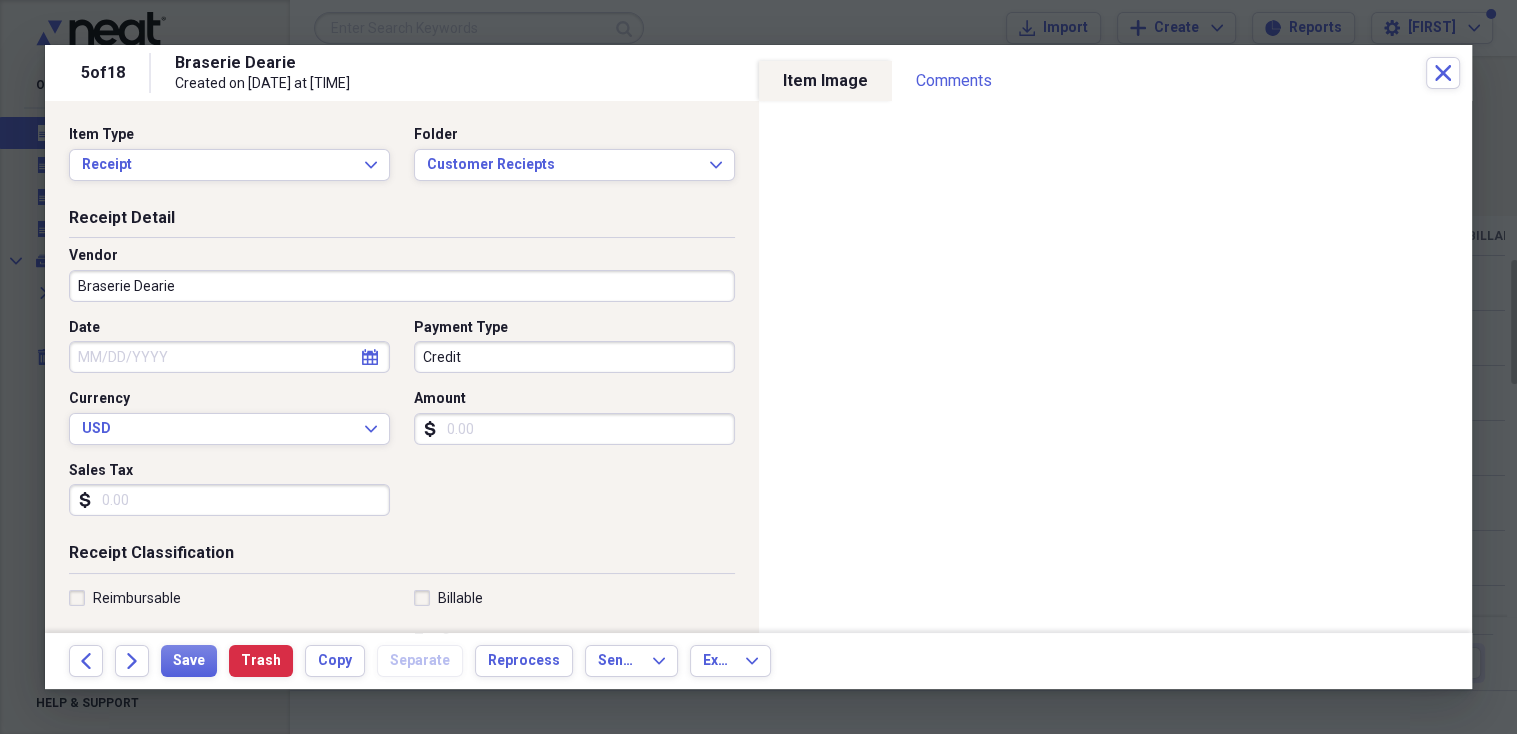 click on "Braserie Dearie" at bounding box center [402, 286] 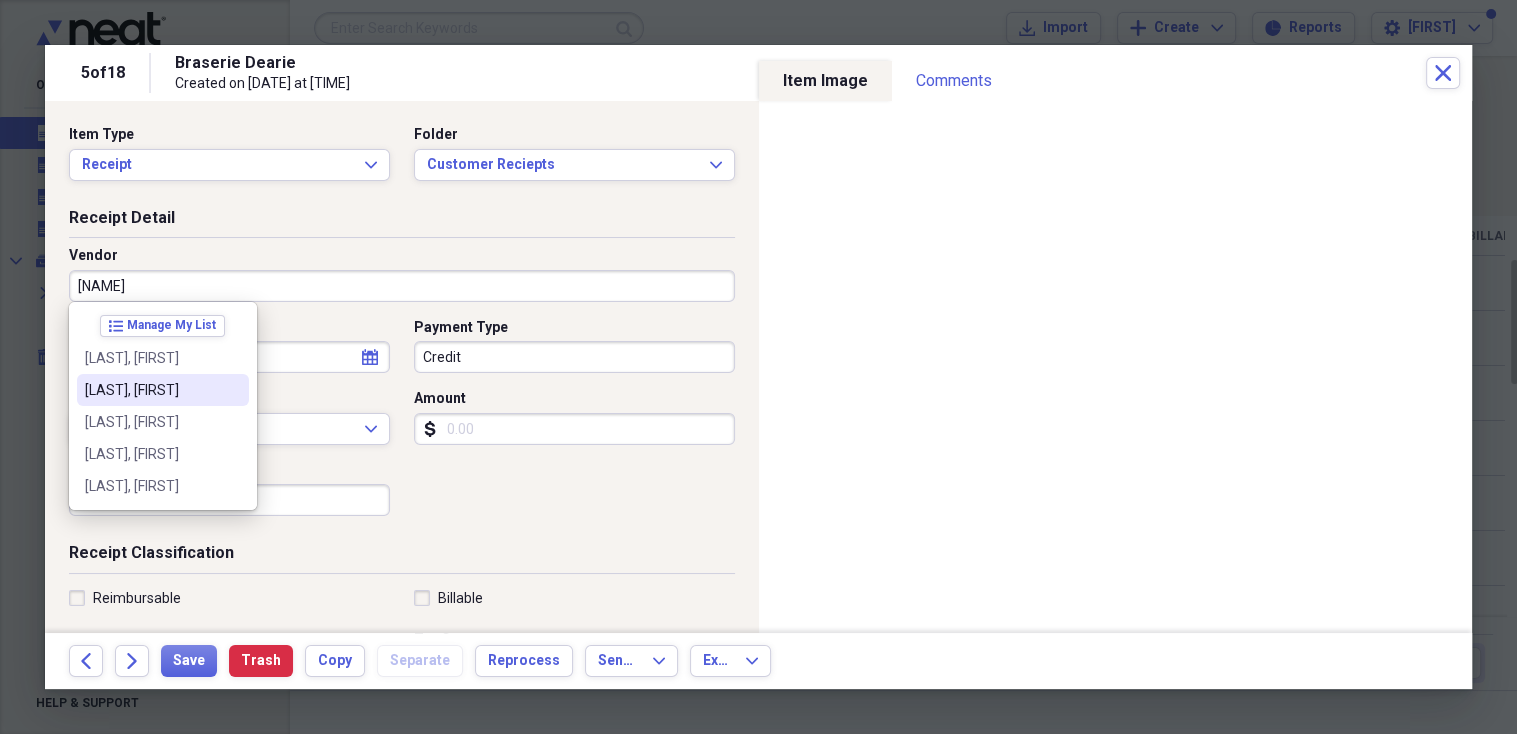 click on "[LAST], [FIRST]" at bounding box center (151, 390) 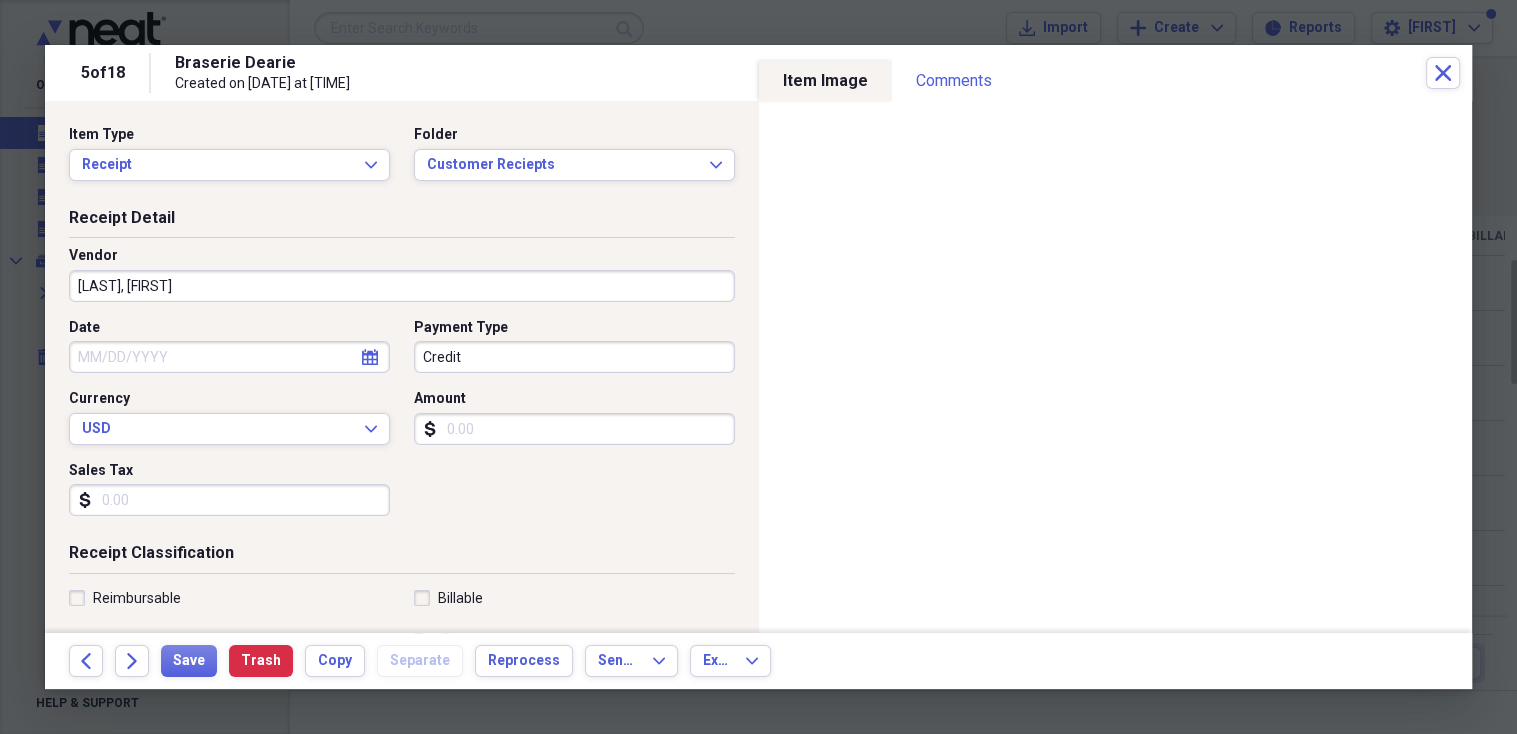 type on "General Retail" 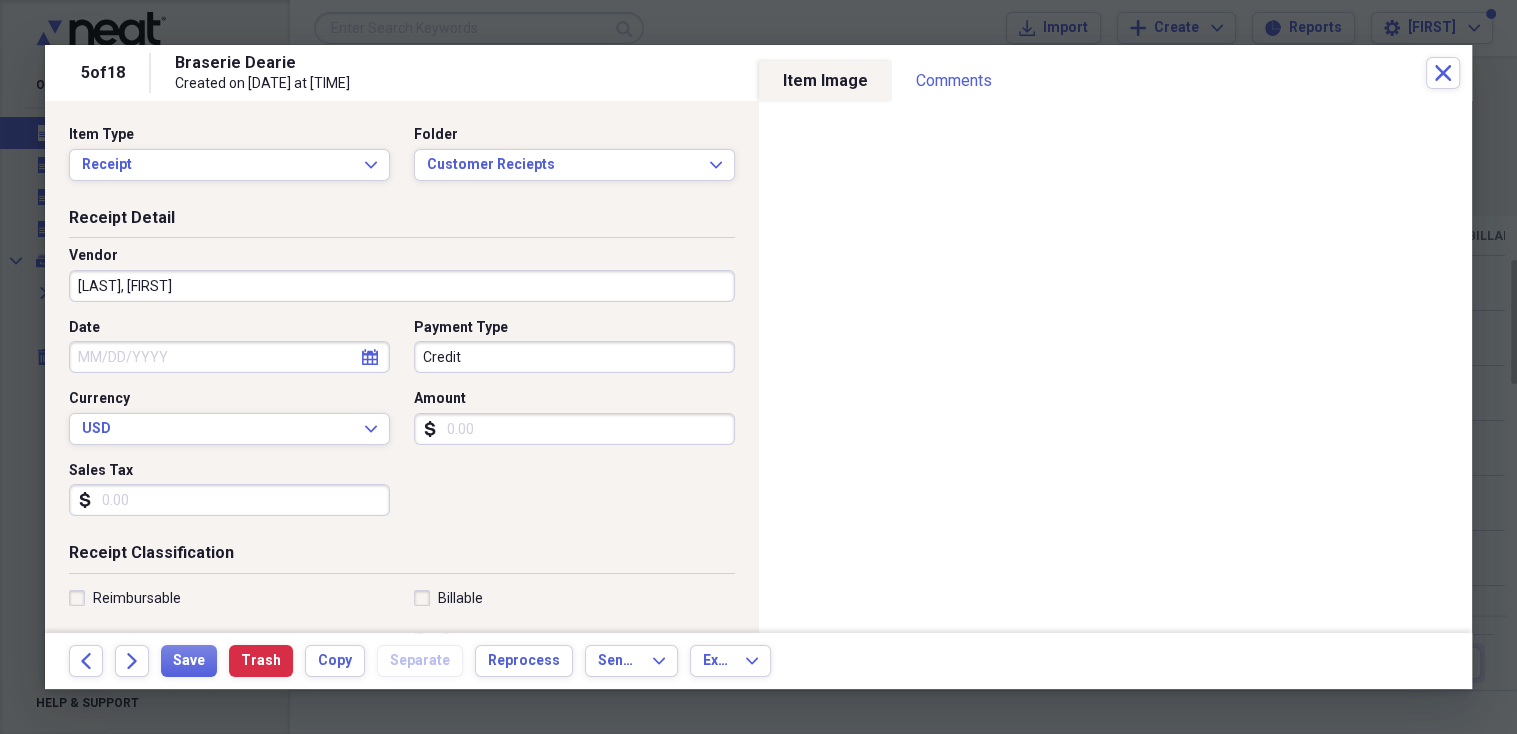 click on "Date" at bounding box center (229, 357) 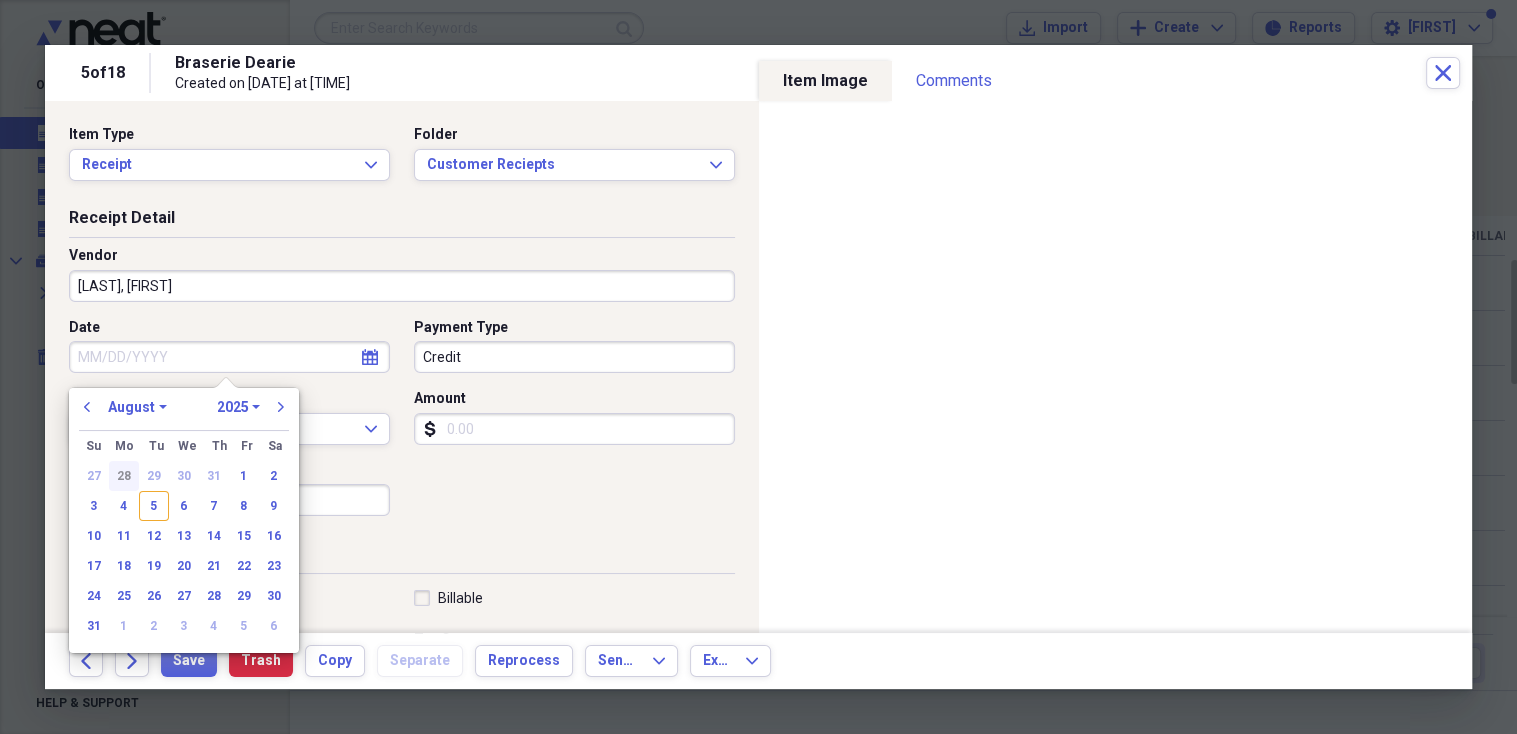 click on "28" at bounding box center (124, 476) 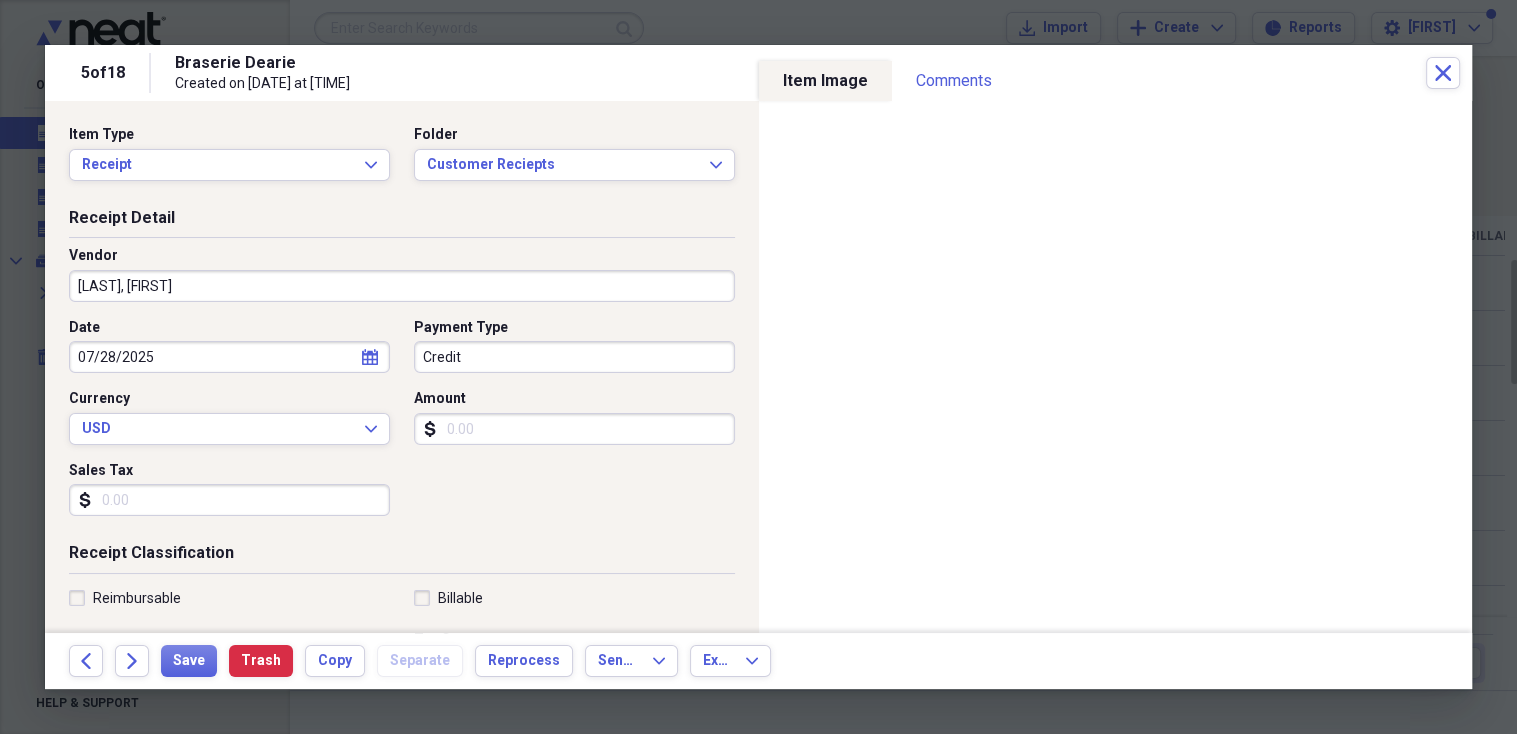 click on "Amount" at bounding box center [574, 429] 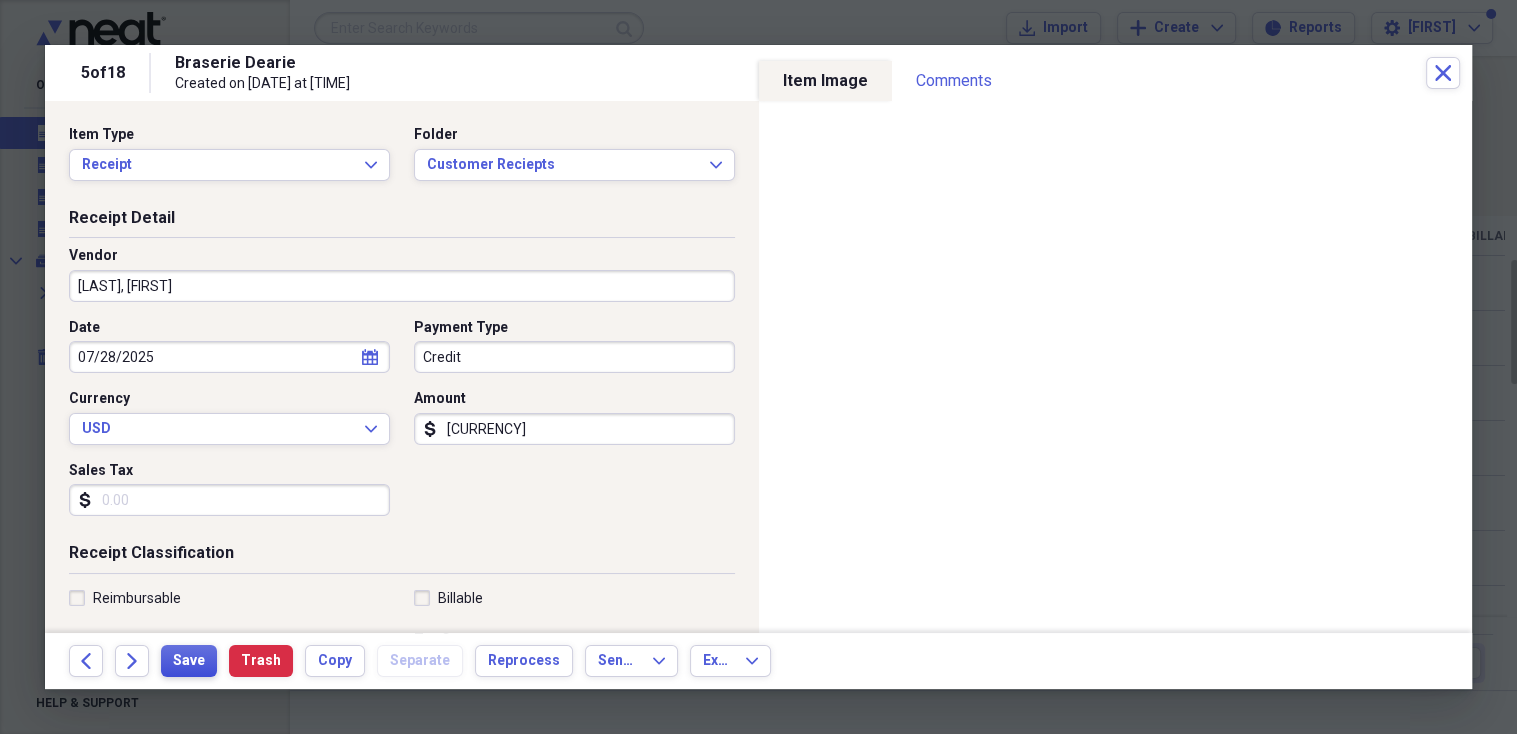 type on "[CURRENCY]" 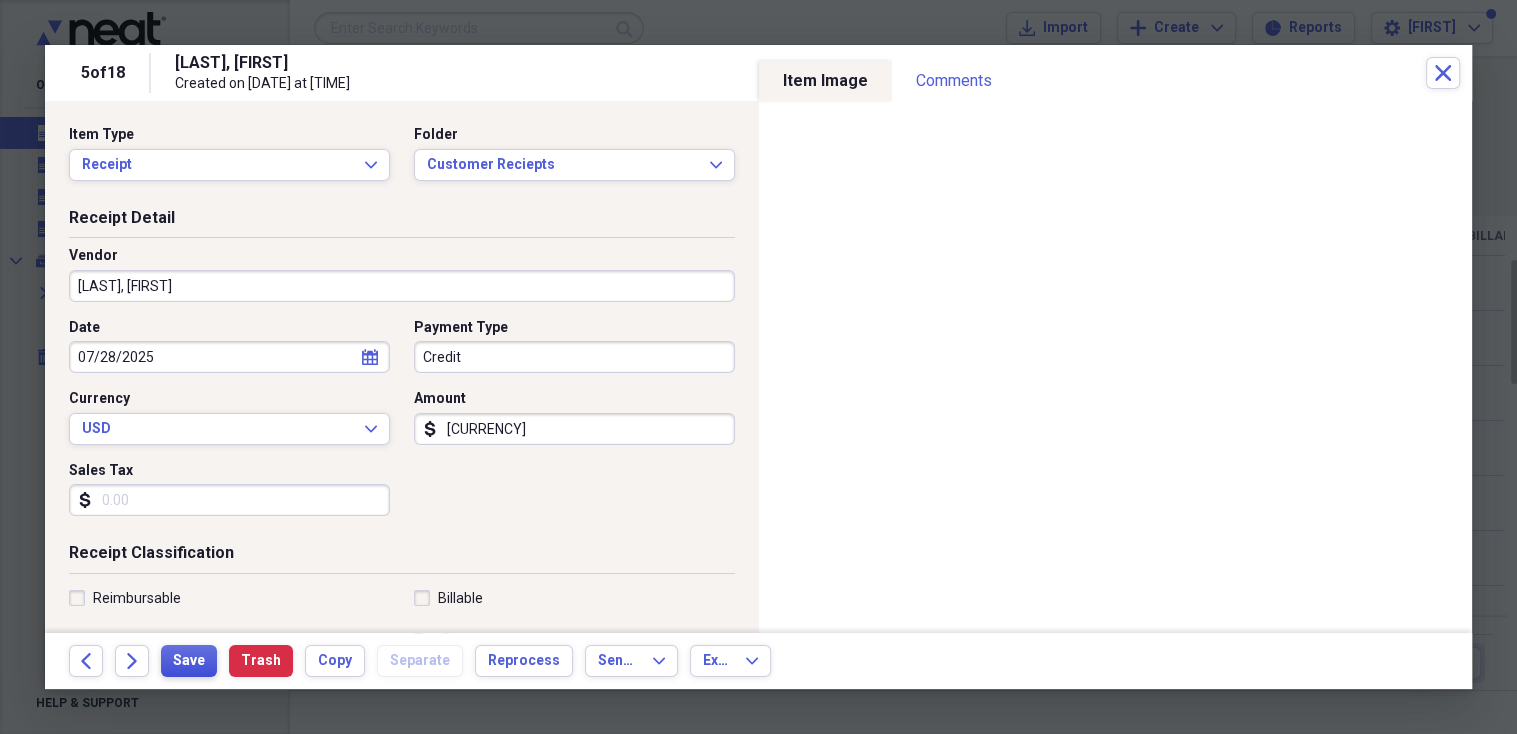 type 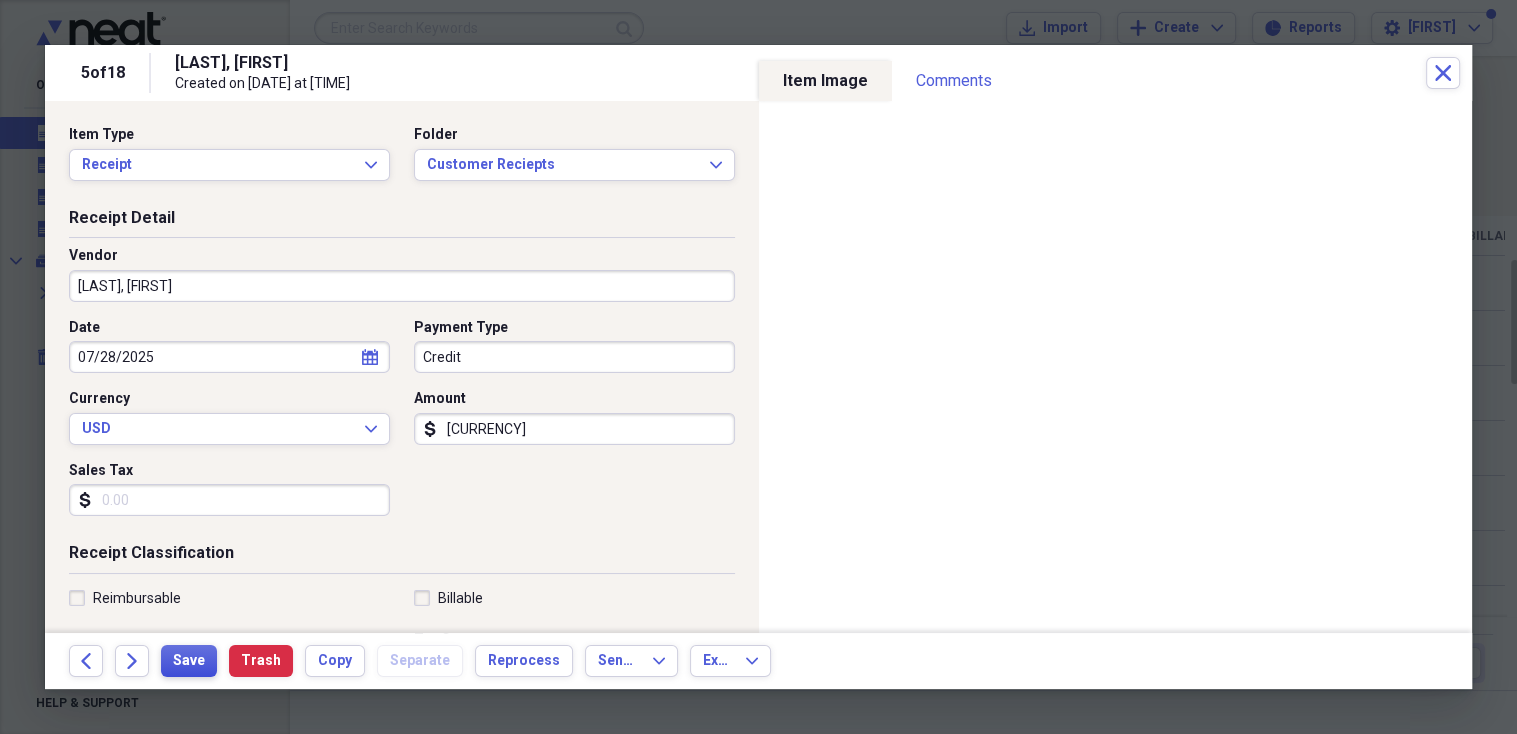 click on "Save" at bounding box center (189, 661) 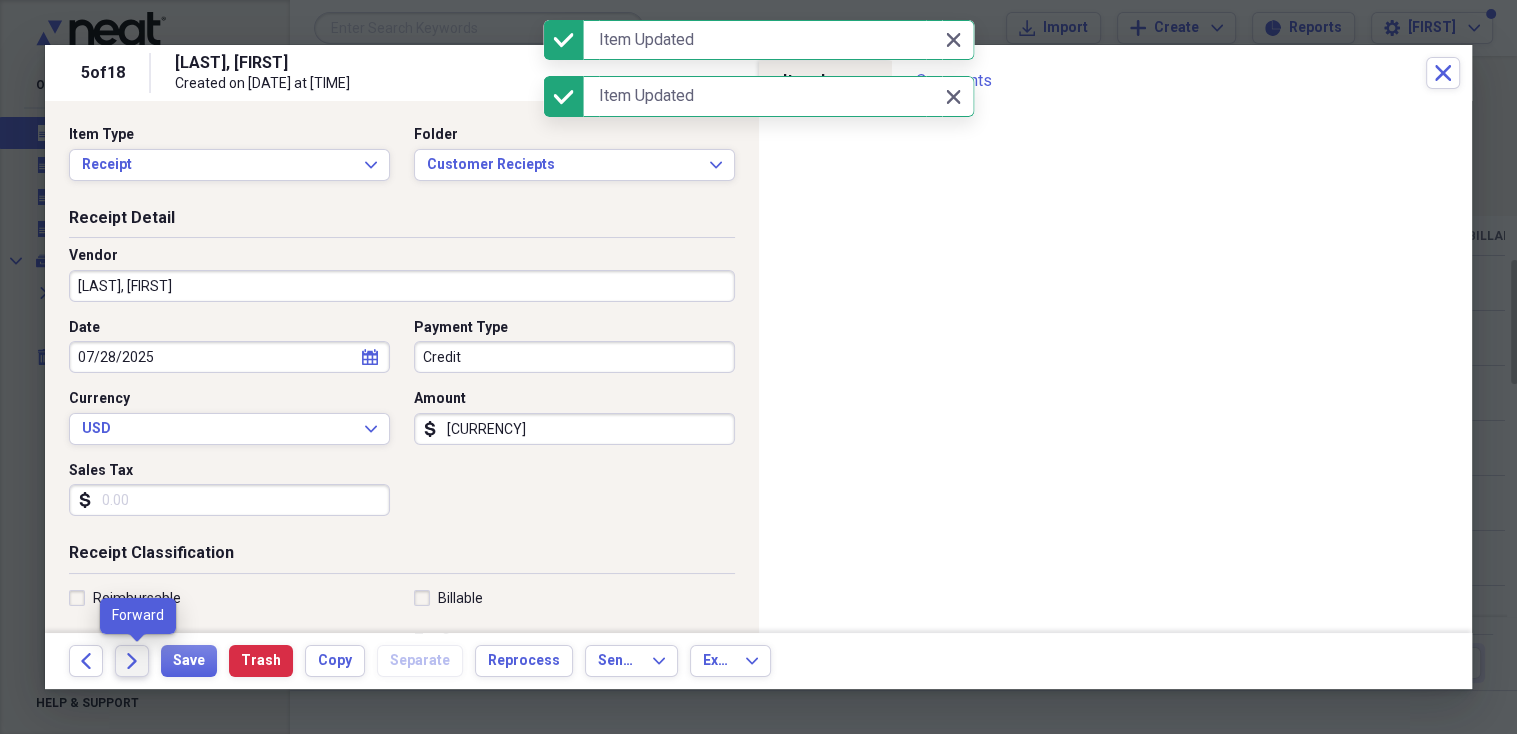 click on "Forward" 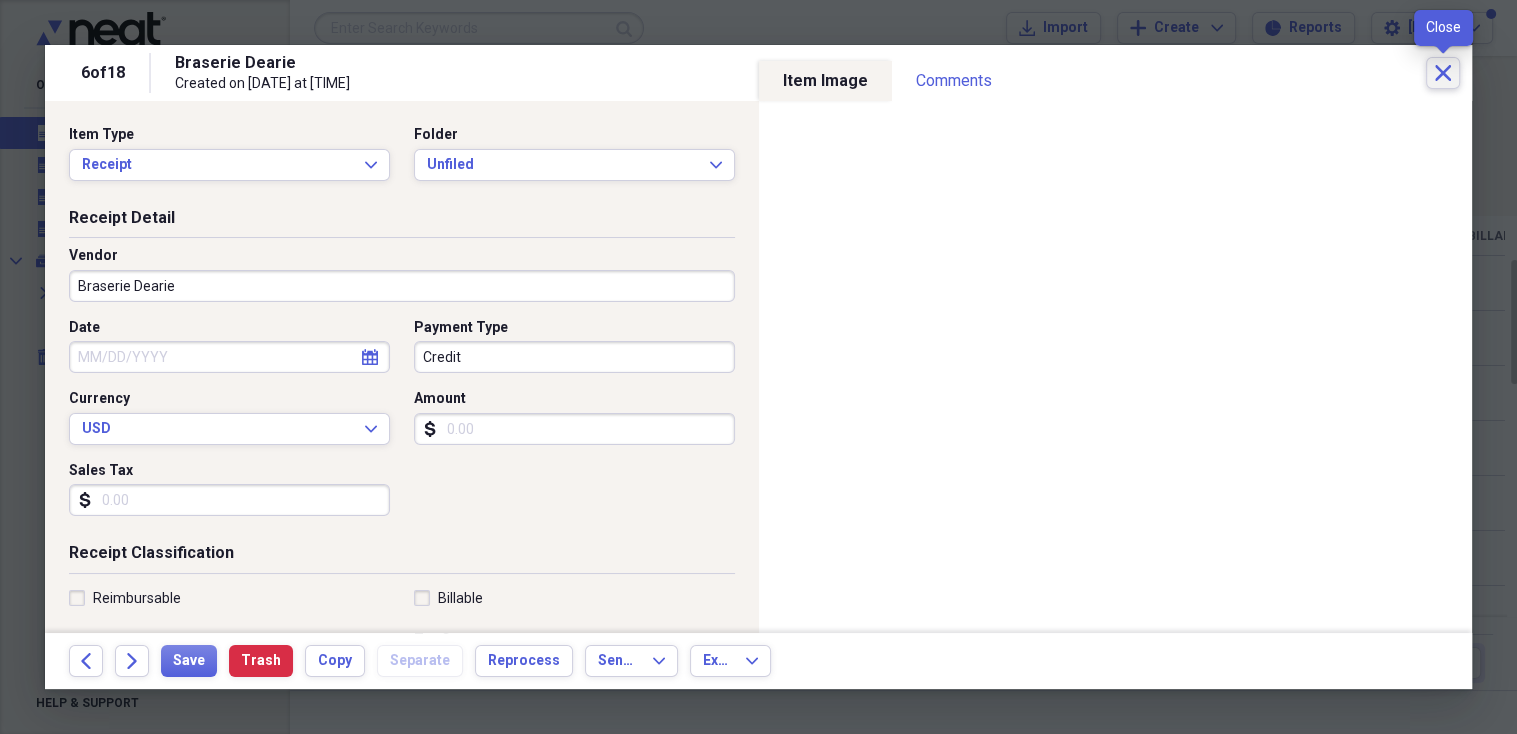 click on "Close" 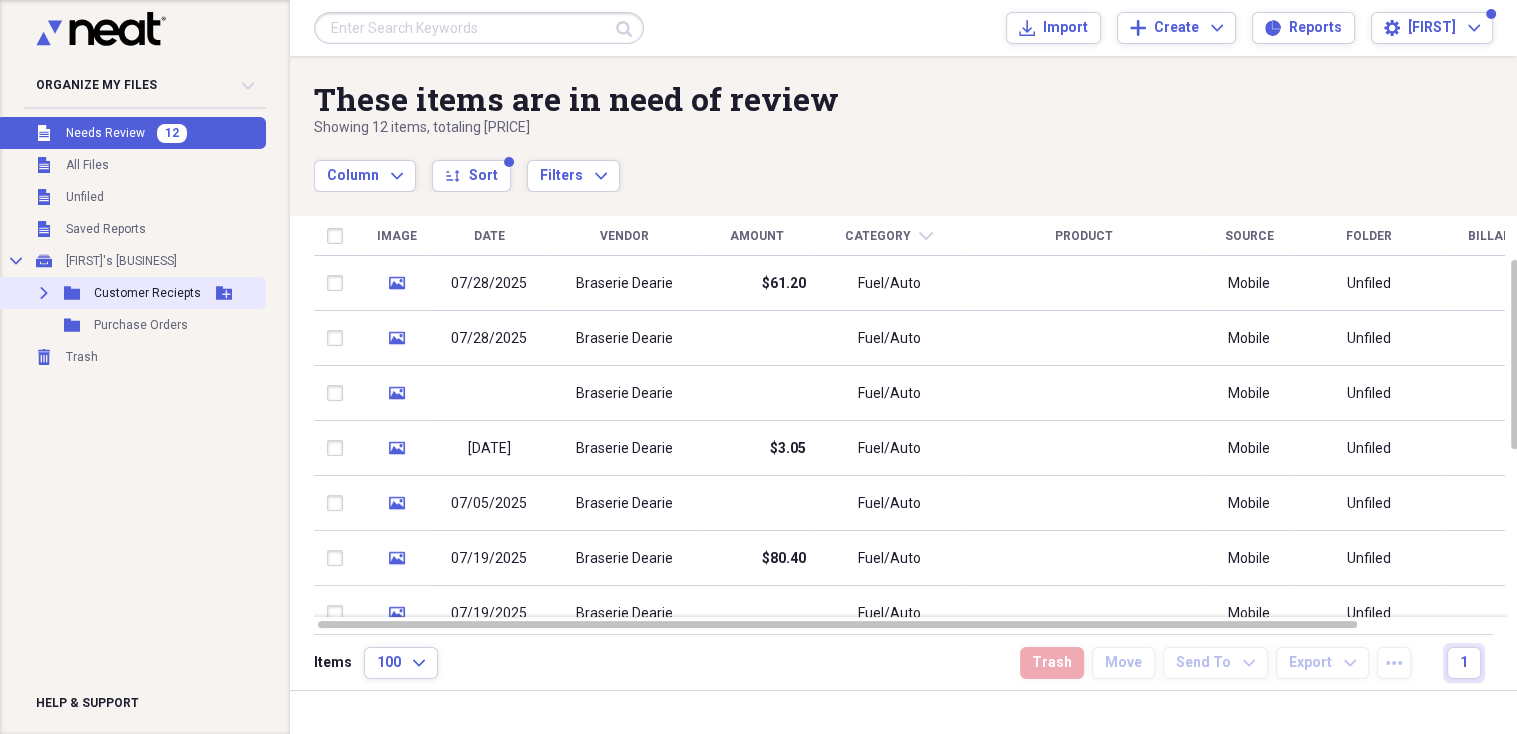 click on "Customer Reciepts" at bounding box center (147, 293) 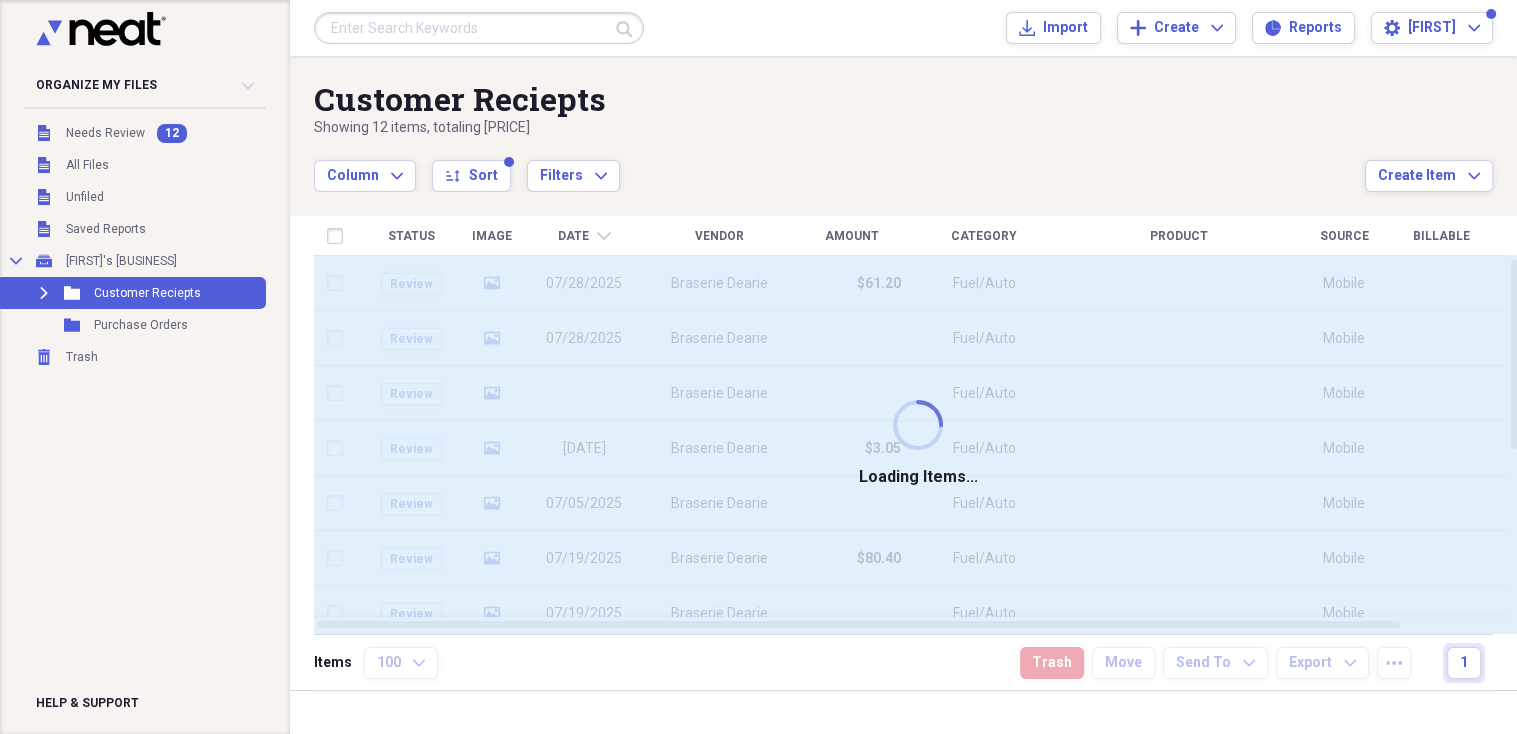 click at bounding box center [479, 28] 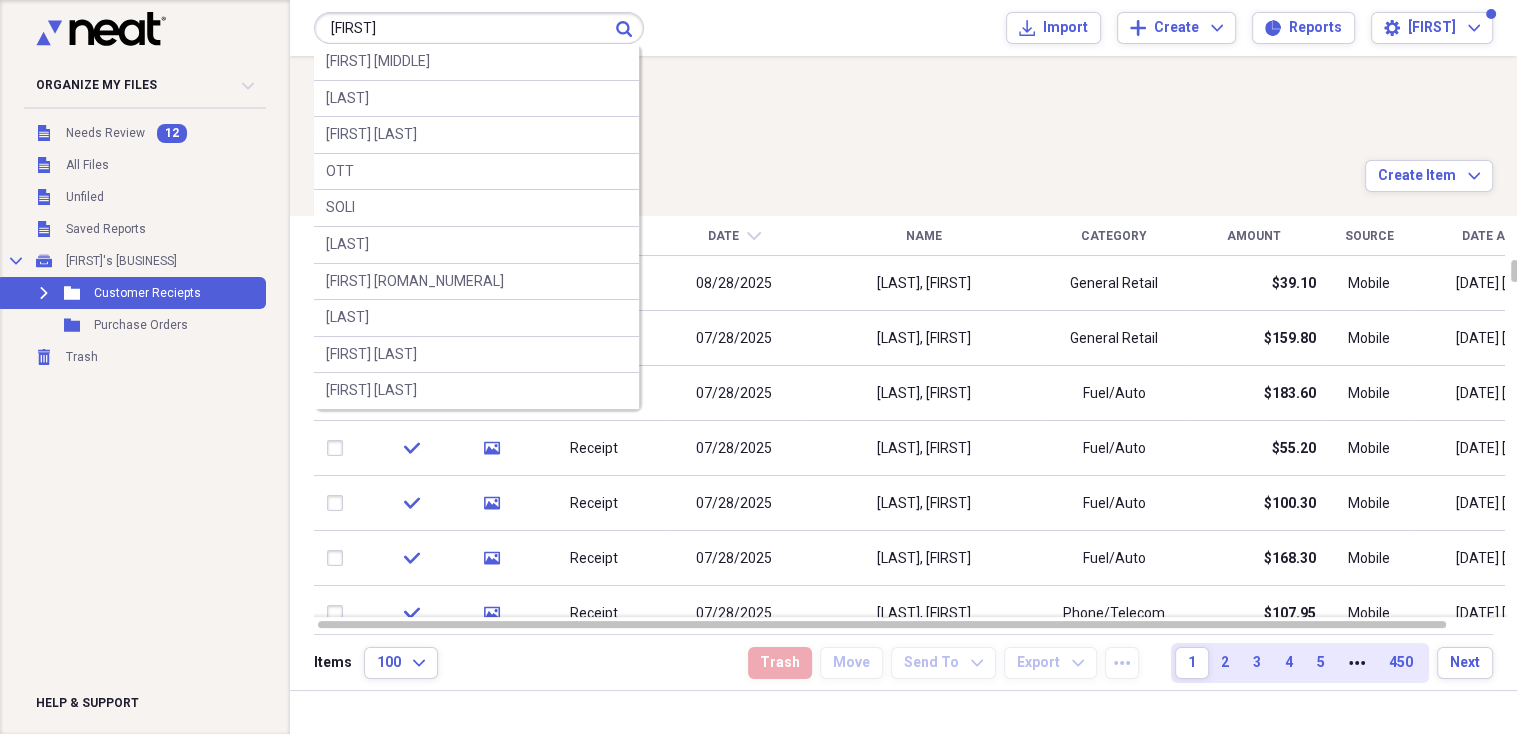 type on "[FIRST]" 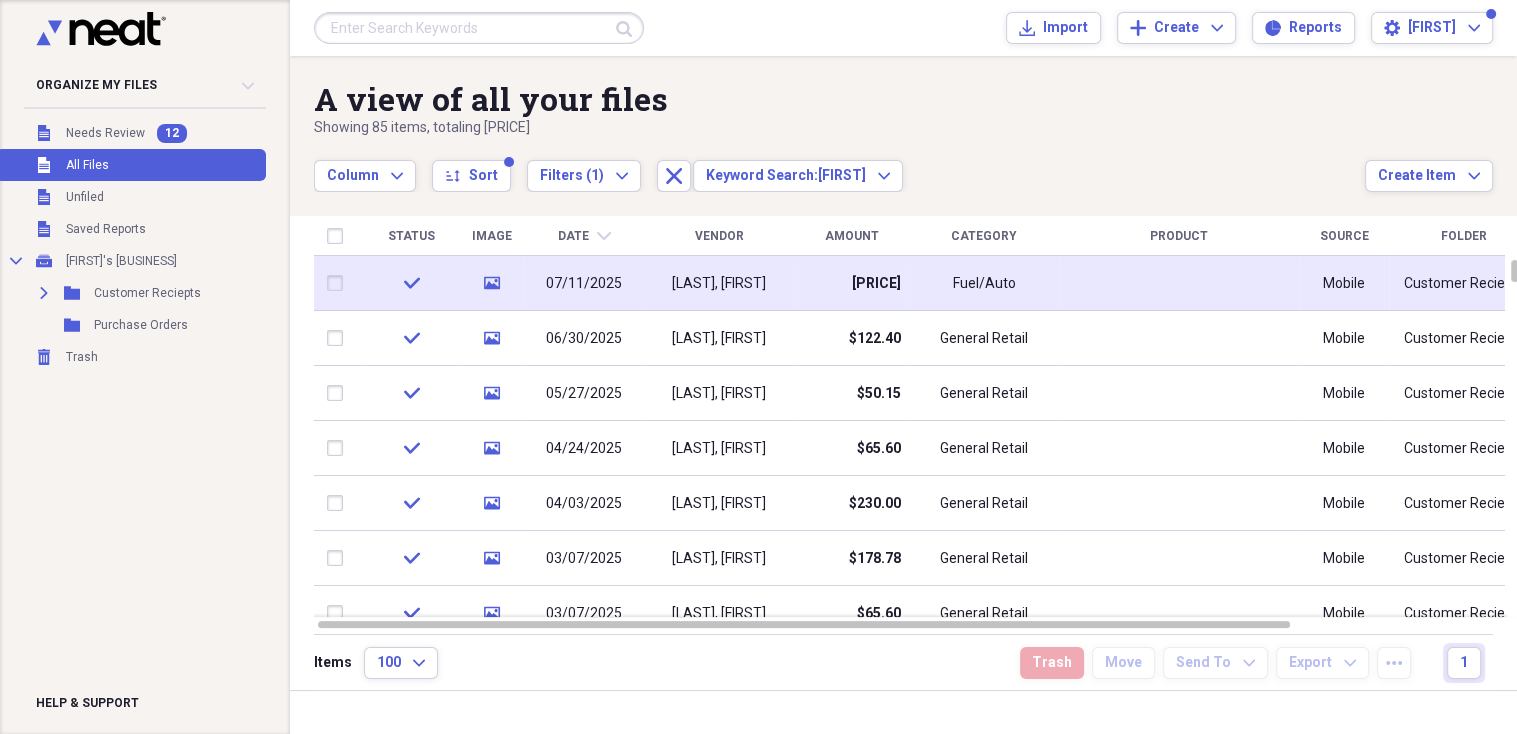 click on "[LAST], [FIRST]" at bounding box center (719, 284) 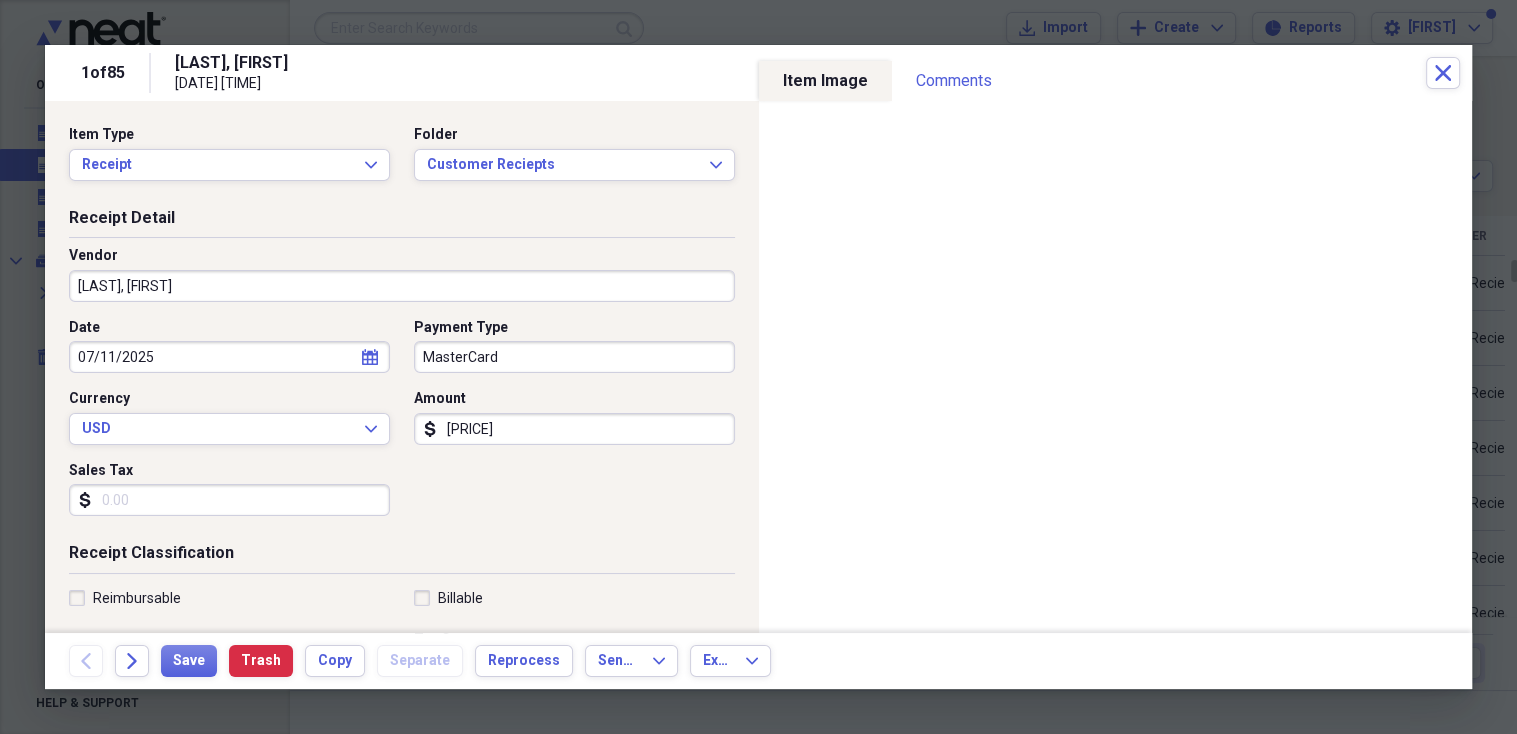 click on "[LAST], [FIRST]" at bounding box center [402, 286] 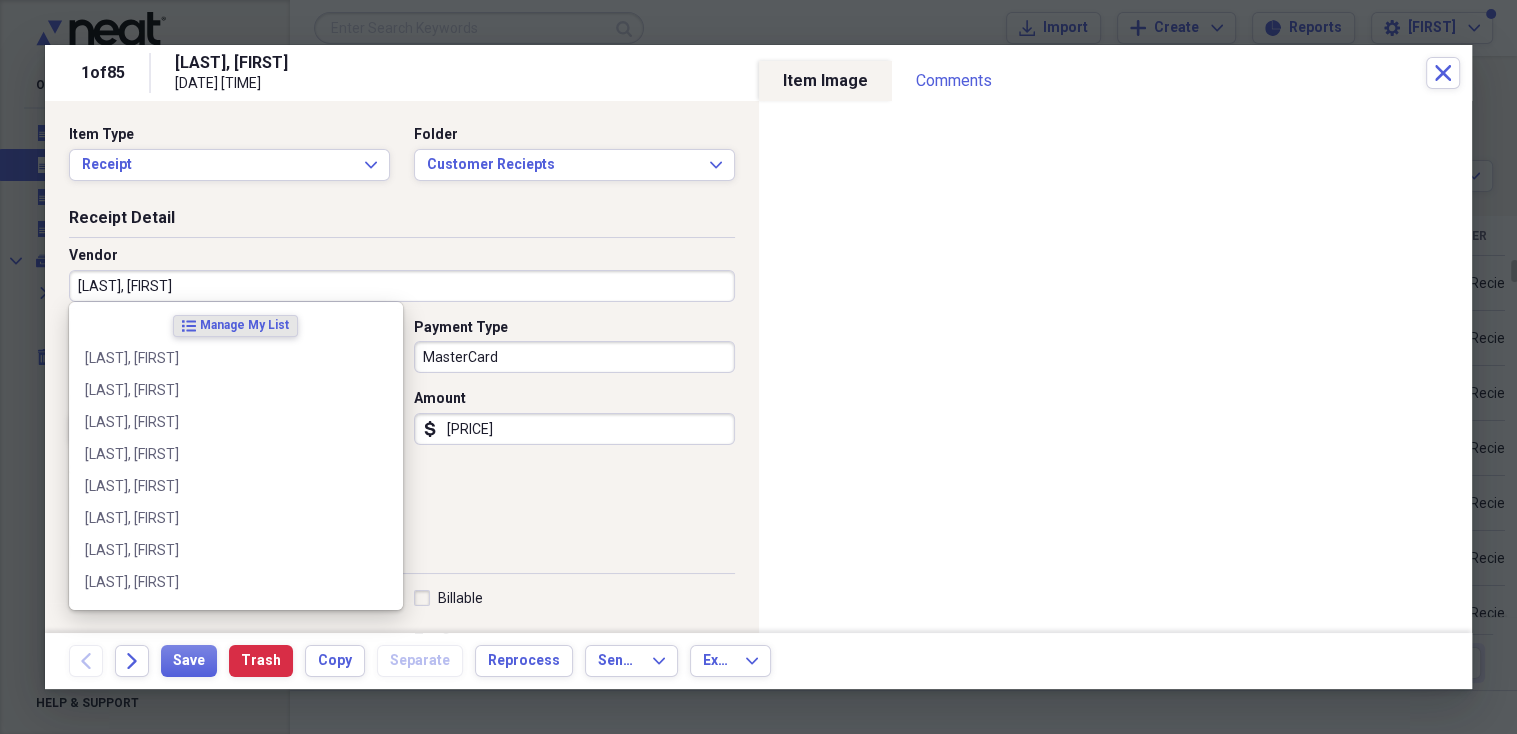 click on "[LAST], [FIRST]" at bounding box center [402, 286] 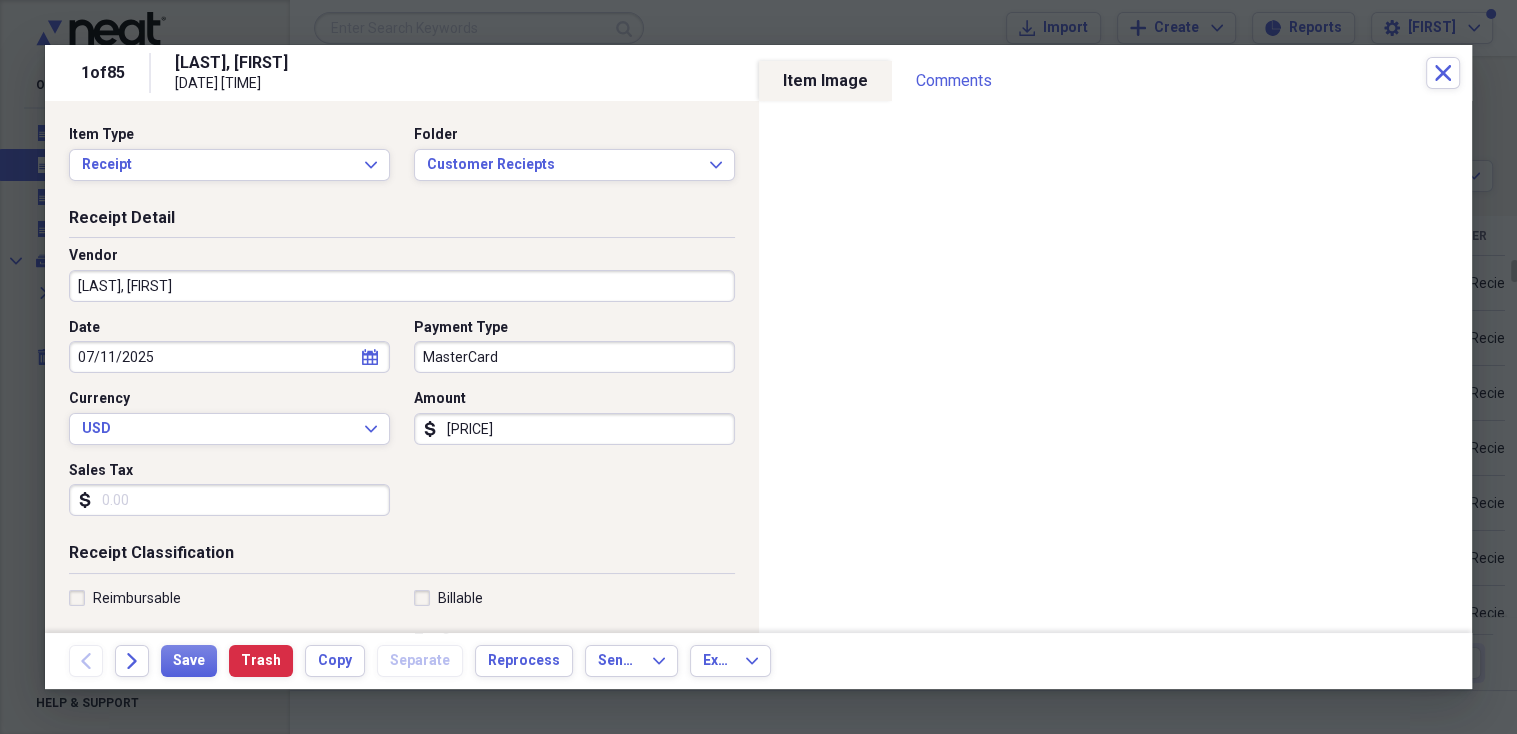 type on "General Retail" 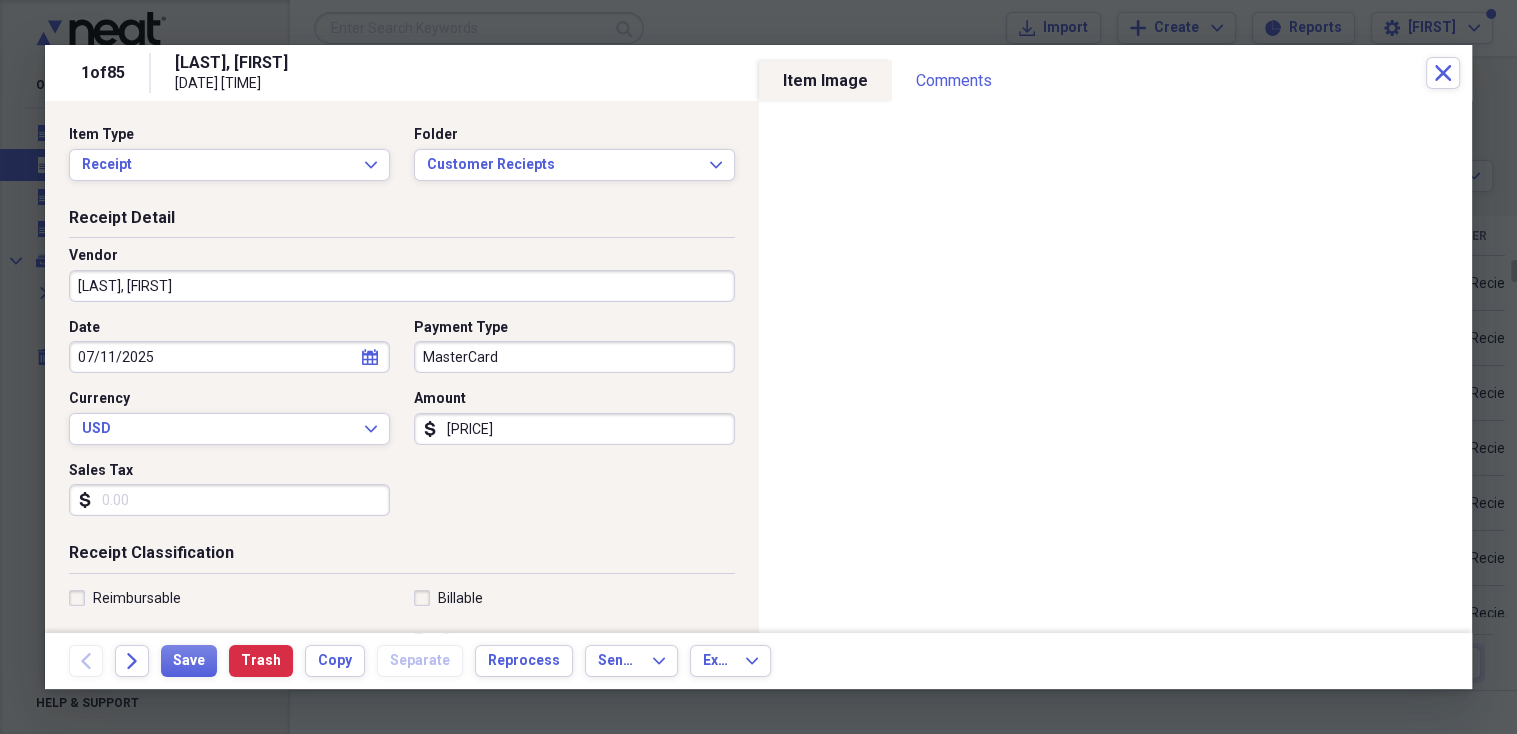 click on "[LAST], [FIRST]" at bounding box center [402, 286] 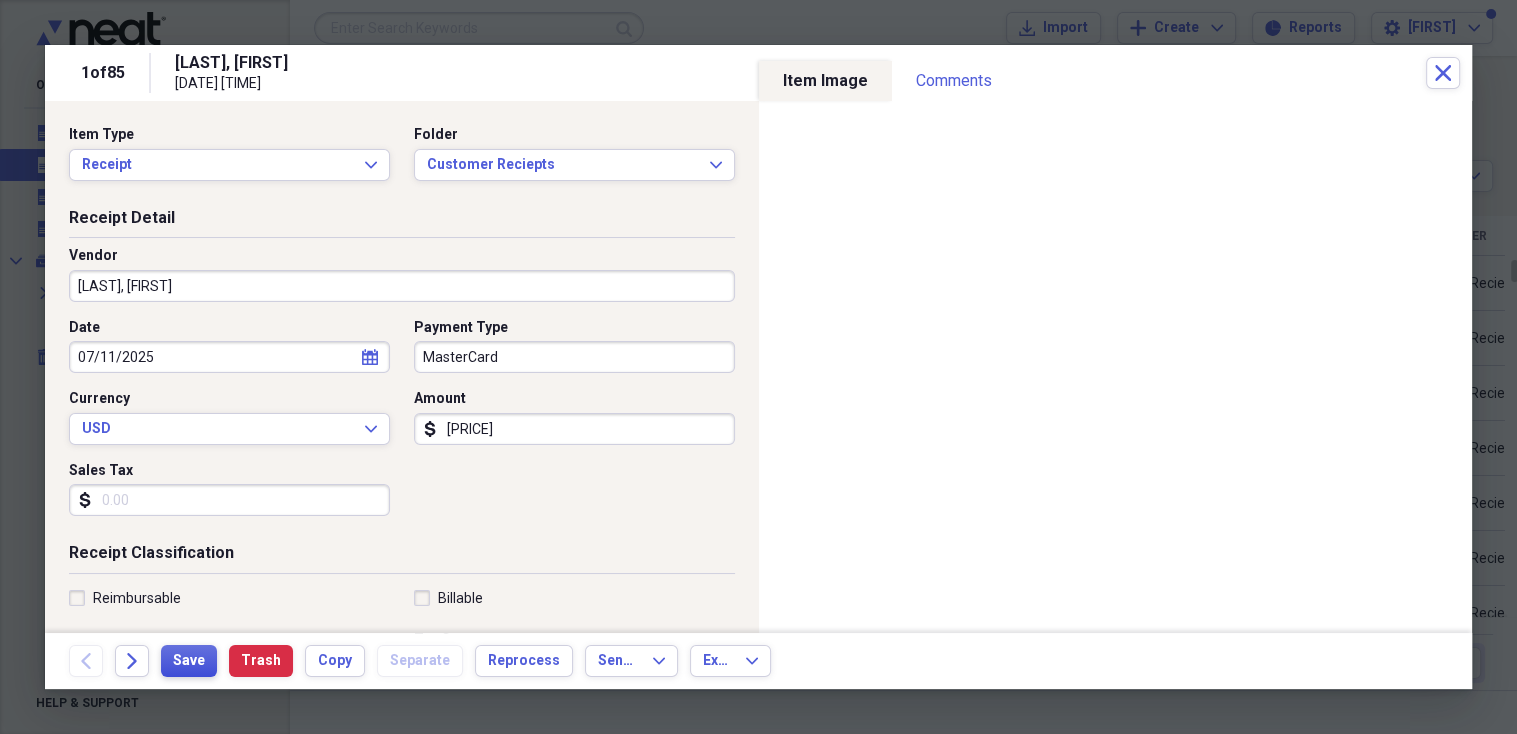 type on "[LAST], [FIRST]" 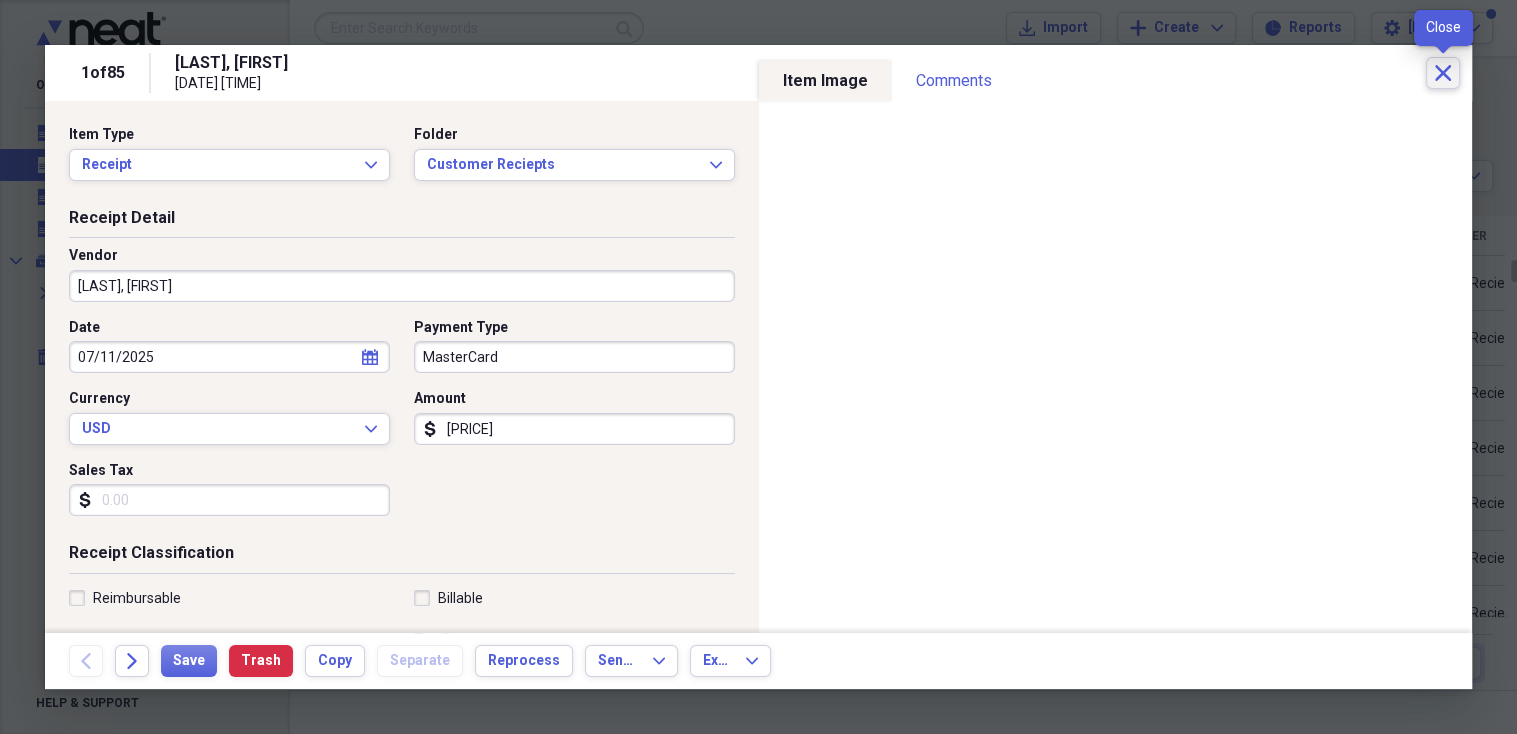 click 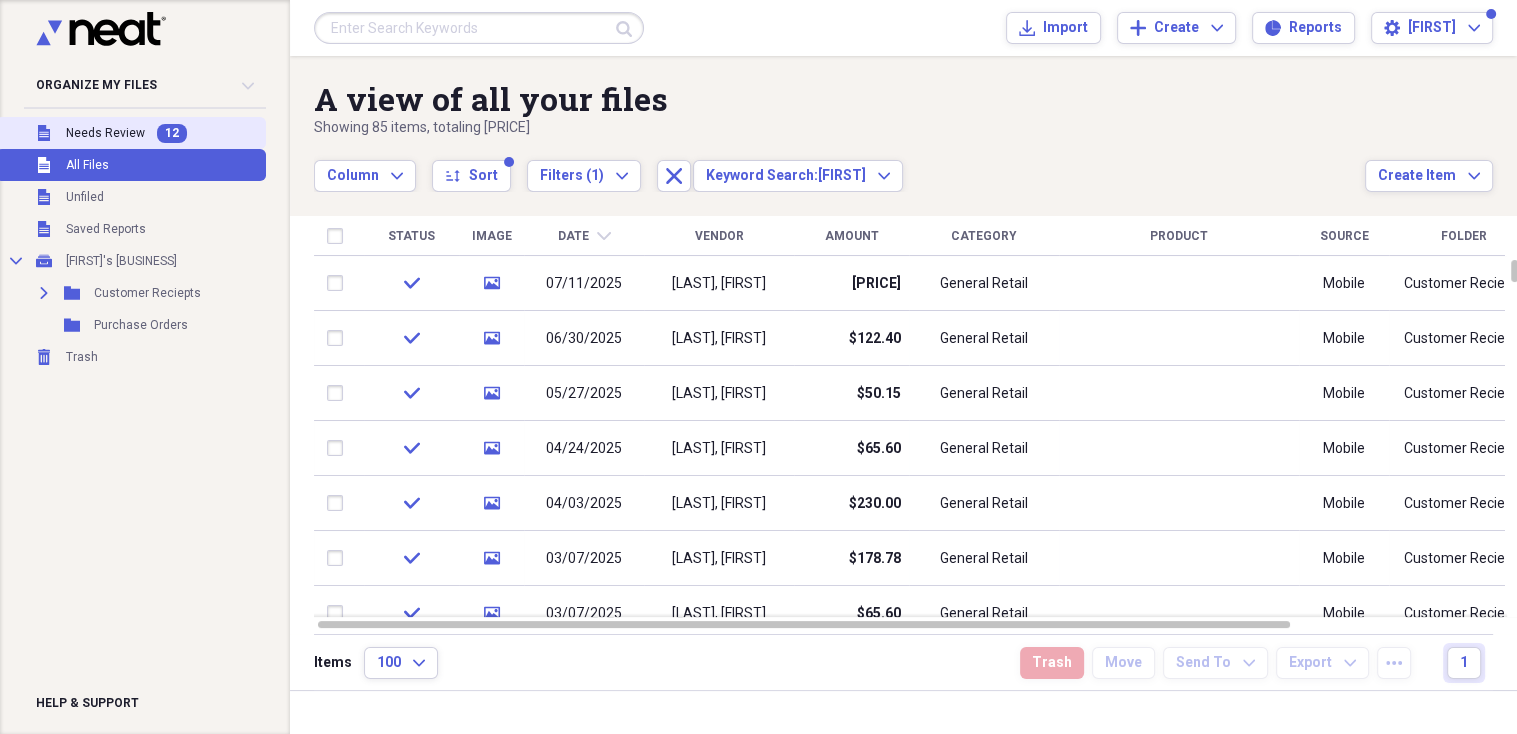click on "Needs Review" at bounding box center (105, 133) 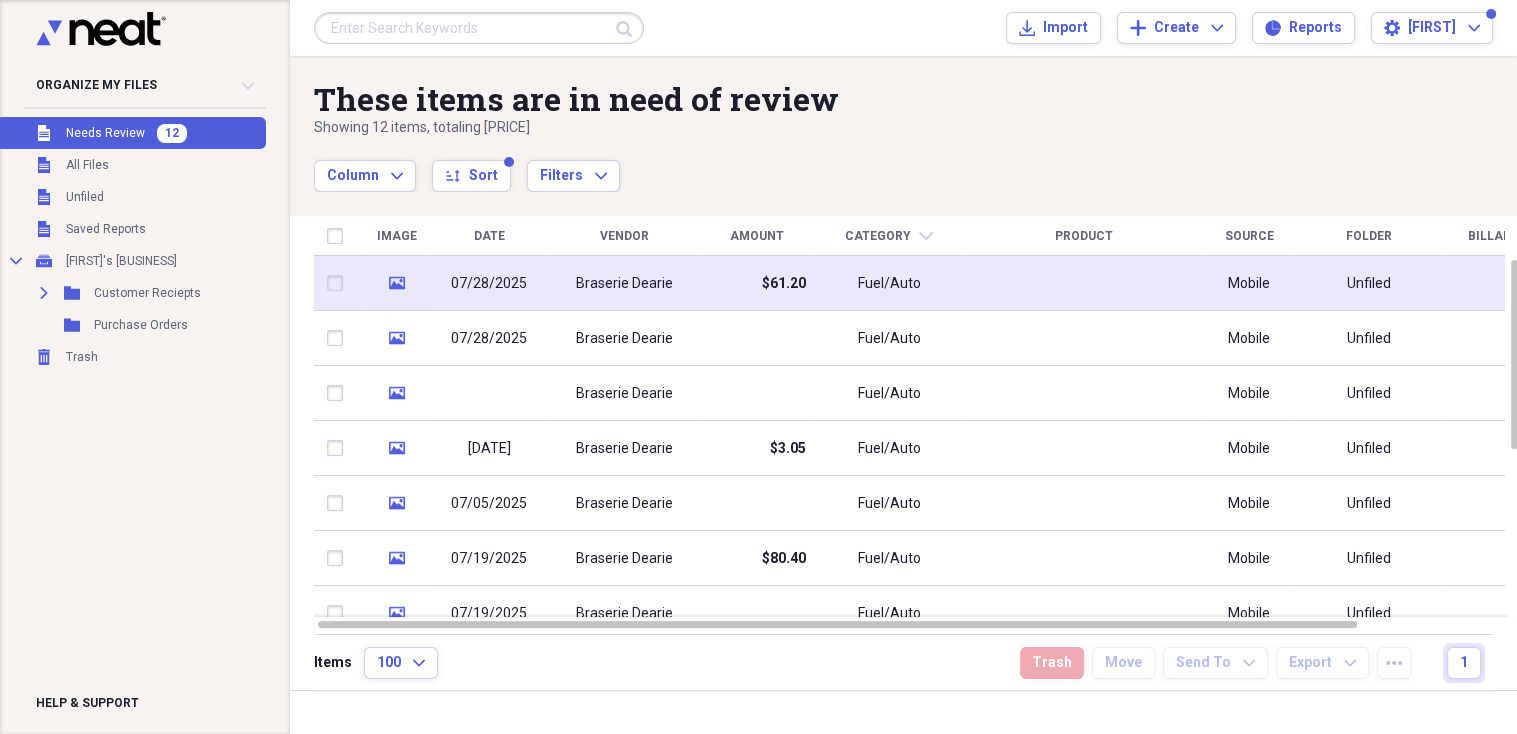 click on "Braserie Dearie" at bounding box center (624, 284) 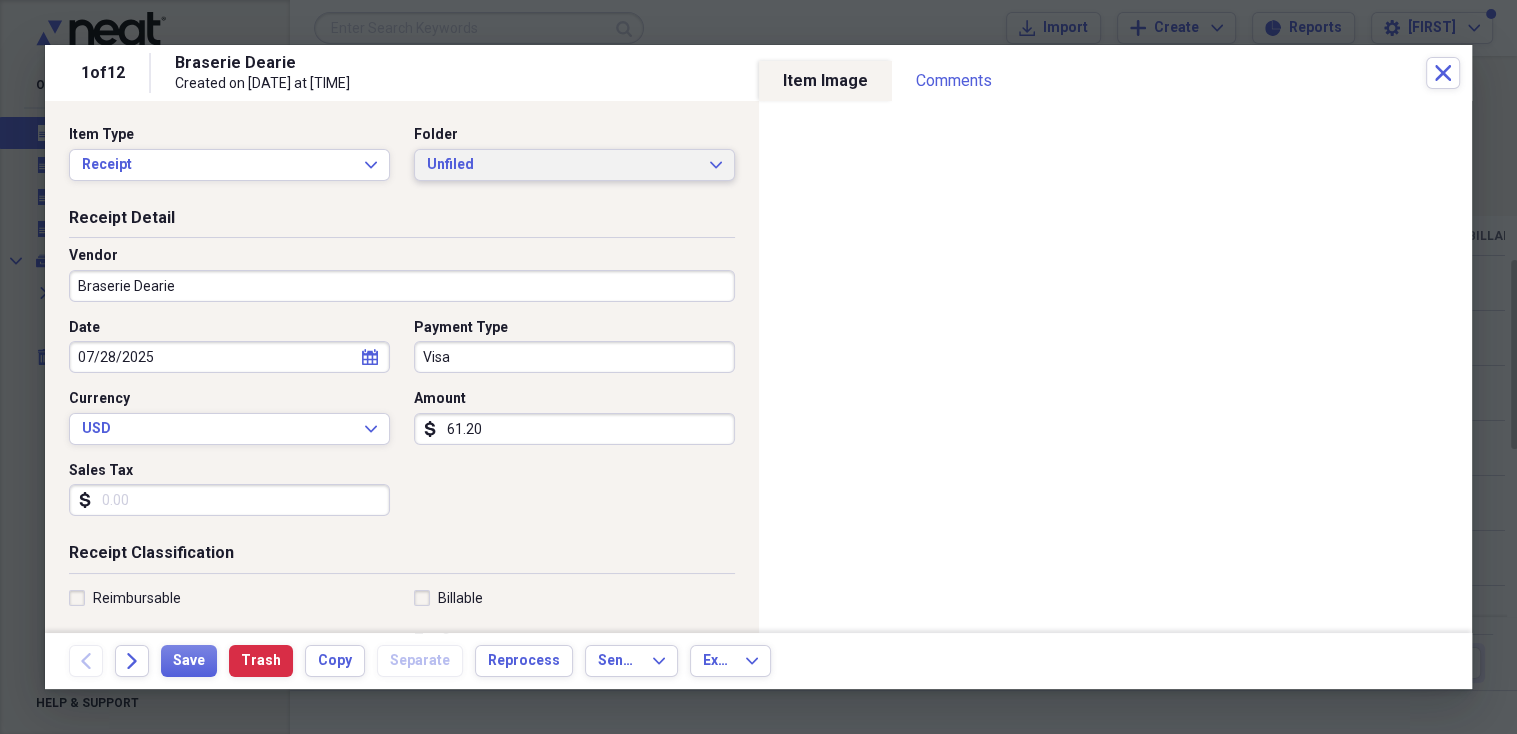 click on "Unfiled" at bounding box center (562, 165) 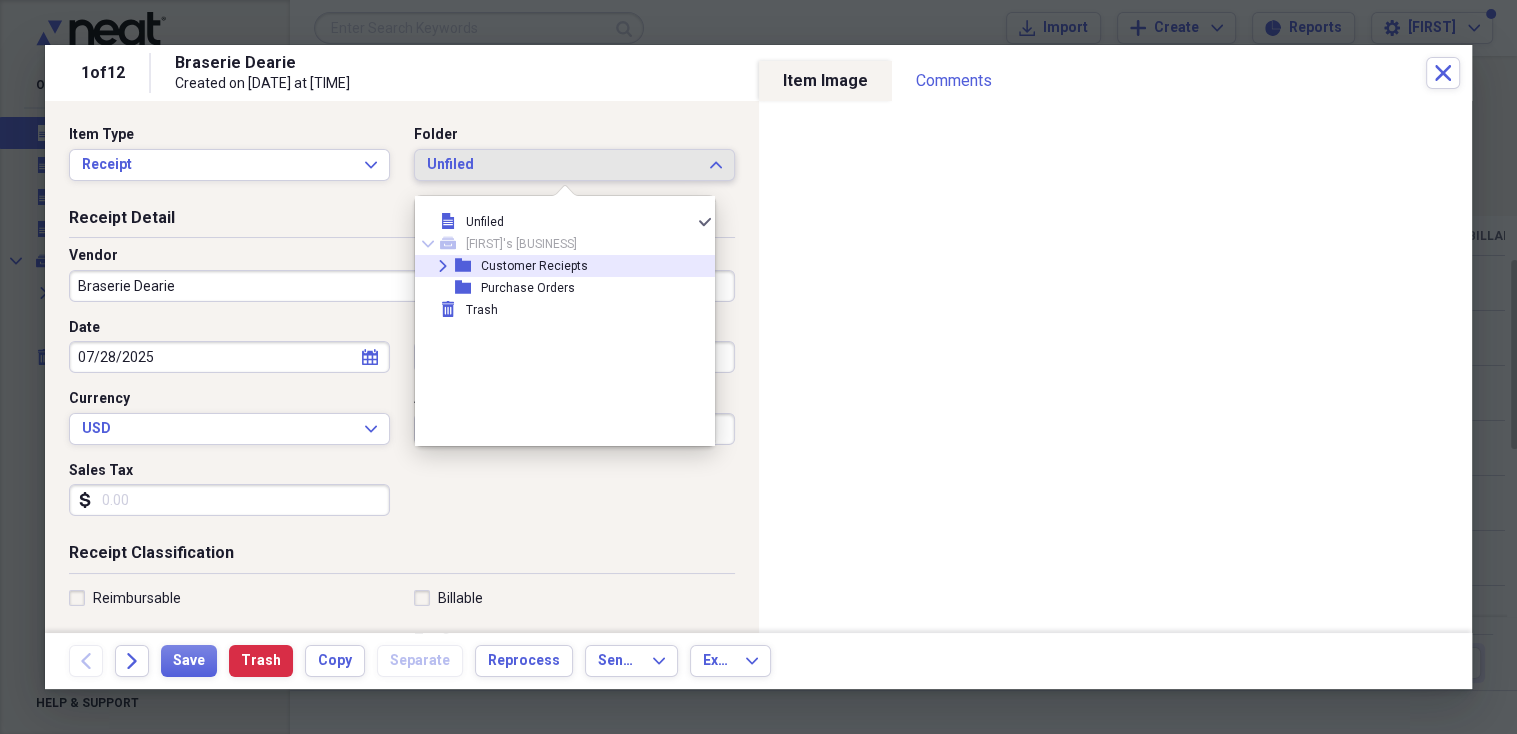 click on "Customer Reciepts" at bounding box center (534, 266) 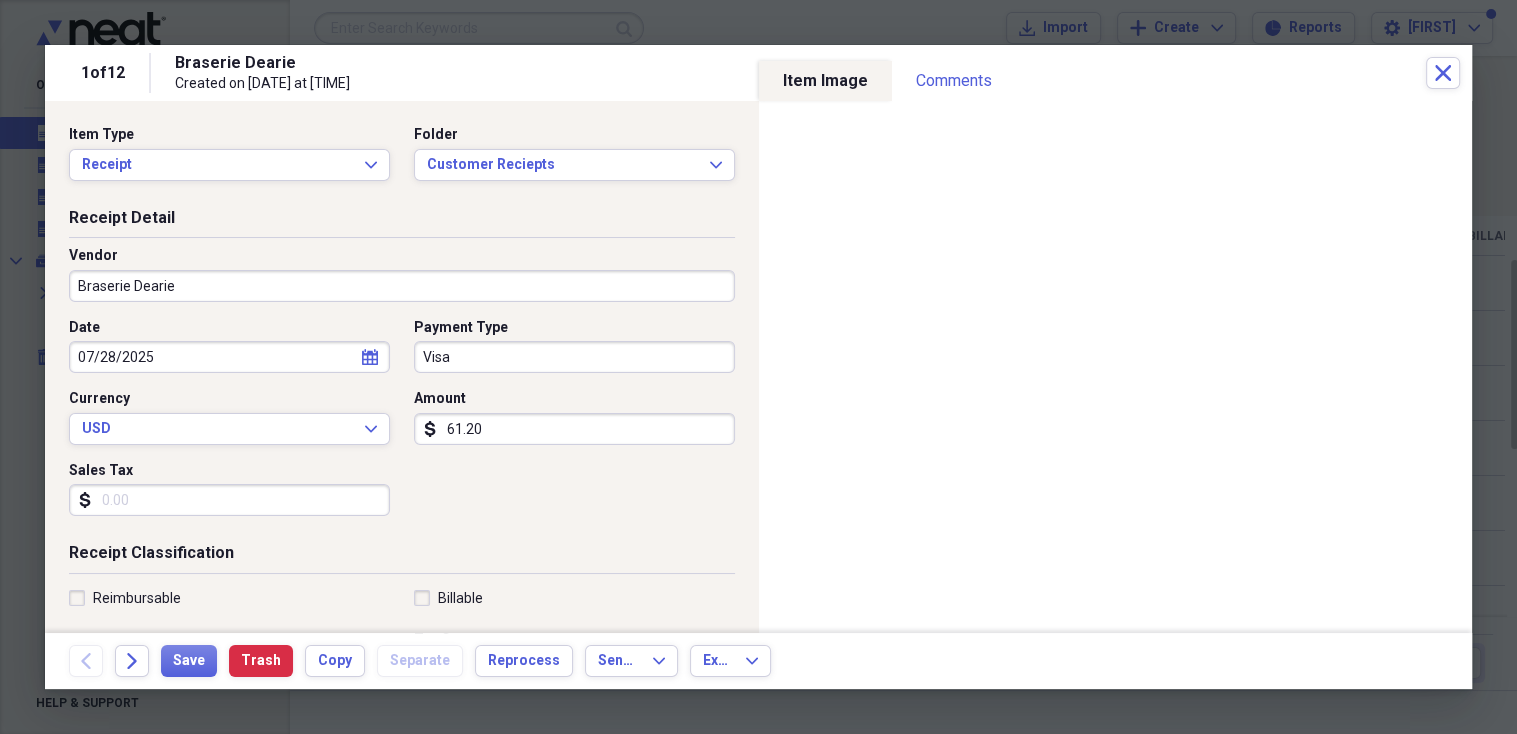 click on "Braserie Dearie" at bounding box center [402, 286] 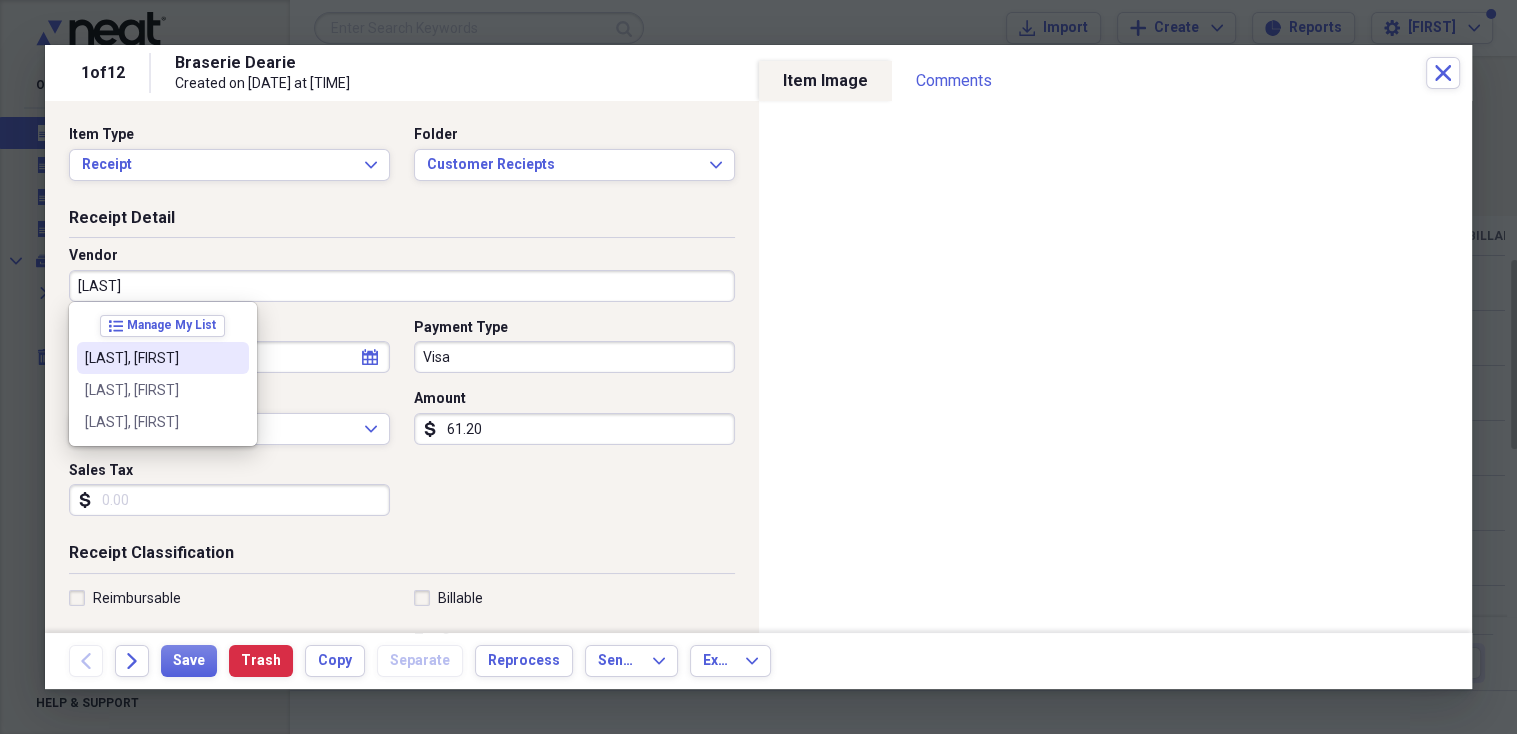 click on "[LAST], [FIRST]" at bounding box center [151, 358] 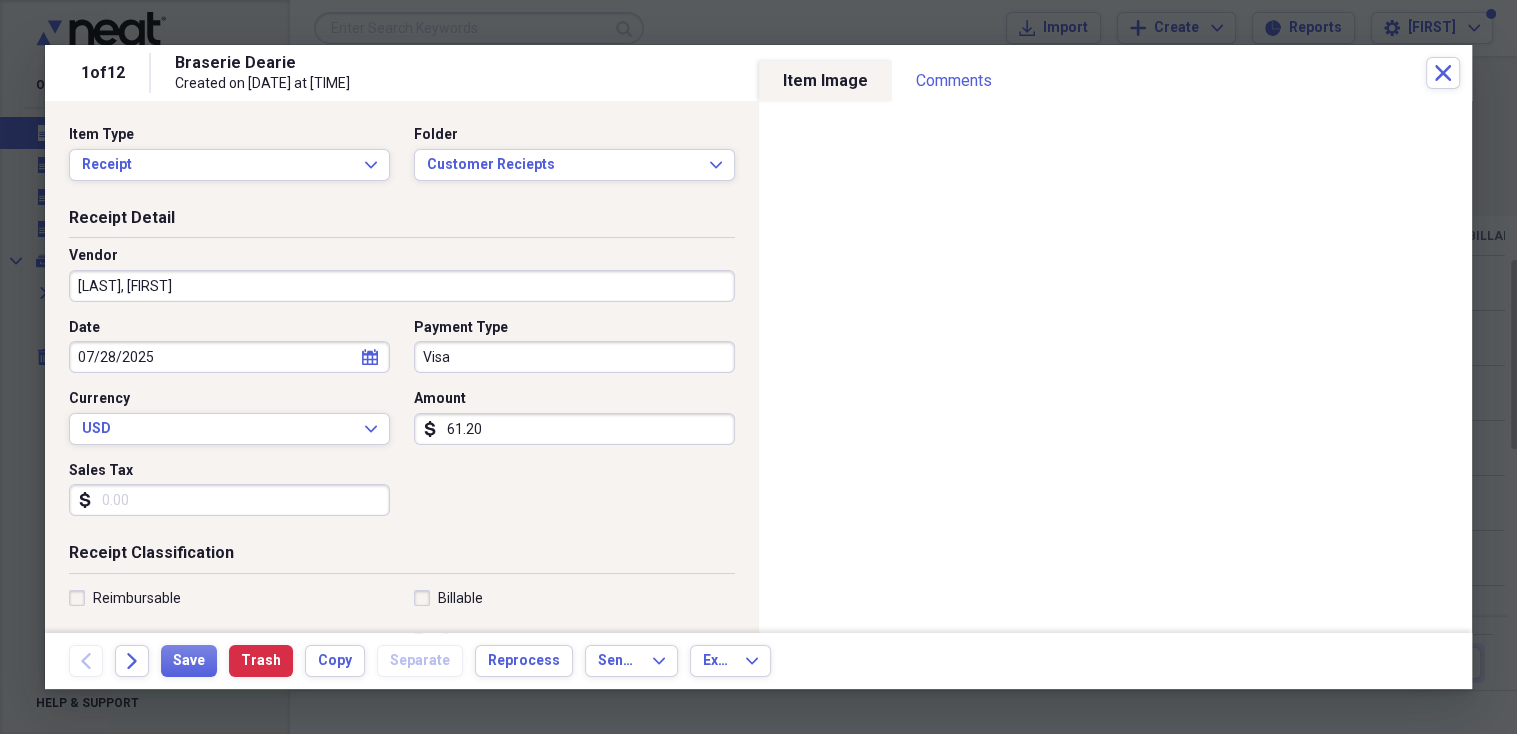 type on "General Retail" 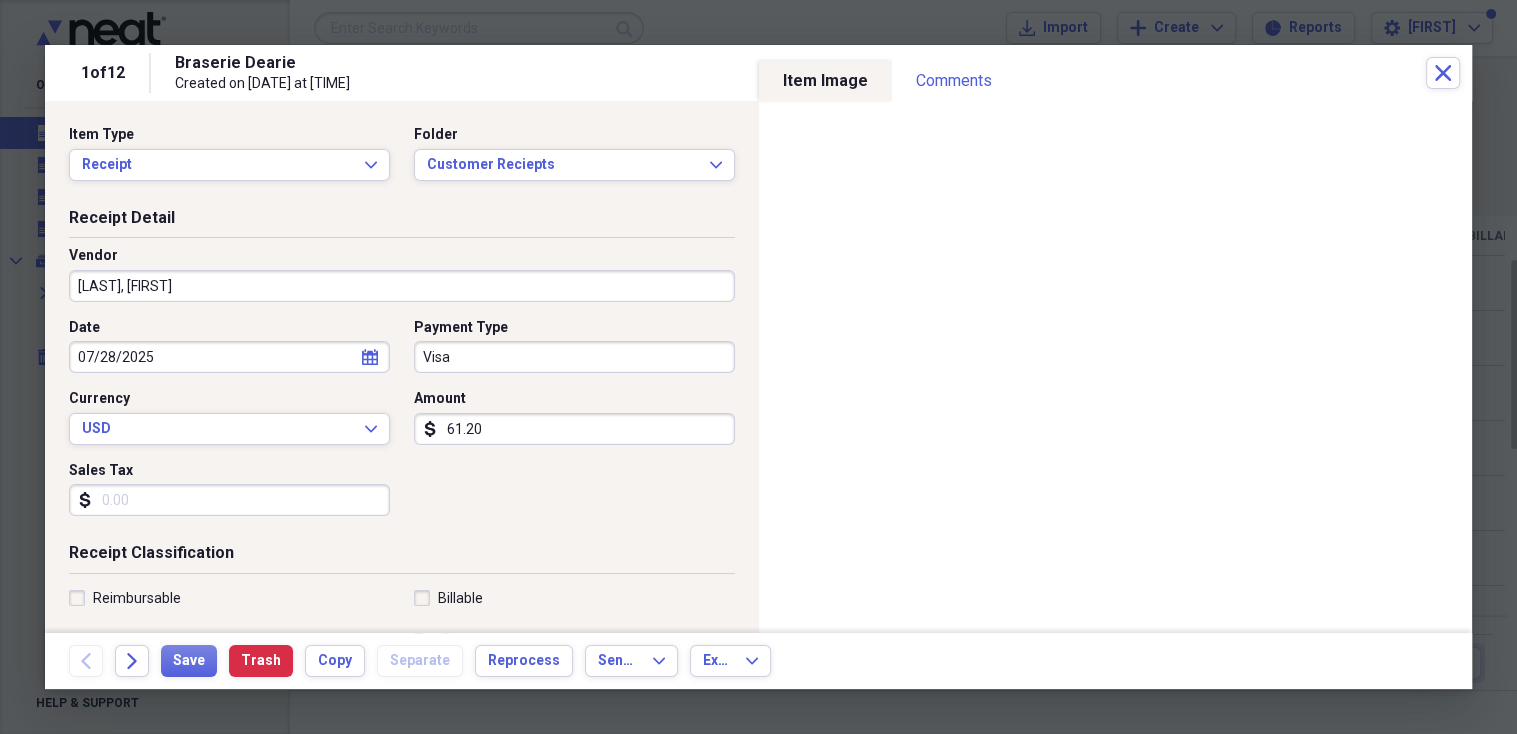 click on "61.20" at bounding box center (574, 429) 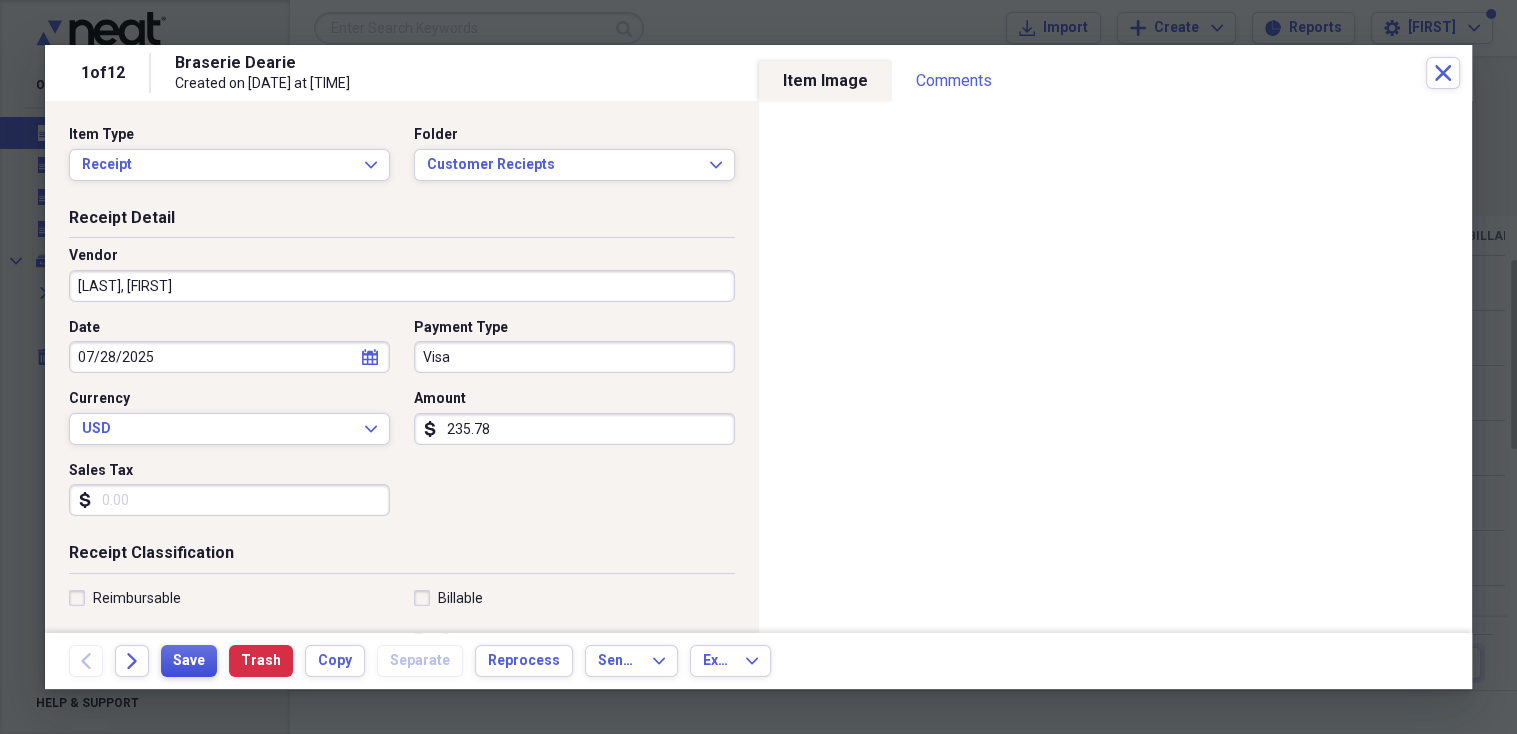 type on "235.78" 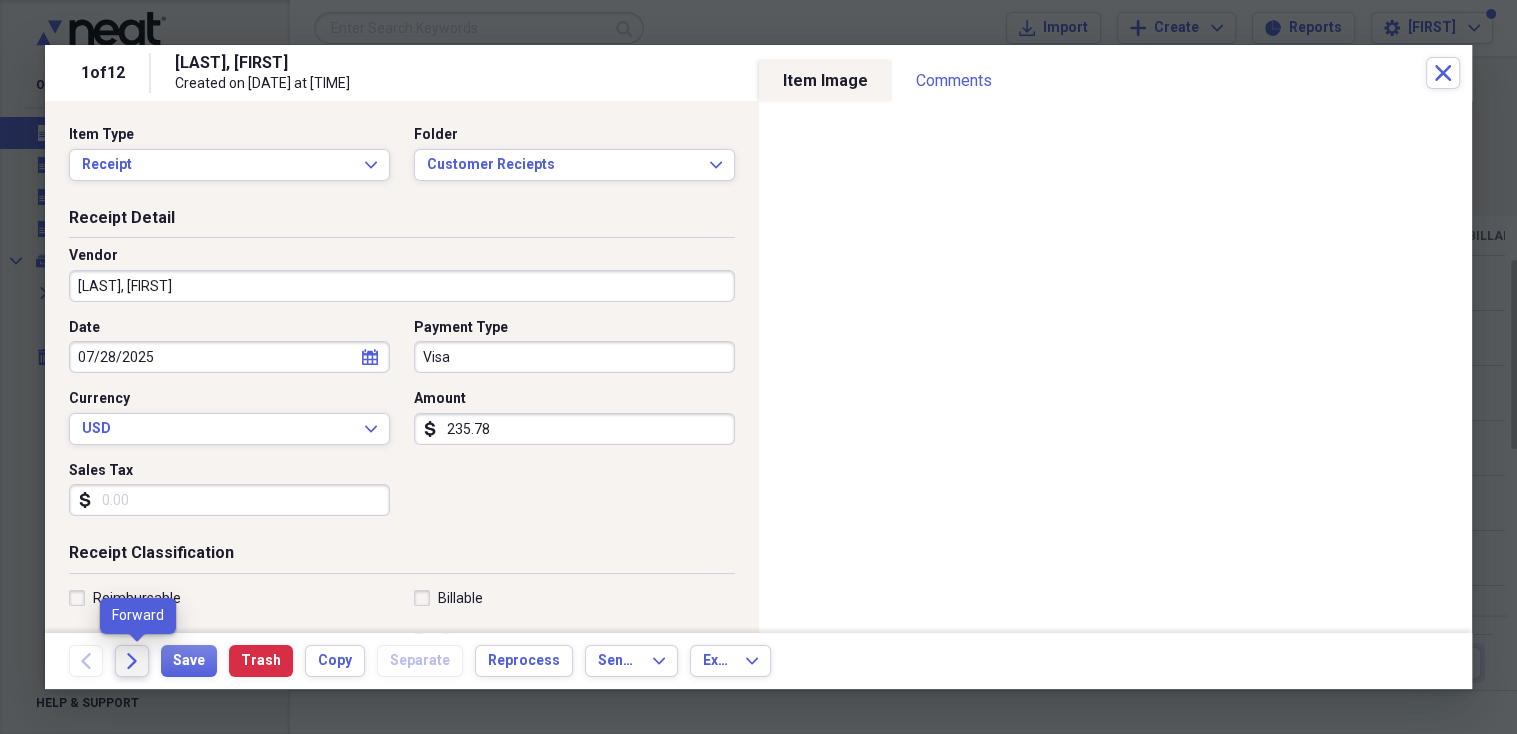 click on "Forward" at bounding box center (132, 661) 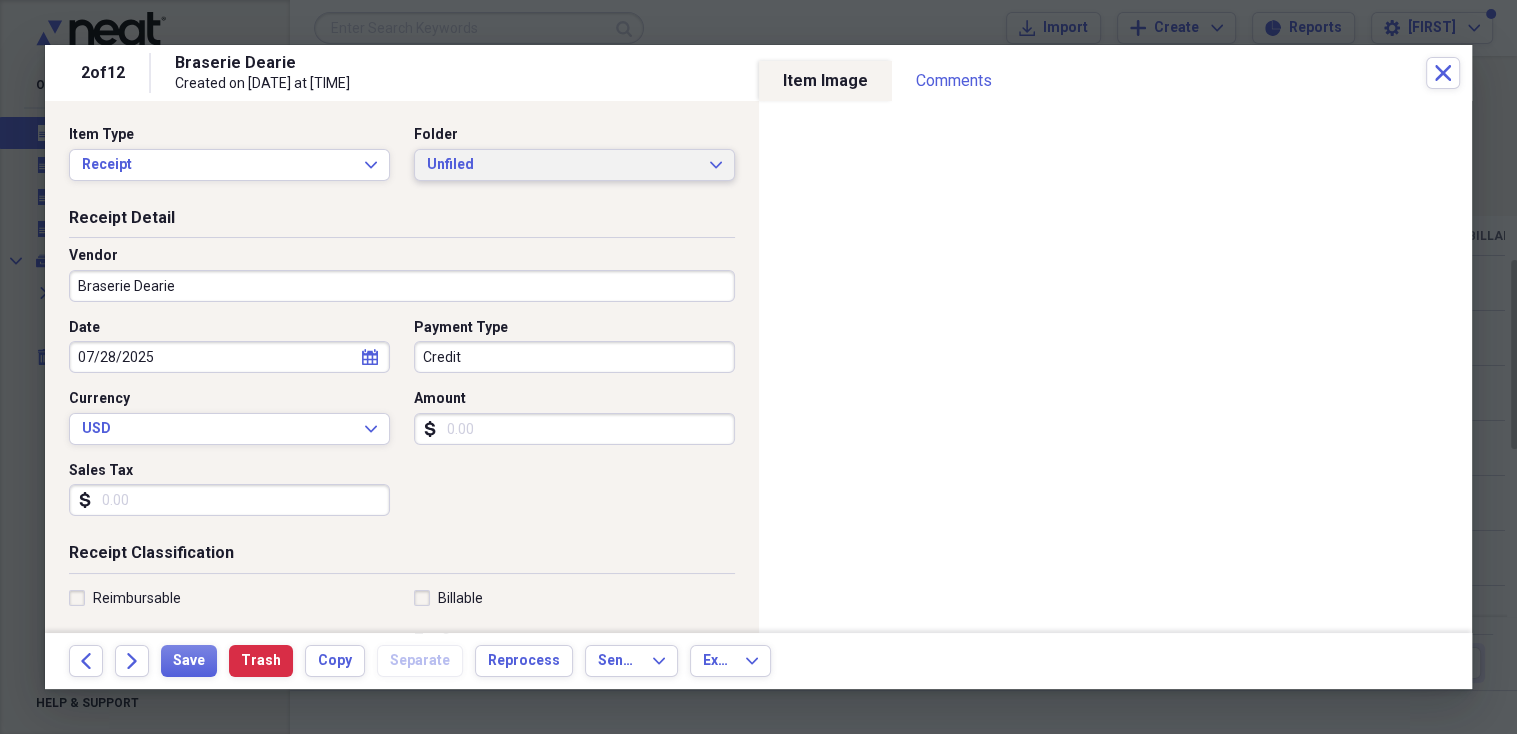 click on "Unfiled" at bounding box center [562, 165] 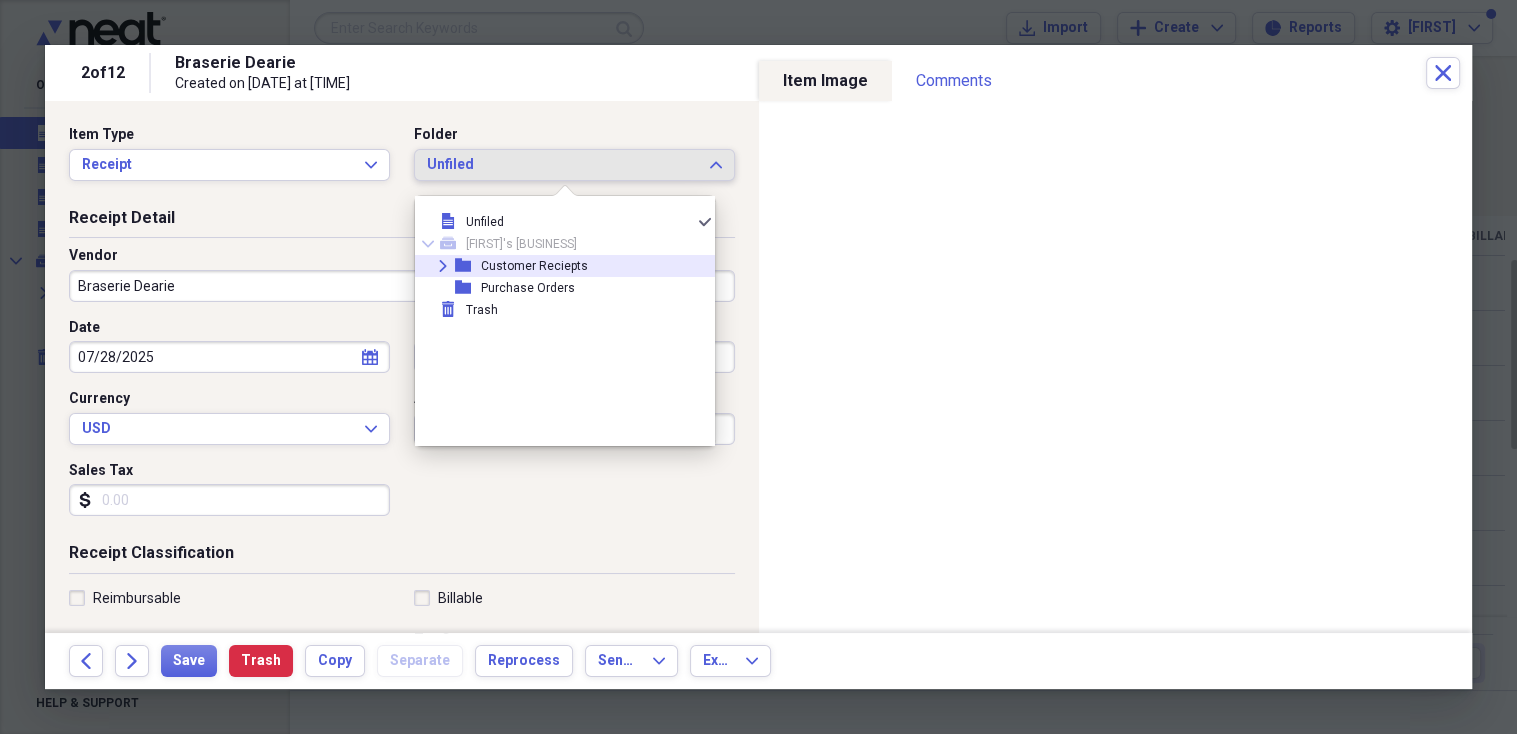 click on "Customer Reciepts" at bounding box center (534, 266) 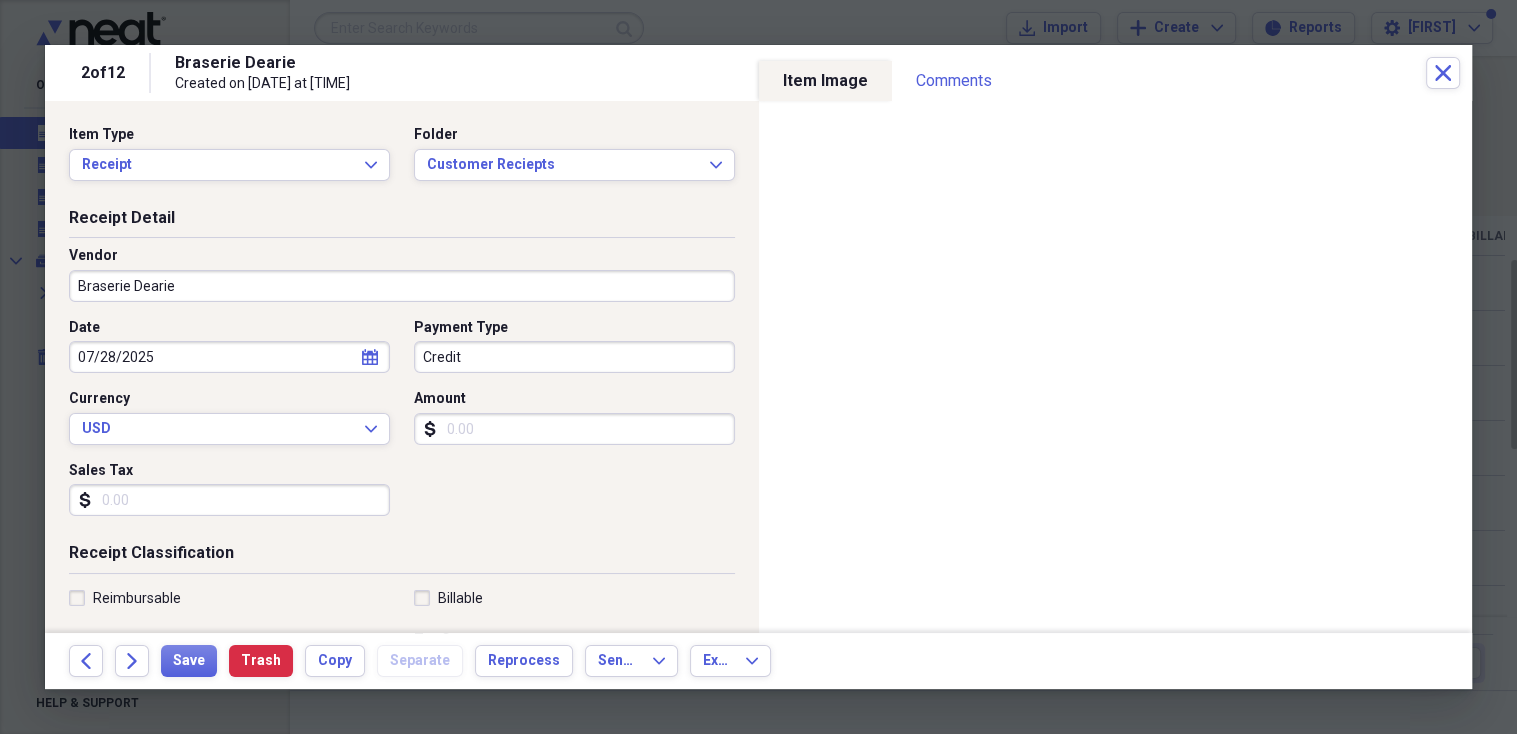 click on "Braserie Dearie" at bounding box center [402, 286] 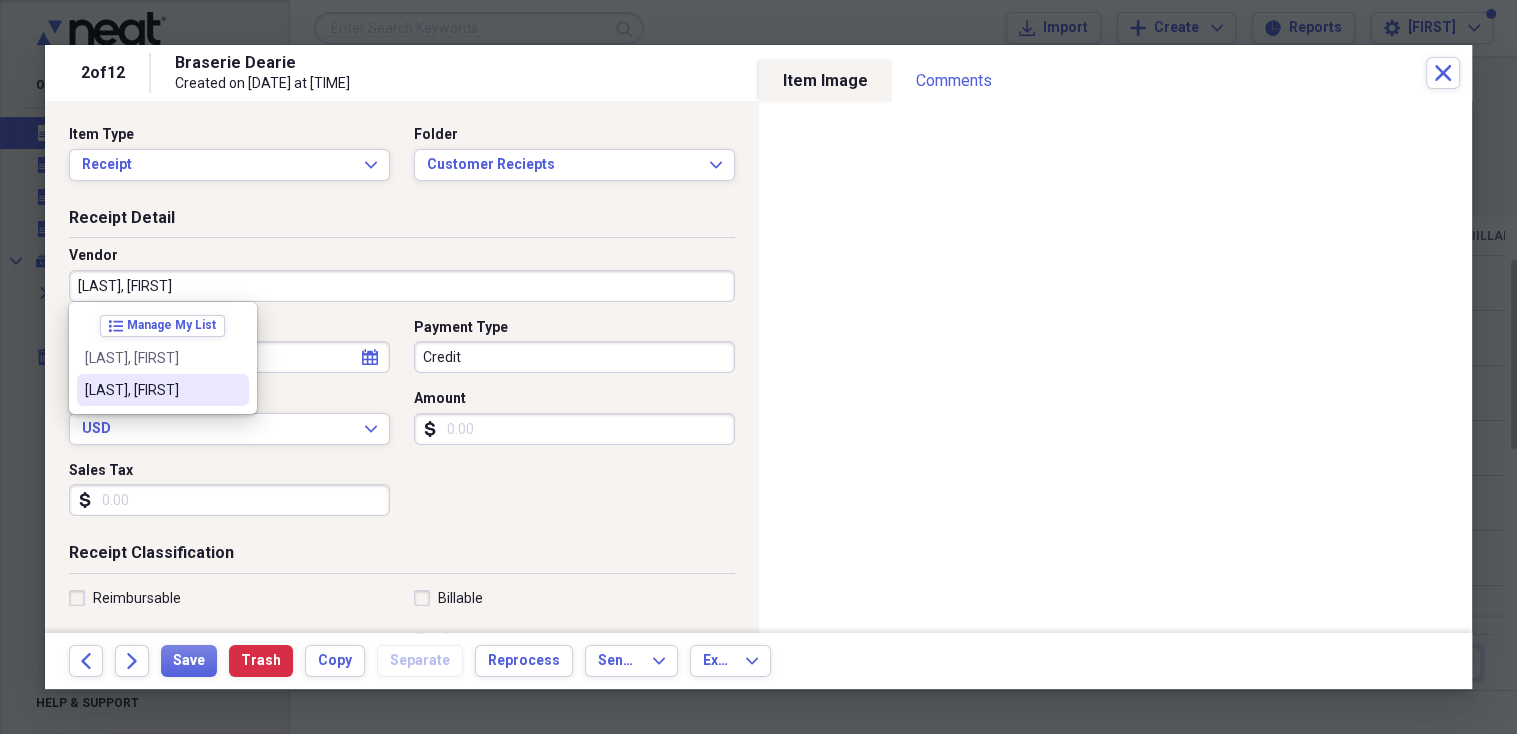 click on "[LAST], [FIRST]" at bounding box center [163, 390] 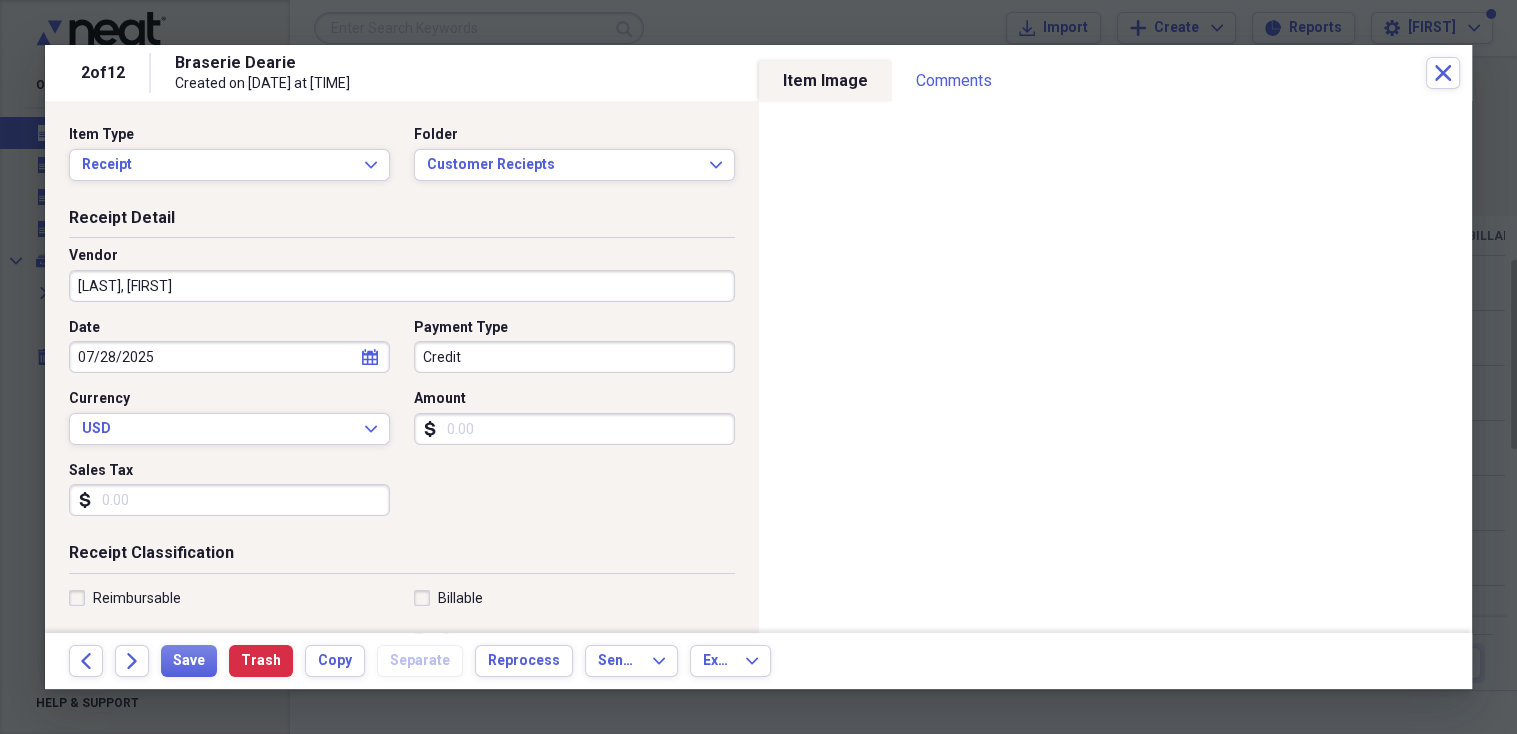 click on "Amount" at bounding box center (574, 429) 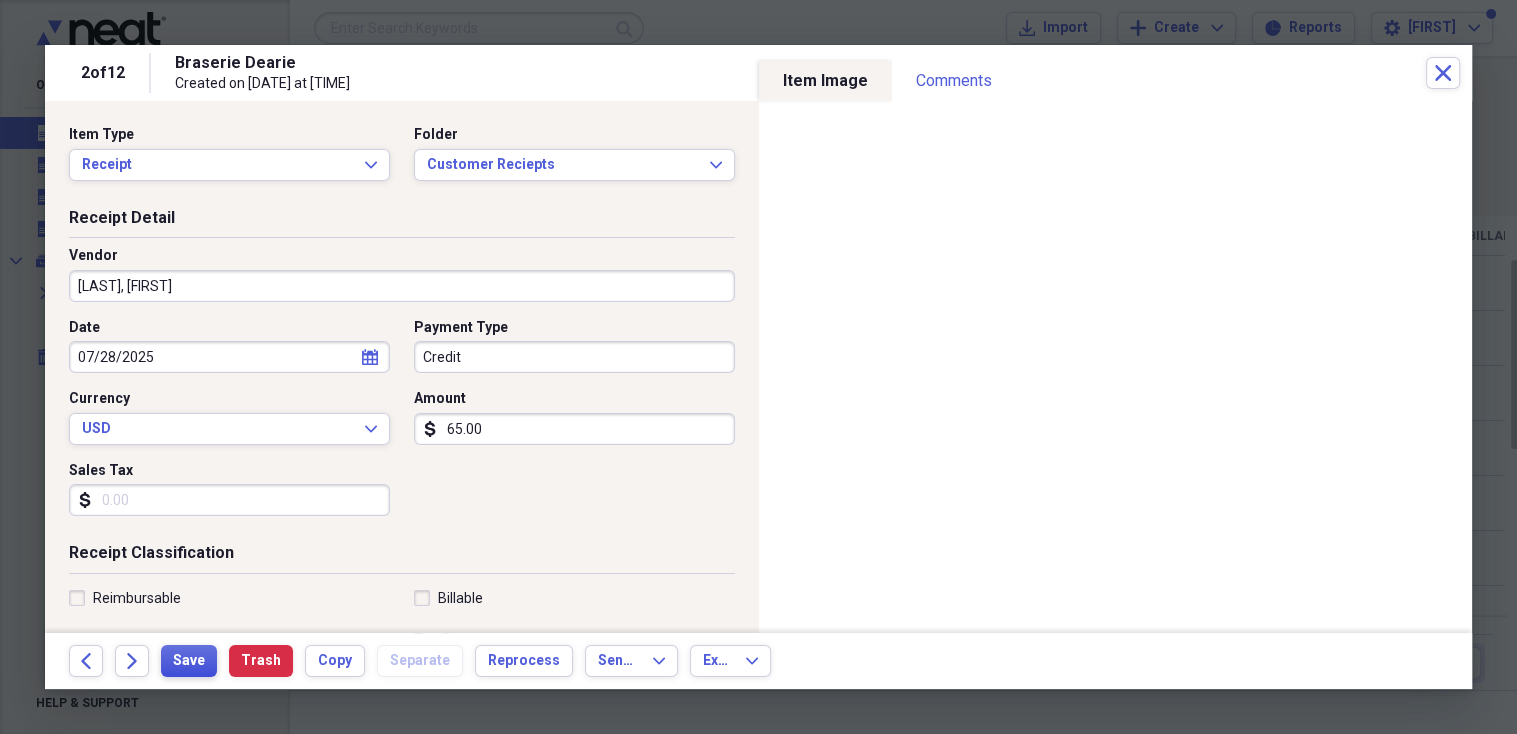 type on "65.00" 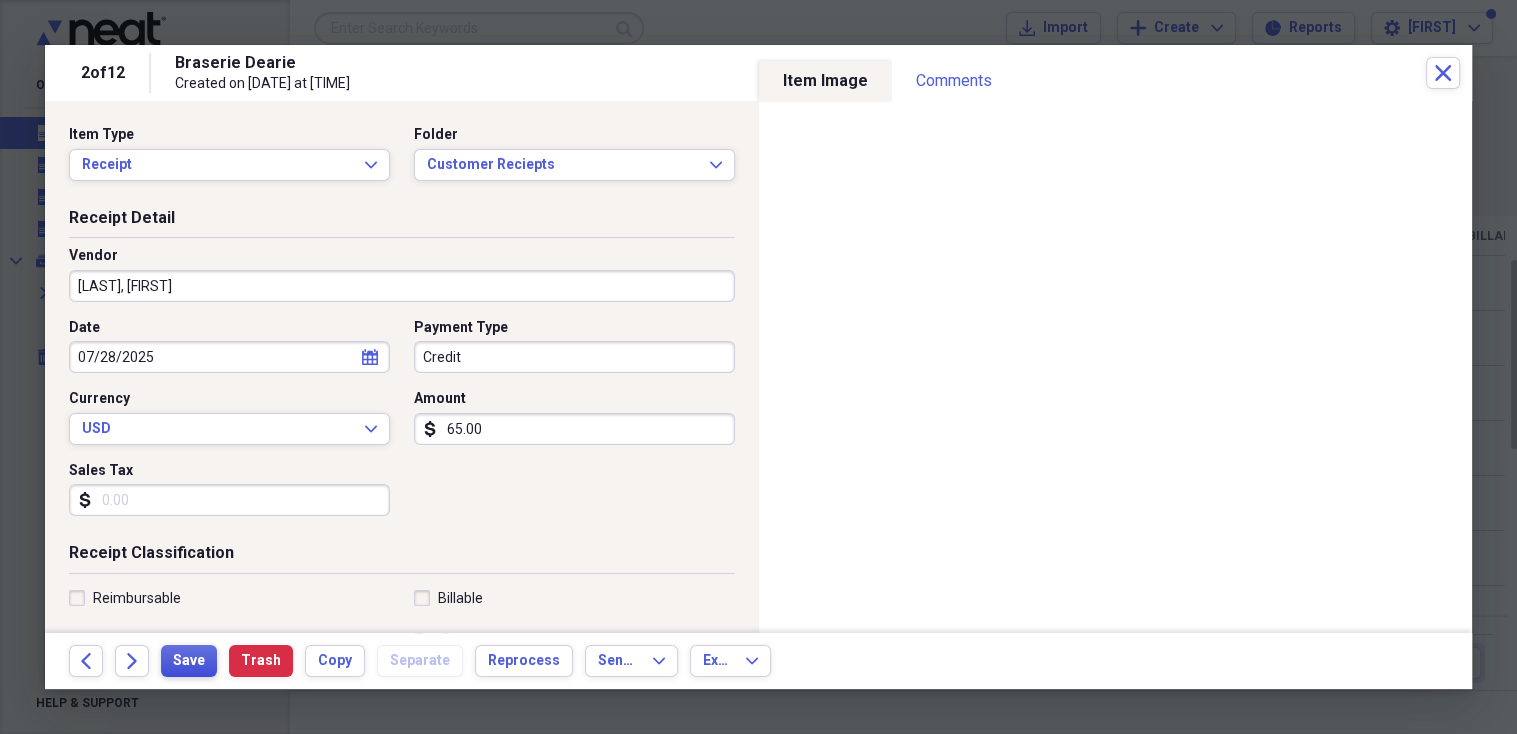 click on "Save" at bounding box center (189, 661) 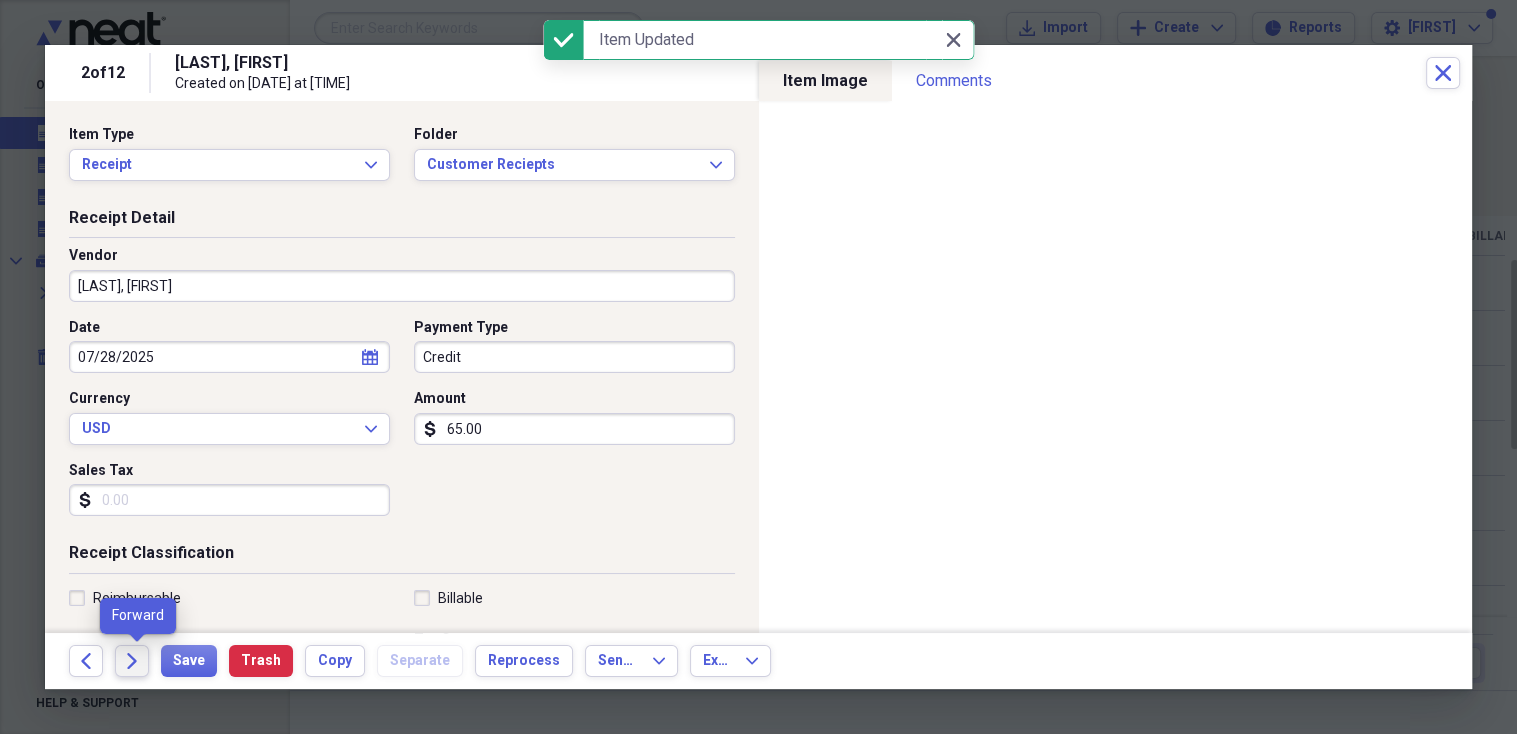 click on "Forward" 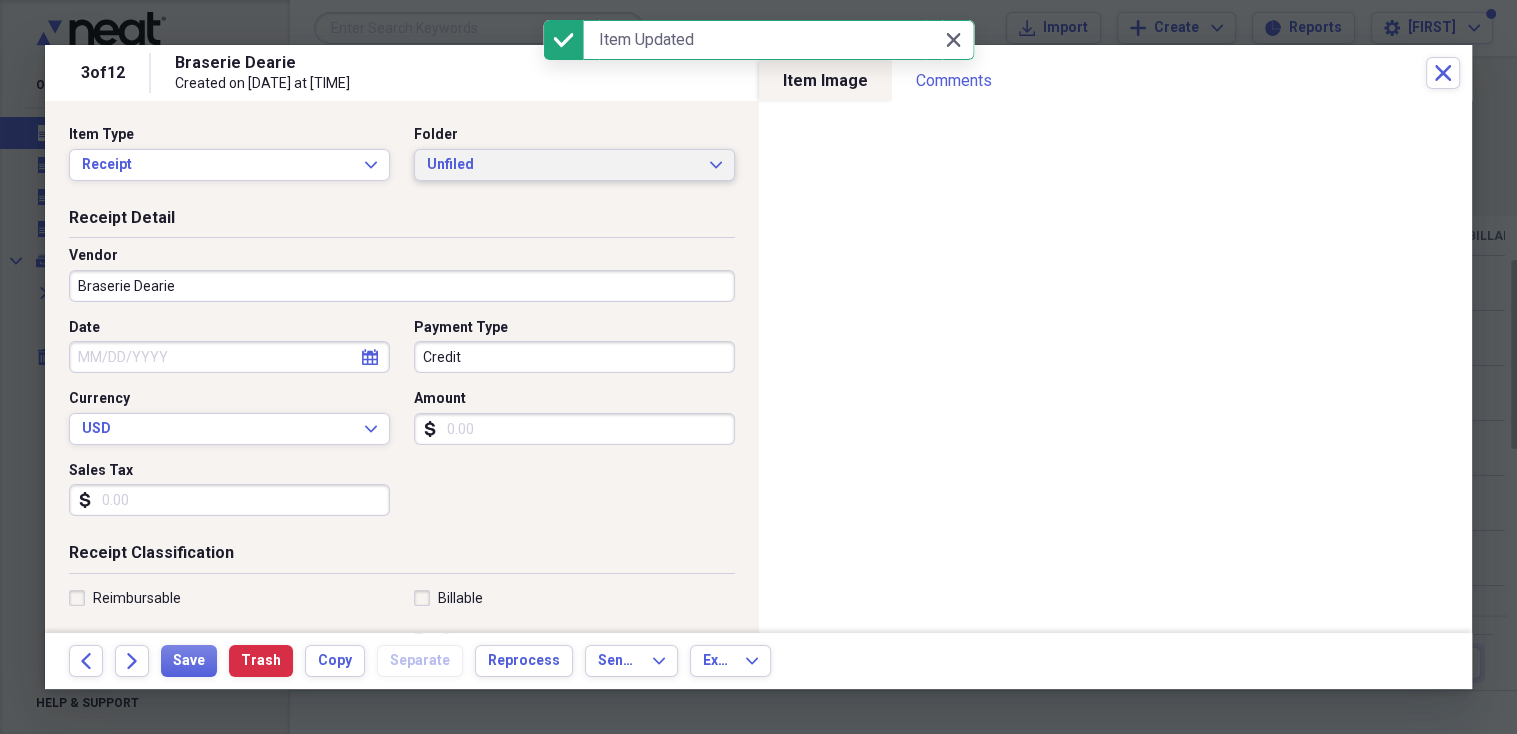click on "Unfiled" at bounding box center (562, 165) 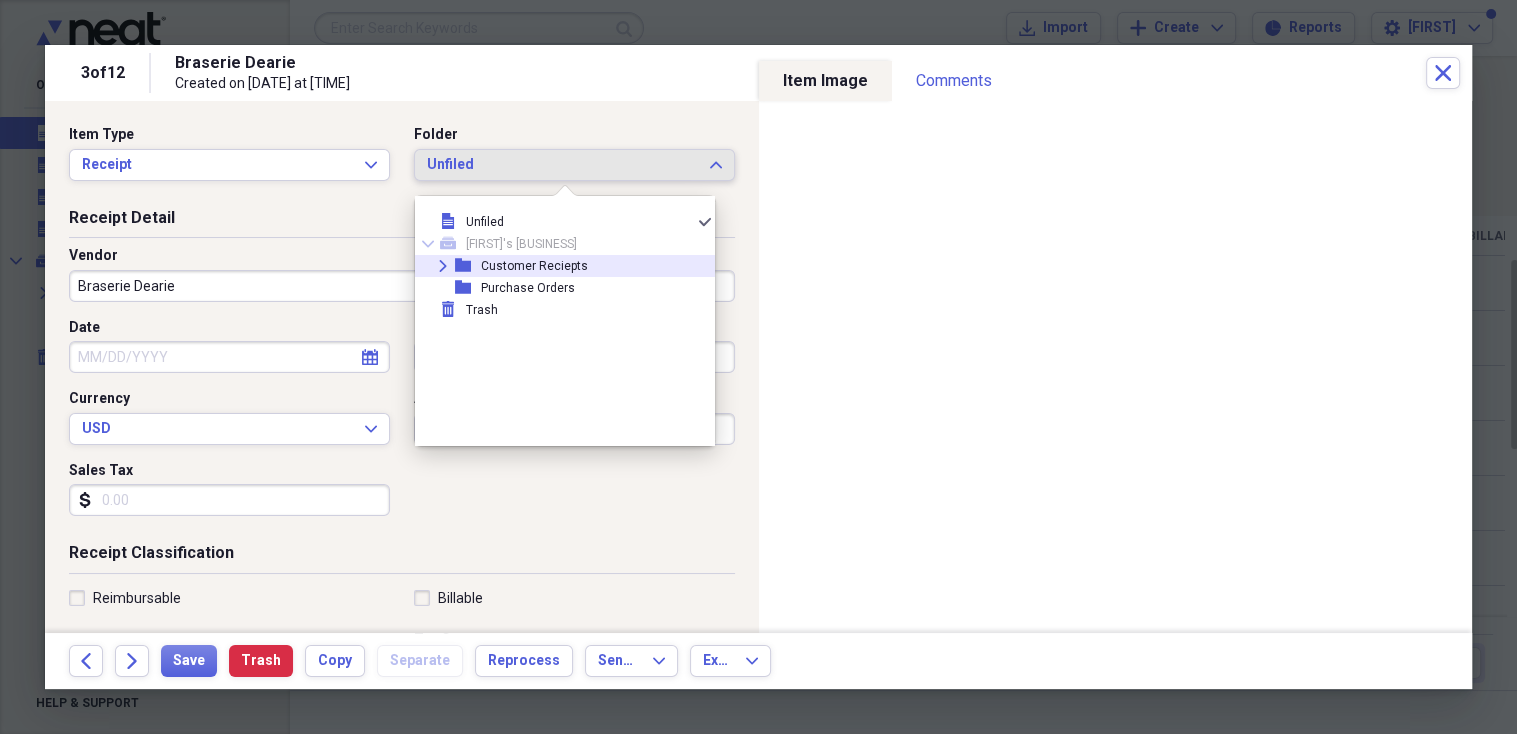 click on "Customer Reciepts" at bounding box center (534, 266) 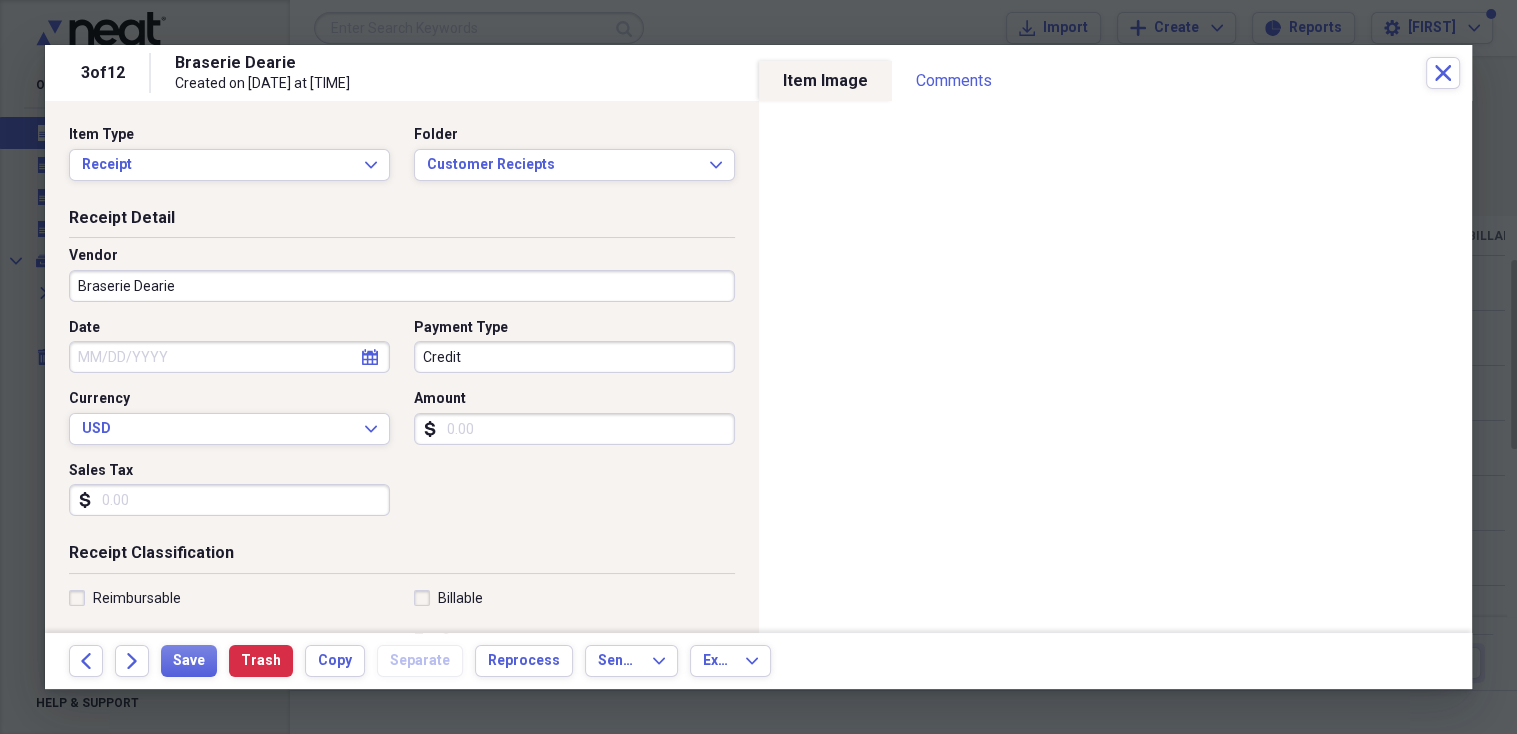 click on "Braserie Dearie" at bounding box center [402, 286] 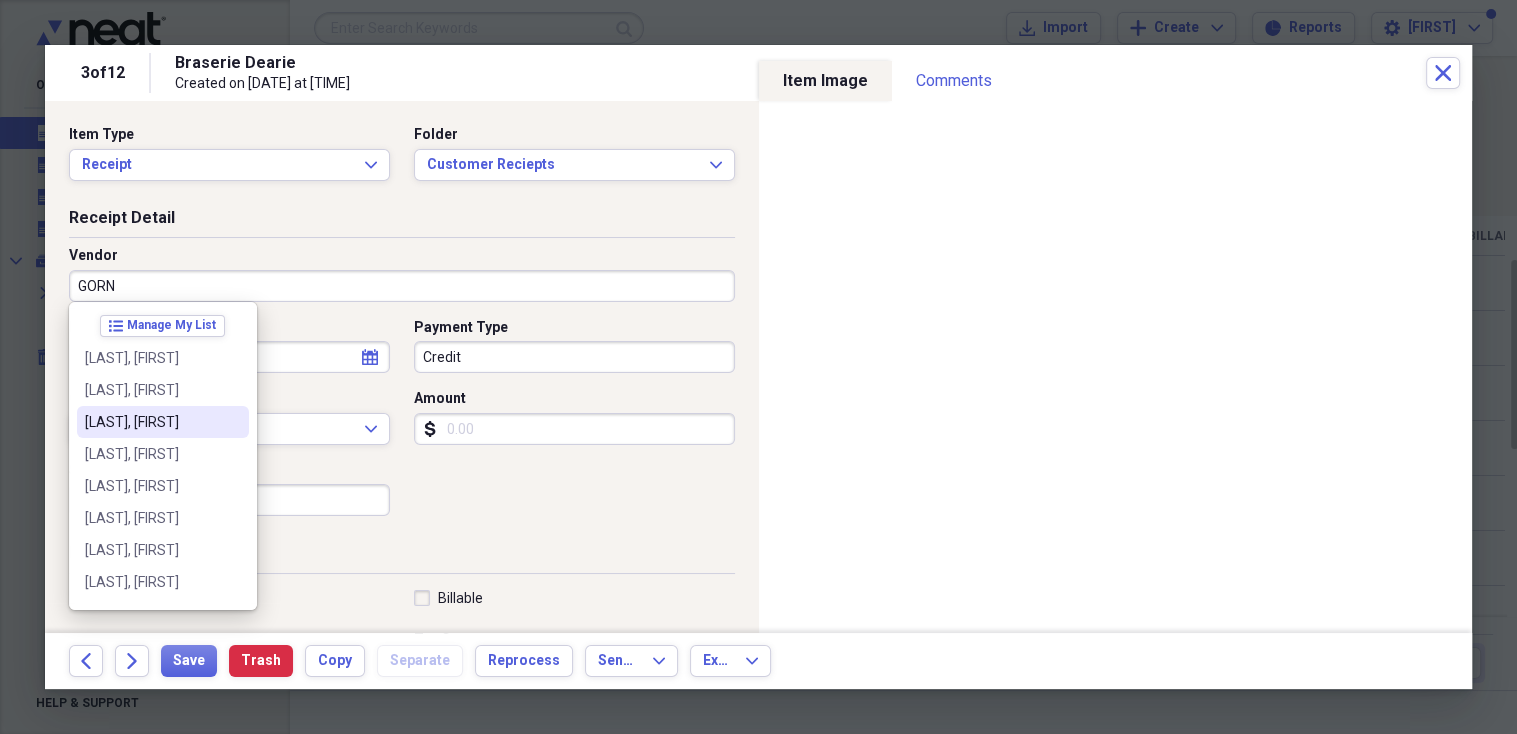 click on "[LAST], [FIRST]" at bounding box center [151, 422] 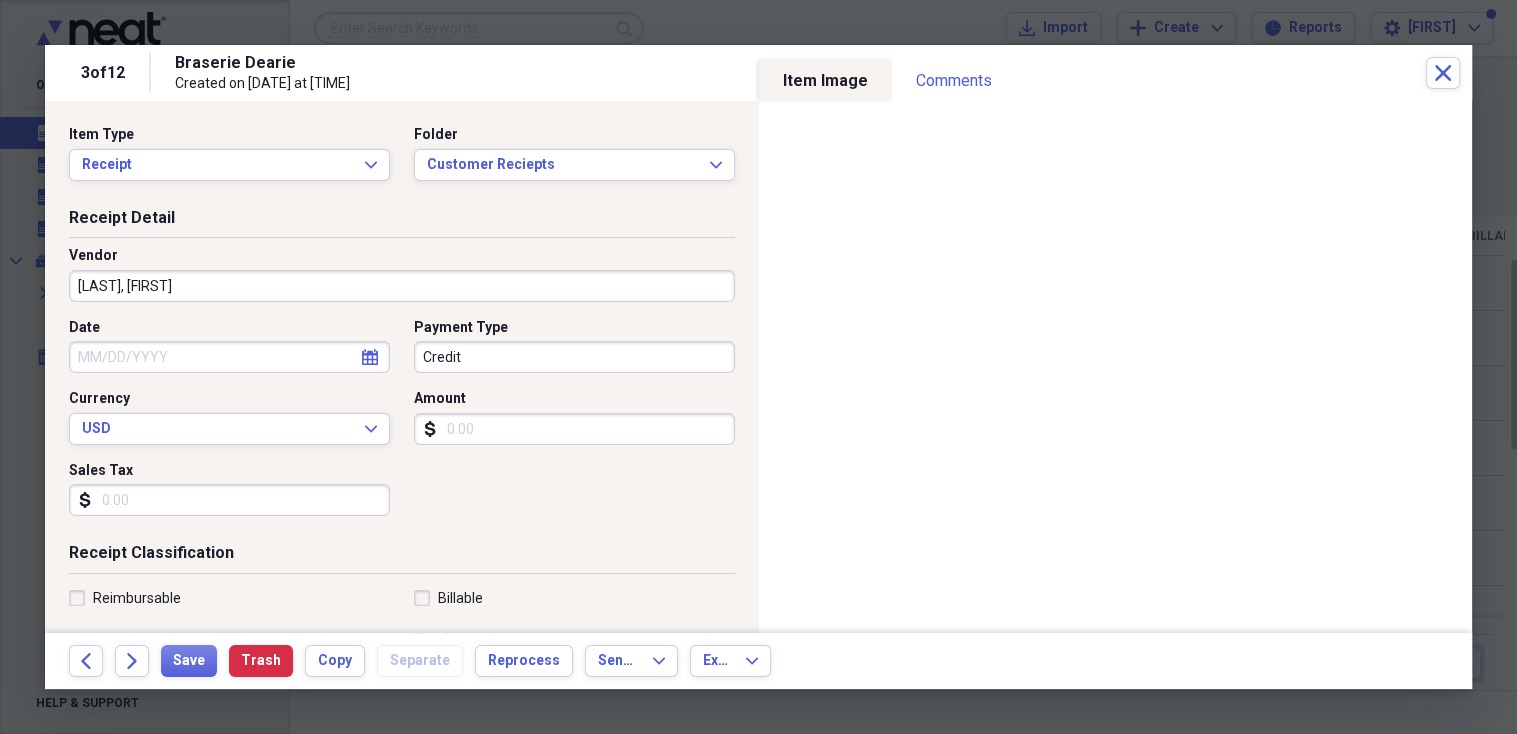 type on "General Retail" 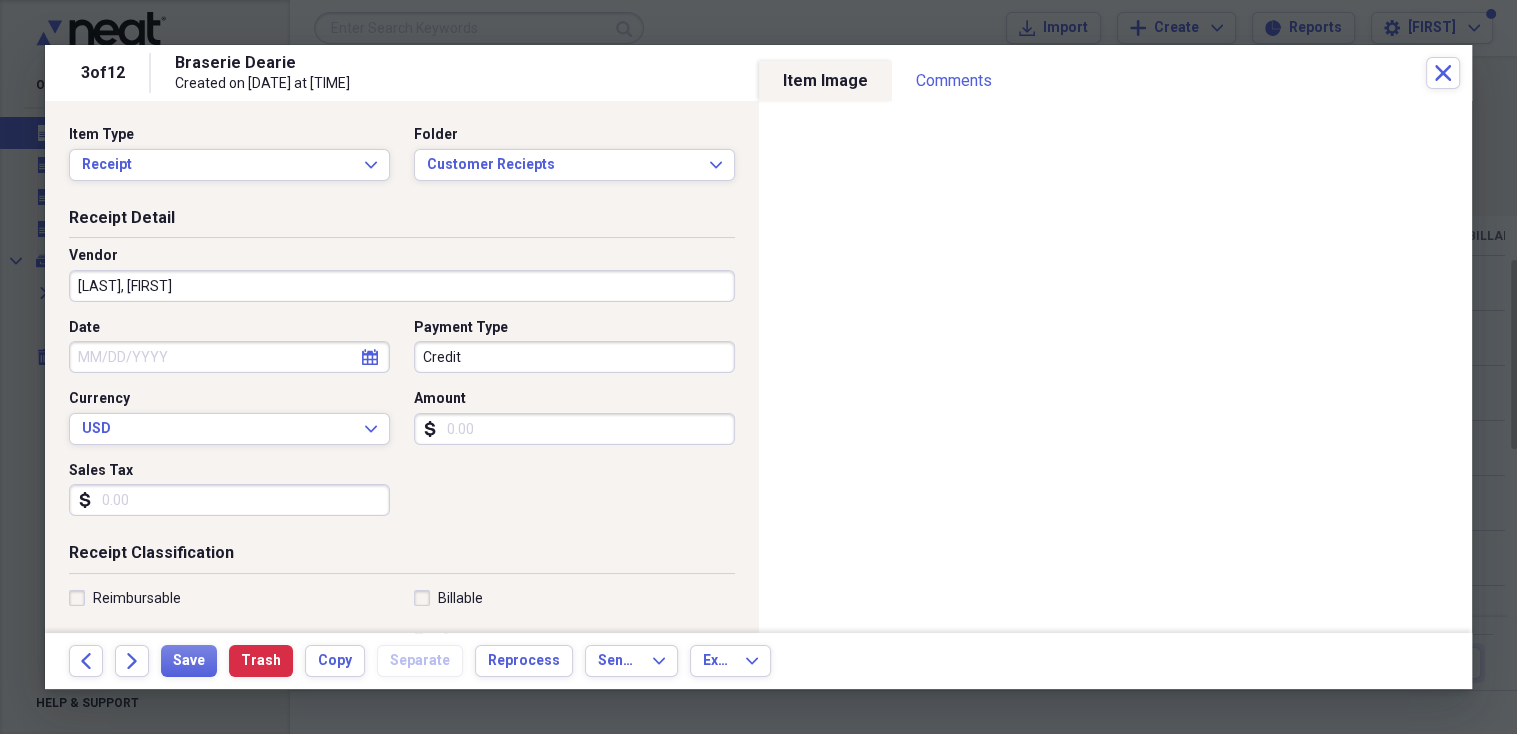 click on "Date" at bounding box center (229, 357) 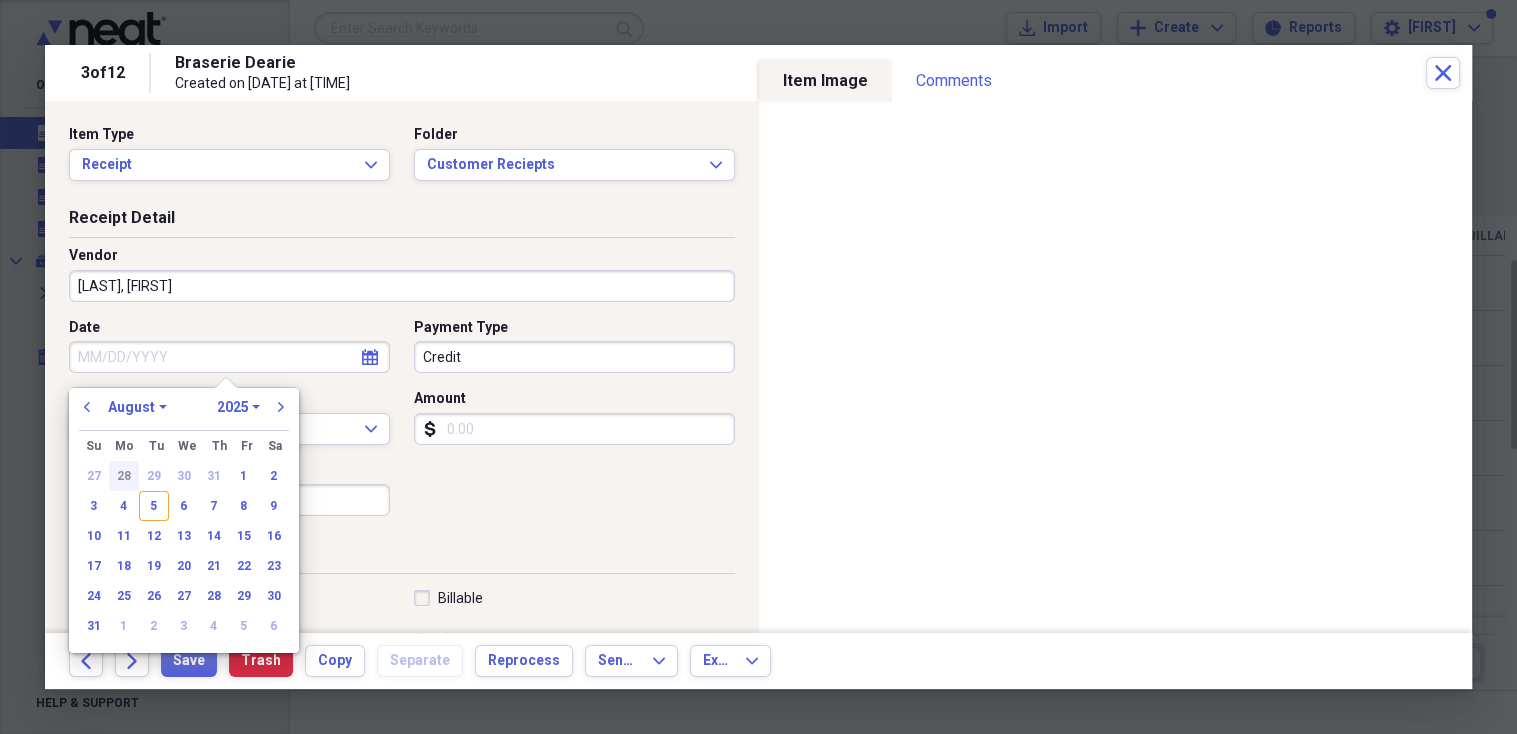 click on "28" at bounding box center (124, 476) 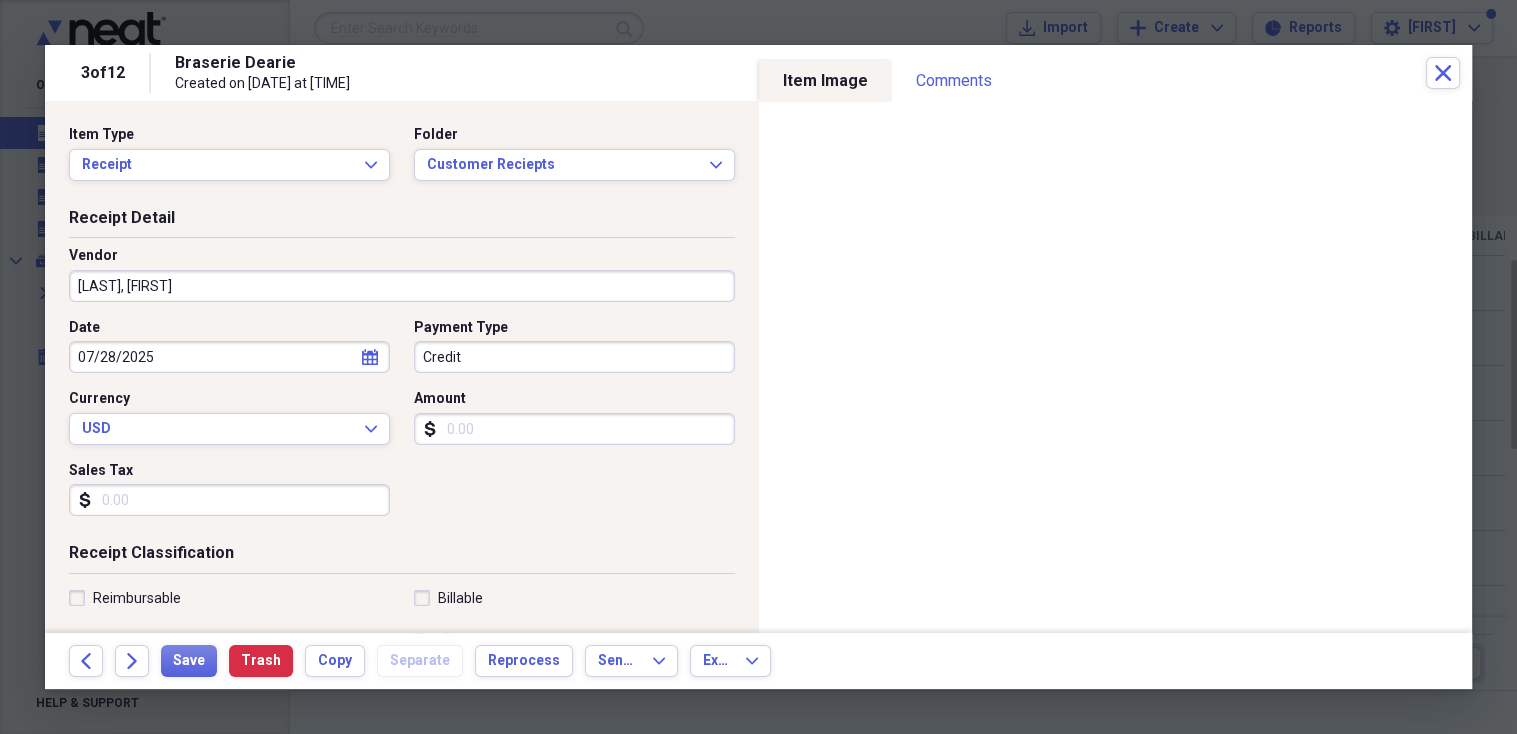 click on "Amount" at bounding box center (574, 429) 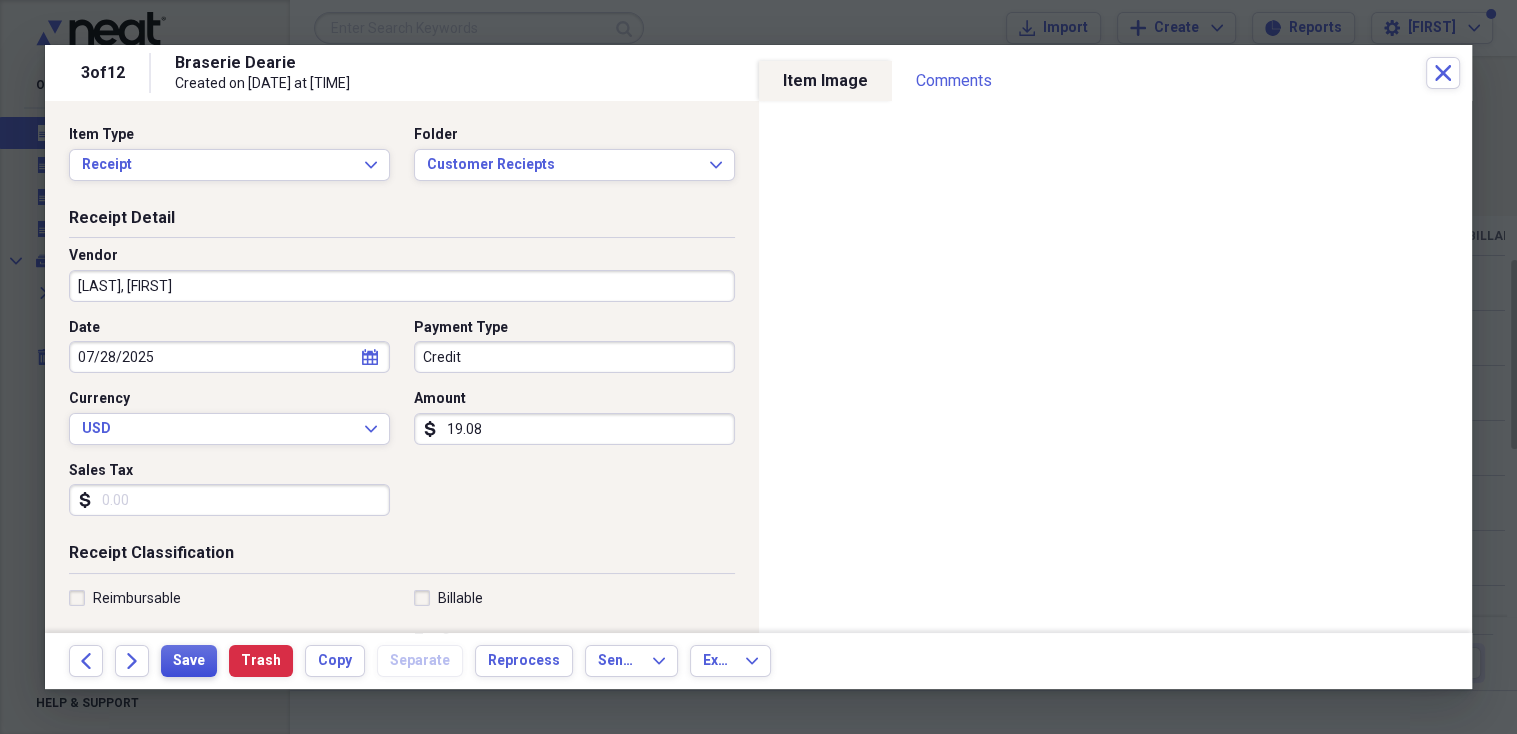 type on "19.08" 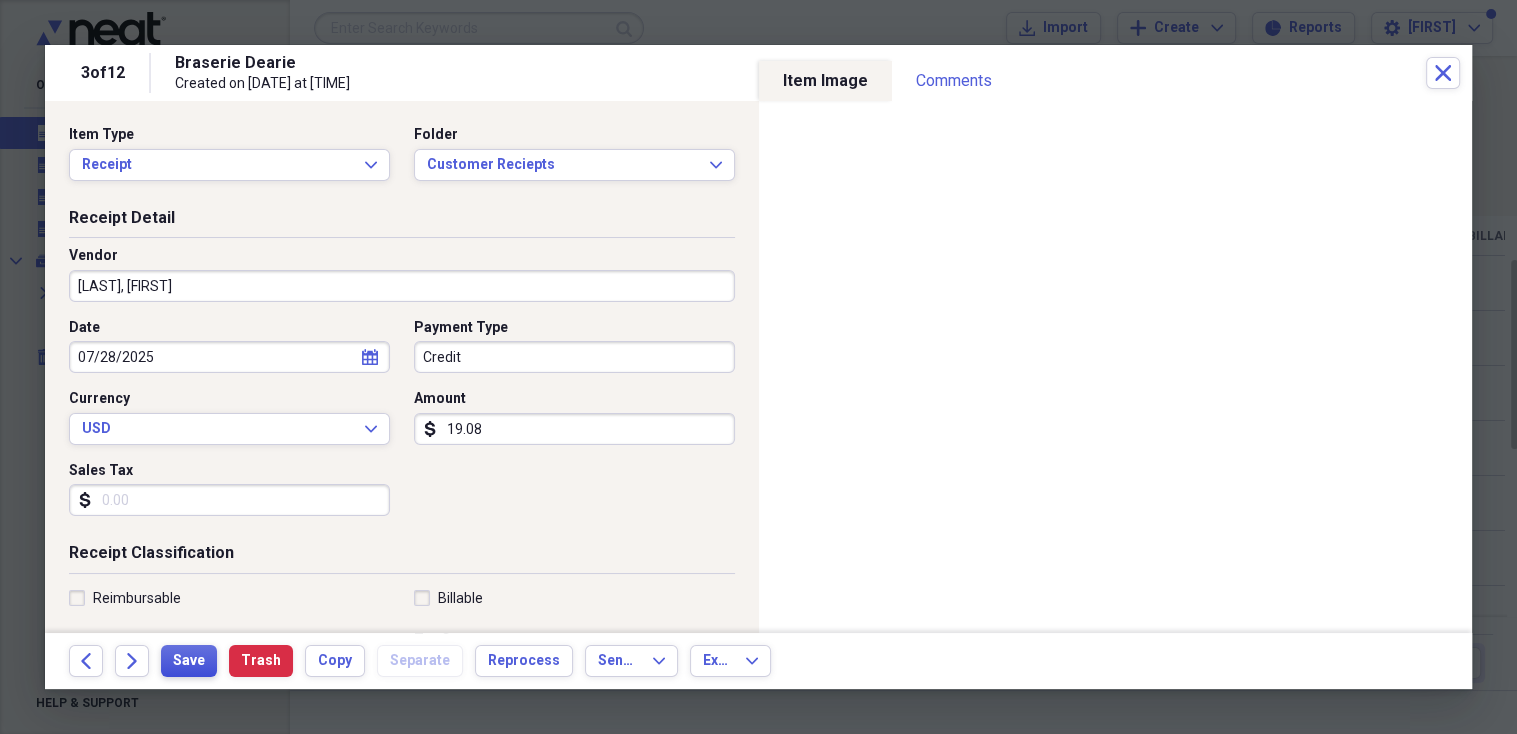 click on "Save" at bounding box center (189, 661) 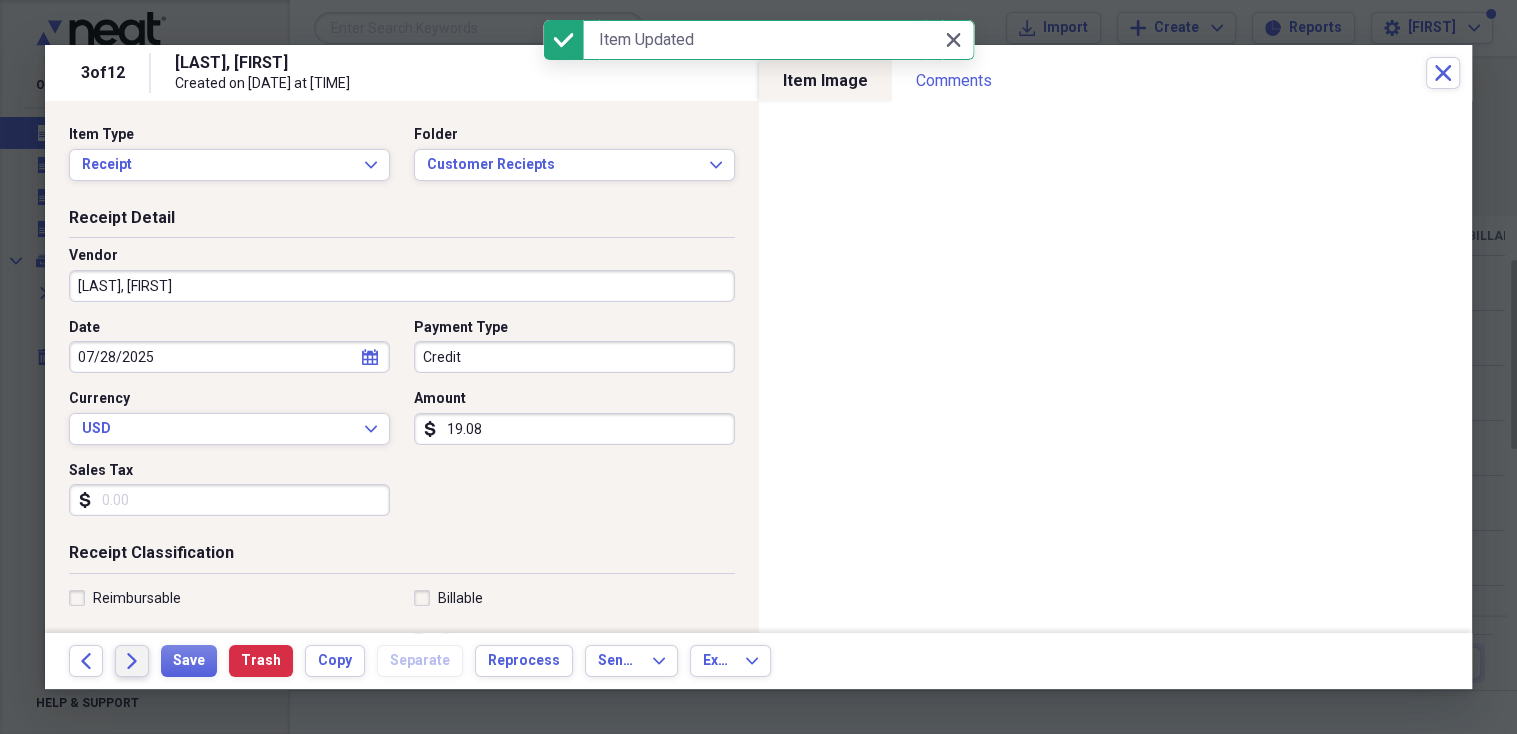 click on "Forward" 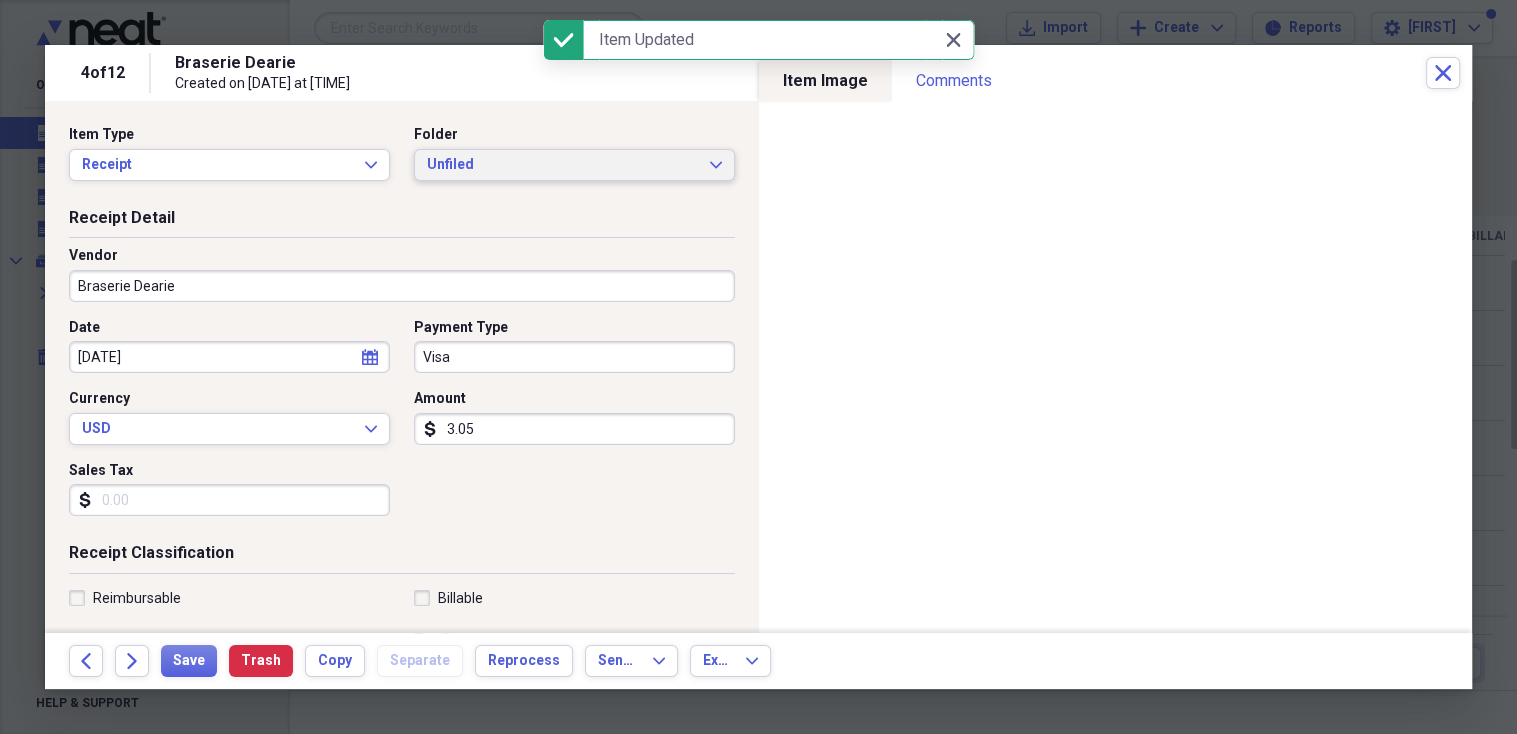 click on "Unfiled Expand" at bounding box center (574, 165) 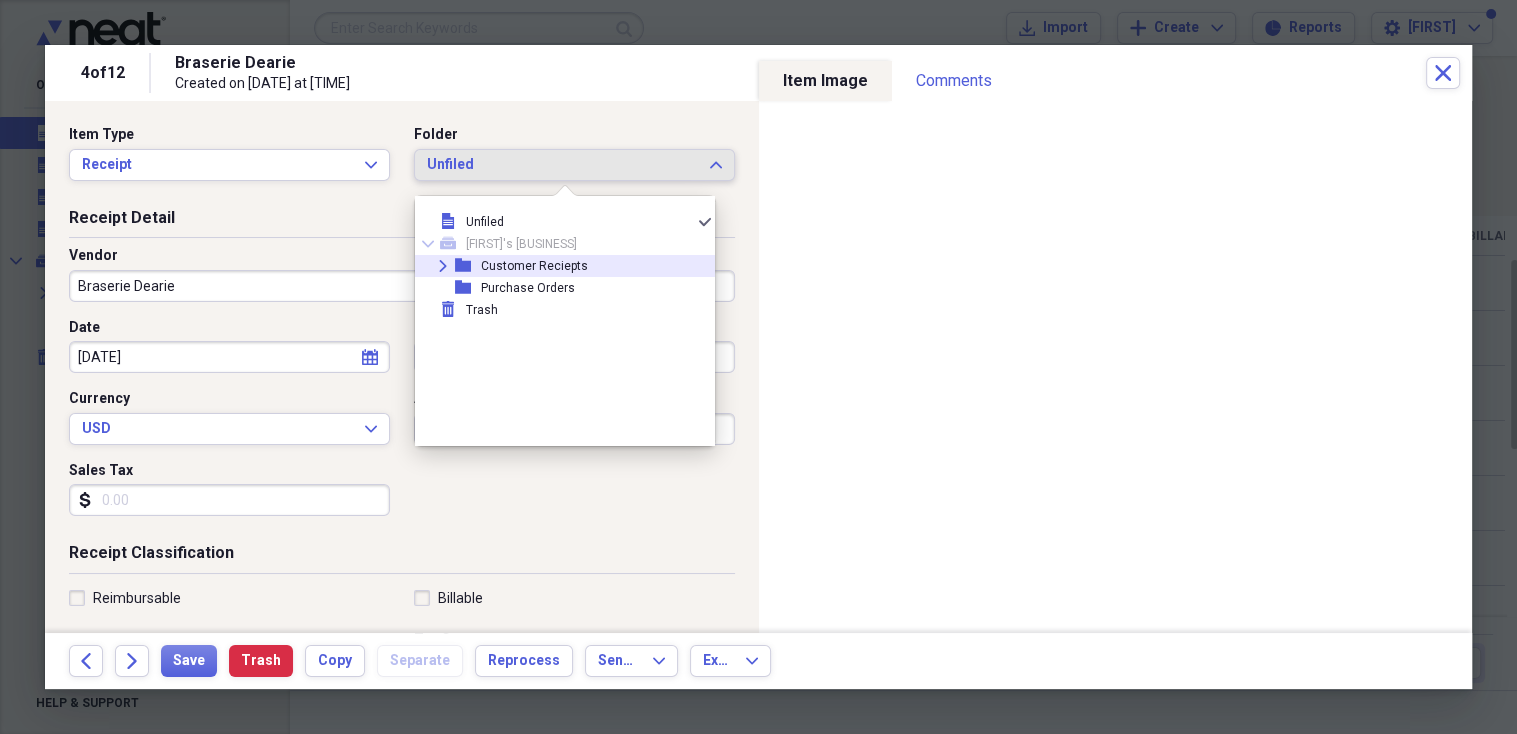 click on "Customer Reciepts" at bounding box center (534, 266) 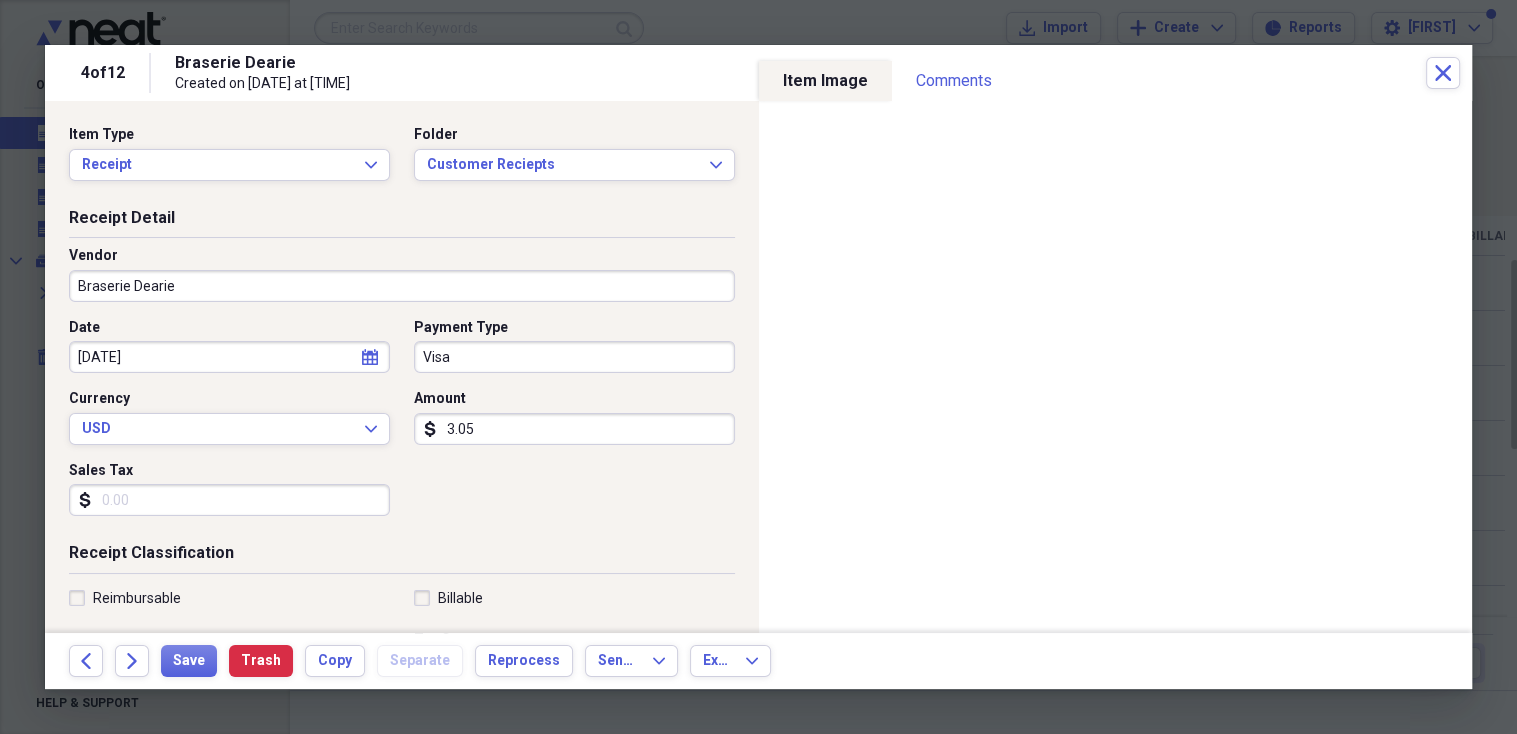 click on "Braserie Dearie" at bounding box center [402, 286] 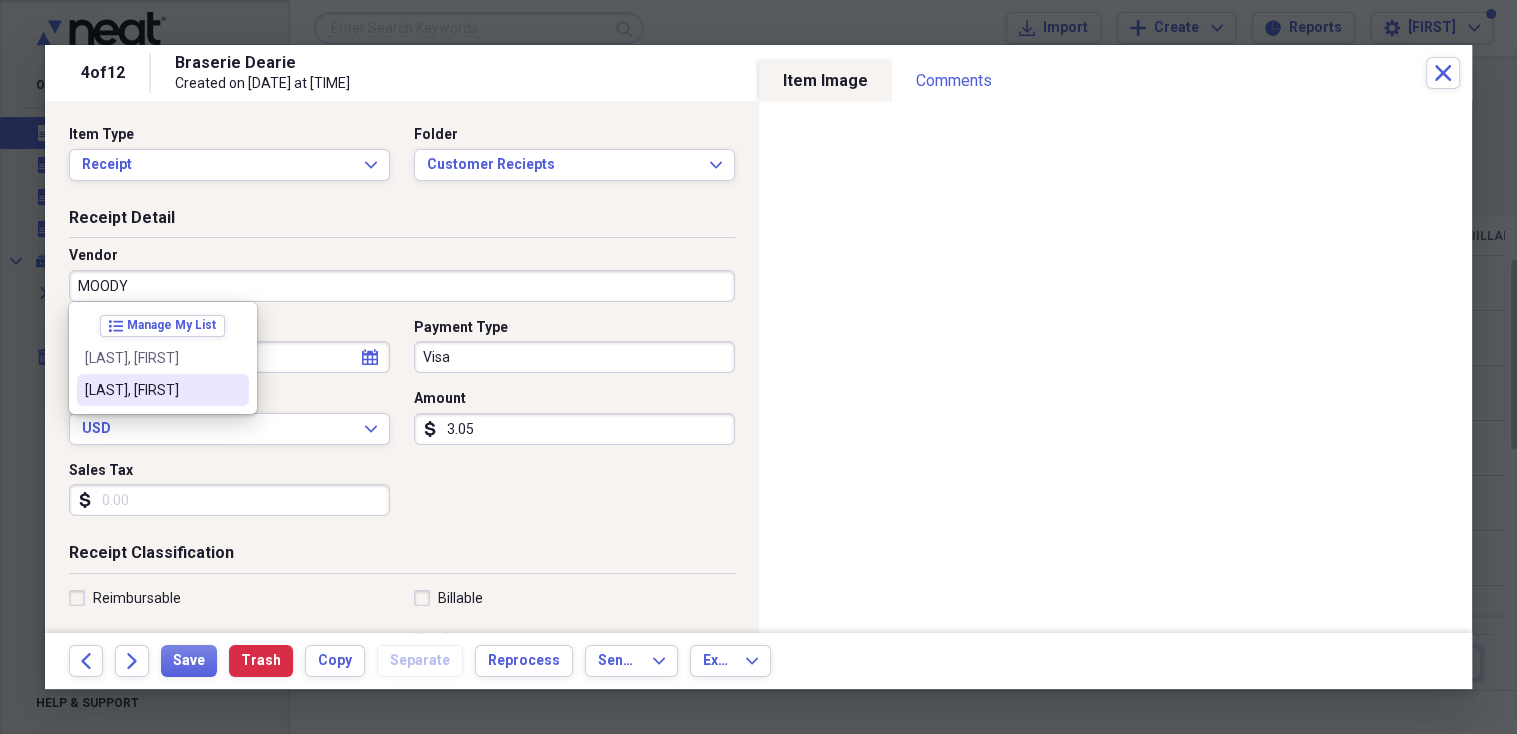 click on "[LAST], [FIRST]" at bounding box center (151, 390) 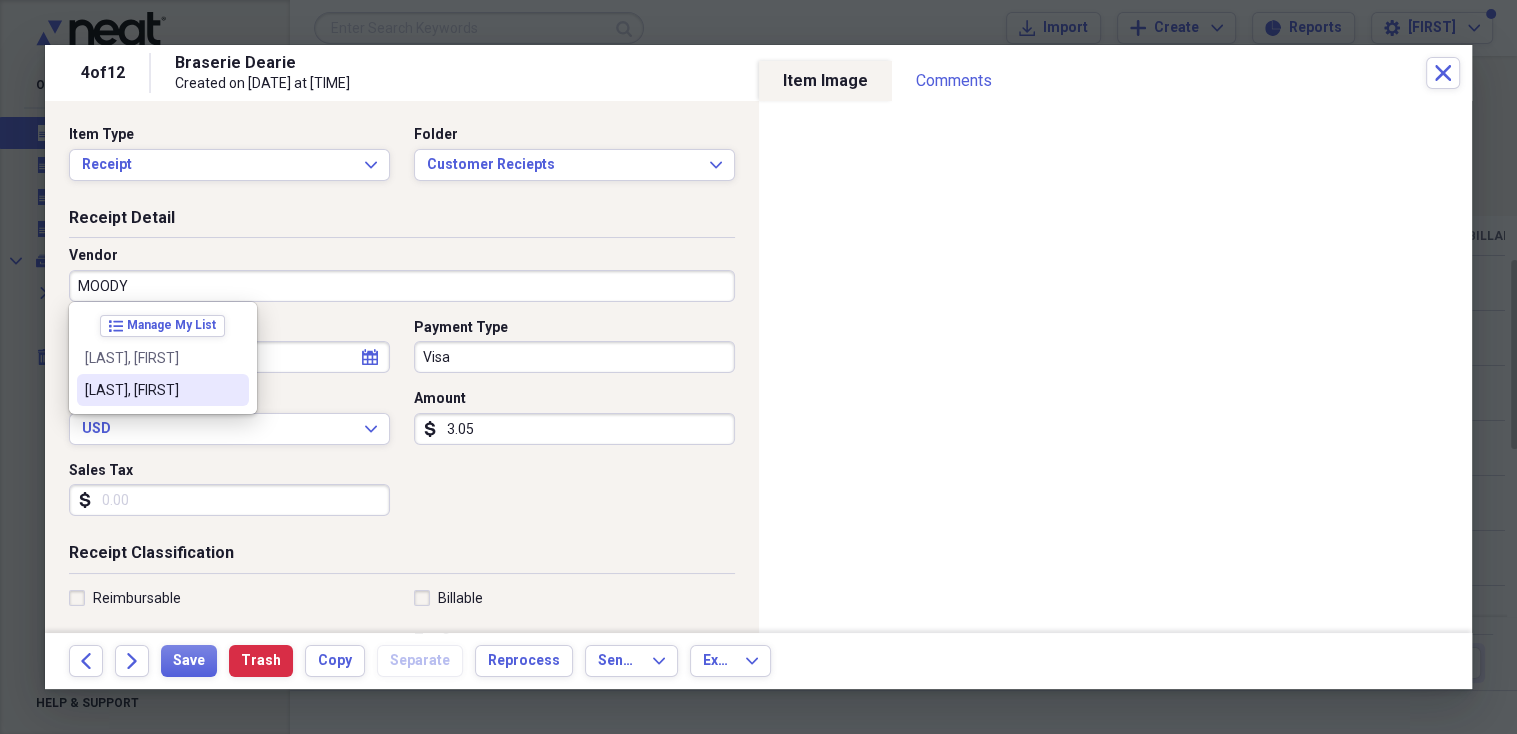 type on "[LAST], [FIRST]" 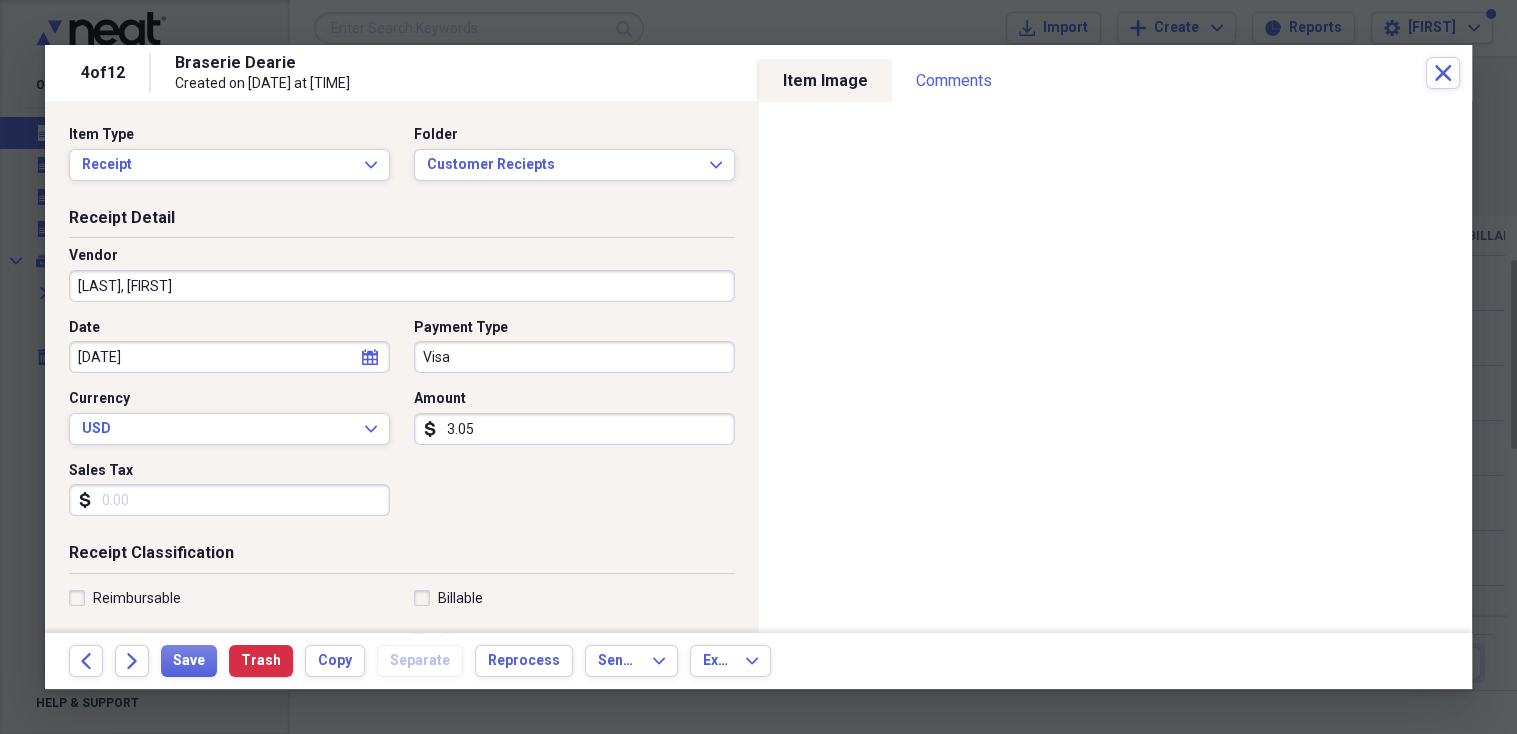 type on "General Retail" 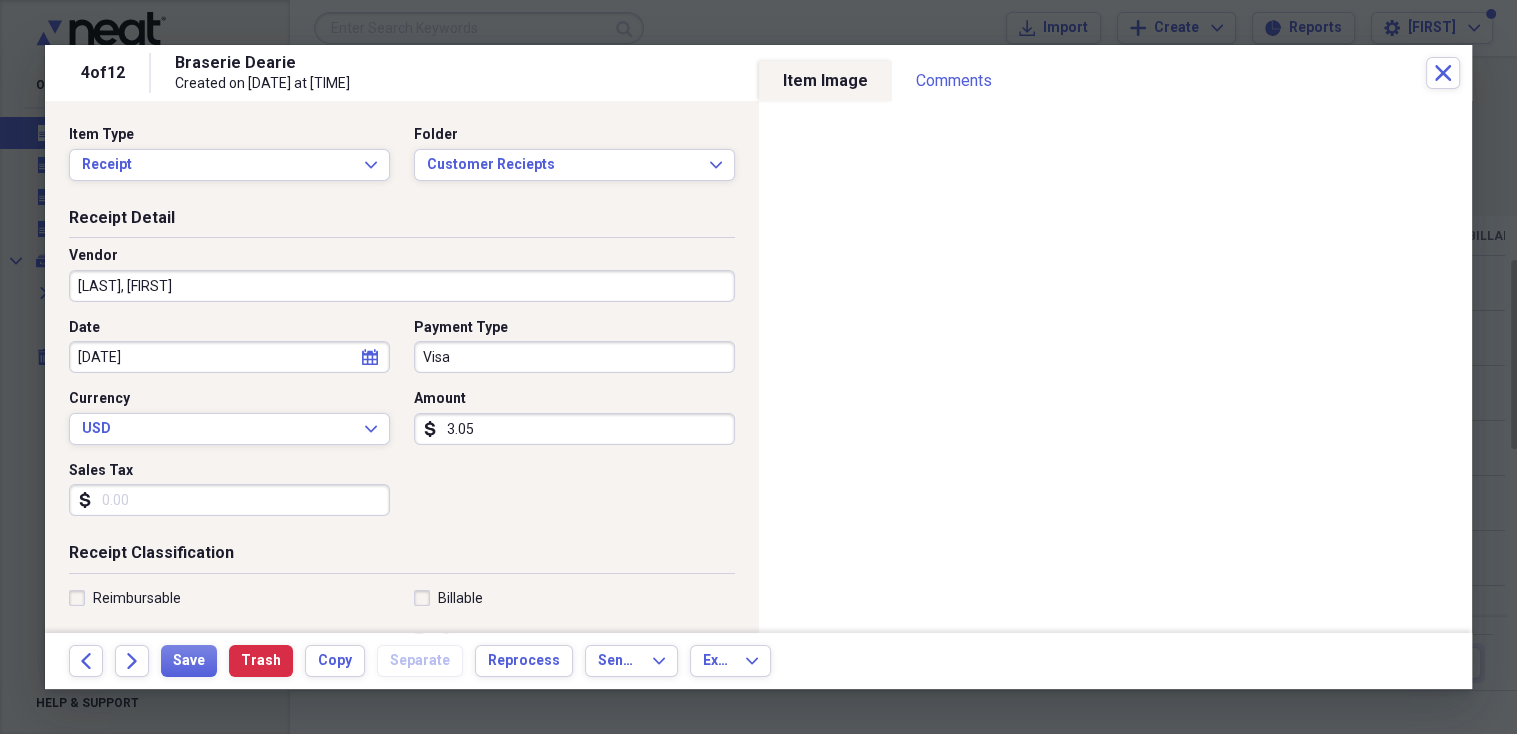 select on "6" 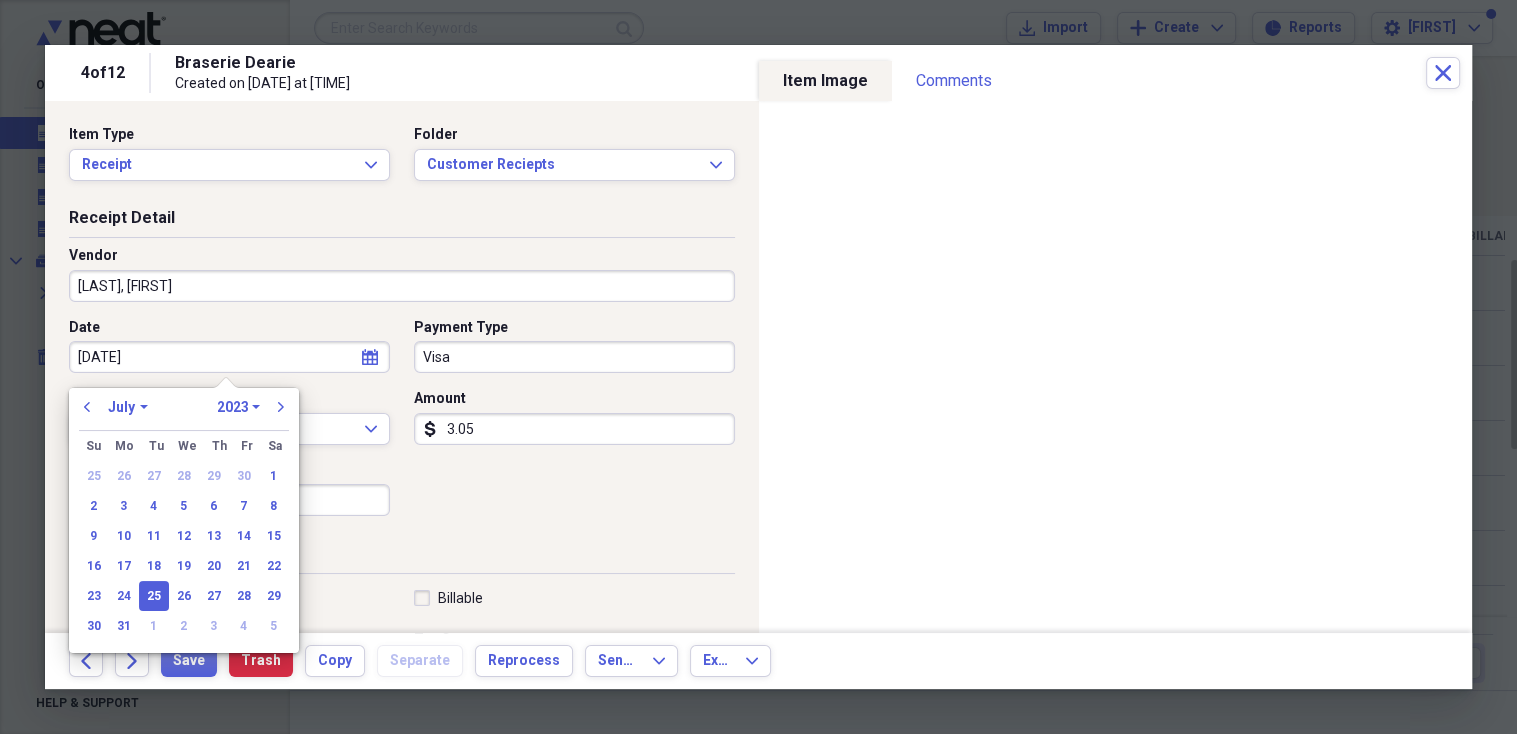 click on "[DATE]" at bounding box center [229, 357] 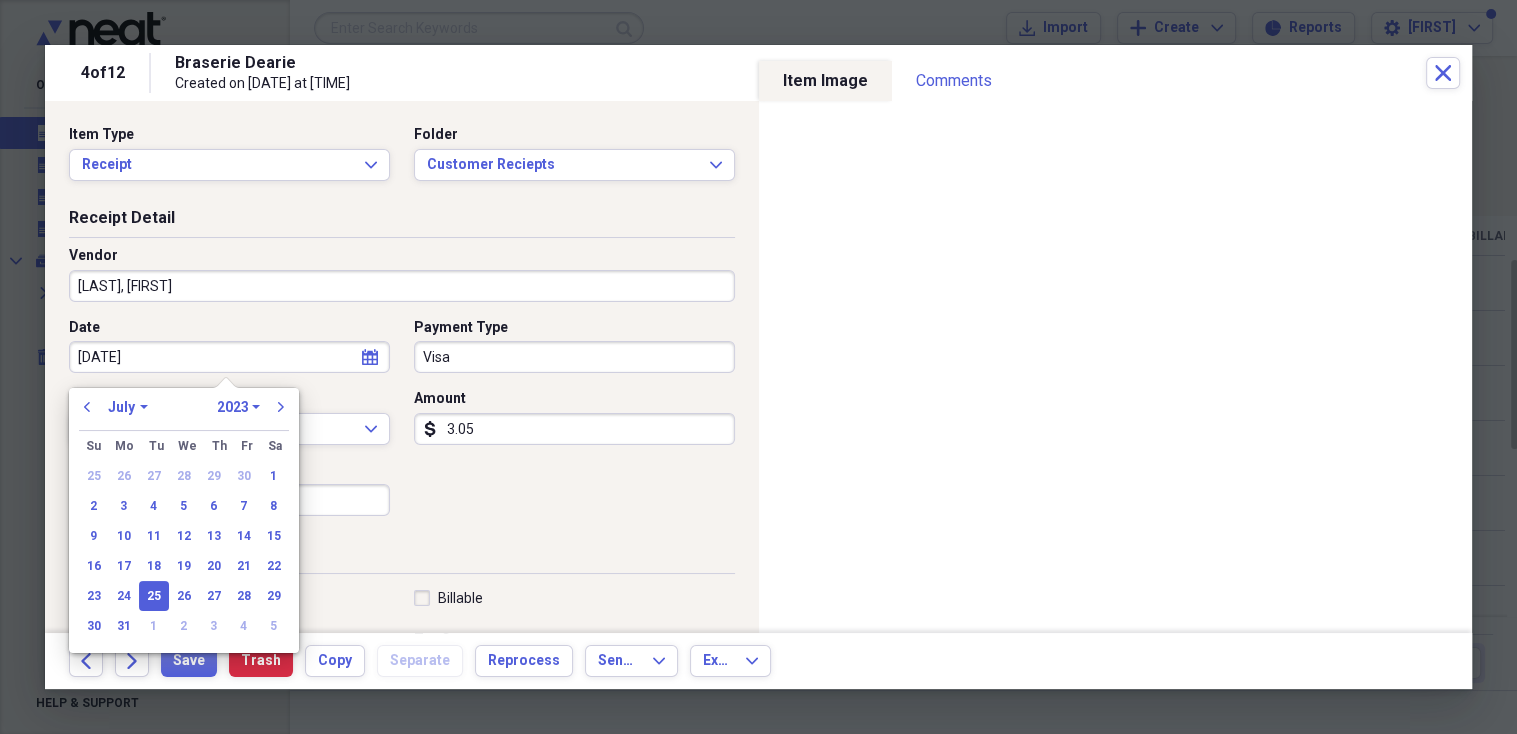 click on "1970 1971 1972 1973 1974 1975 1976 1977 1978 1979 1980 1981 1982 1983 1984 1985 1986 1987 1988 1989 1990 1991 1992 1993 1994 1995 1996 1997 1998 1999 2000 2001 2002 2003 2004 2005 2006 2007 2008 2009 2010 2011 2012 2013 2014 2015 2016 2017 2018 2019 2020 2021 2022 2023 2024 2025 2026 2027 2028 2029 2030 2031 2032 2033 2034 2035" at bounding box center [238, 407] 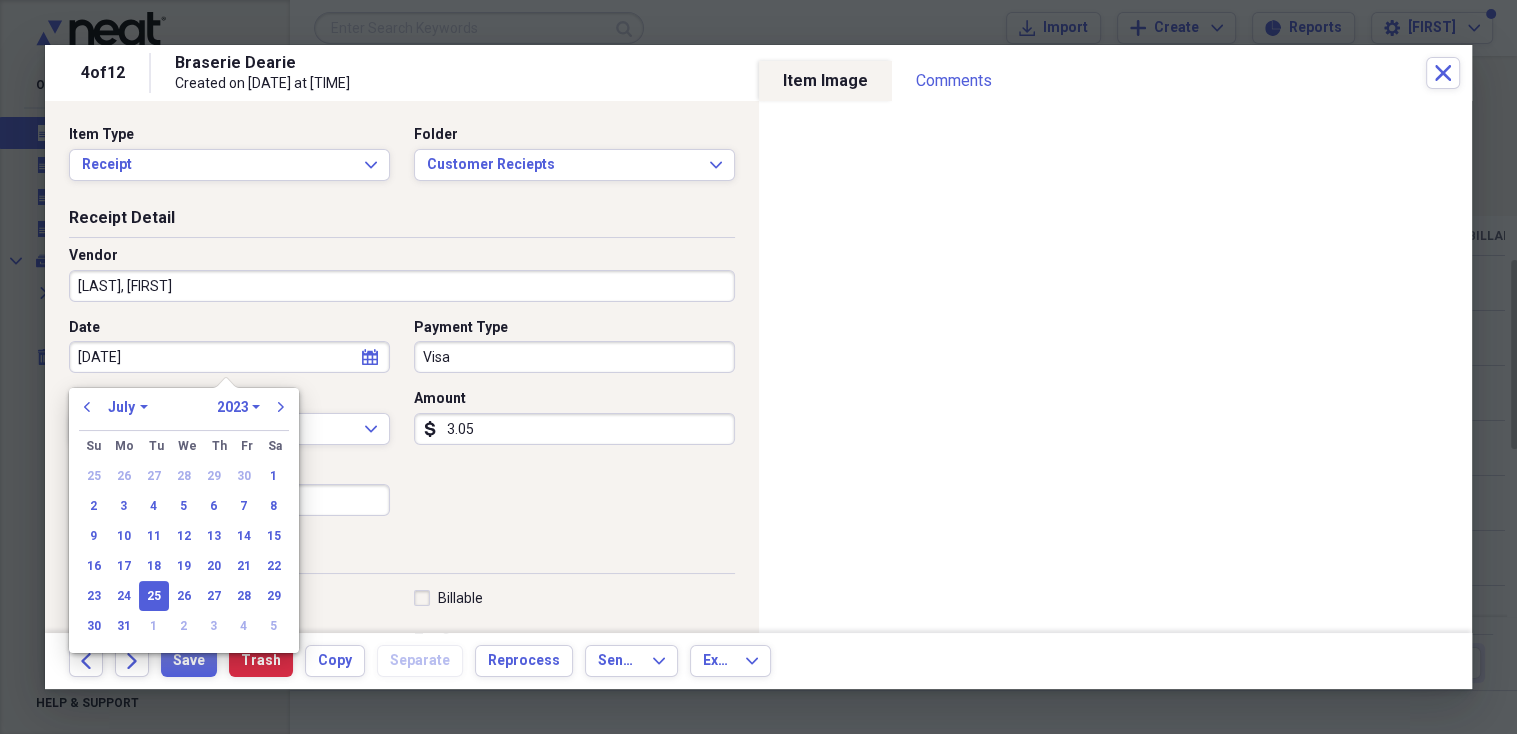 select on "2025" 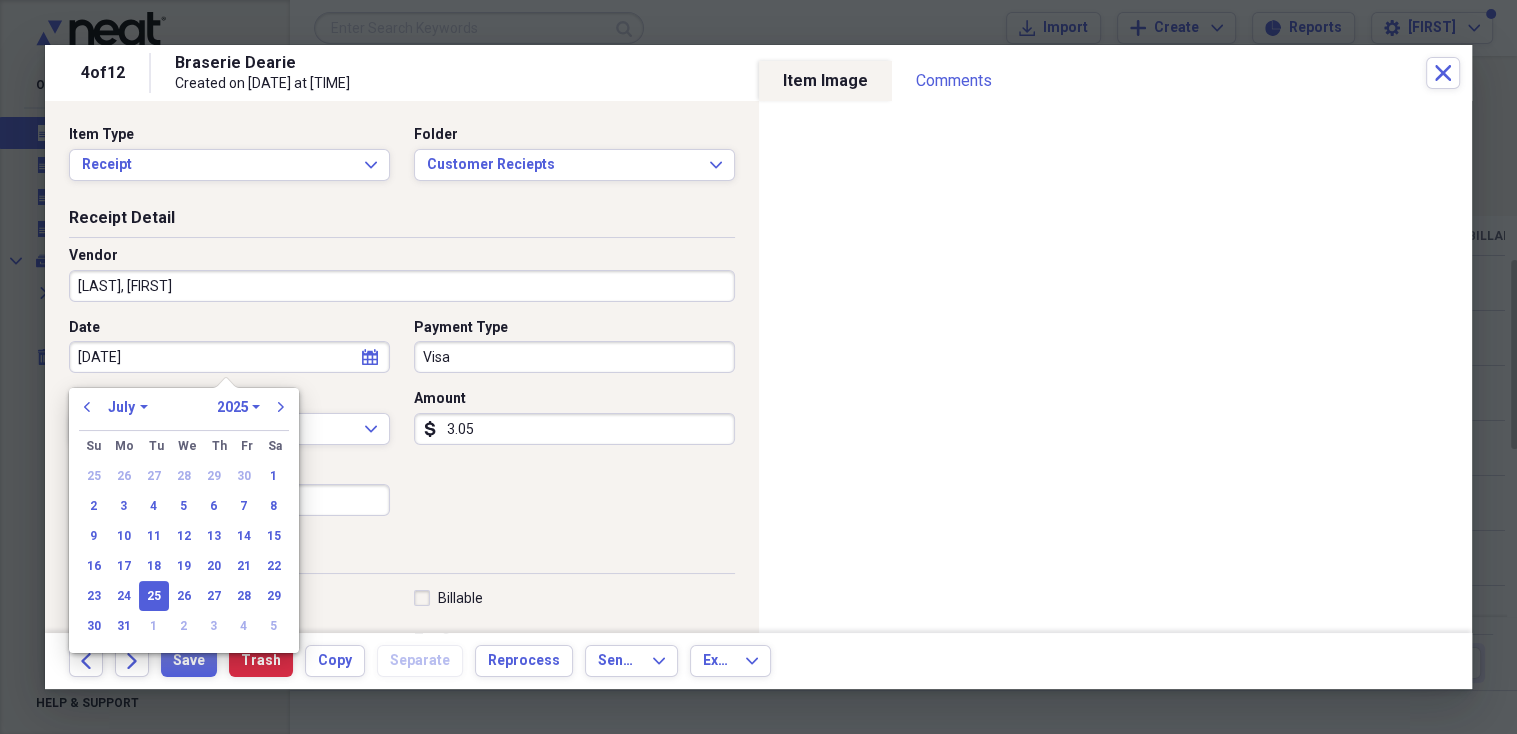 click on "1970 1971 1972 1973 1974 1975 1976 1977 1978 1979 1980 1981 1982 1983 1984 1985 1986 1987 1988 1989 1990 1991 1992 1993 1994 1995 1996 1997 1998 1999 2000 2001 2002 2003 2004 2005 2006 2007 2008 2009 2010 2011 2012 2013 2014 2015 2016 2017 2018 2019 2020 2021 2022 2023 2024 2025 2026 2027 2028 2029 2030 2031 2032 2033 2034 2035" at bounding box center (238, 407) 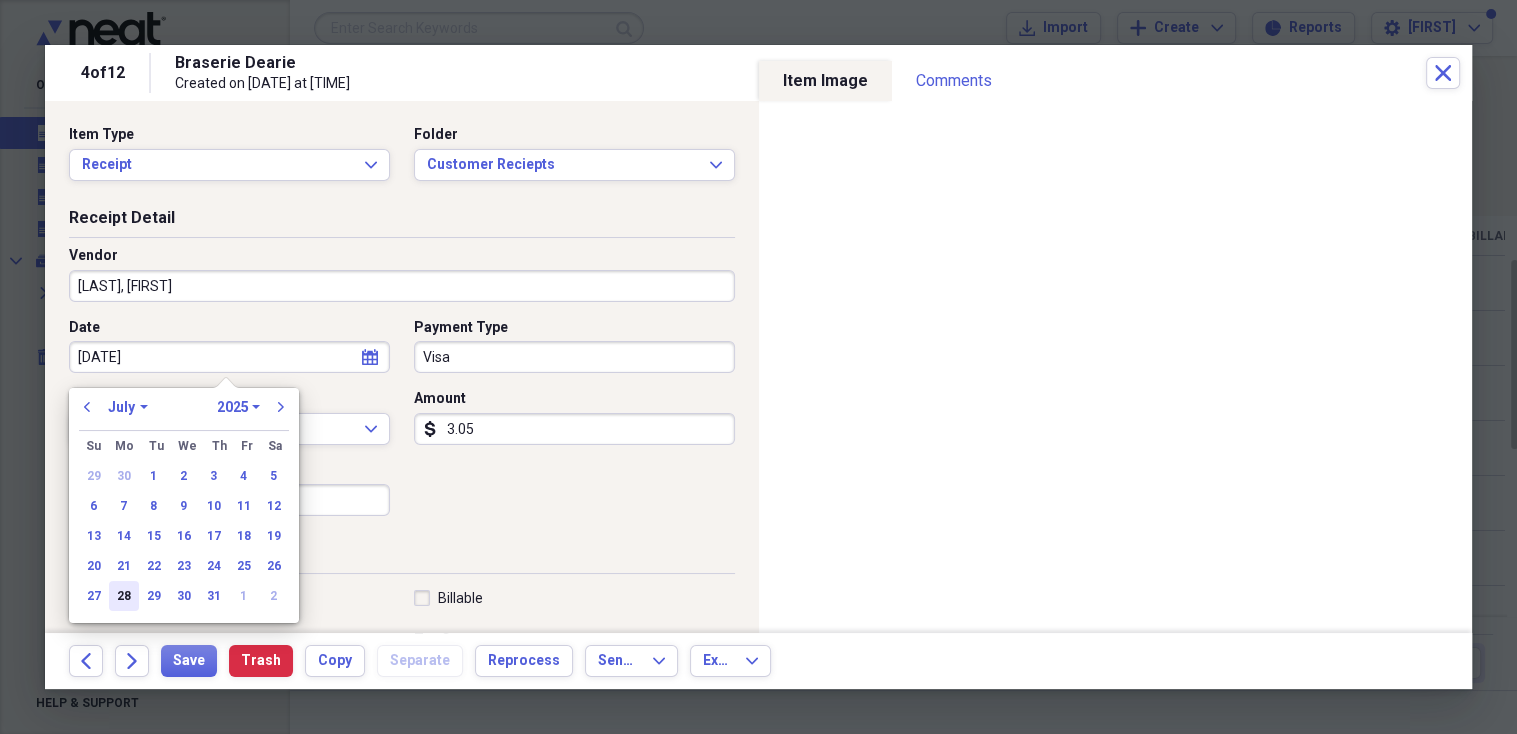 click on "28" at bounding box center (124, 596) 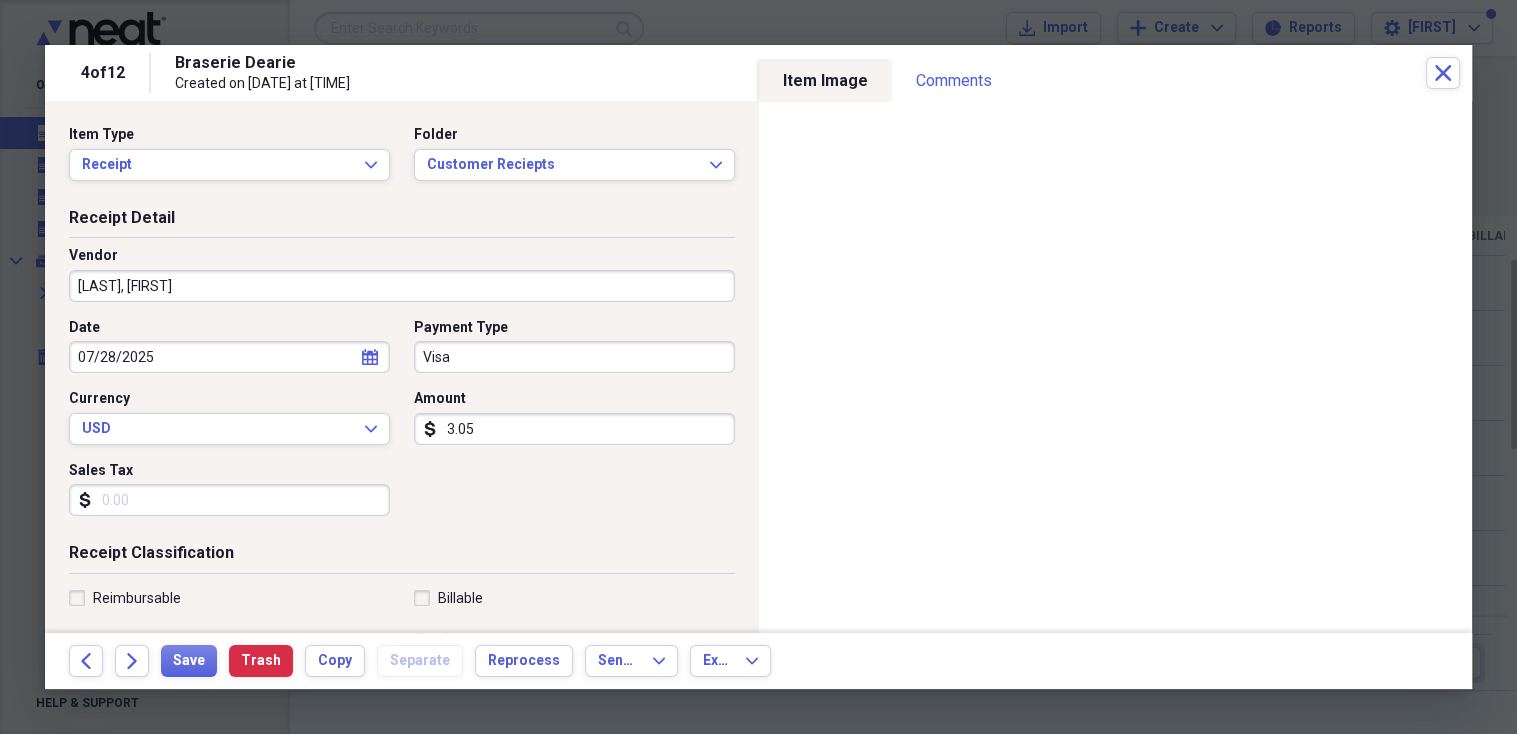 click on "3.05" at bounding box center [574, 429] 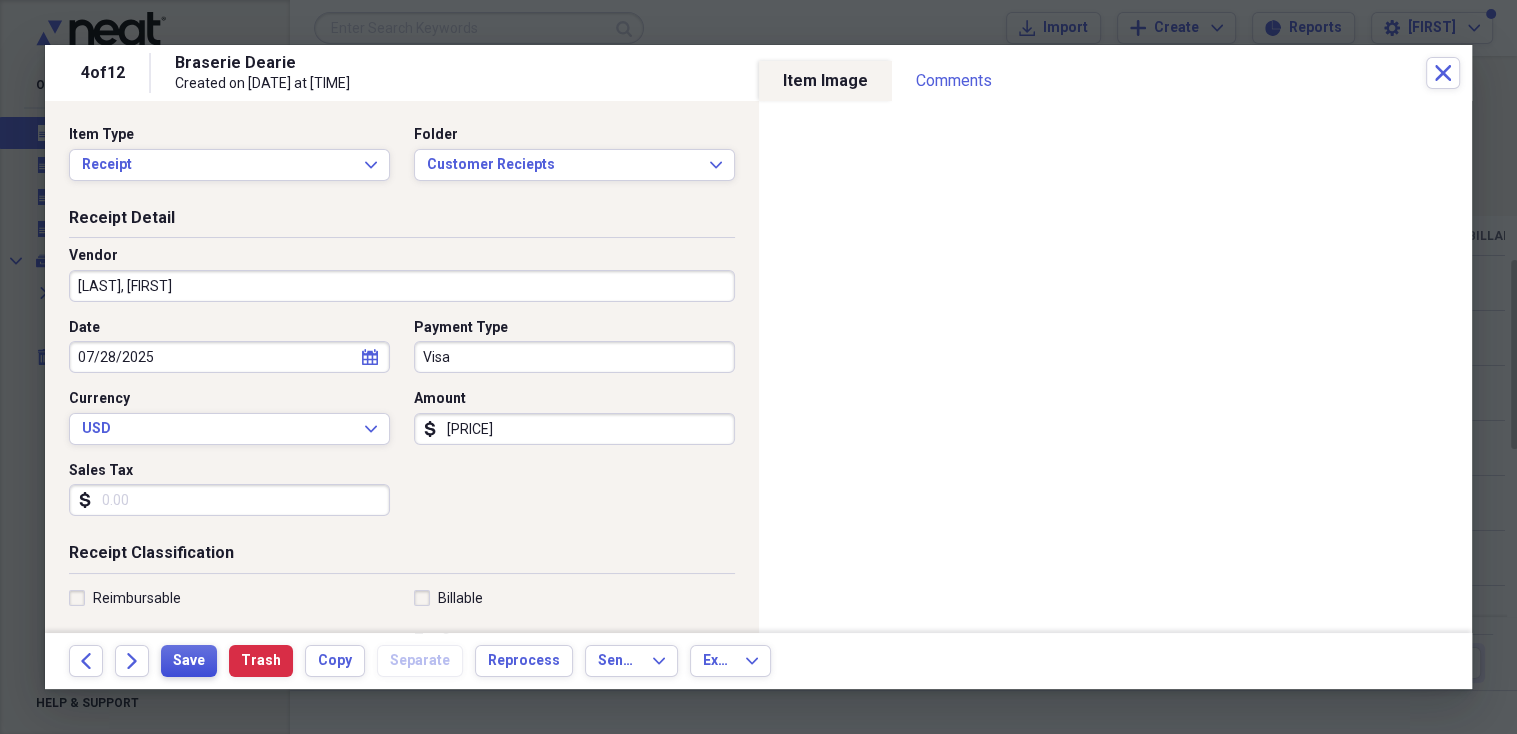type on "[PRICE]" 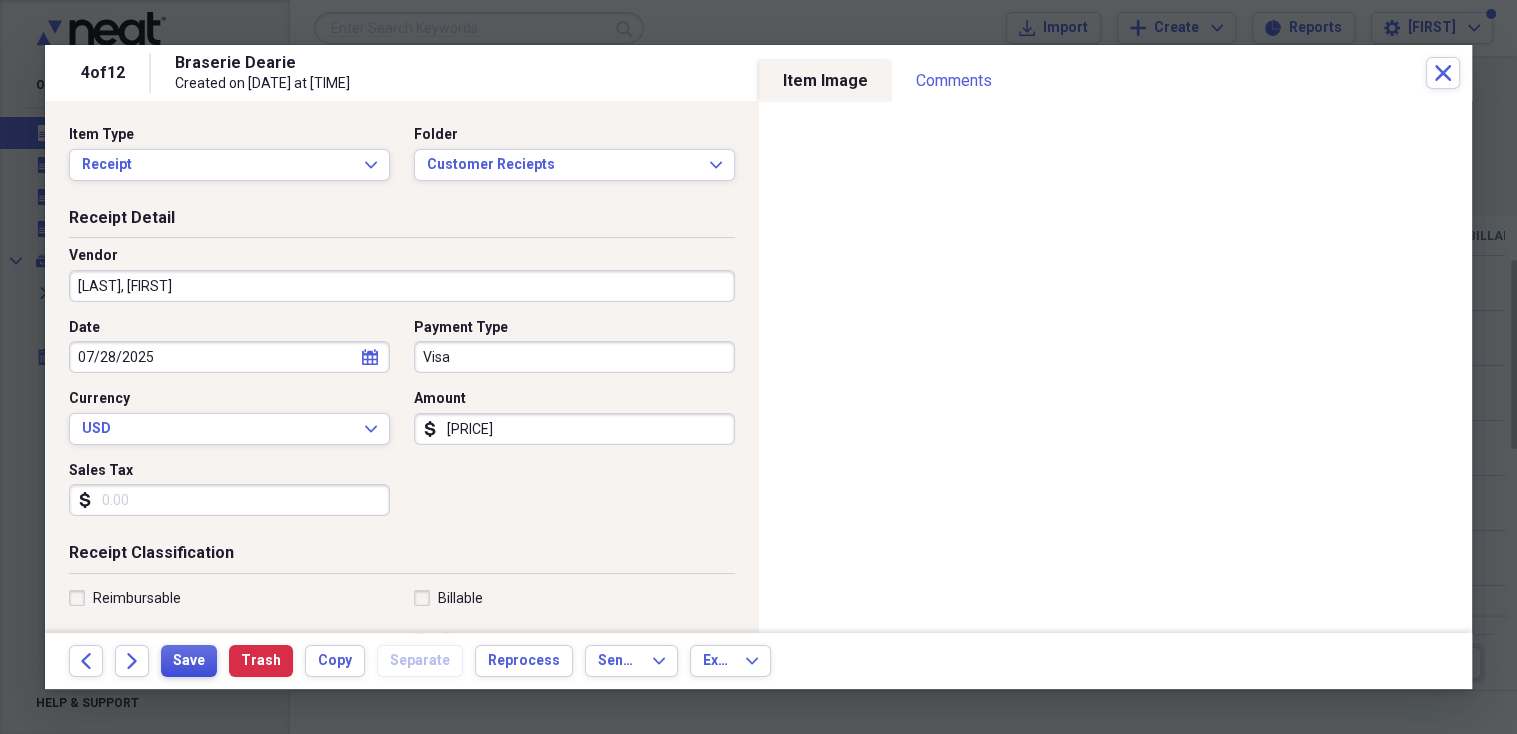 click on "Save" at bounding box center (189, 661) 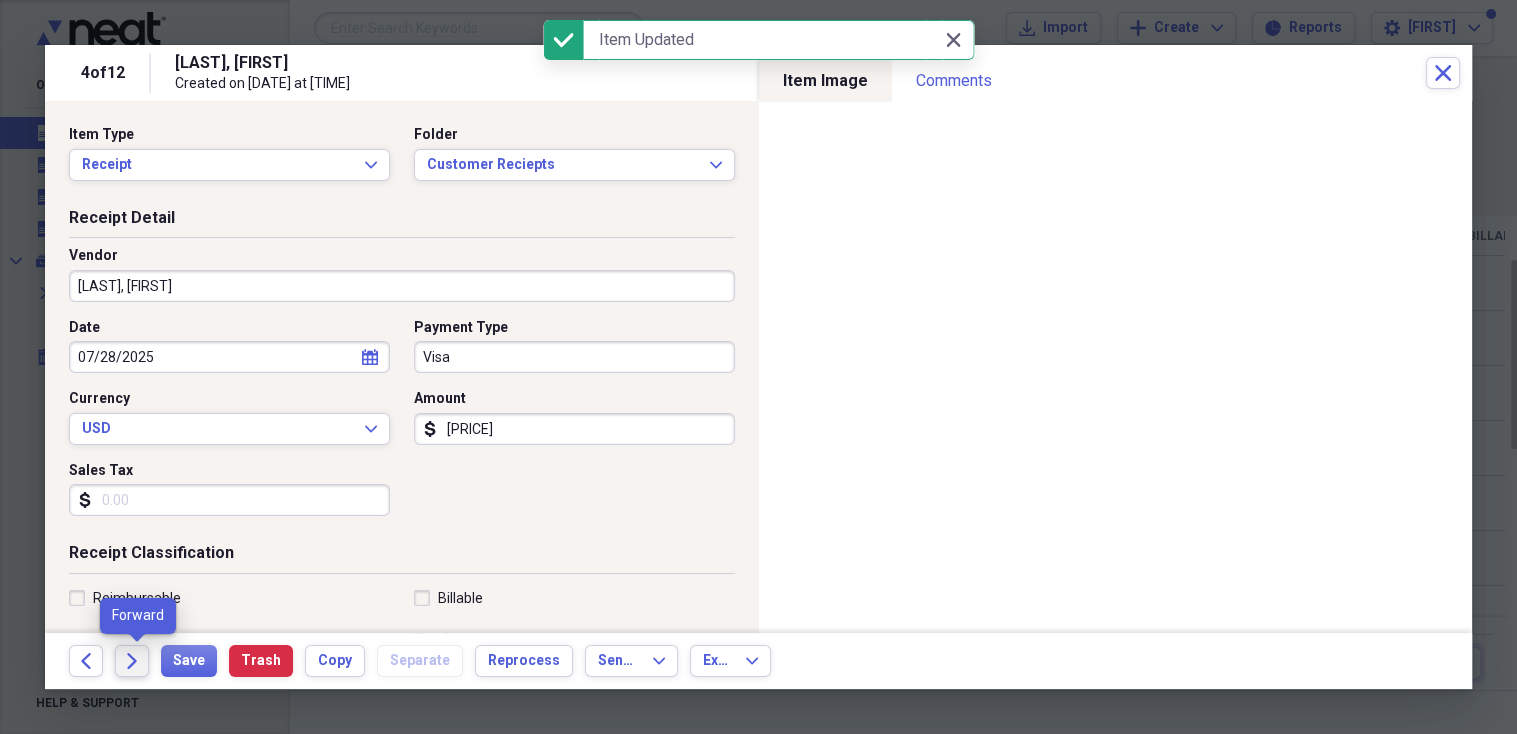 click 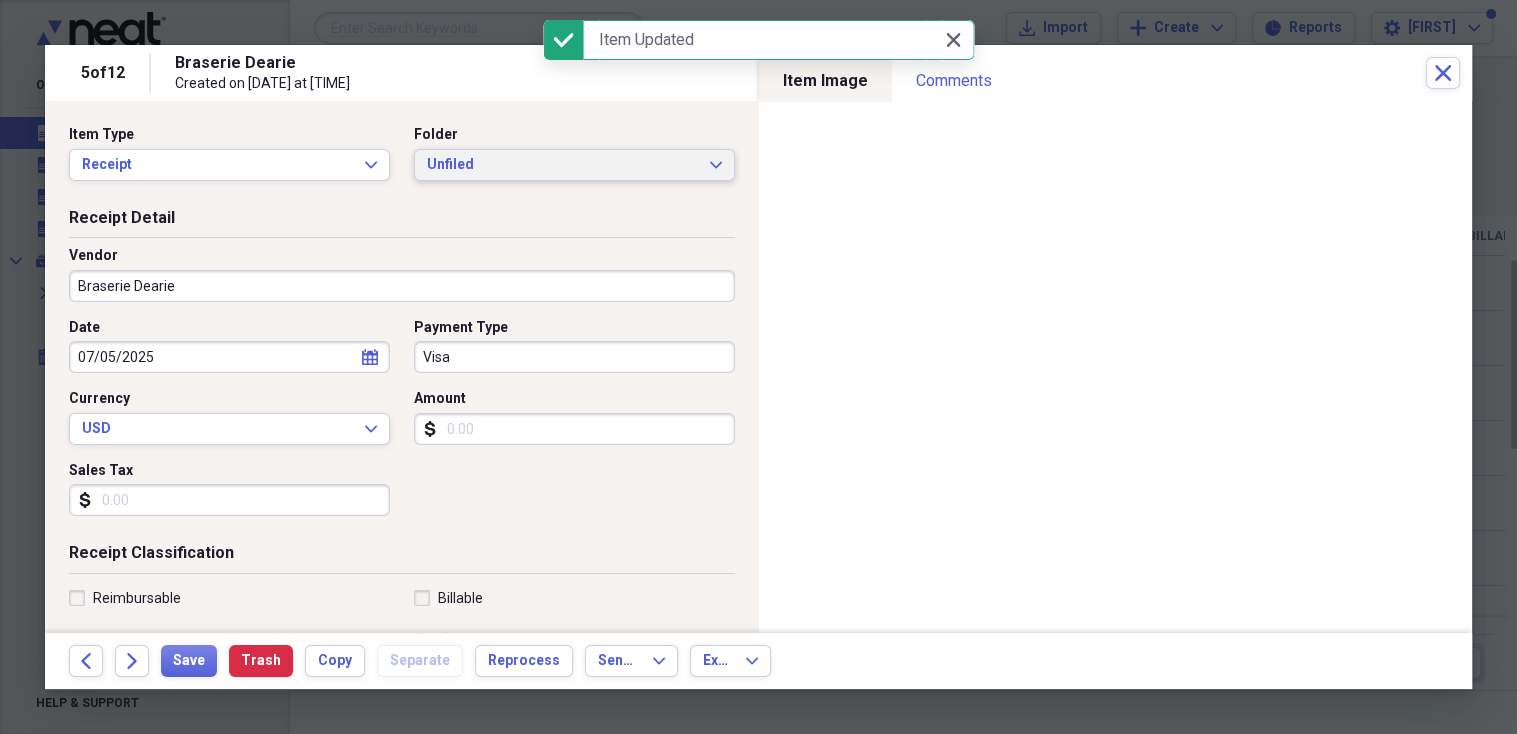click on "Unfiled" at bounding box center (562, 165) 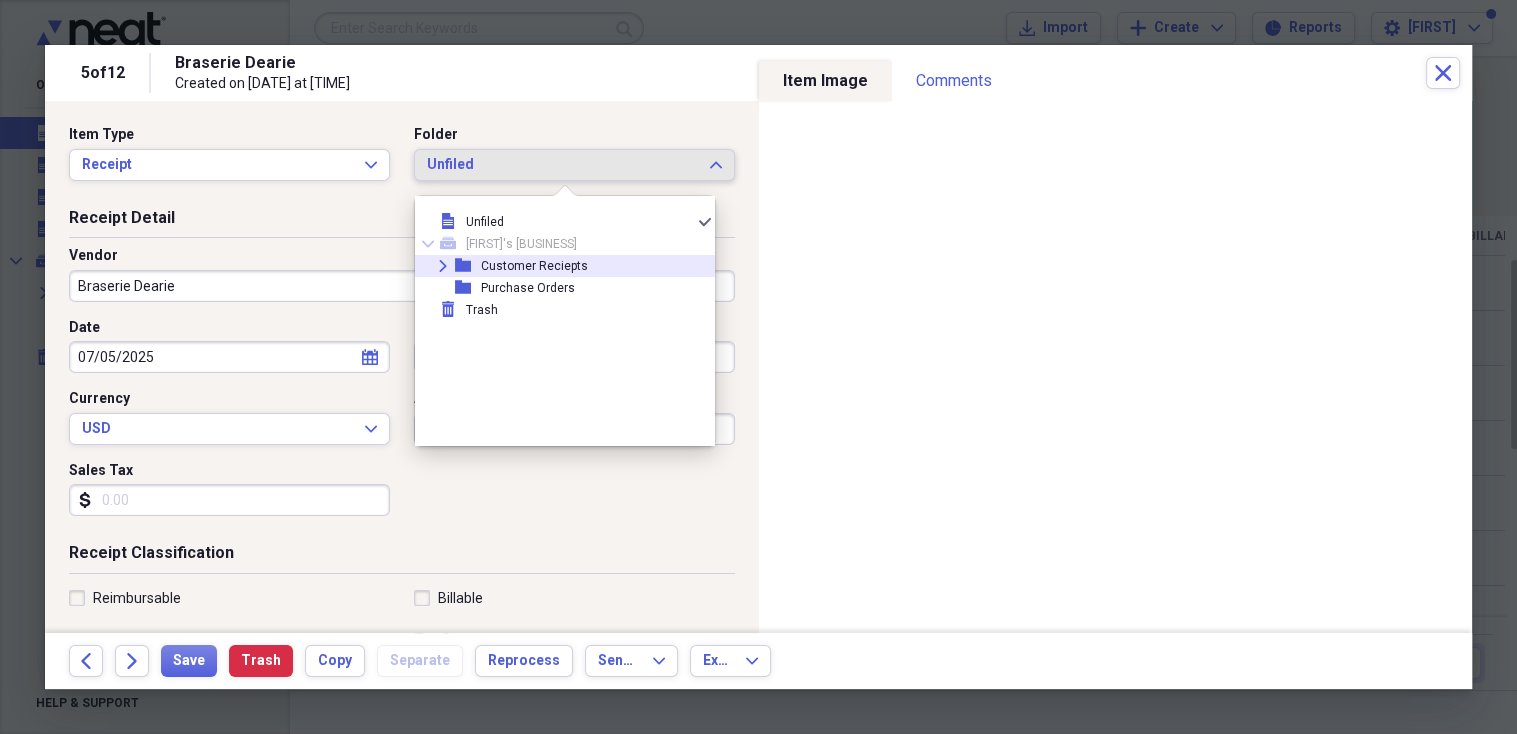 click on "folder" at bounding box center [468, 266] 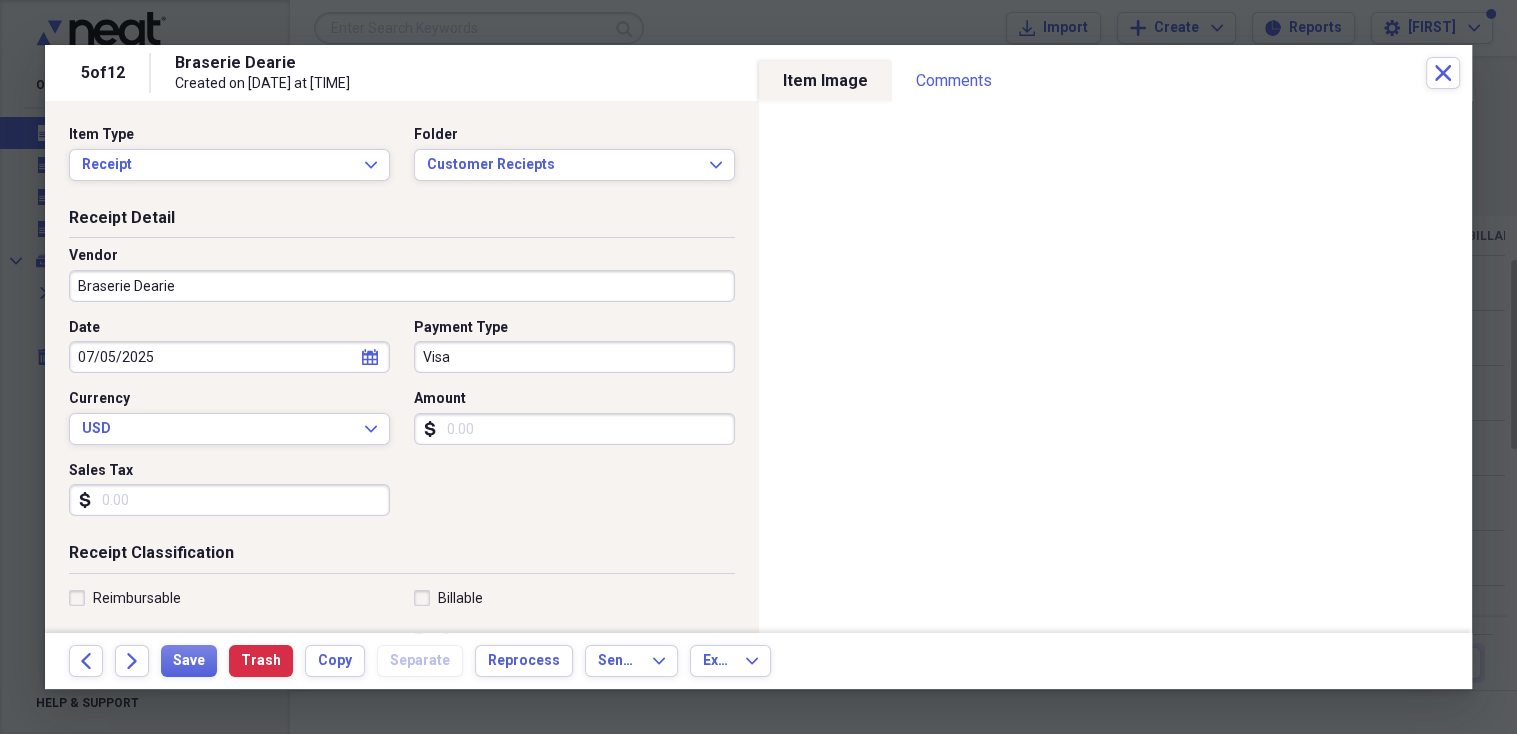 click on "Braserie Dearie" at bounding box center (402, 286) 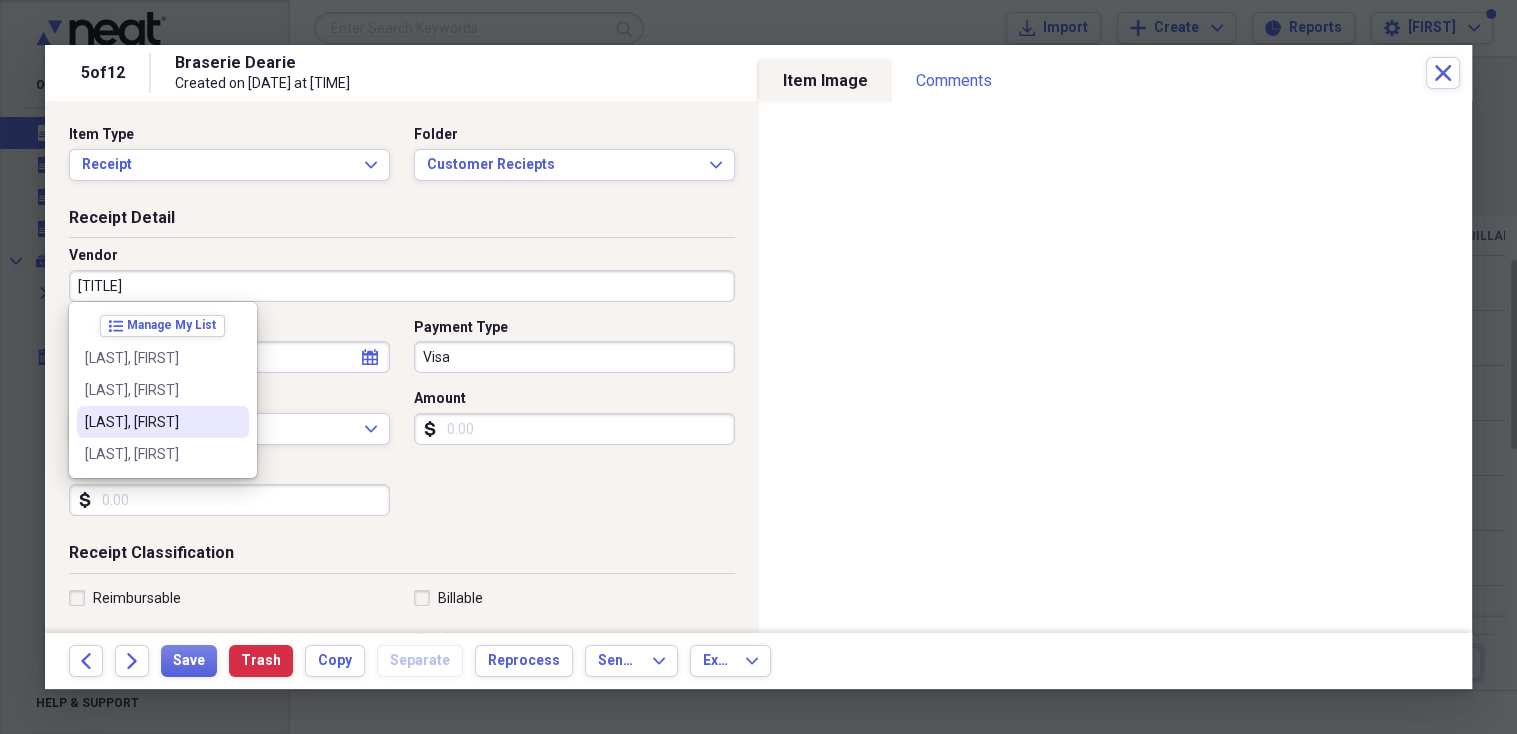 click on "[LAST], [FIRST]" at bounding box center (151, 422) 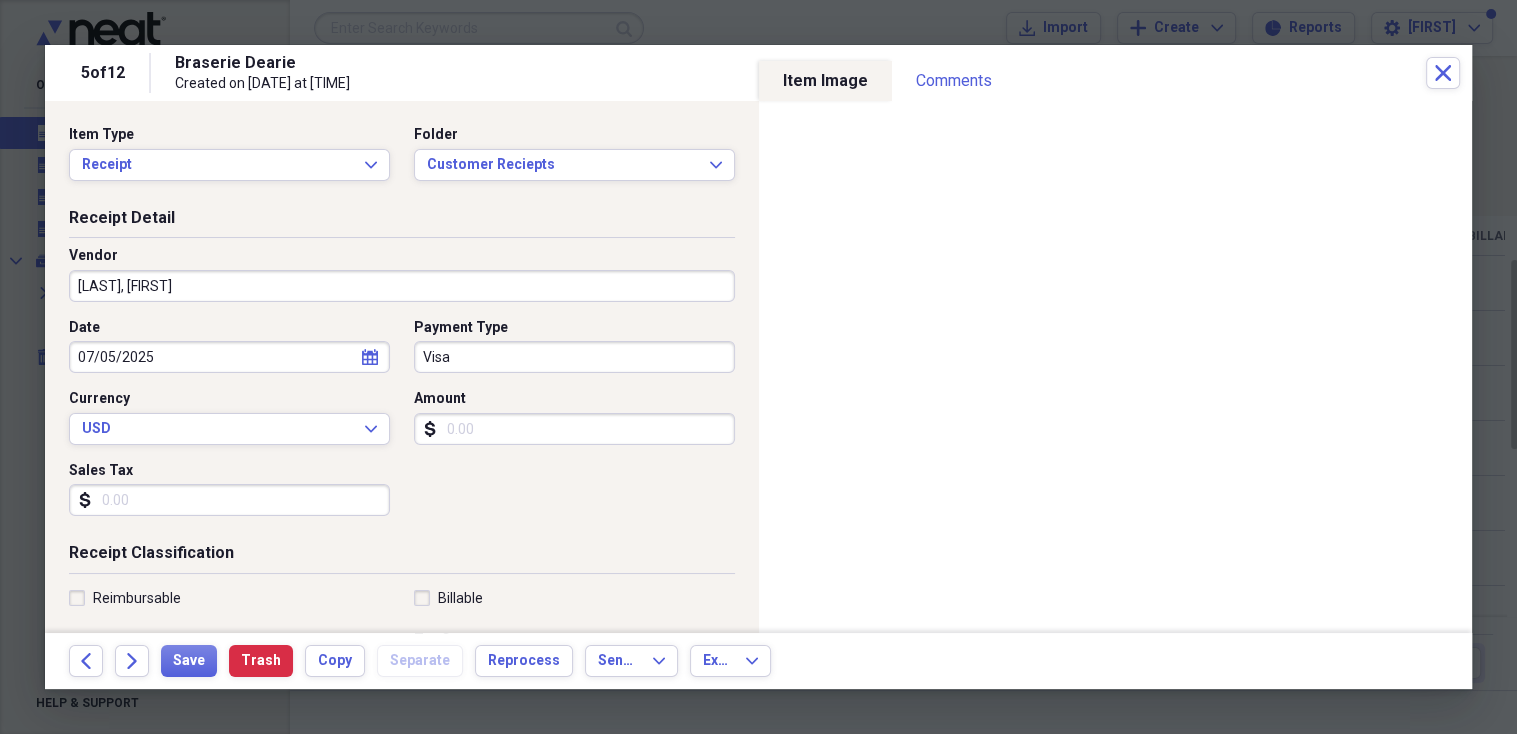 type on "General Retail" 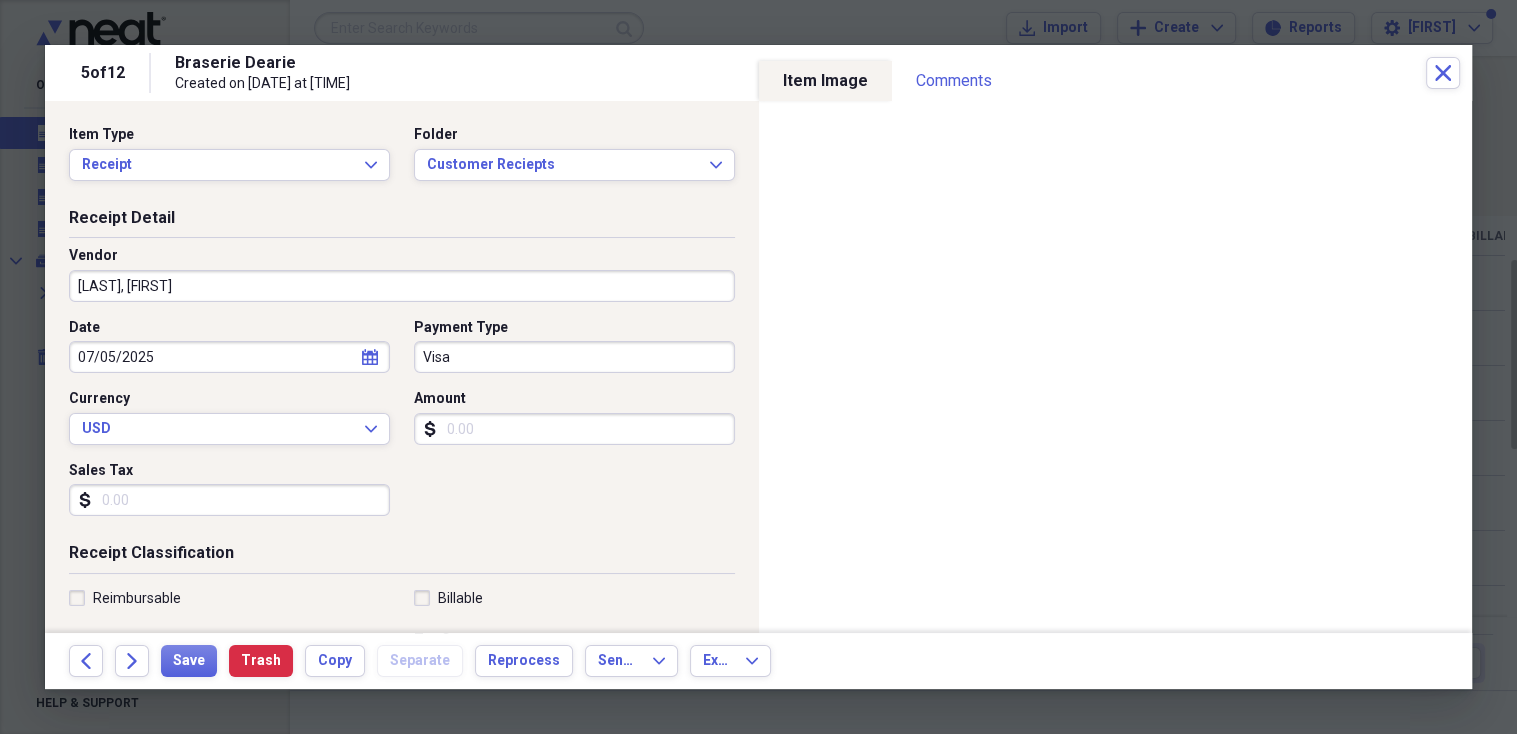 click on "calendar" 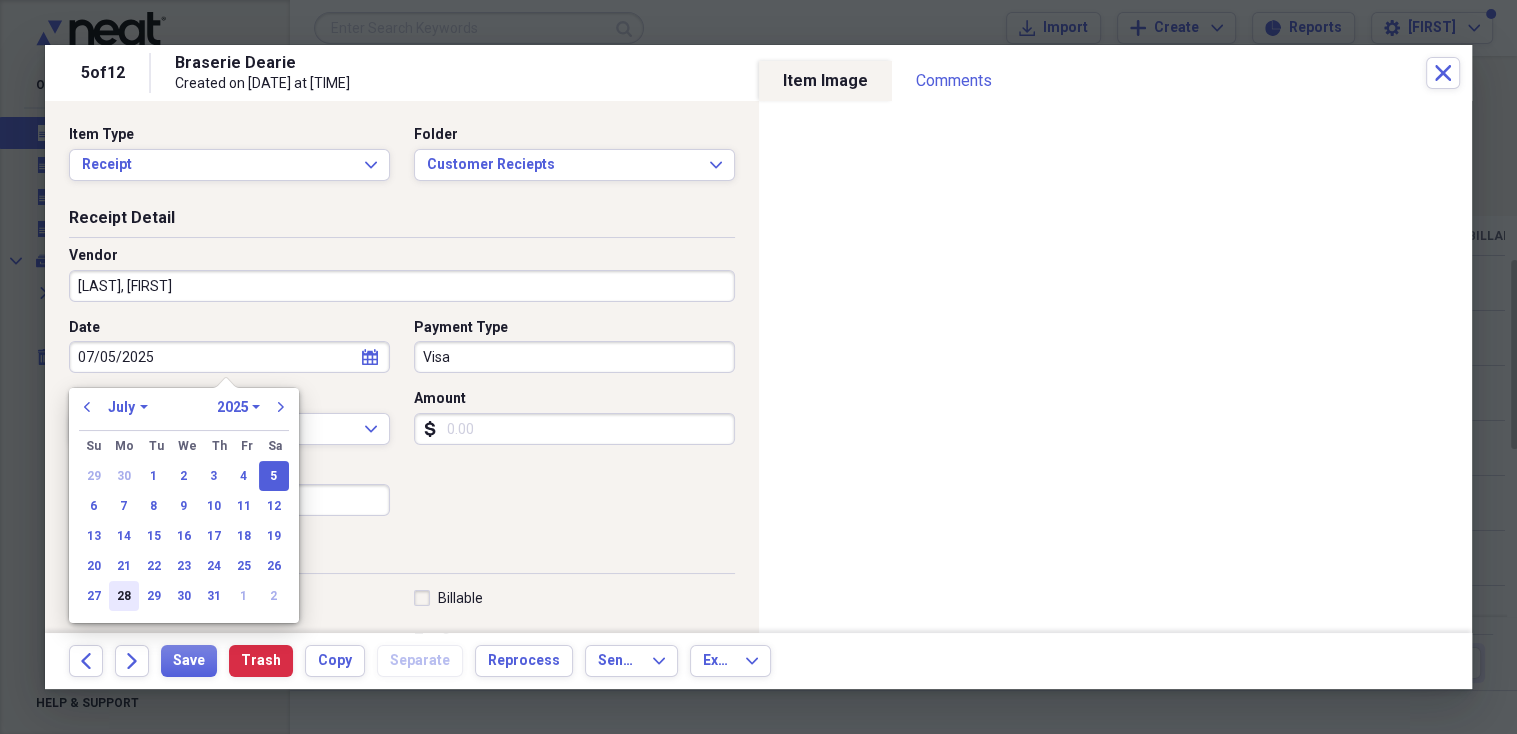 click on "28" at bounding box center [124, 596] 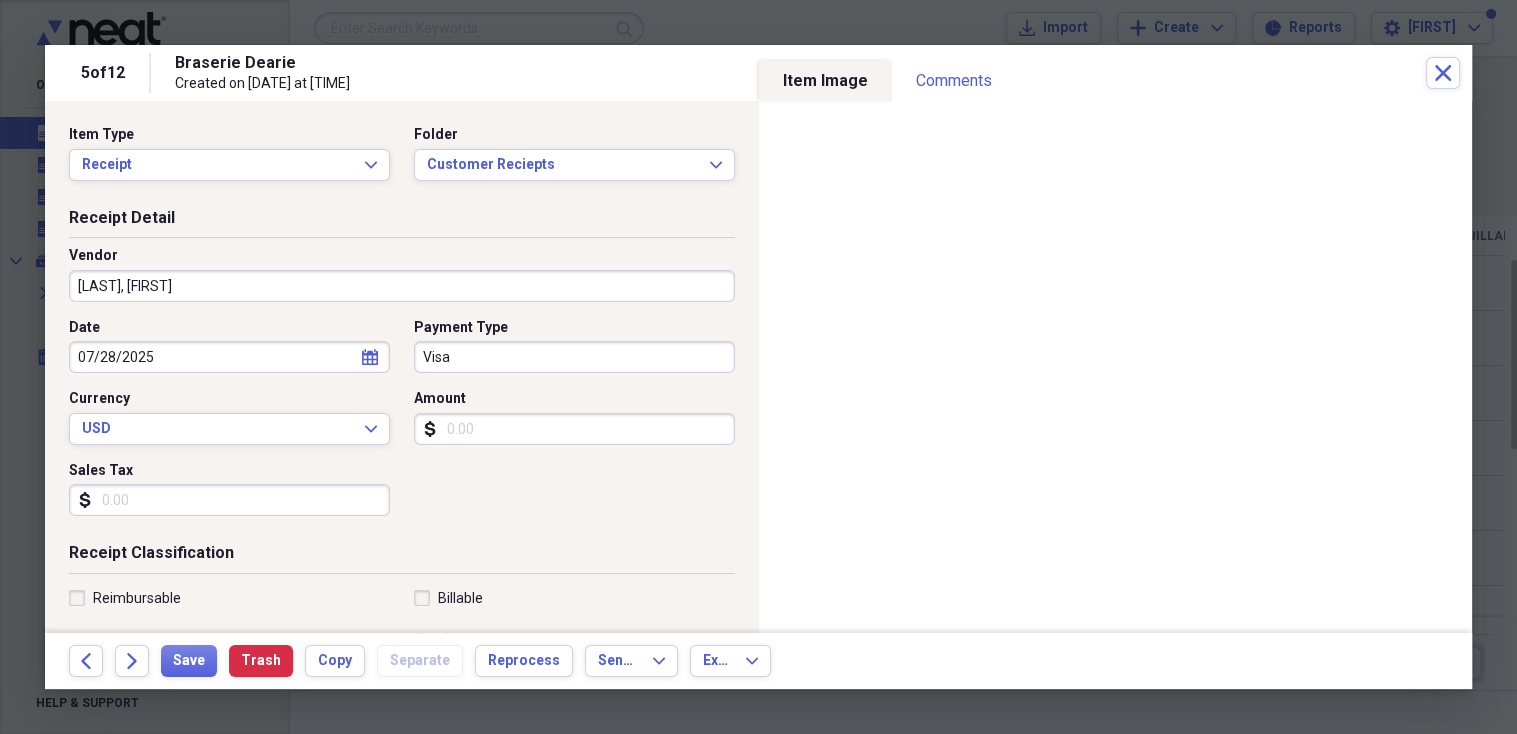 type on "07/28/2025" 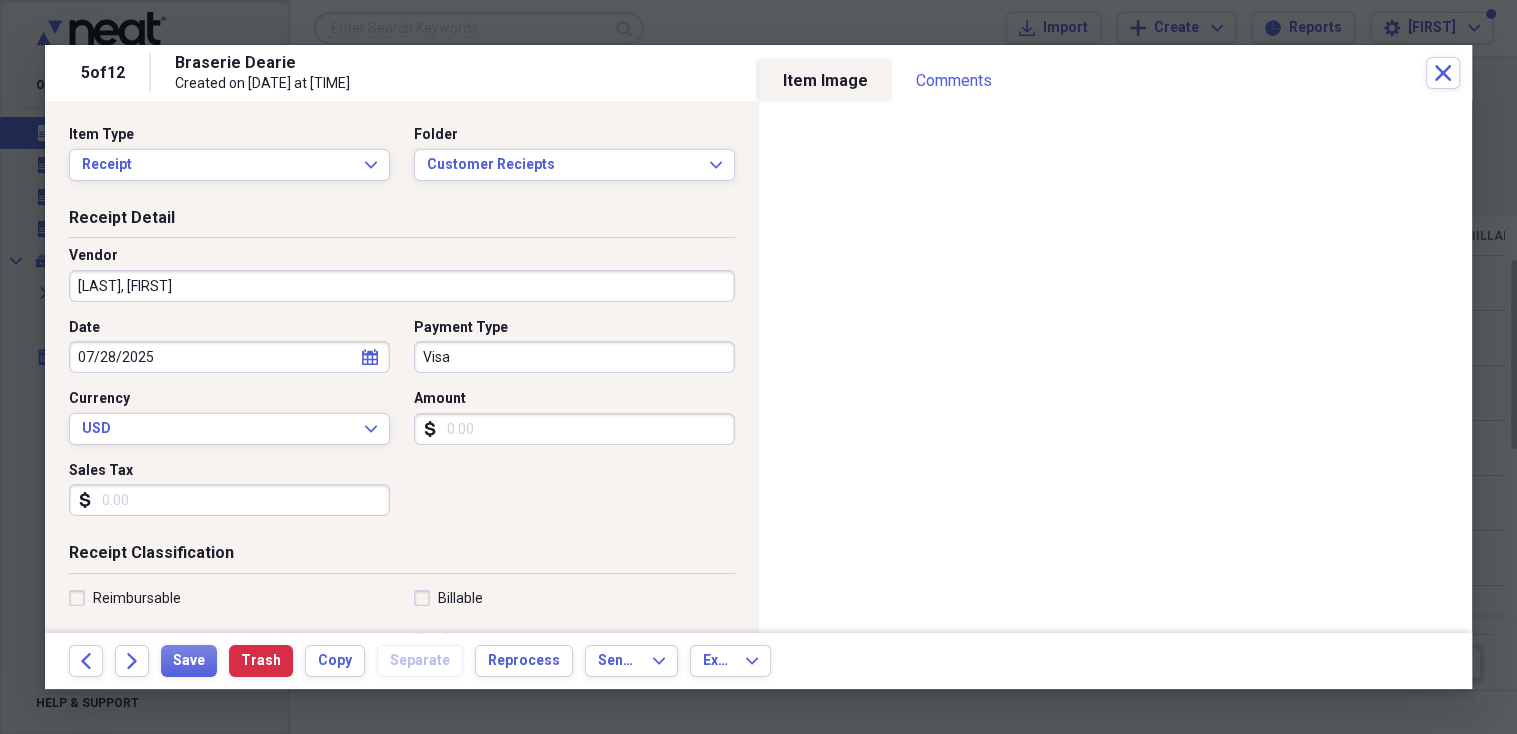 click on "Amount" at bounding box center [574, 429] 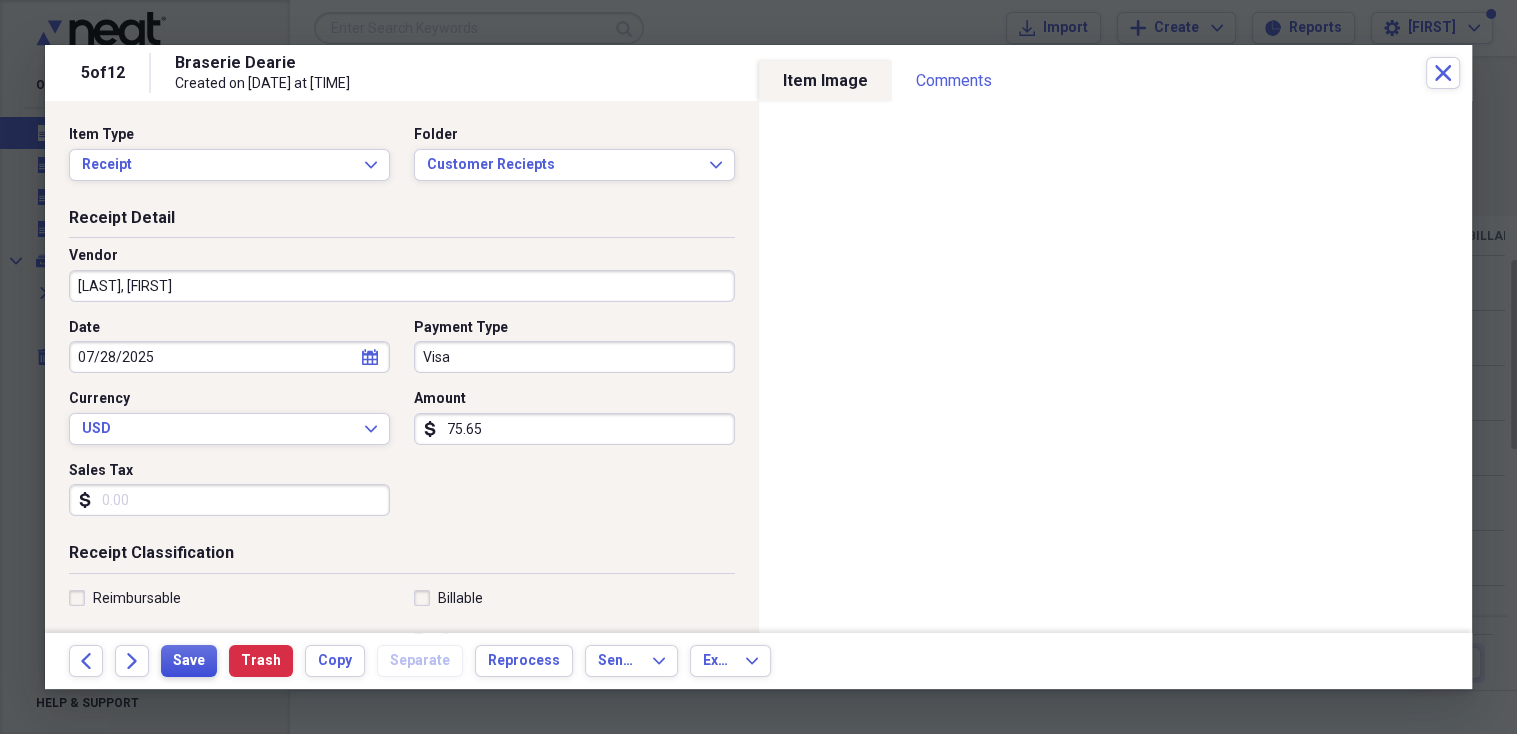 type on "75.65" 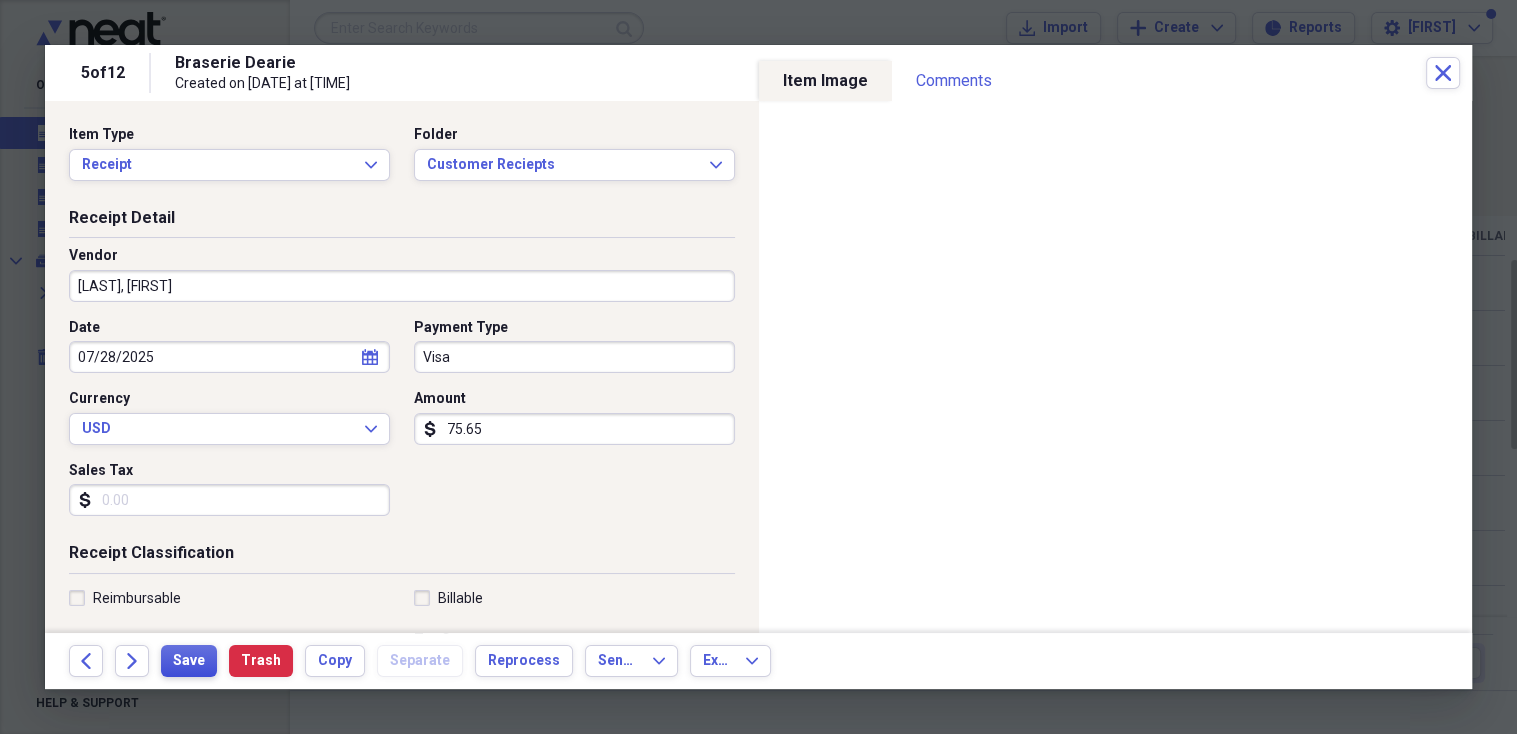 click on "Save" at bounding box center (189, 661) 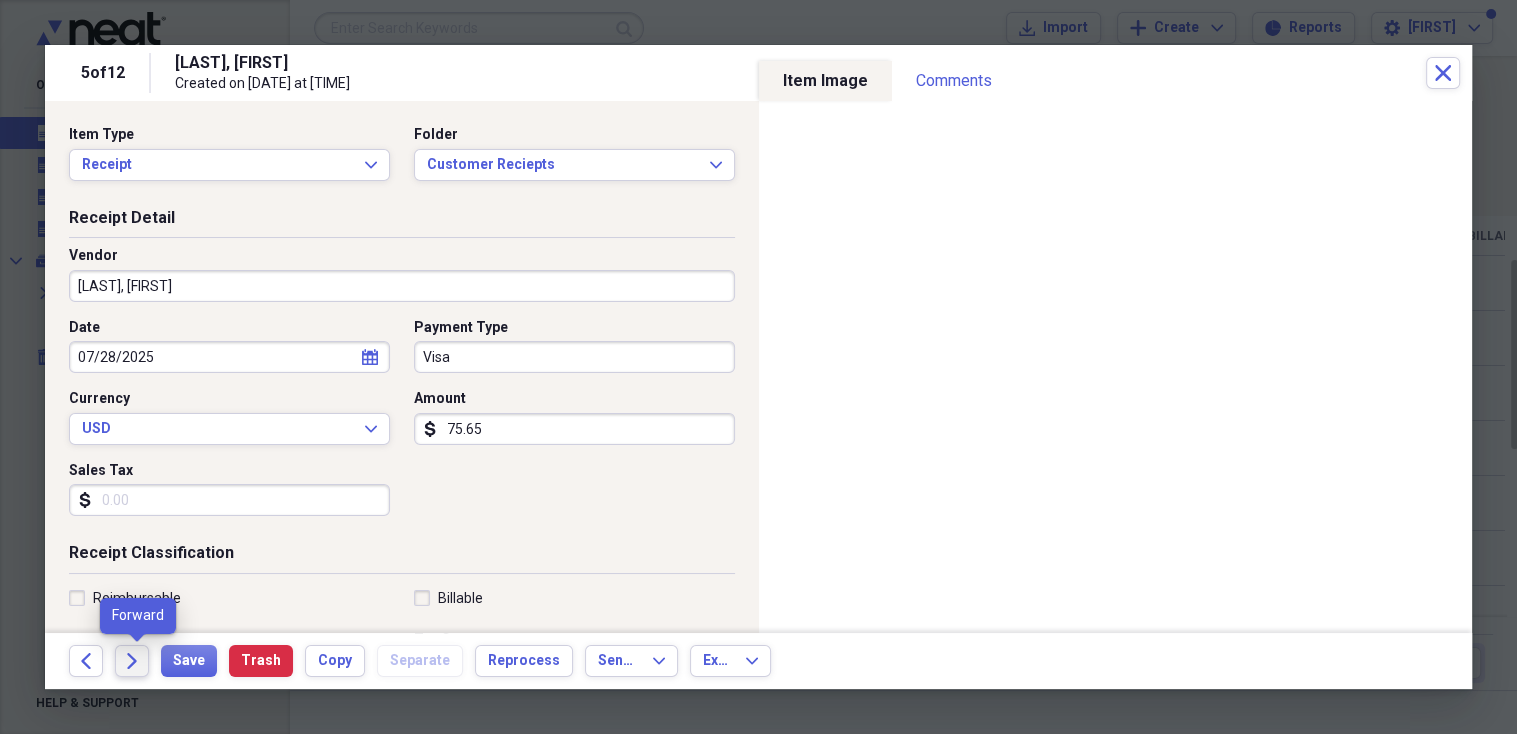 click 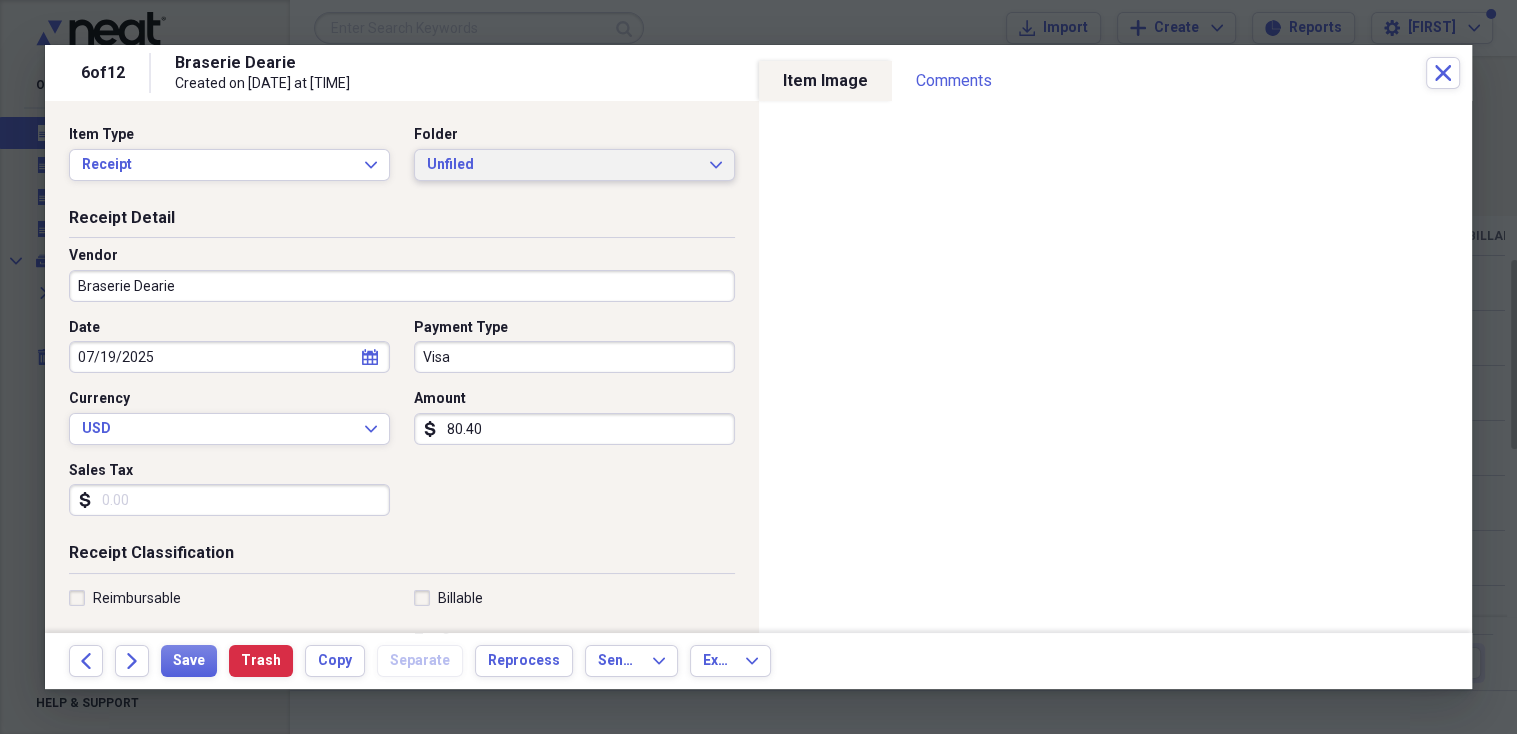 click on "Unfiled" at bounding box center [562, 165] 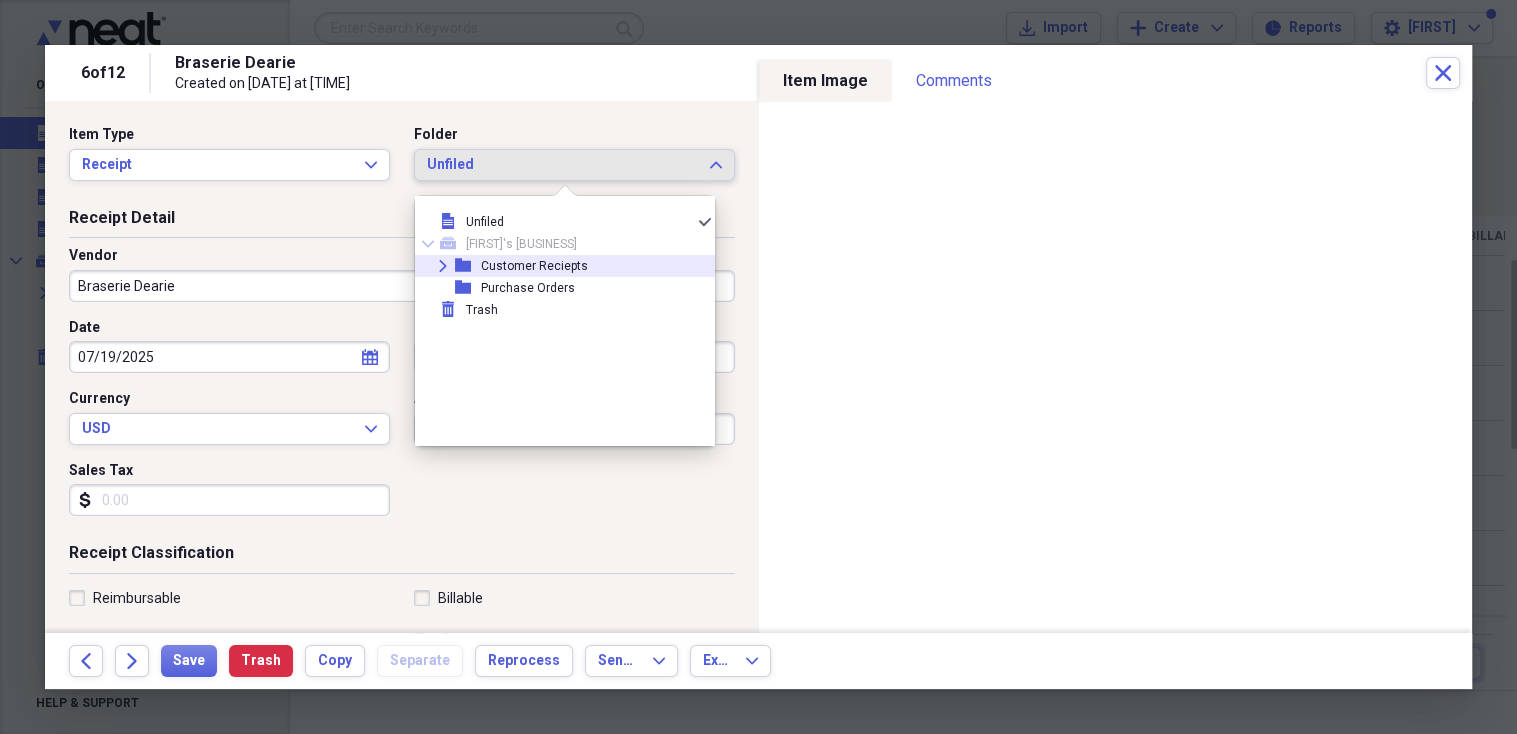 click on "Customer Reciepts" at bounding box center (534, 266) 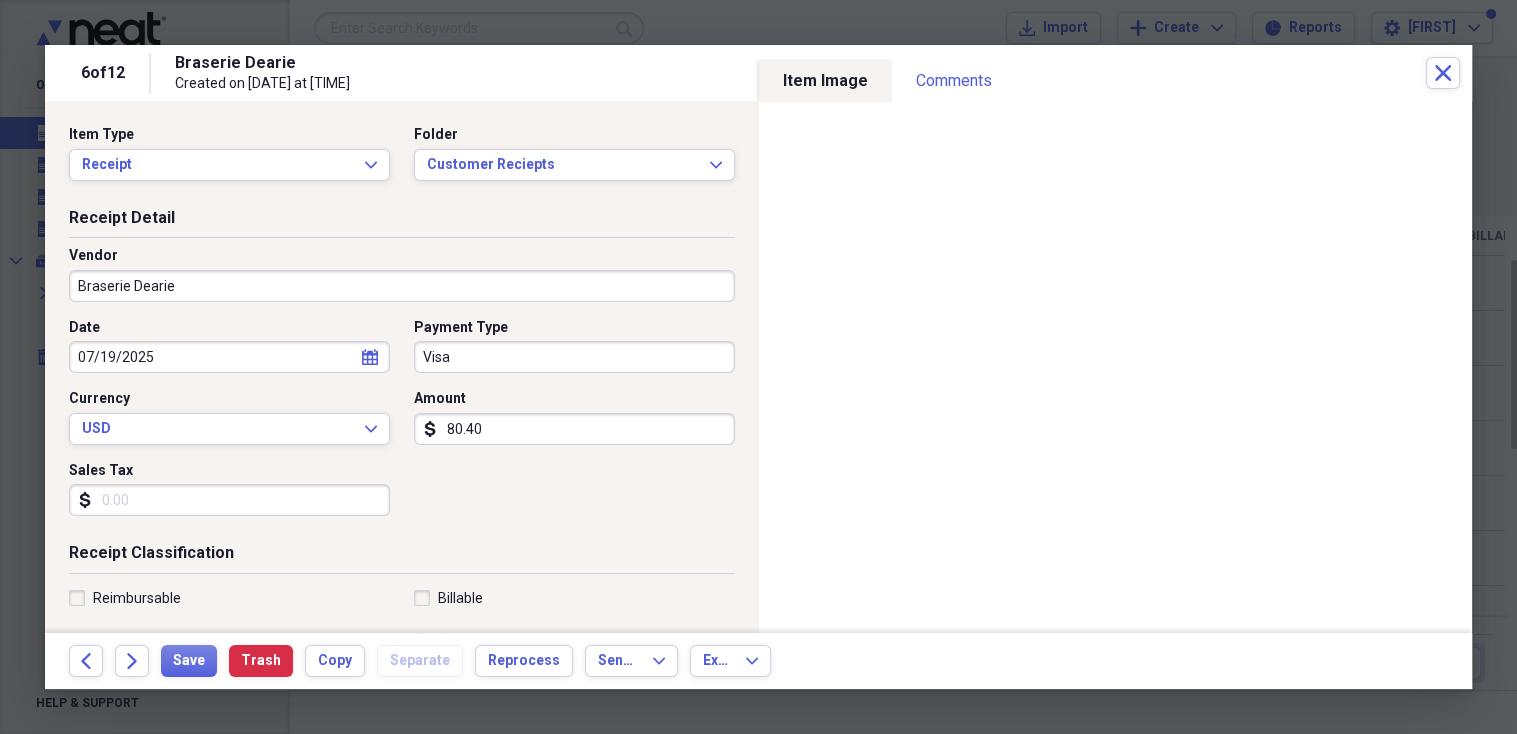click on "Braserie Dearie" at bounding box center (402, 286) 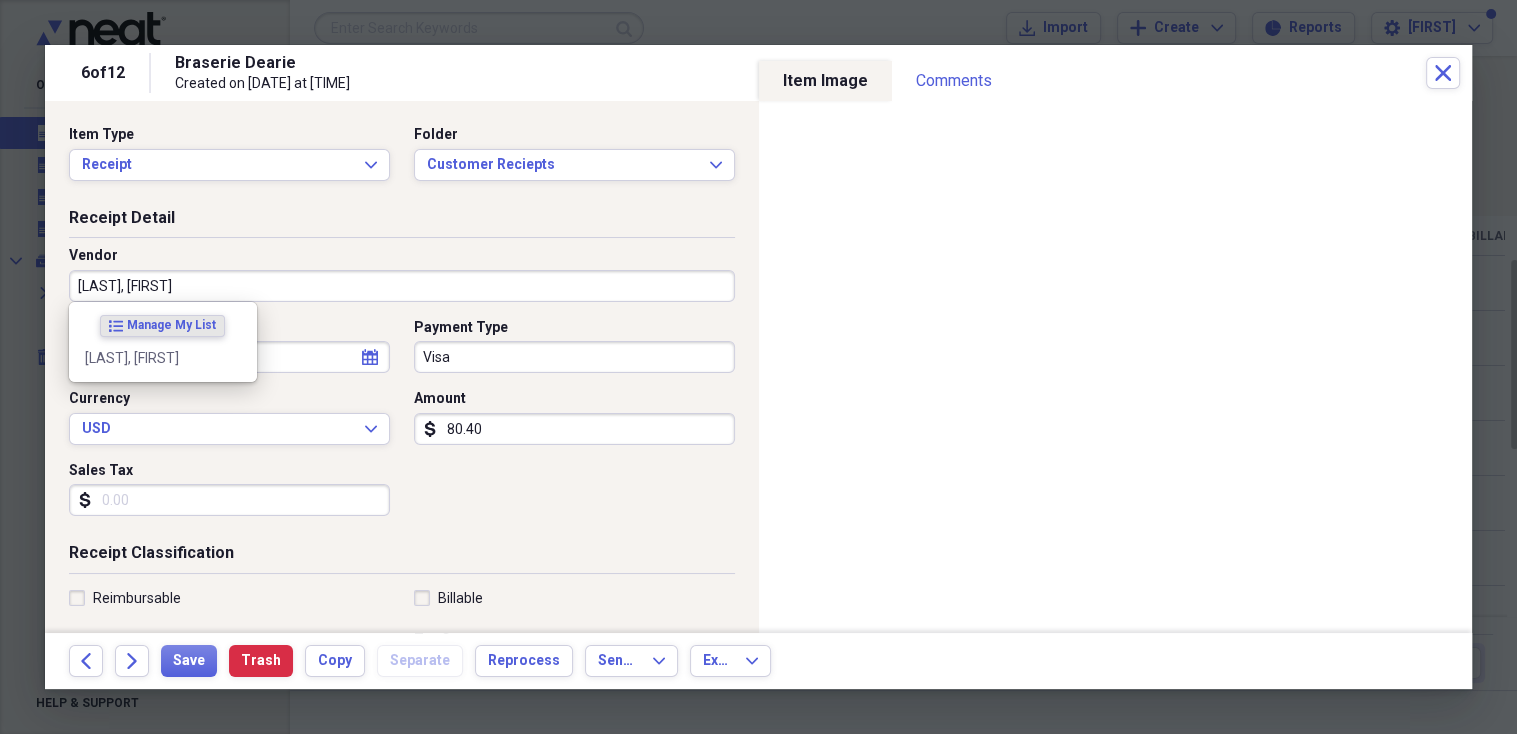 type on "[LAST], [FIRST]" 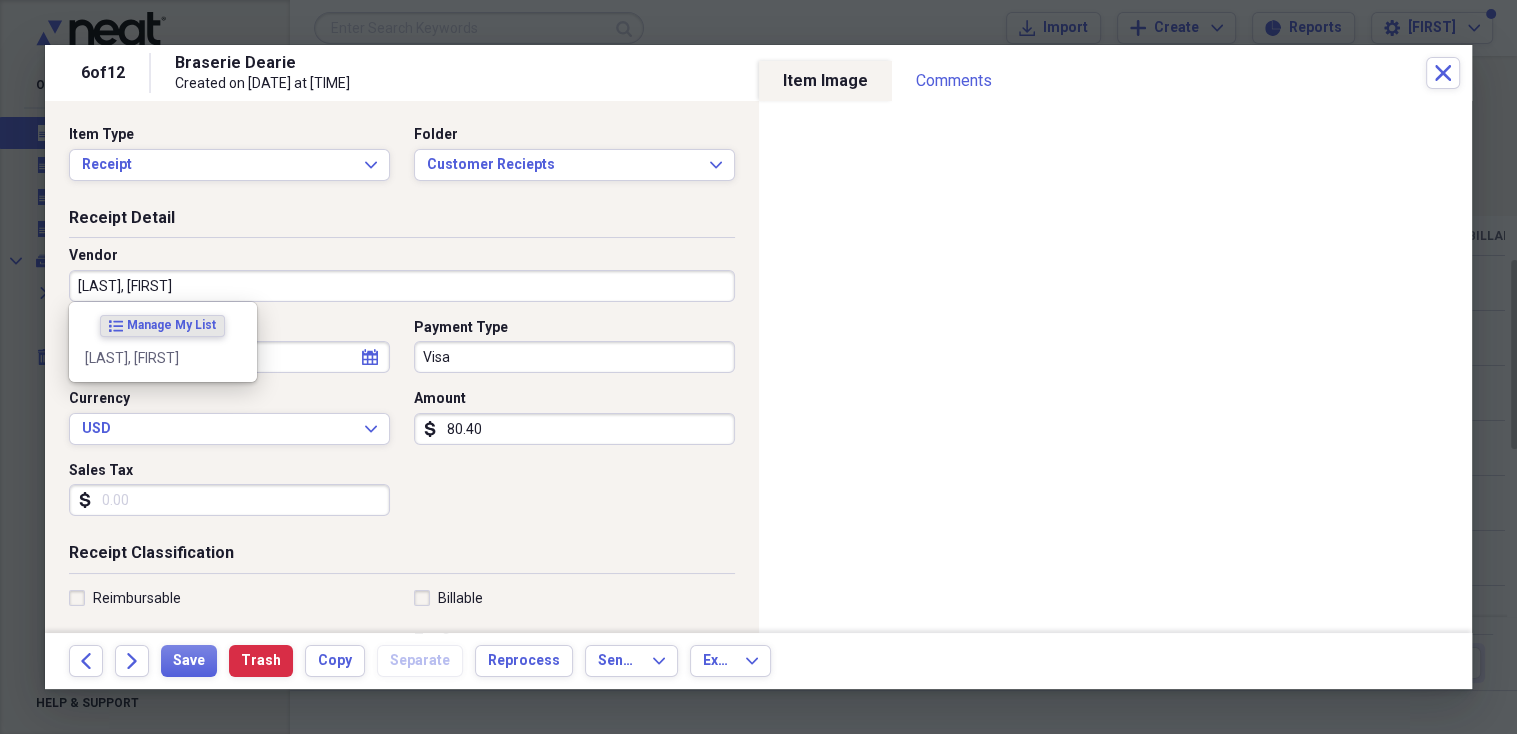 click on "Receipt Detail" at bounding box center [402, 222] 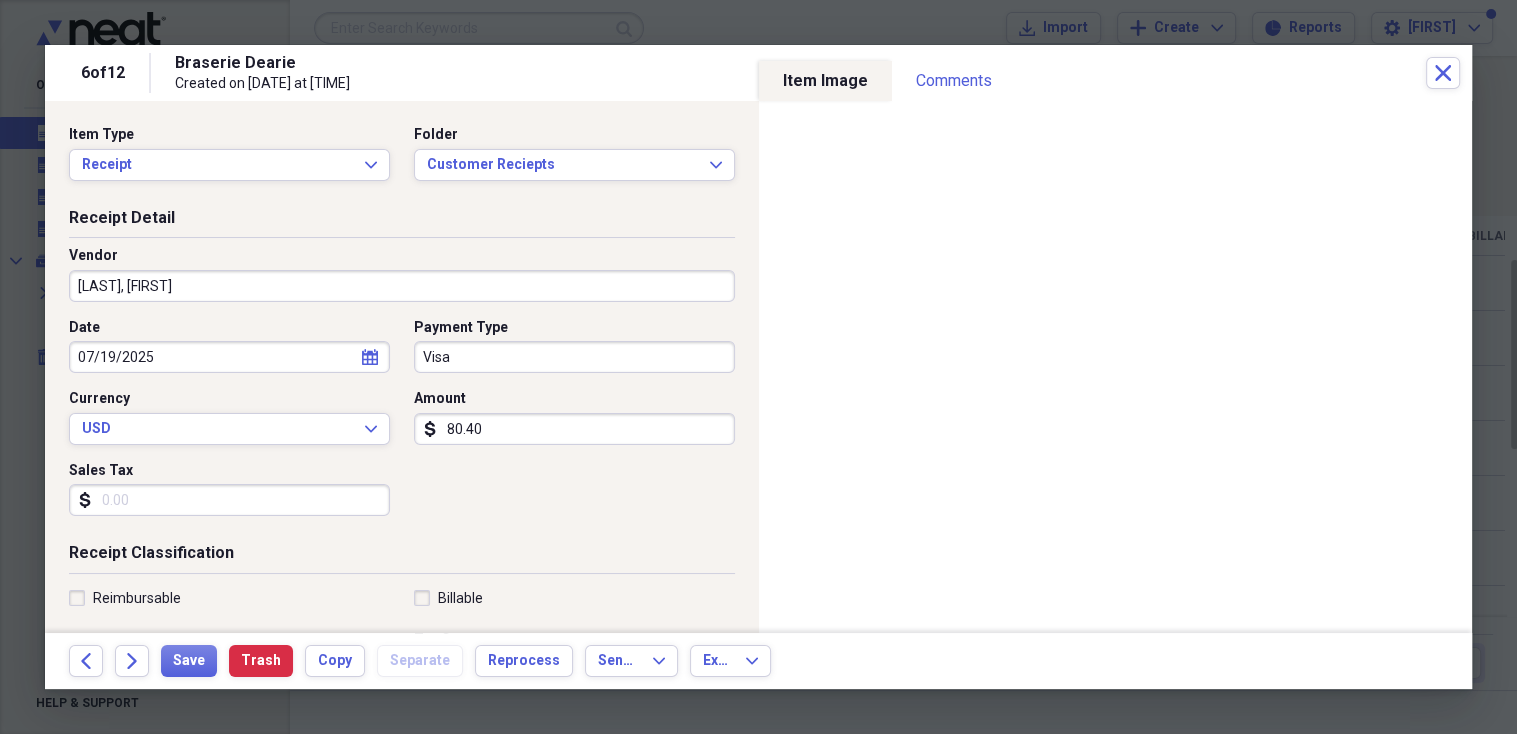 click on "calendar" 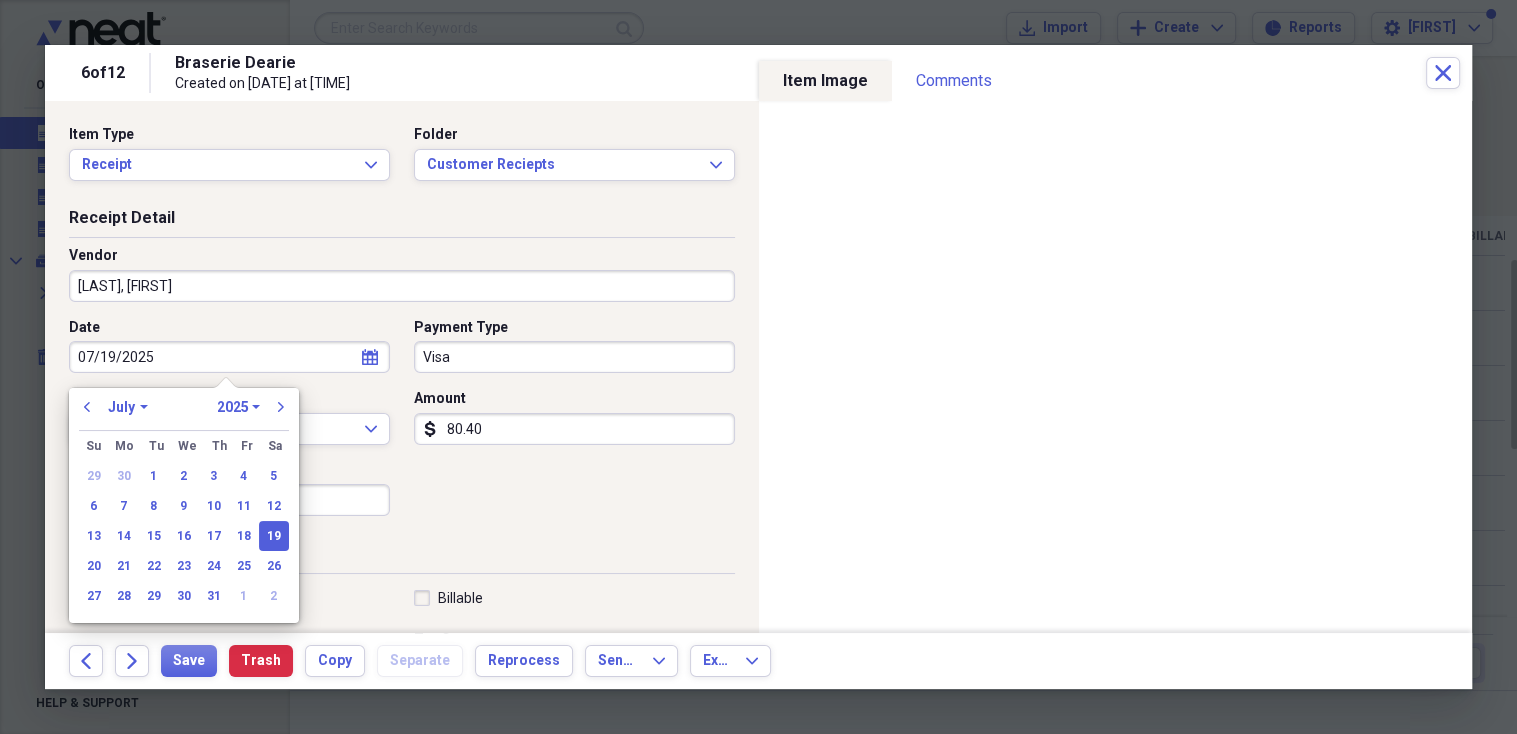 click on "calendar" 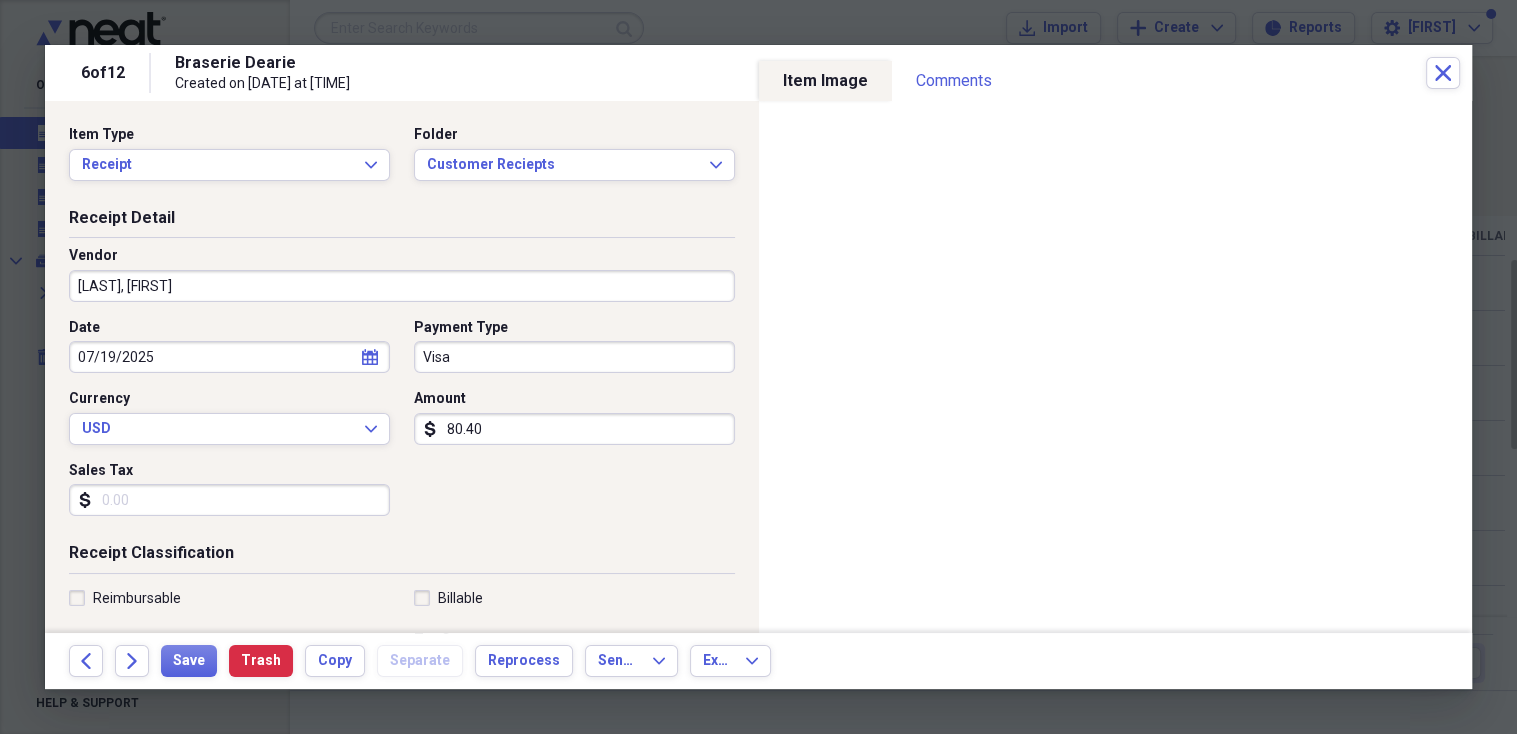 click on "80.40" at bounding box center (574, 429) 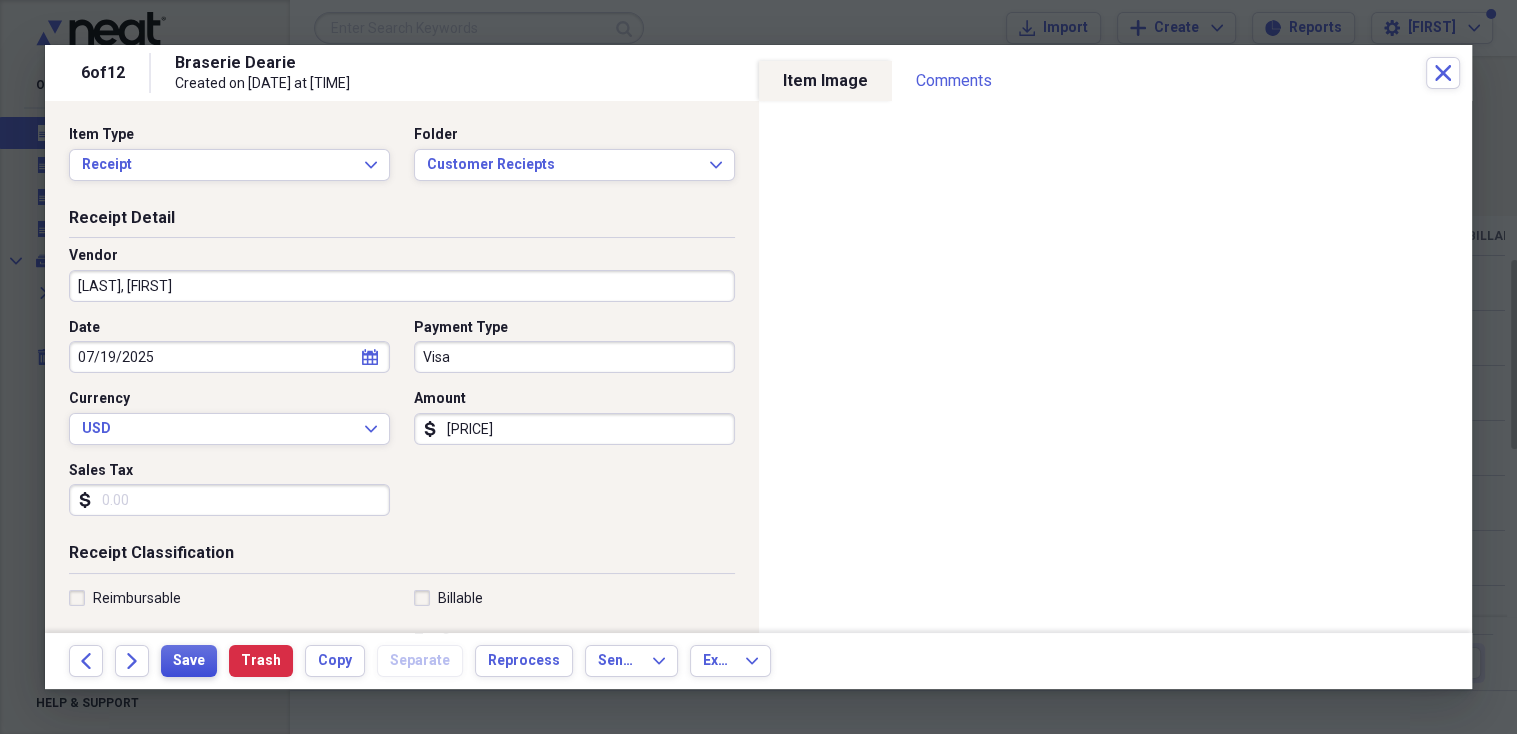type on "[PRICE]" 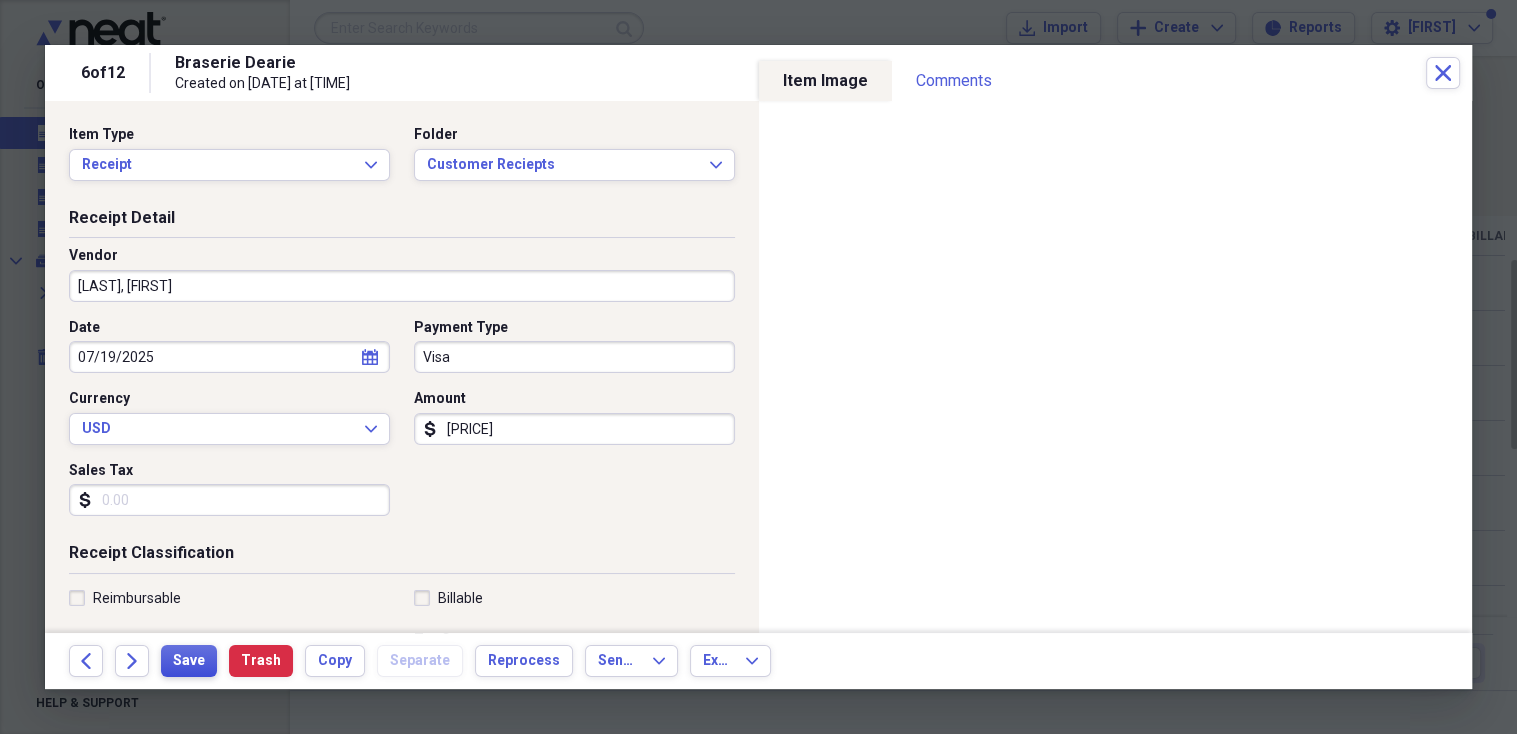 click on "Save" at bounding box center (189, 661) 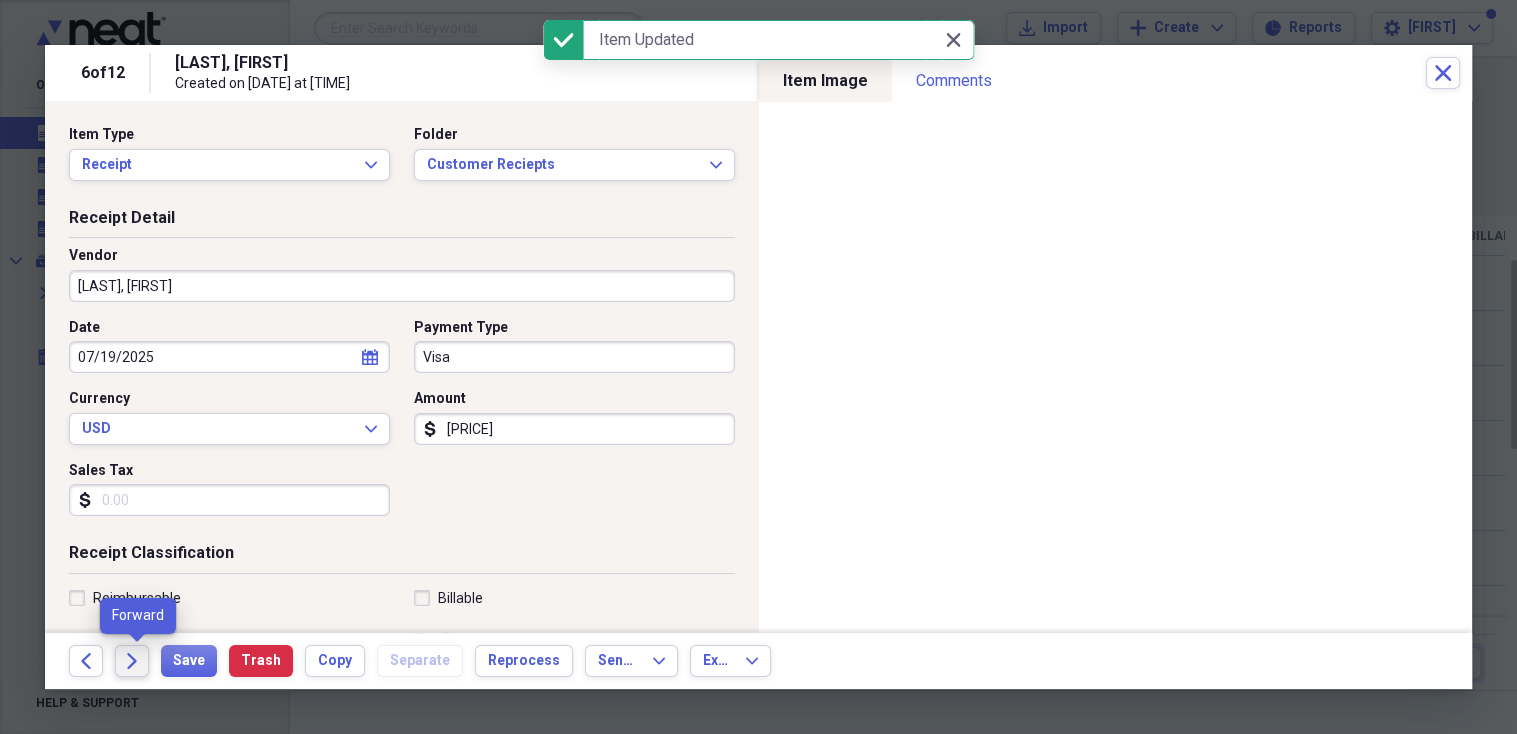 click on "Forward" 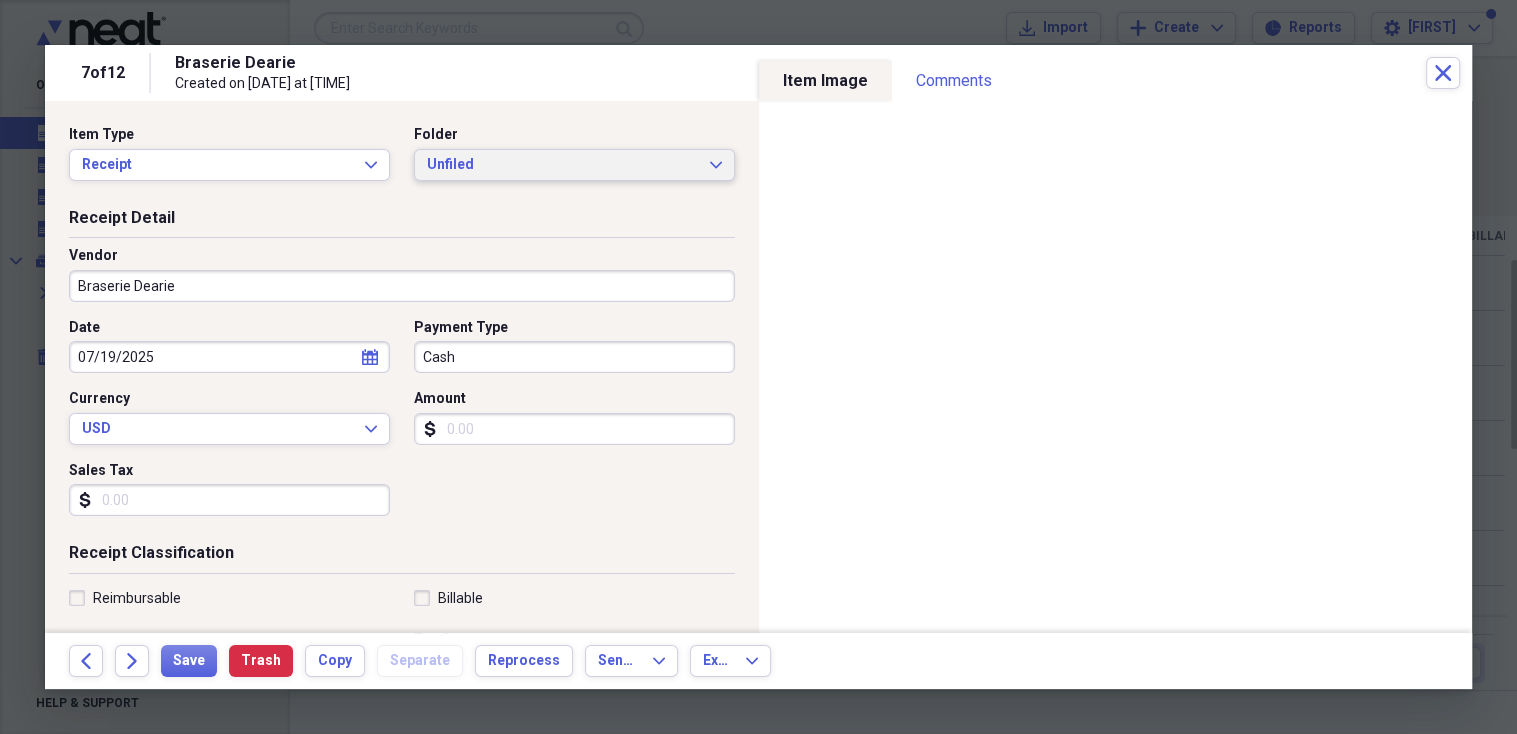 click on "Unfiled" at bounding box center [562, 165] 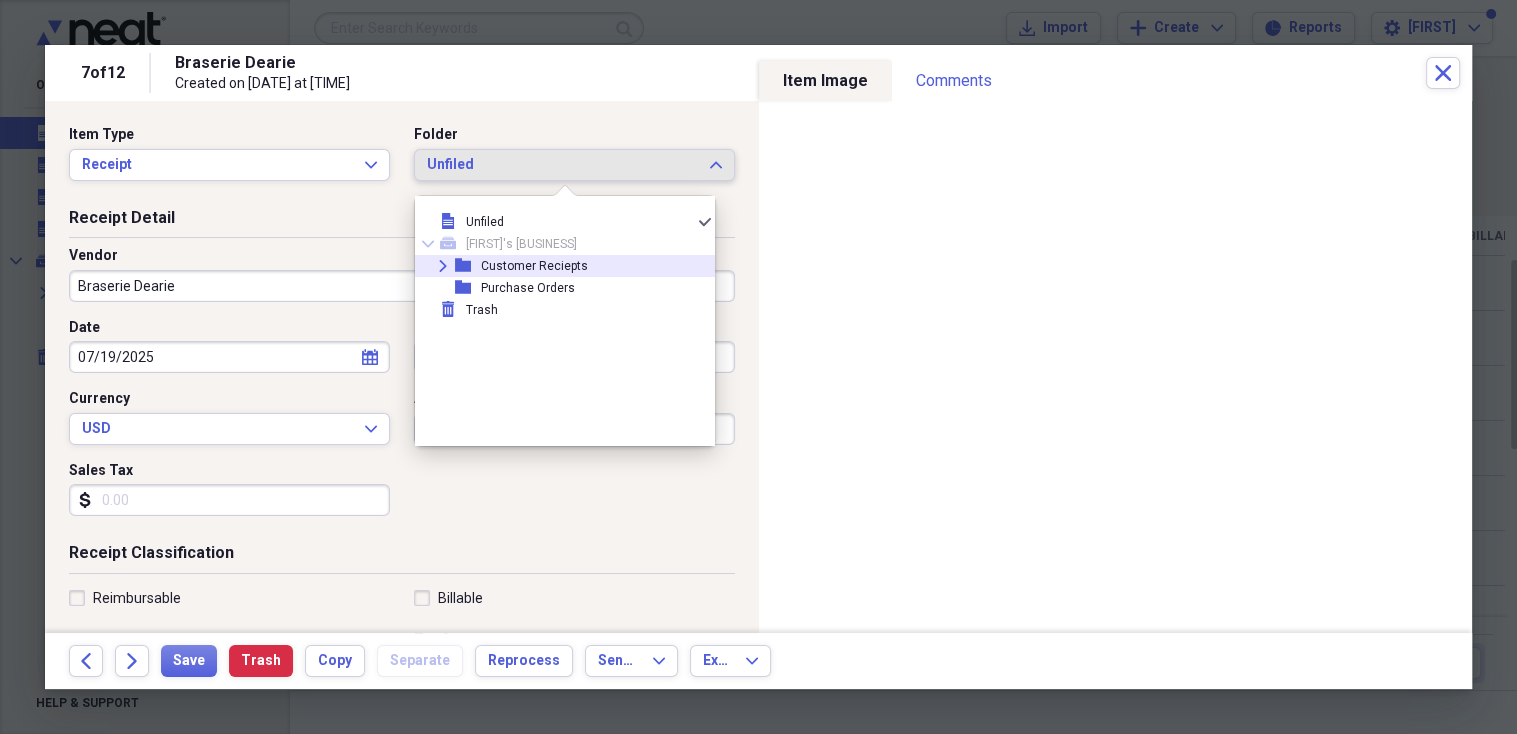 click on "Customer Reciepts" at bounding box center [534, 266] 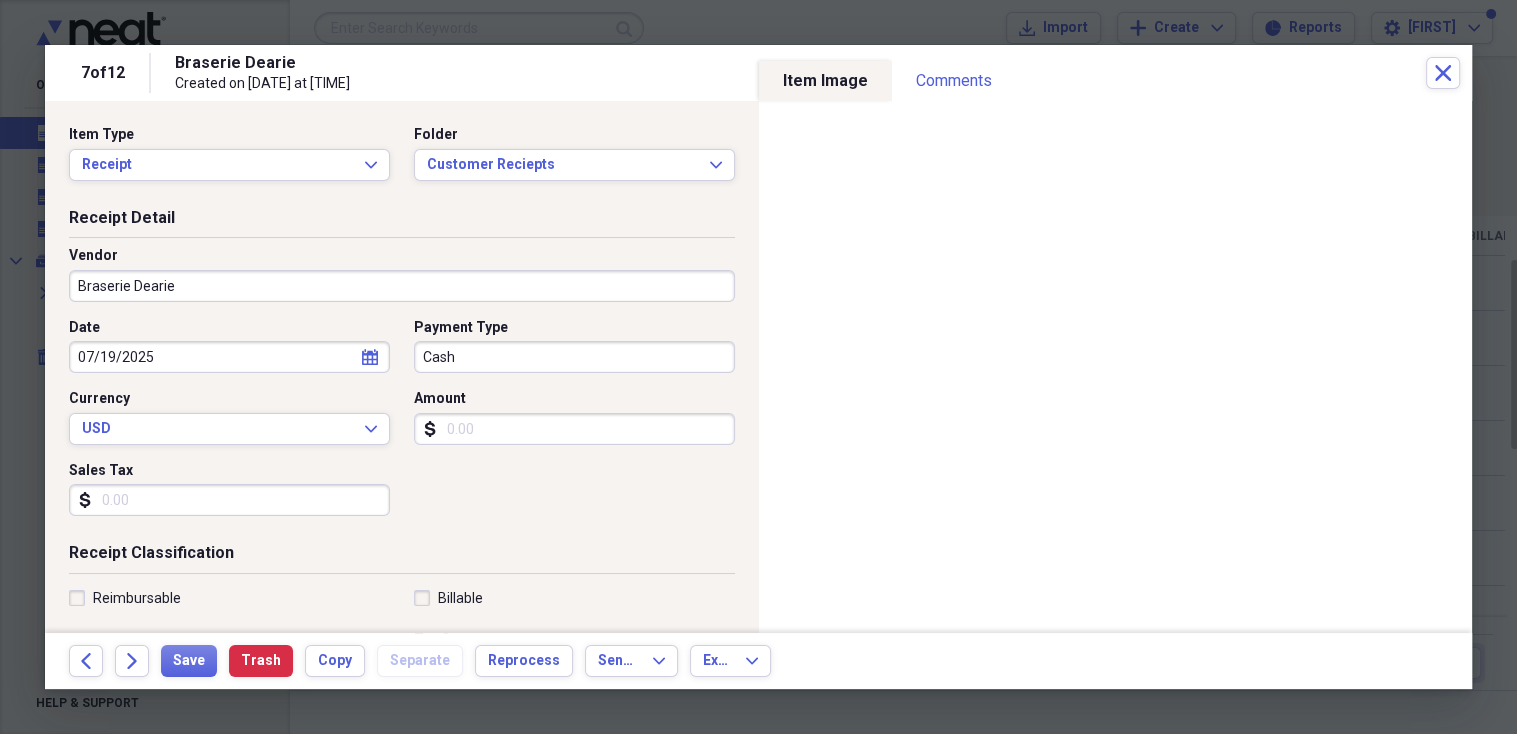 click on "Braserie Dearie" at bounding box center [402, 286] 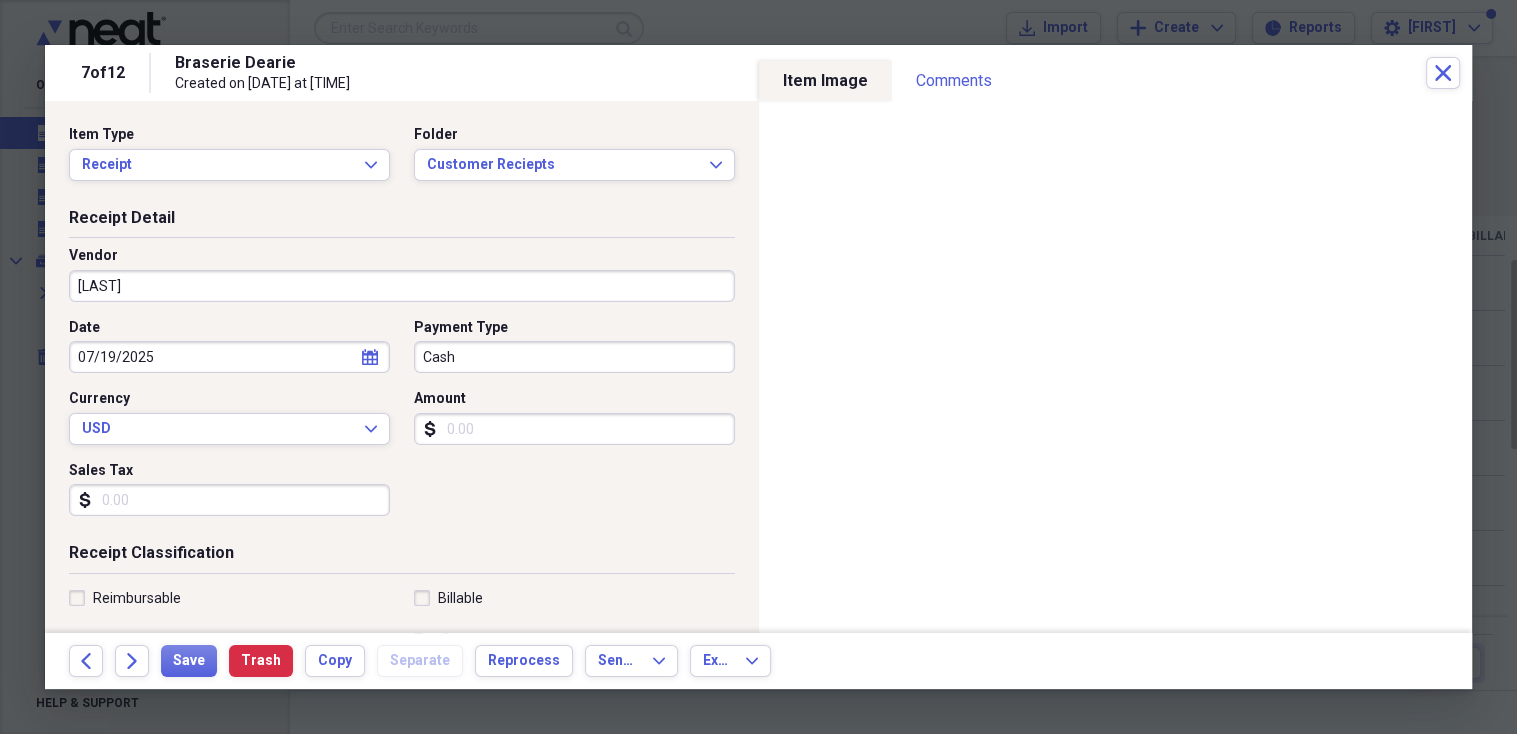 type on "CINDY" 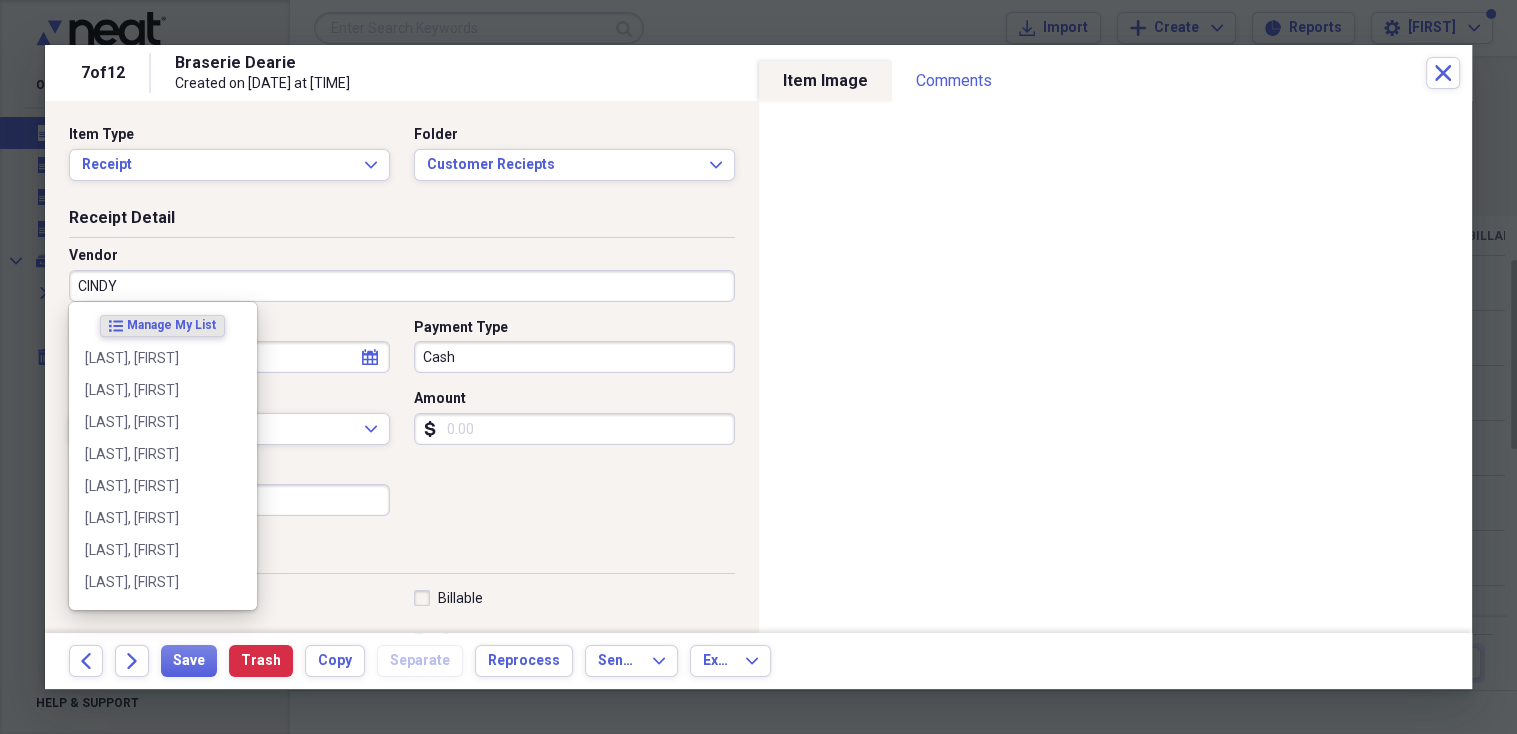 type on "General Retail" 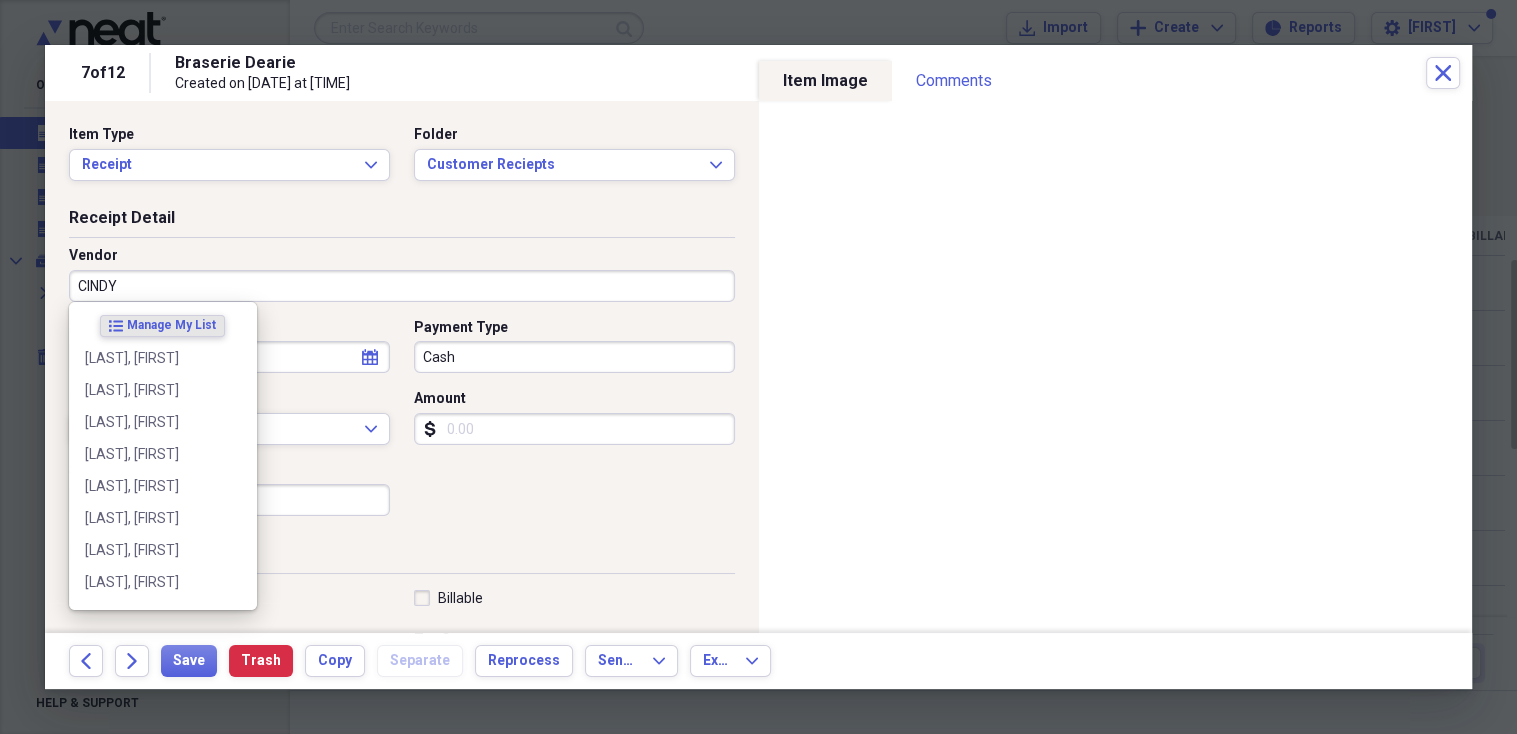 type on "CINDY" 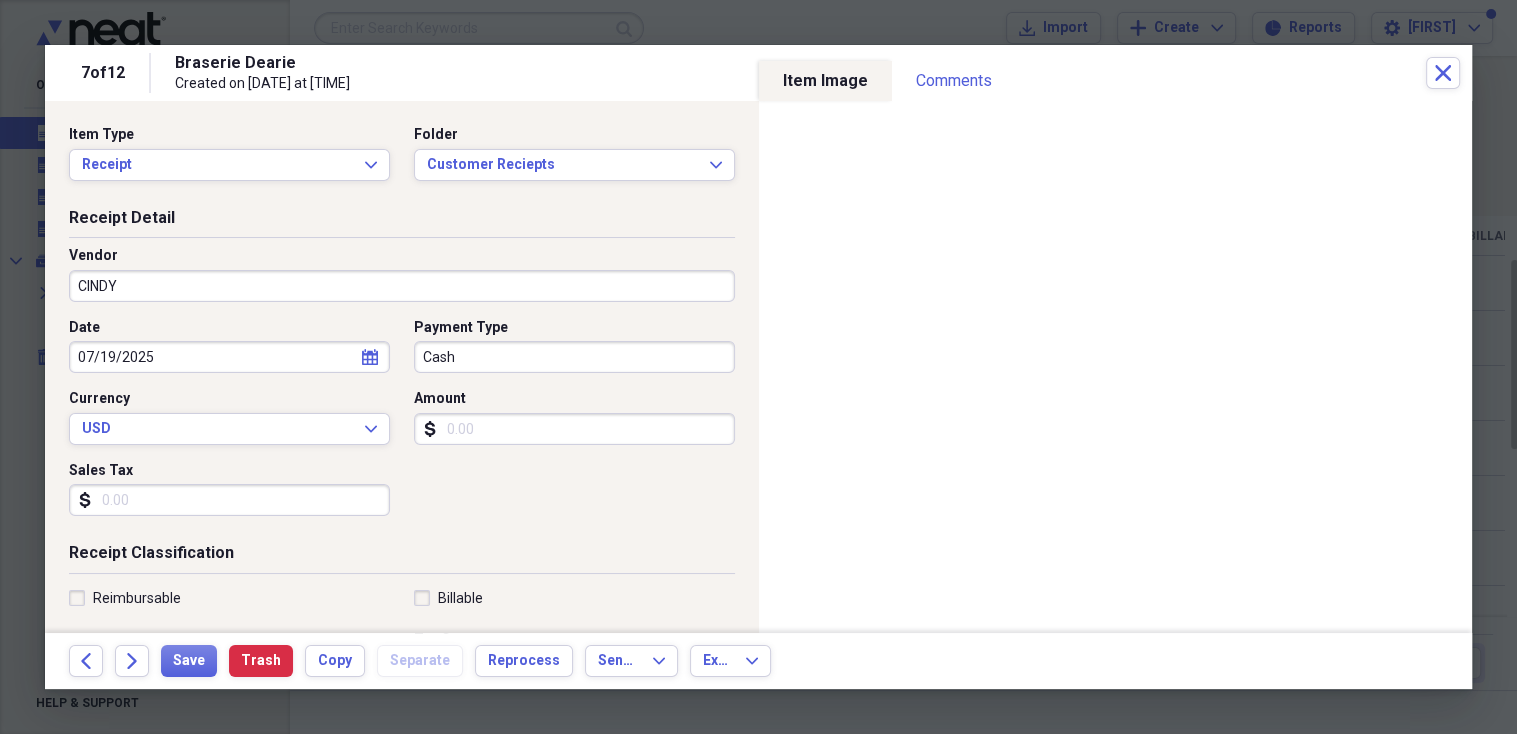 click on "Date [DATE] calendar Calendar Payment Type Cash Currency USD Expand Amount dollar-sign Sales Tax dollar-sign" at bounding box center (402, 425) 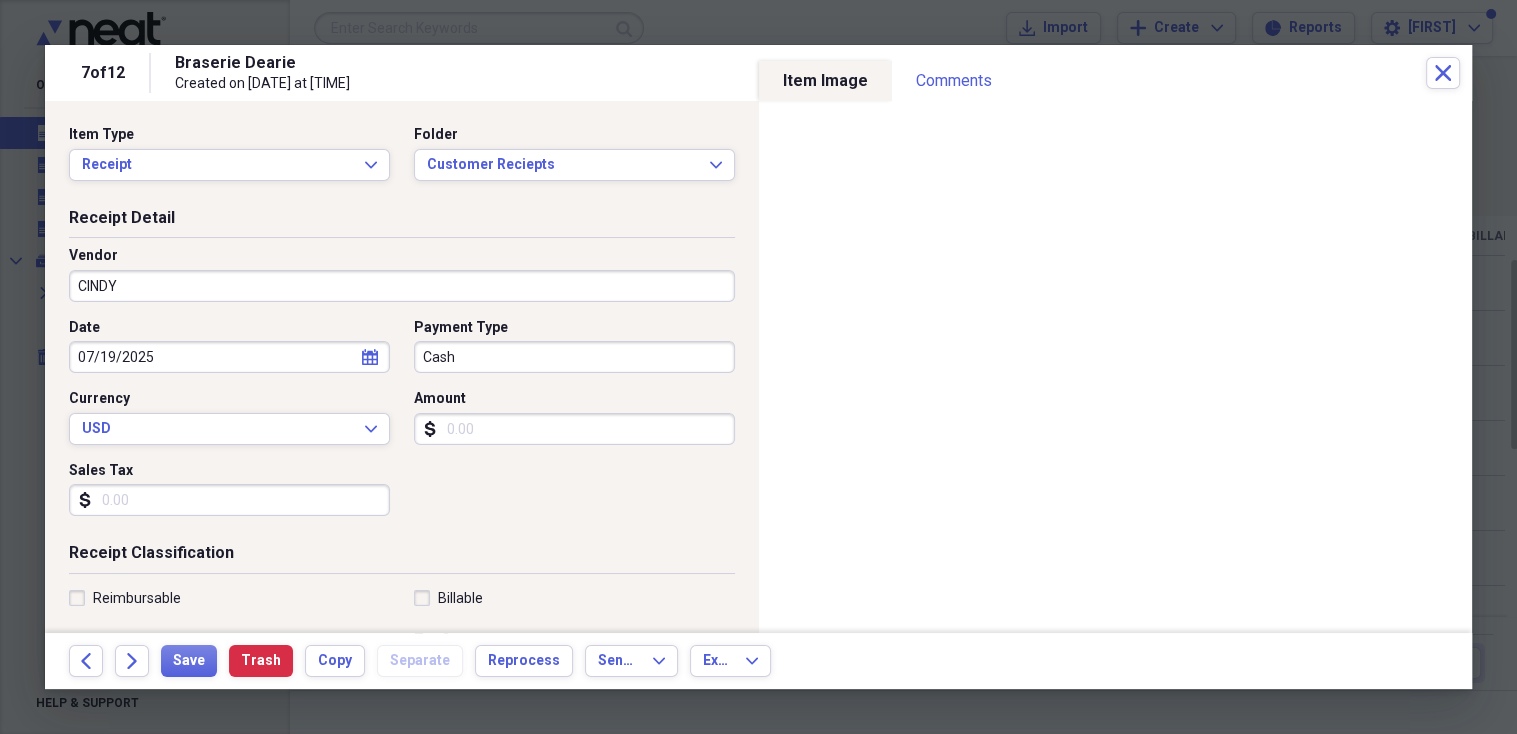 click on "Amount" at bounding box center (574, 429) 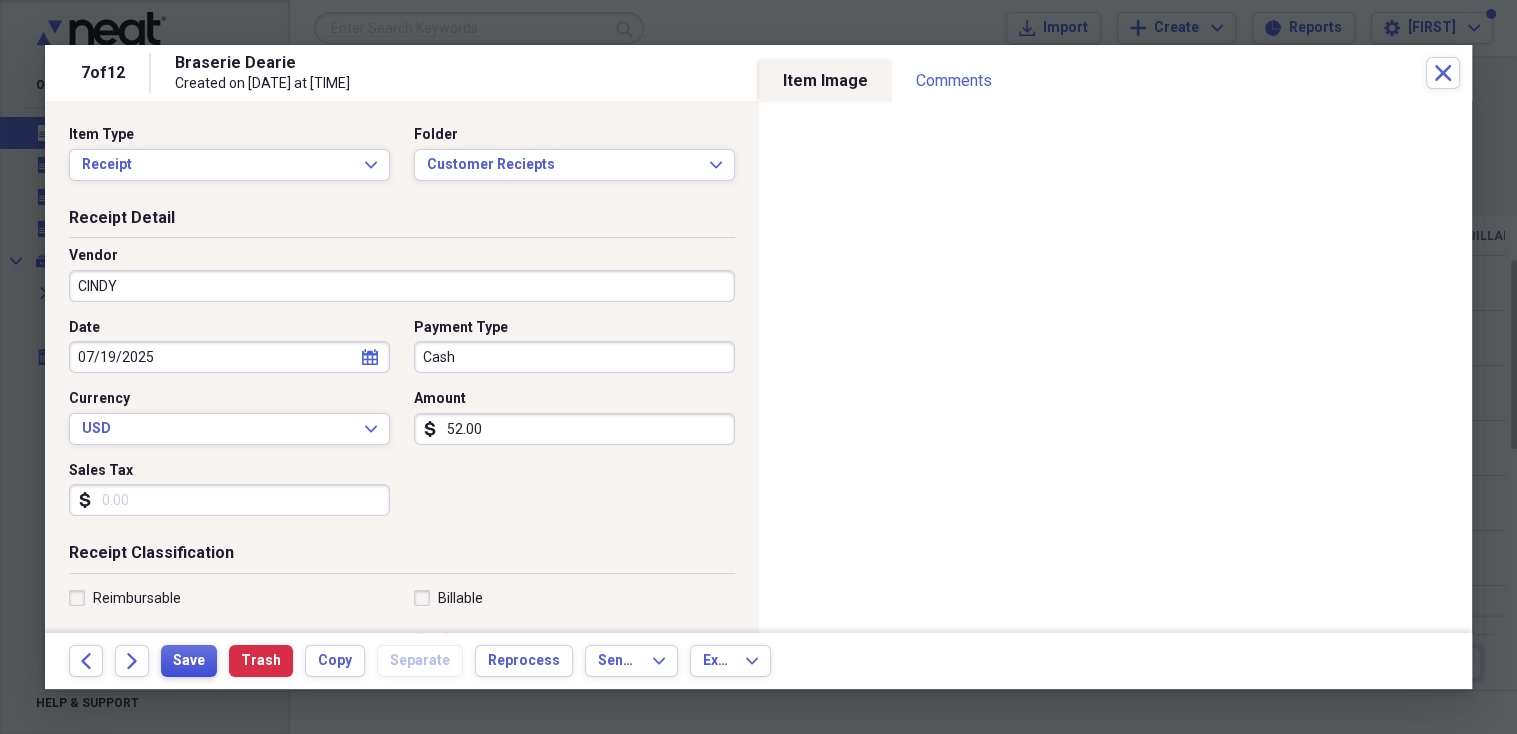 type on "52.00" 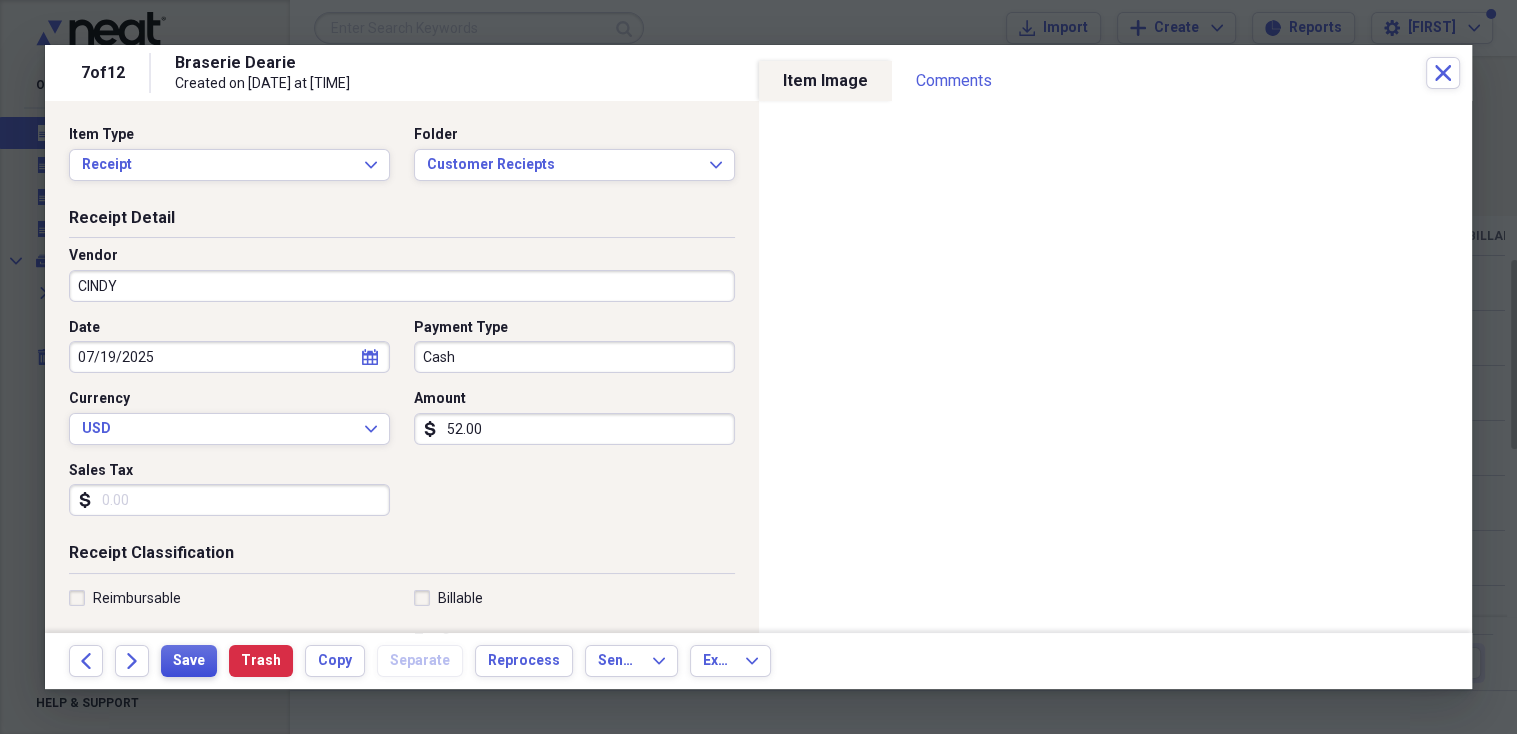 click on "Save" at bounding box center (189, 661) 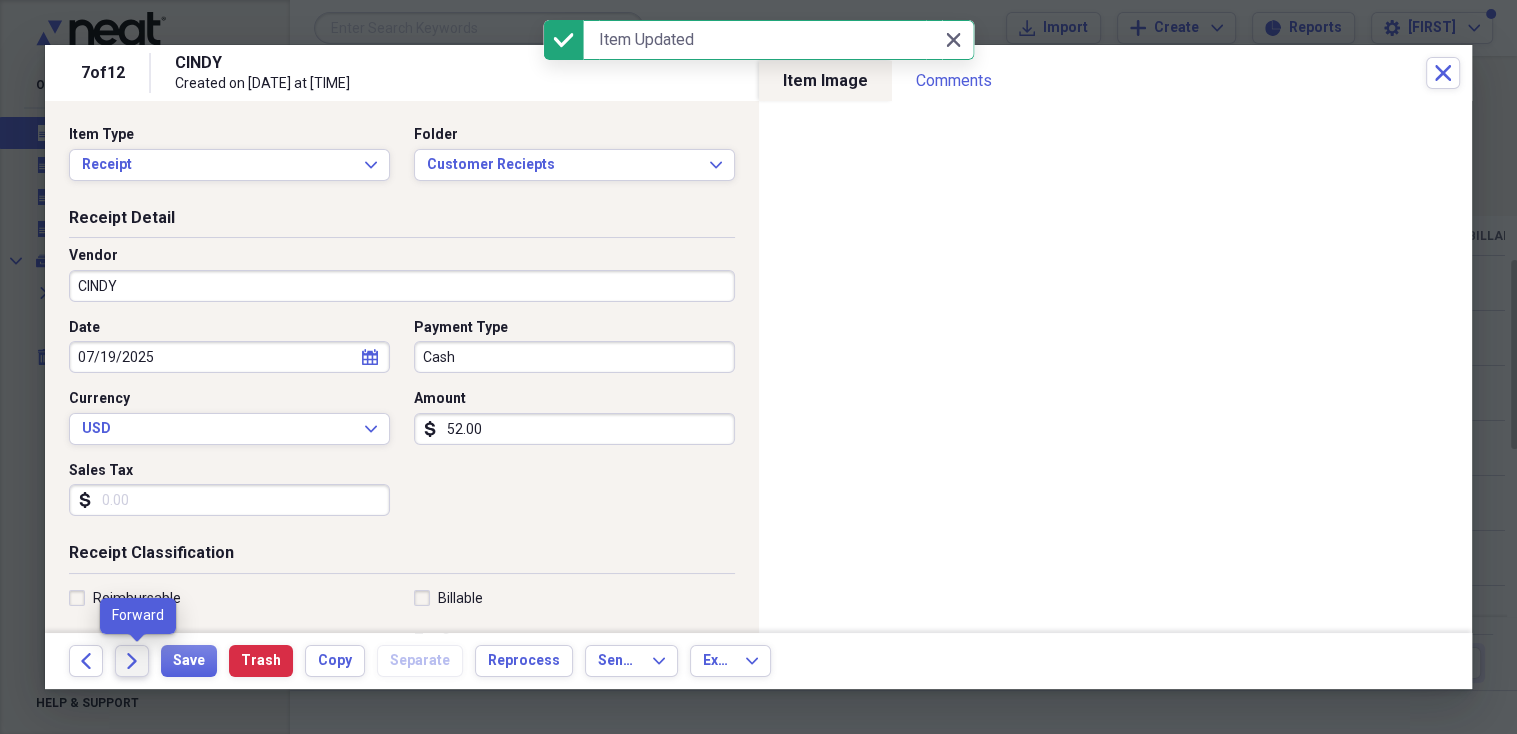 click on "Forward" at bounding box center [132, 661] 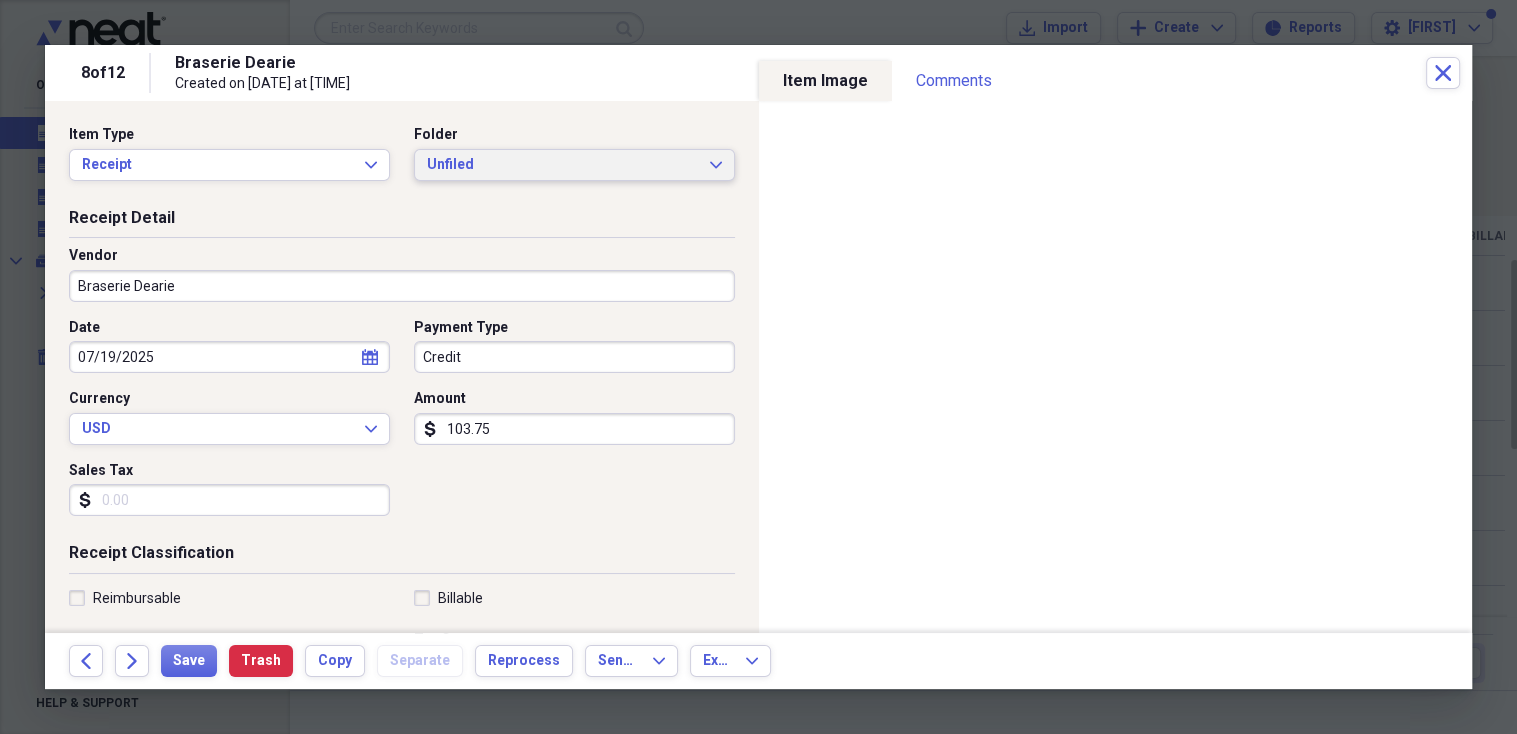 click on "Unfiled" at bounding box center (562, 165) 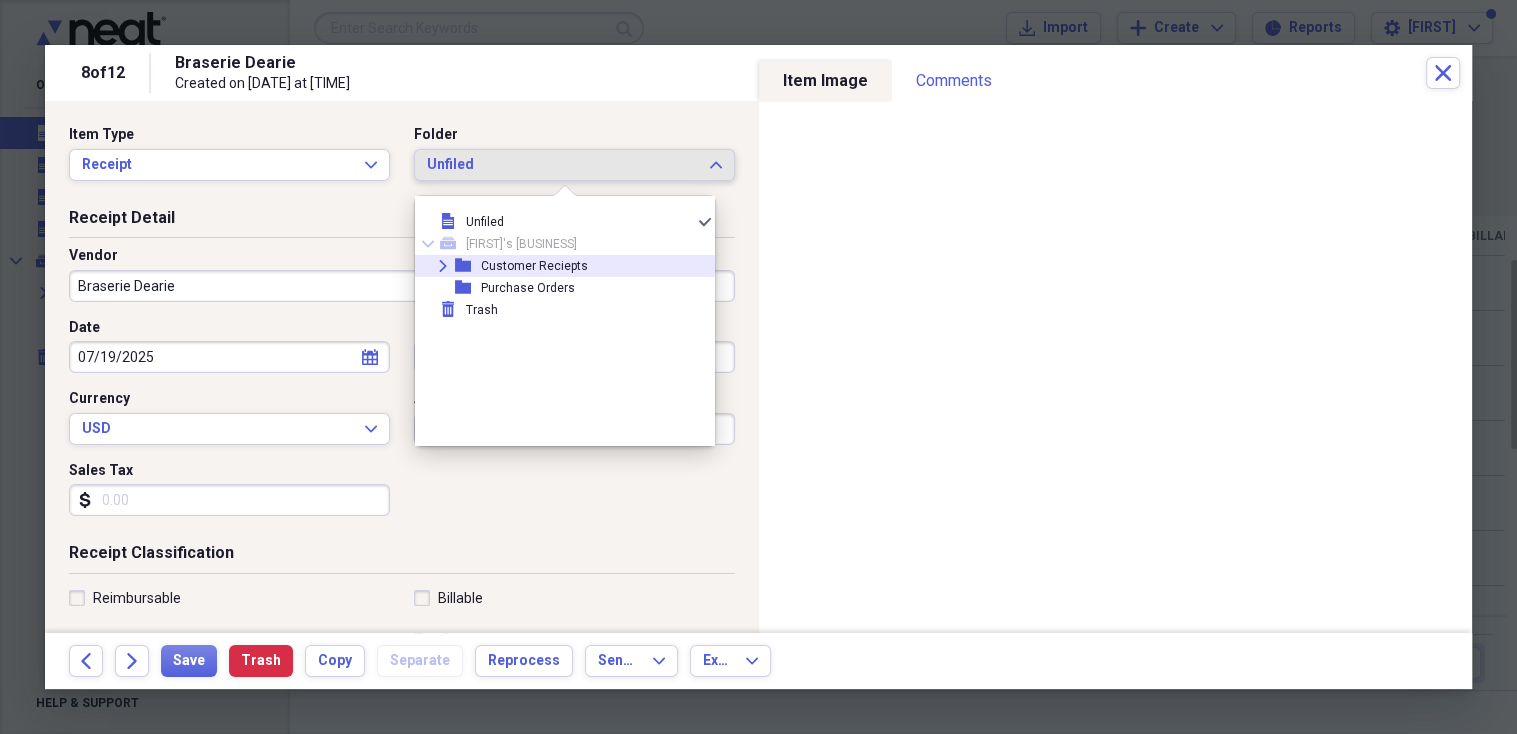 click on "Customer Reciepts" at bounding box center (534, 266) 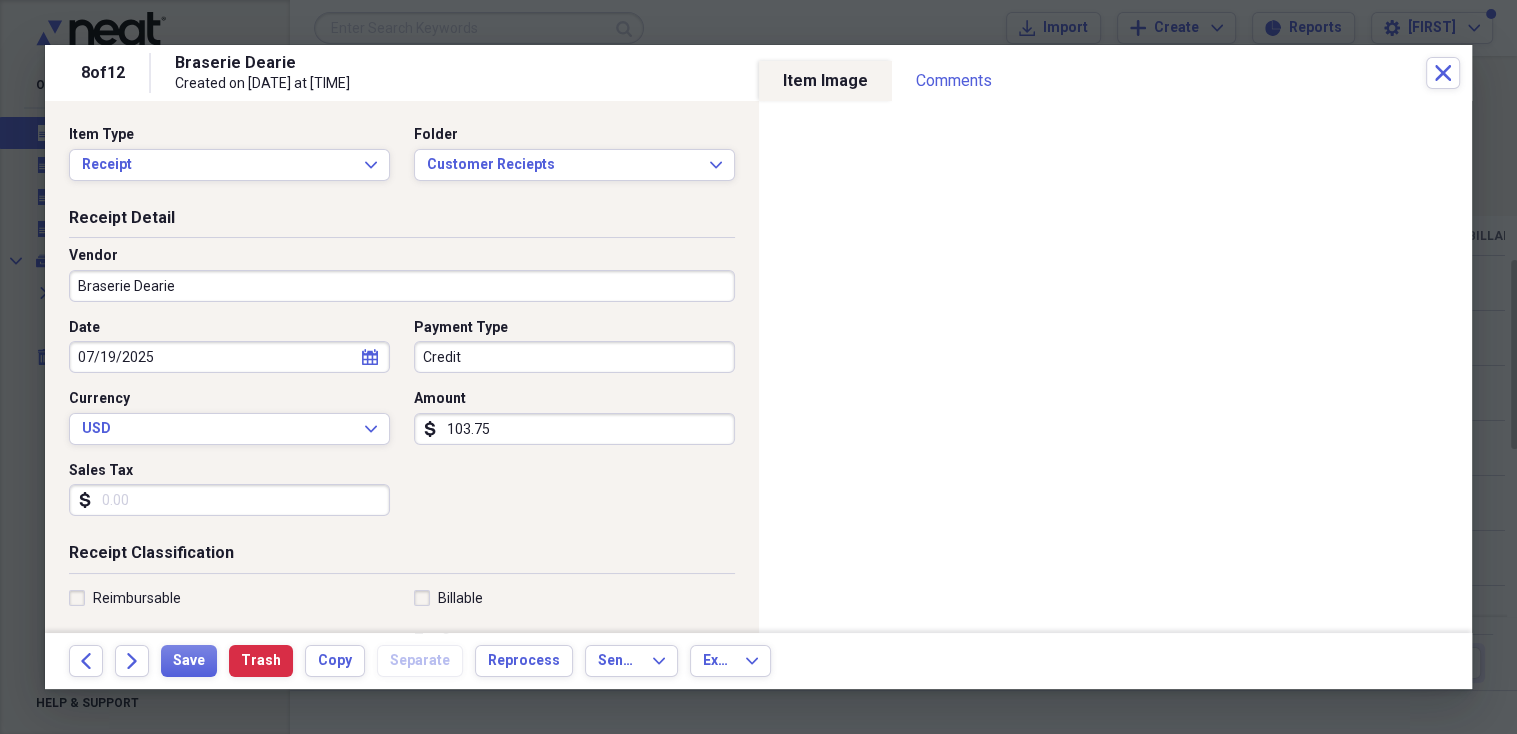 click on "Braserie Dearie" at bounding box center (402, 286) 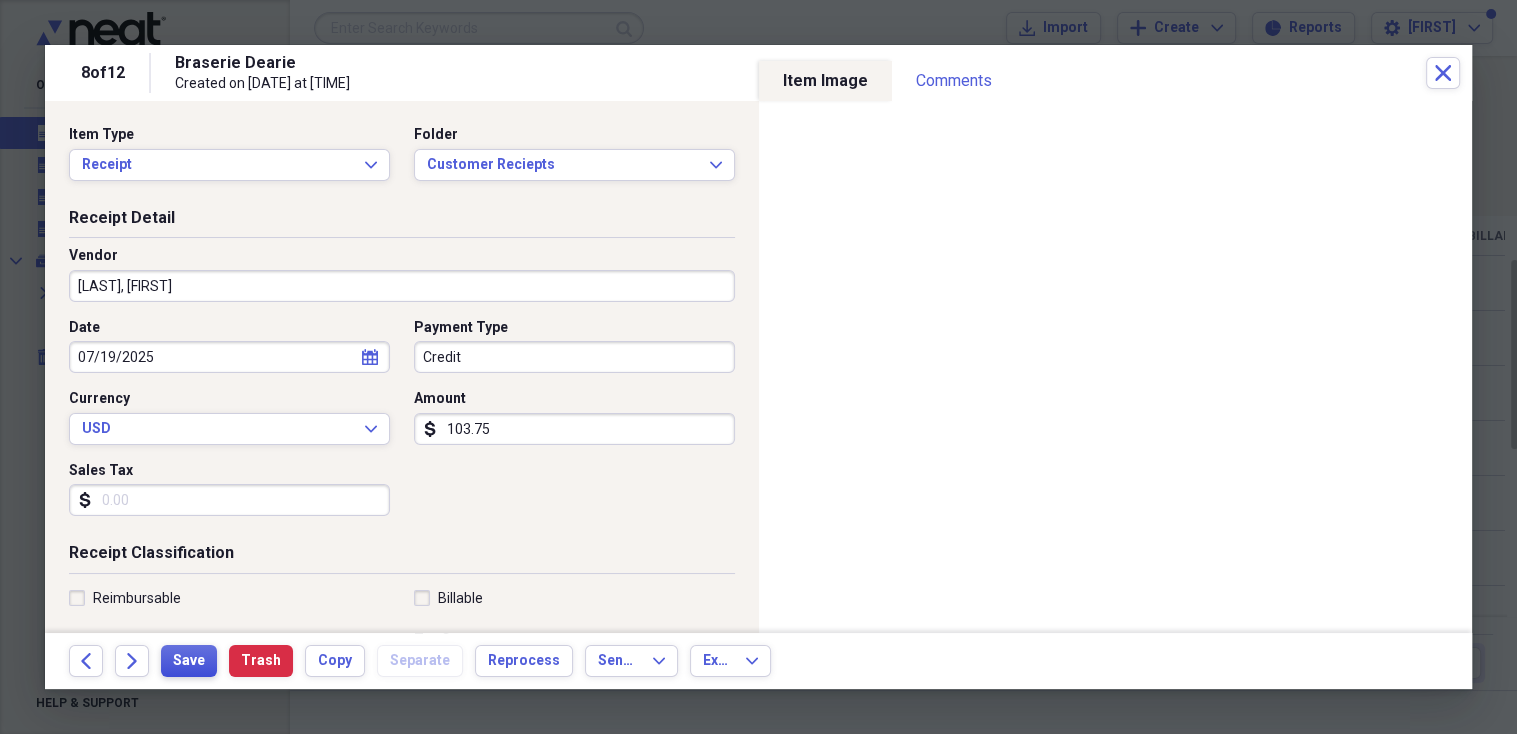 type on "[LAST], [FIRST]" 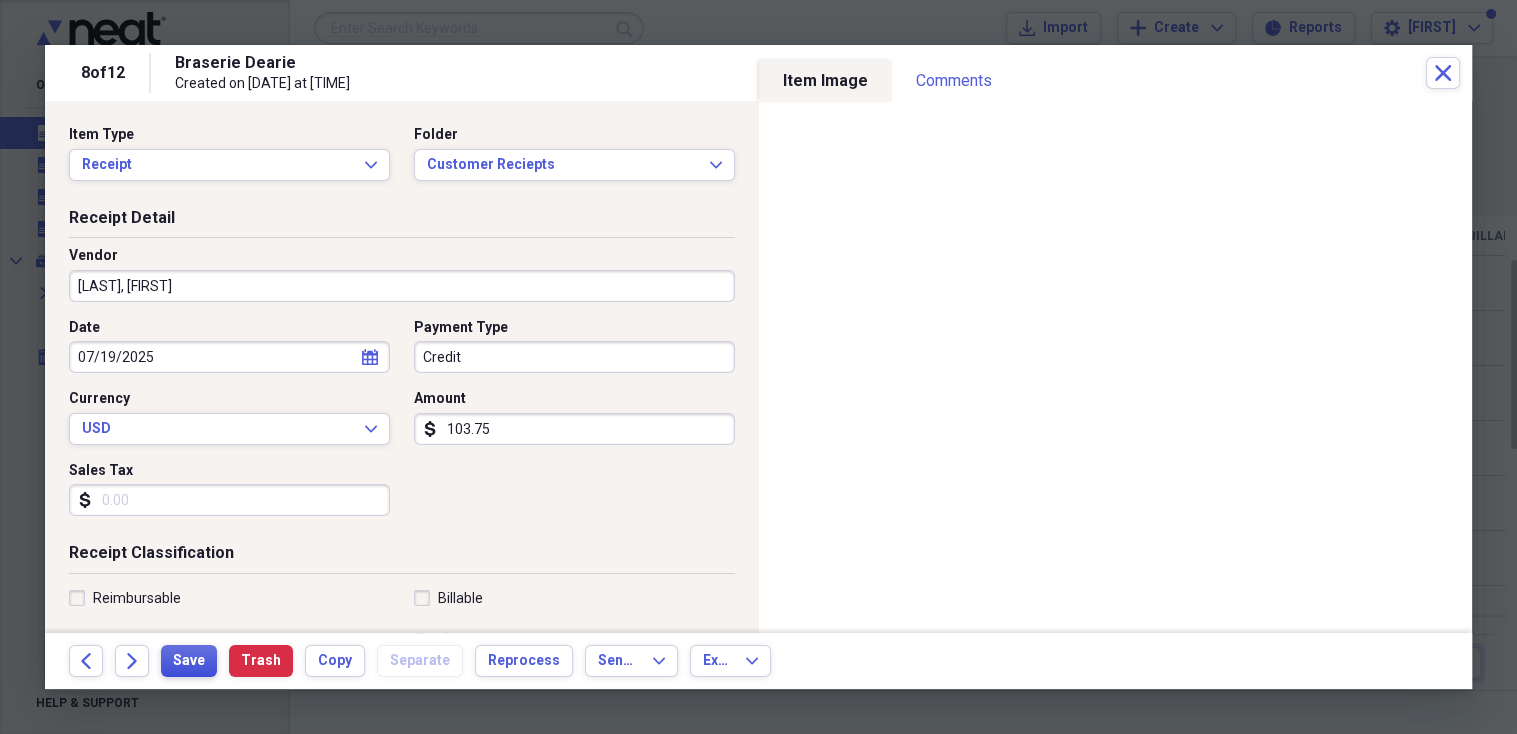 click on "Save" at bounding box center (189, 661) 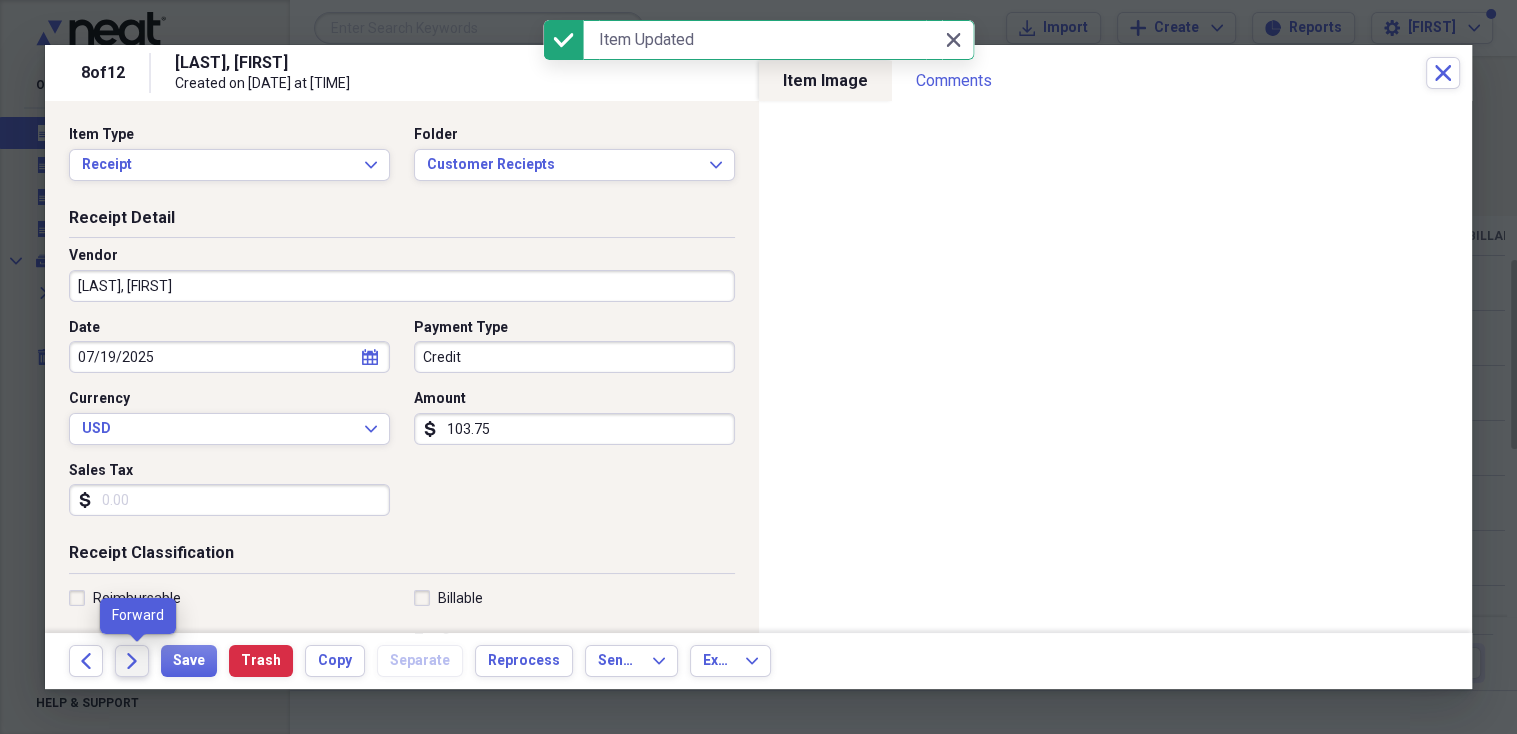 click on "Forward" 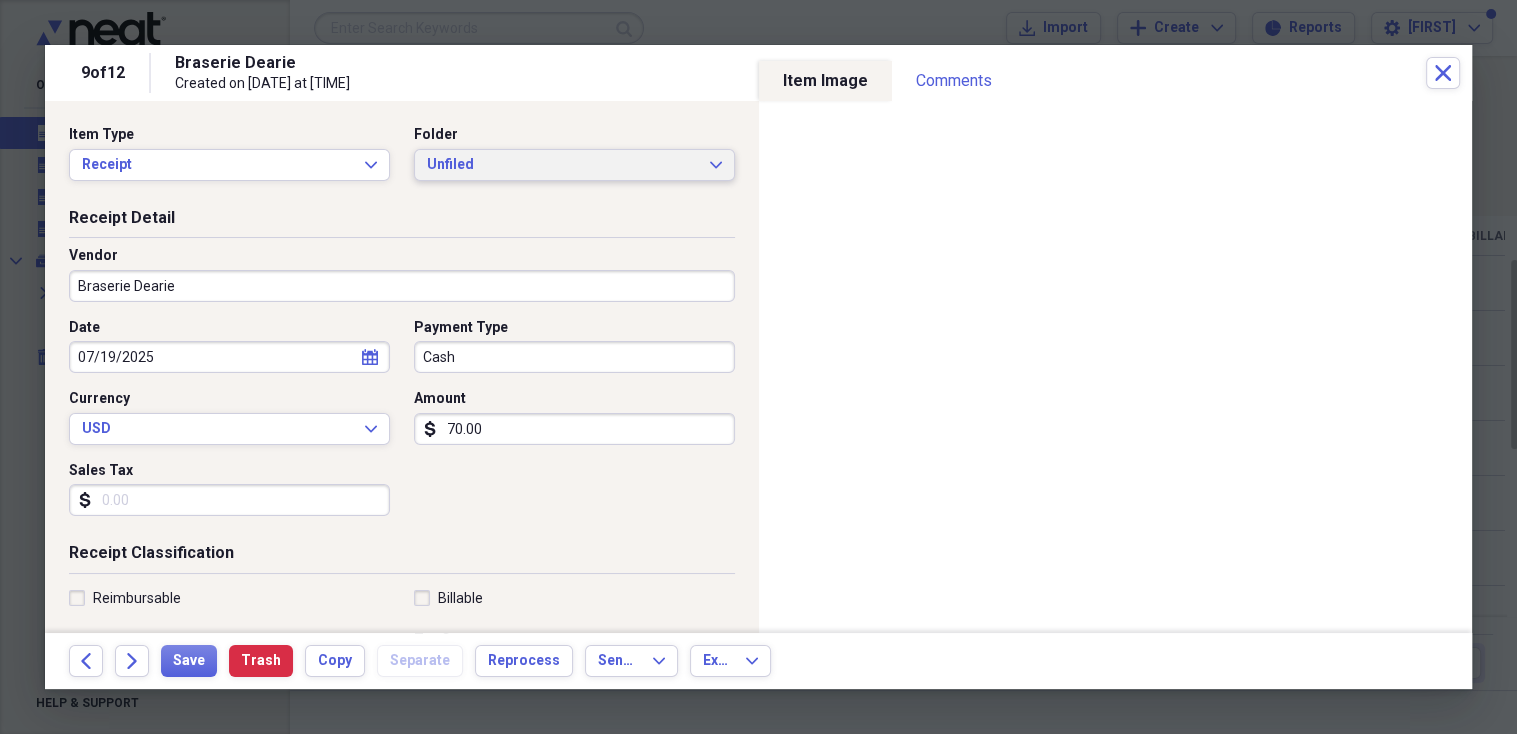 click on "Unfiled" at bounding box center (562, 165) 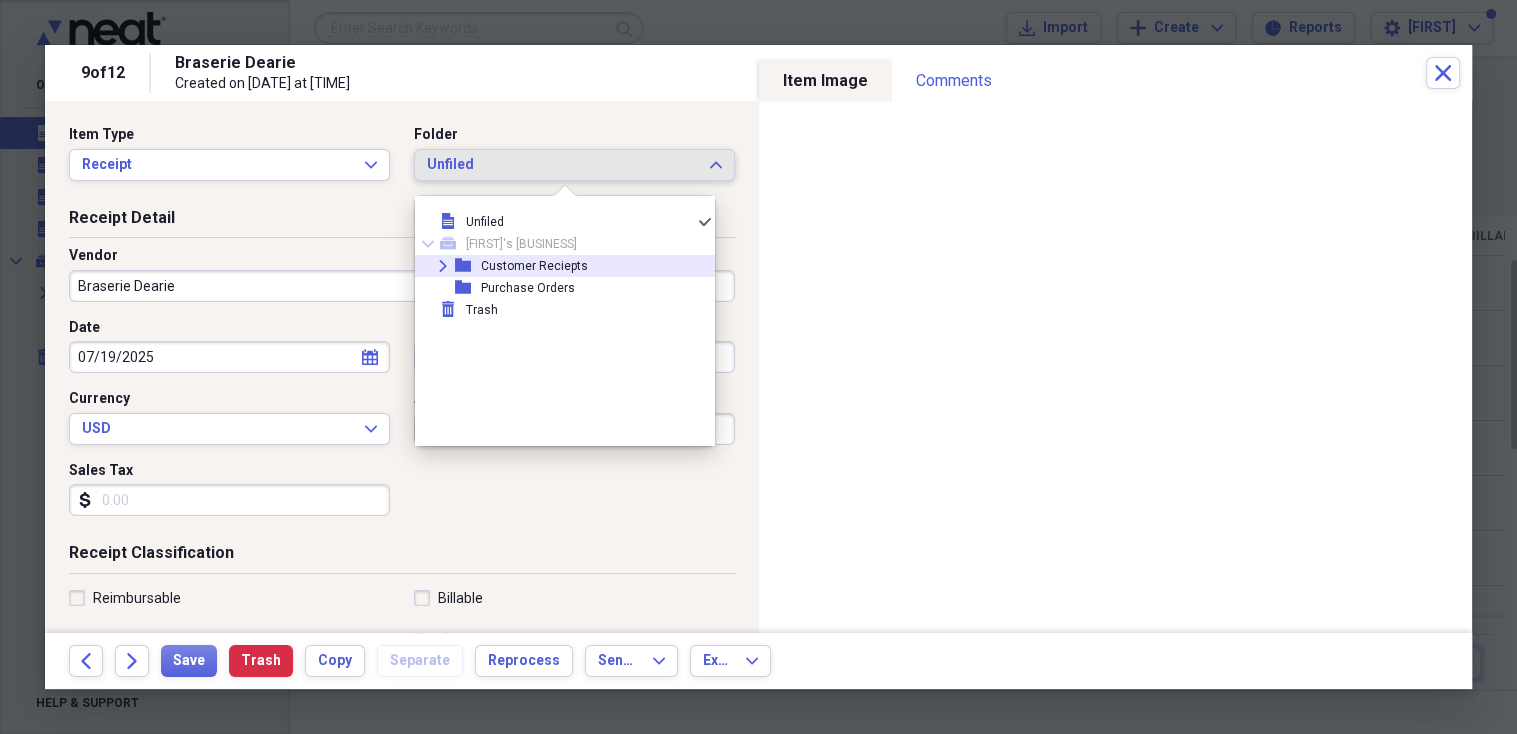click on "Customer Reciepts" at bounding box center [534, 266] 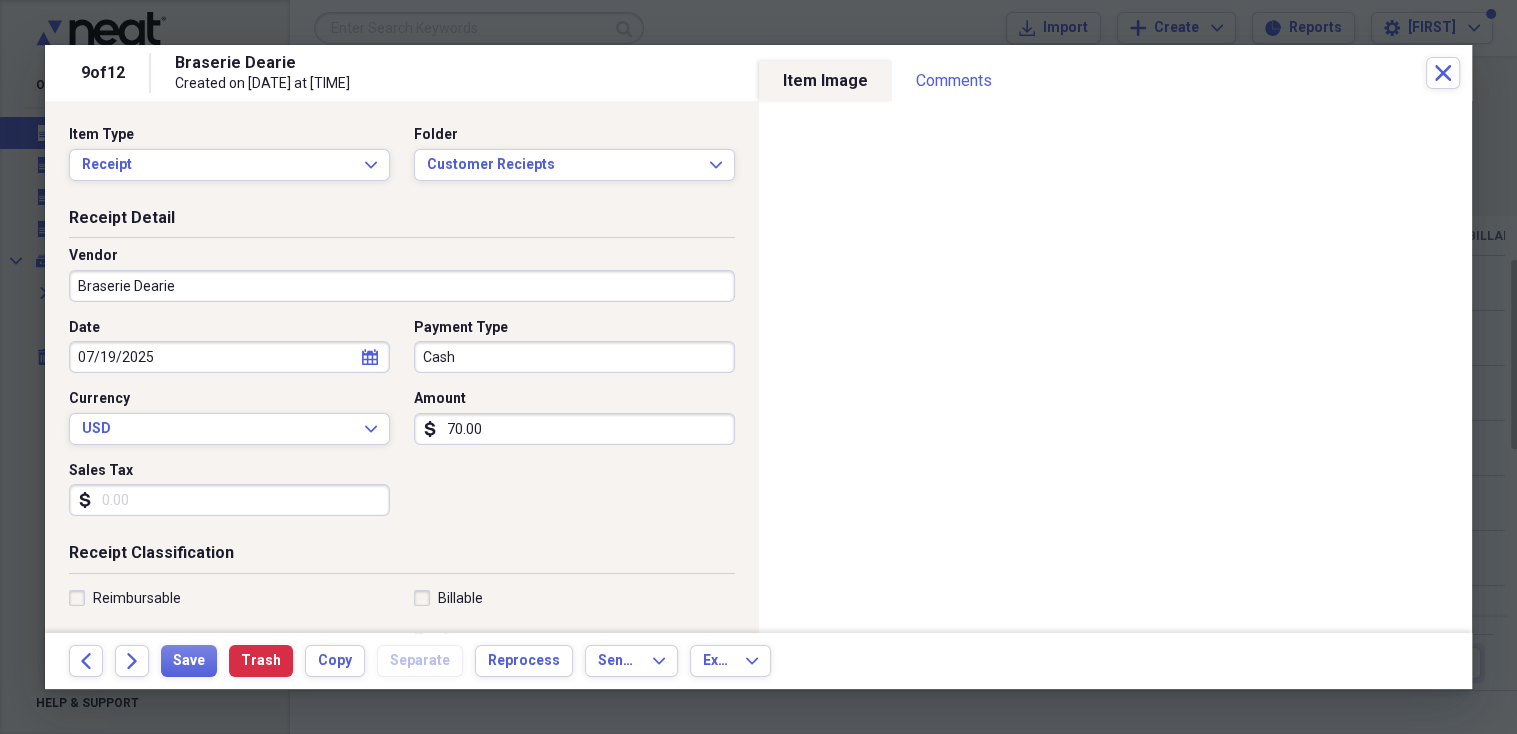 click on "Braserie Dearie" at bounding box center (402, 286) 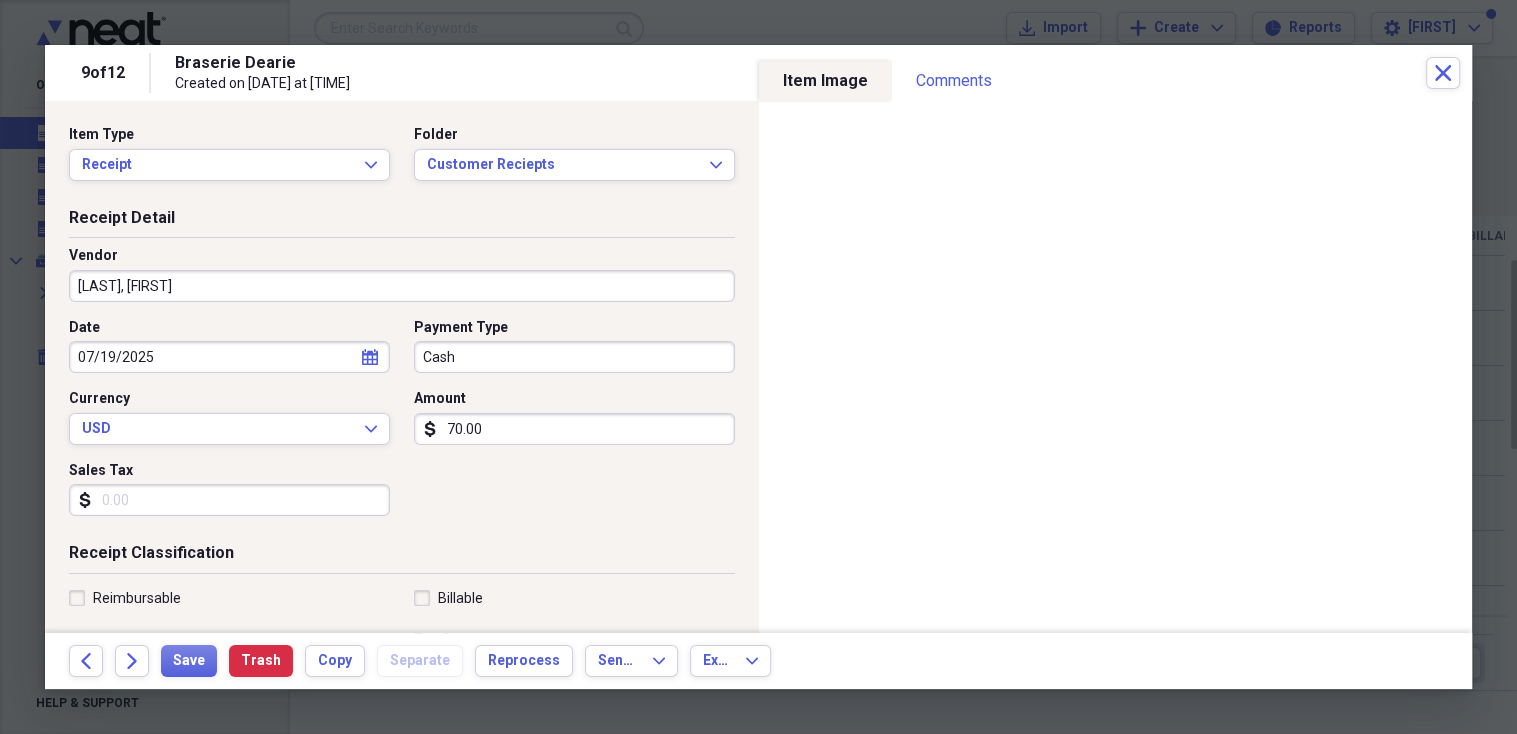 type on "[LAST], [FIRST]" 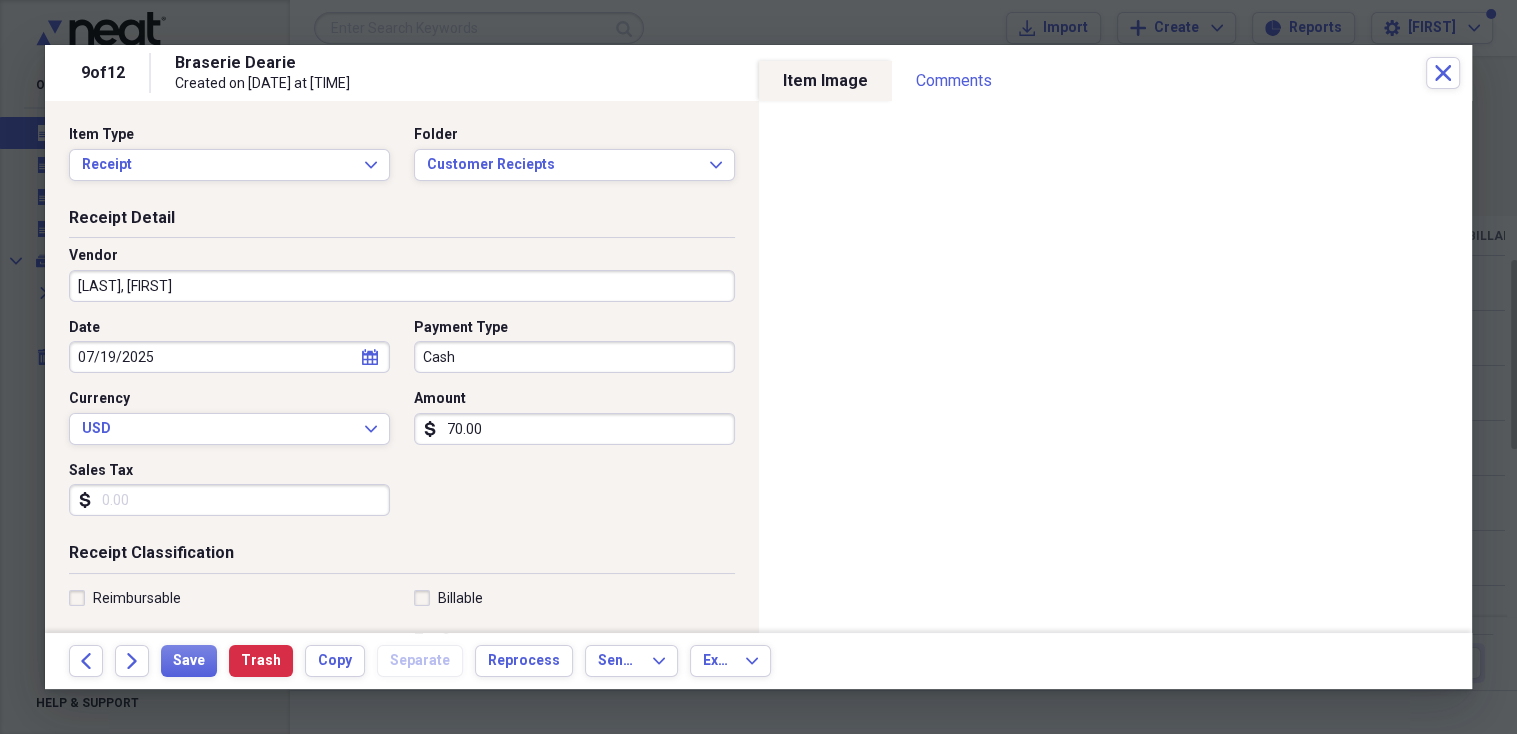 click on "70.00" at bounding box center (574, 429) 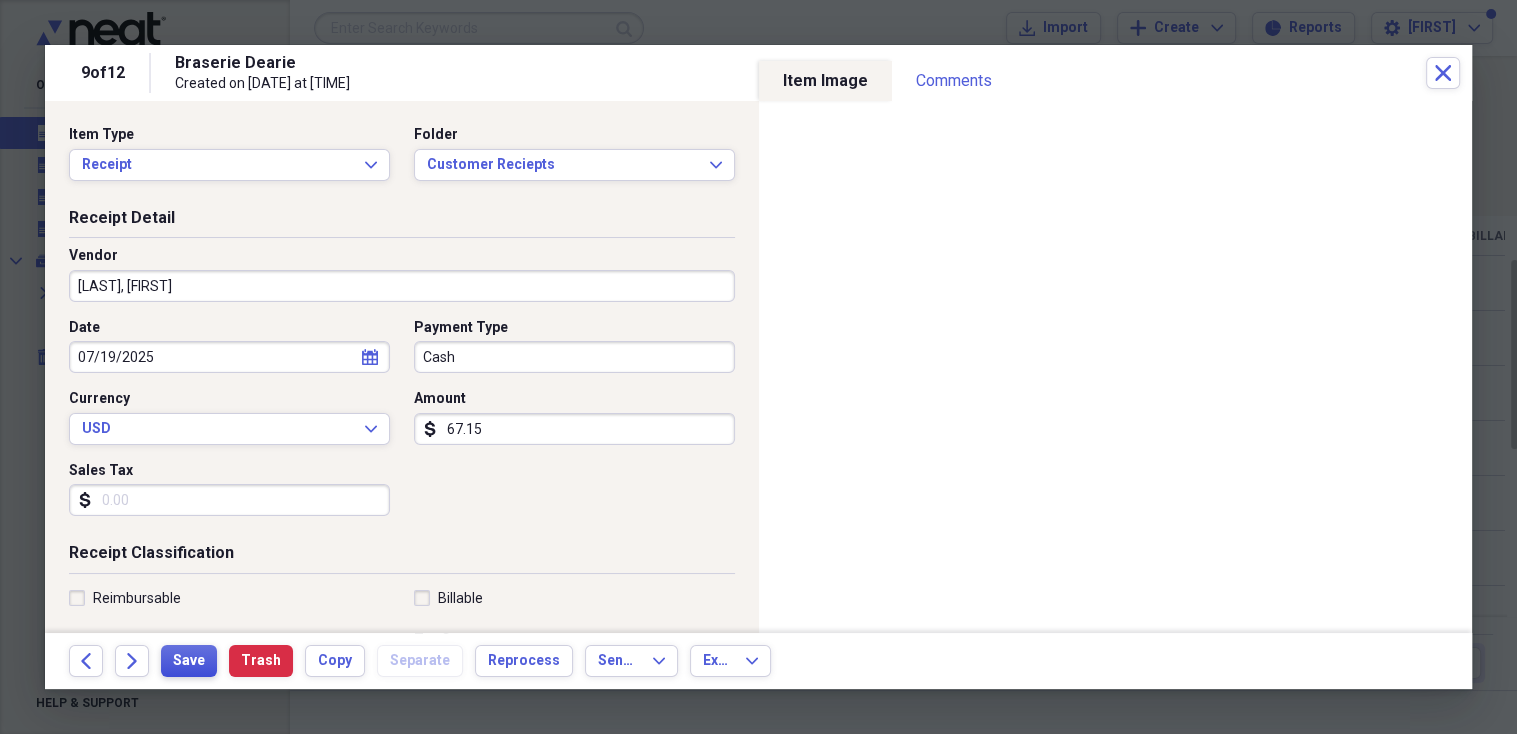 type on "67.15" 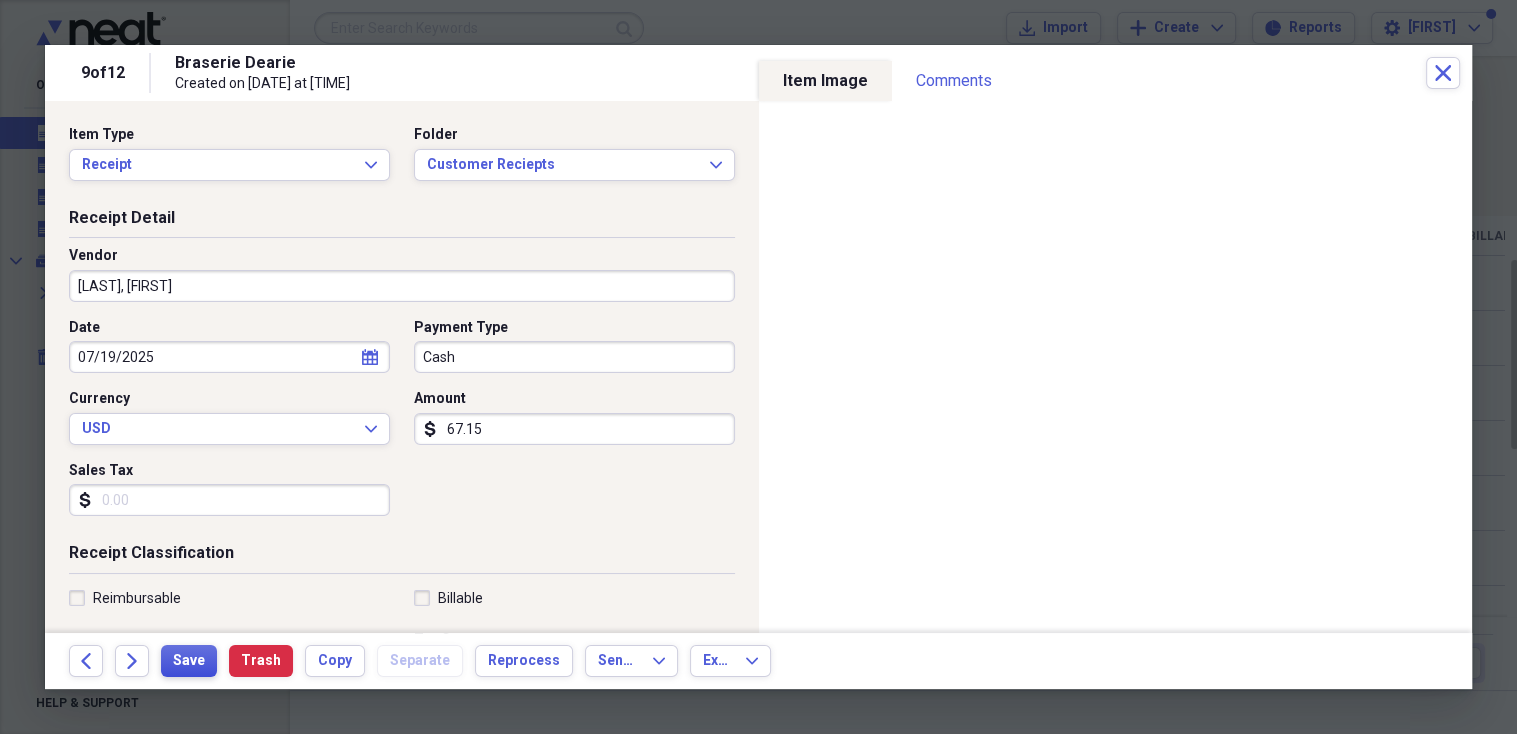 click on "Save" at bounding box center [189, 661] 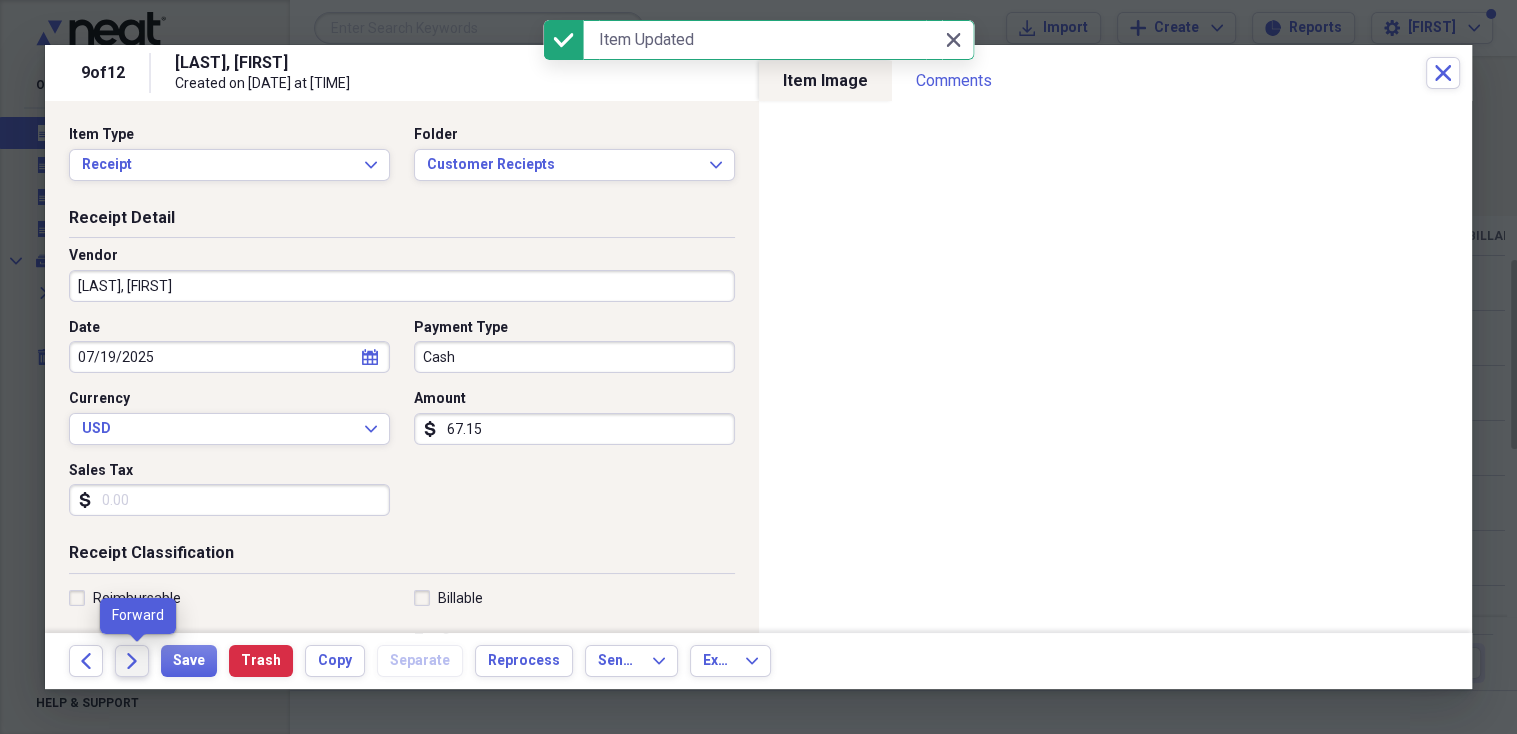 click on "Forward" at bounding box center [132, 661] 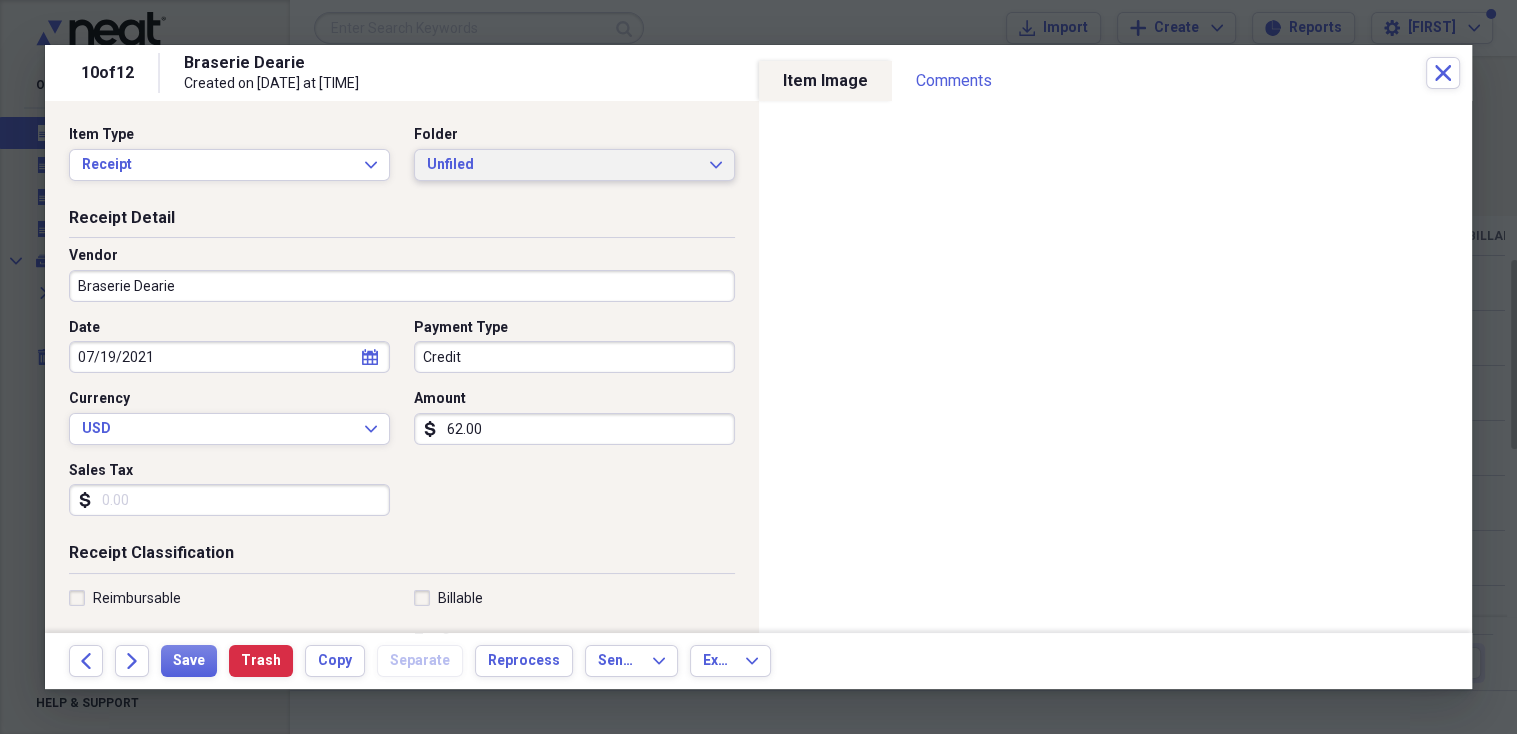 click on "Unfiled" at bounding box center (562, 165) 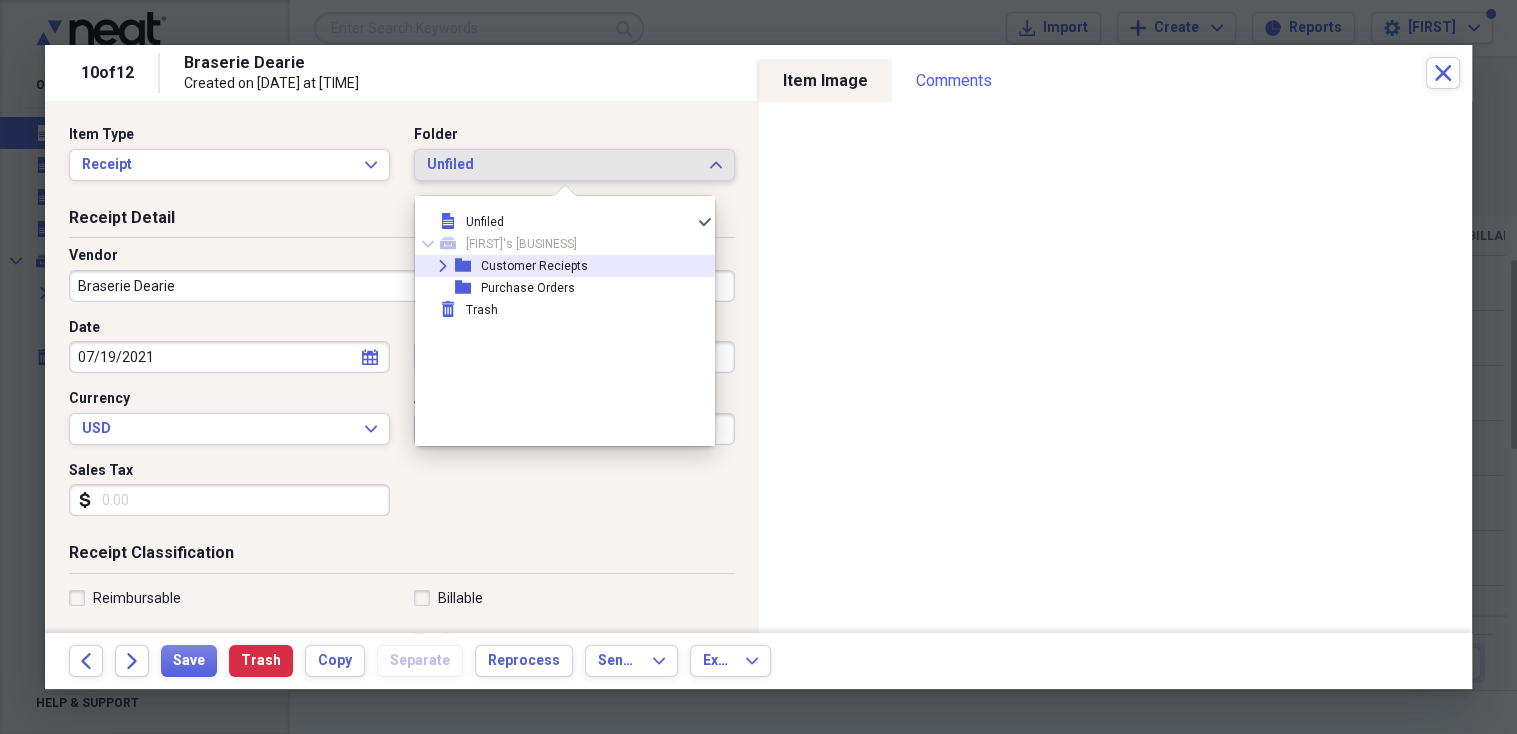 click on "Customer Reciepts" at bounding box center (534, 266) 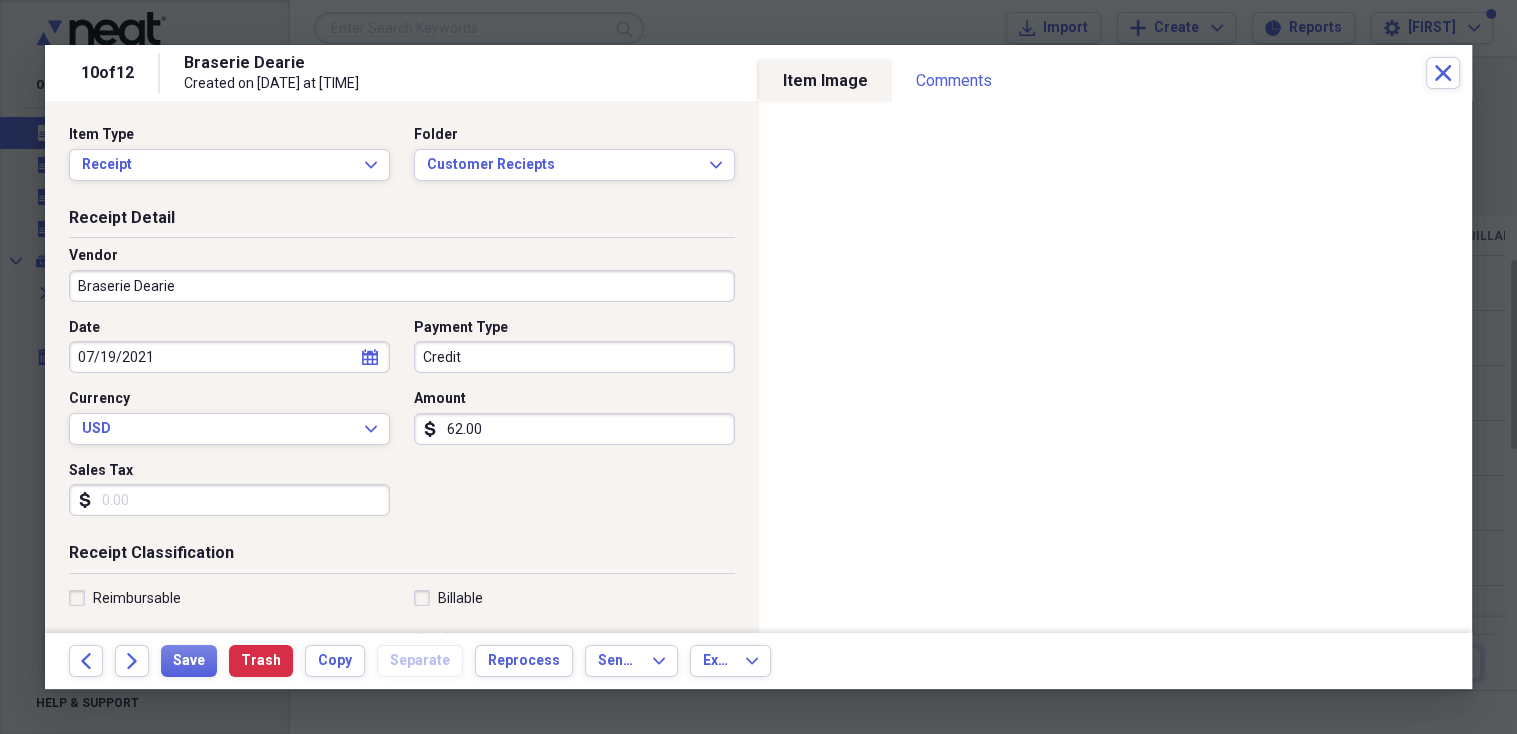 click on "Braserie Dearie" at bounding box center [402, 286] 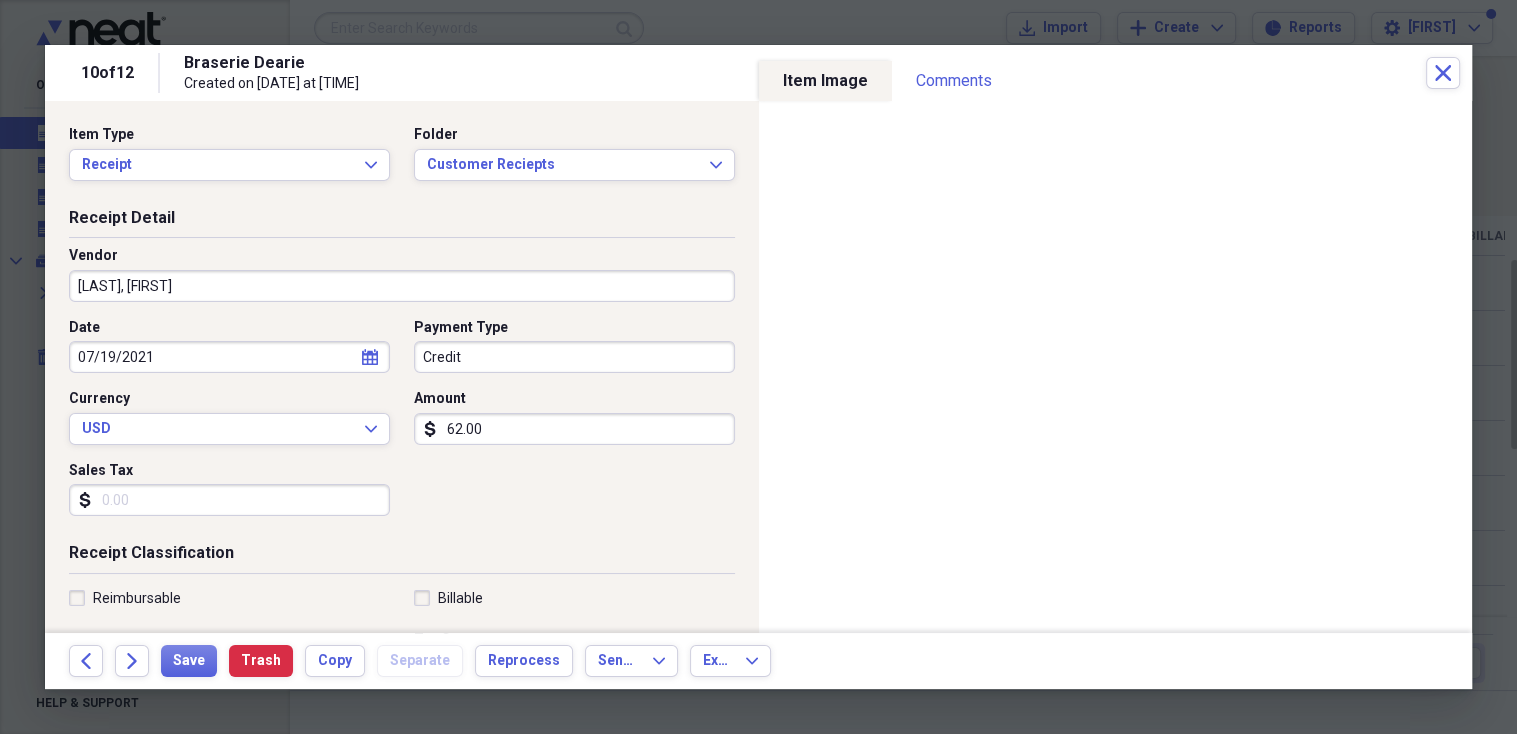 type on "[LAST], [FIRST]" 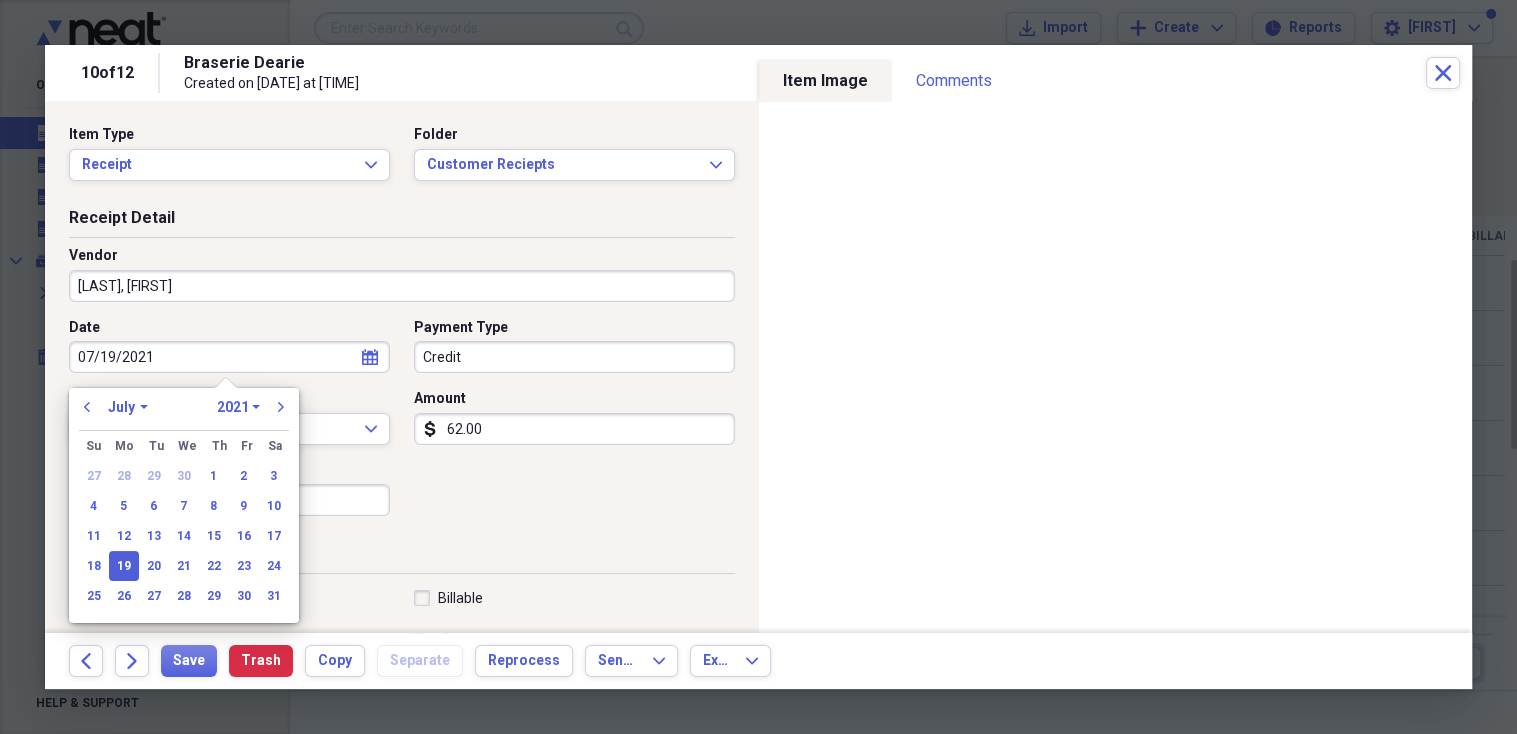 click on "1970 1971 1972 1973 1974 1975 1976 1977 1978 1979 1980 1981 1982 1983 1984 1985 1986 1987 1988 1989 1990 1991 1992 1993 1994 1995 1996 1997 1998 1999 2000 2001 2002 2003 2004 2005 2006 2007 2008 2009 2010 2011 2012 2013 2014 2015 2016 2017 2018 2019 2020 2021 2022 2023 2024 2025 2026 2027 2028 2029 2030 2031 2032 2033 2034 2035" at bounding box center [238, 407] 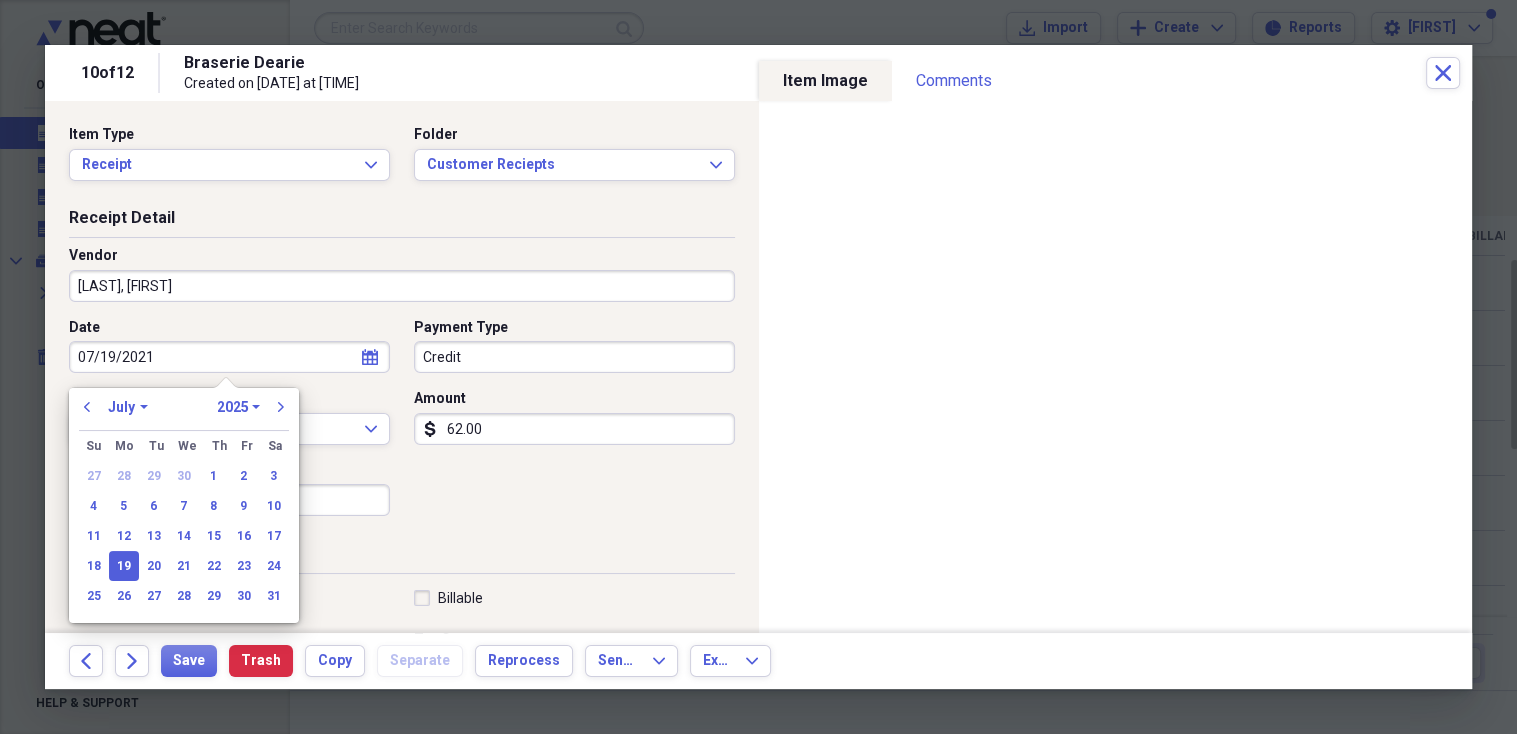 click on "1970 1971 1972 1973 1974 1975 1976 1977 1978 1979 1980 1981 1982 1983 1984 1985 1986 1987 1988 1989 1990 1991 1992 1993 1994 1995 1996 1997 1998 1999 2000 2001 2002 2003 2004 2005 2006 2007 2008 2009 2010 2011 2012 2013 2014 2015 2016 2017 2018 2019 2020 2021 2022 2023 2024 2025 2026 2027 2028 2029 2030 2031 2032 2033 2034 2035" at bounding box center (238, 407) 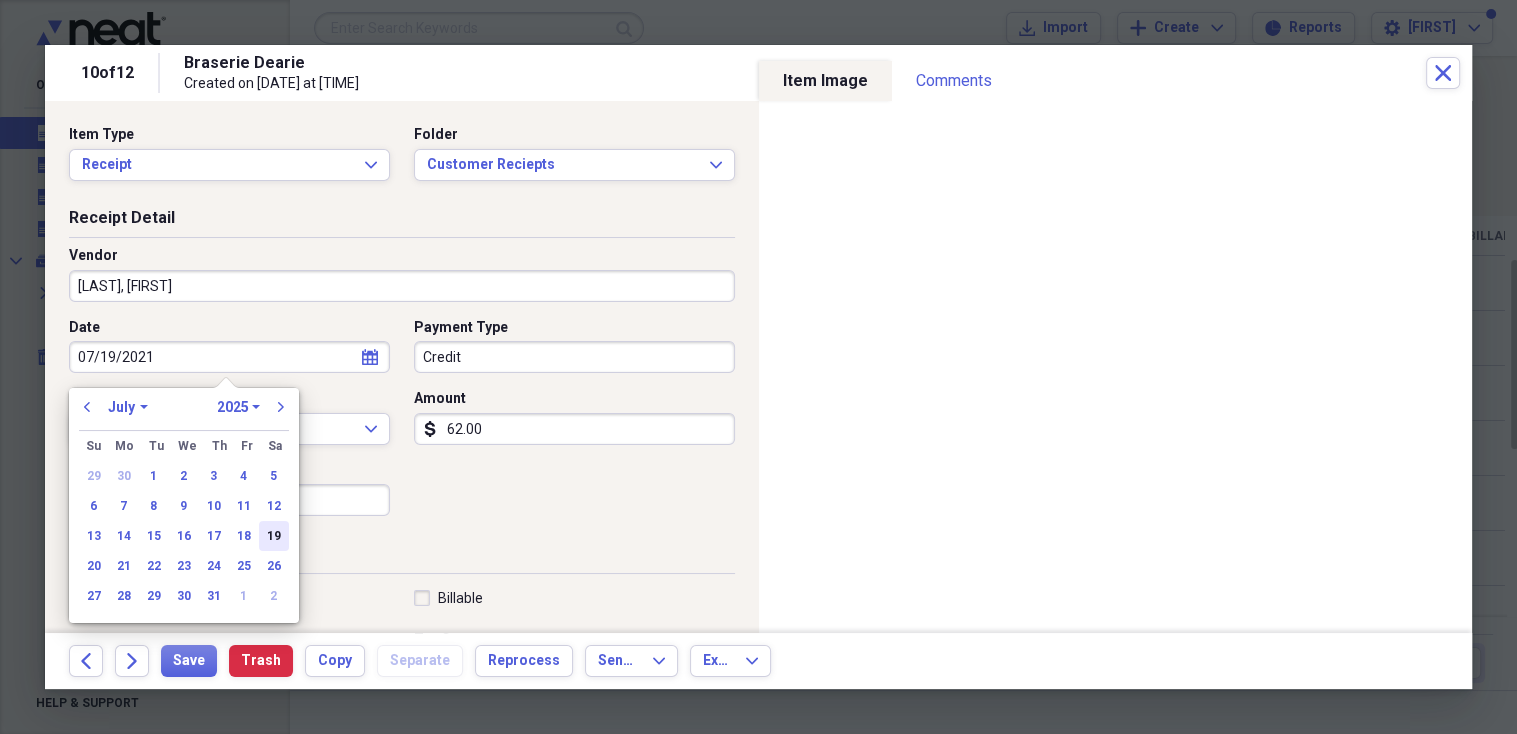 click on "19" at bounding box center [274, 536] 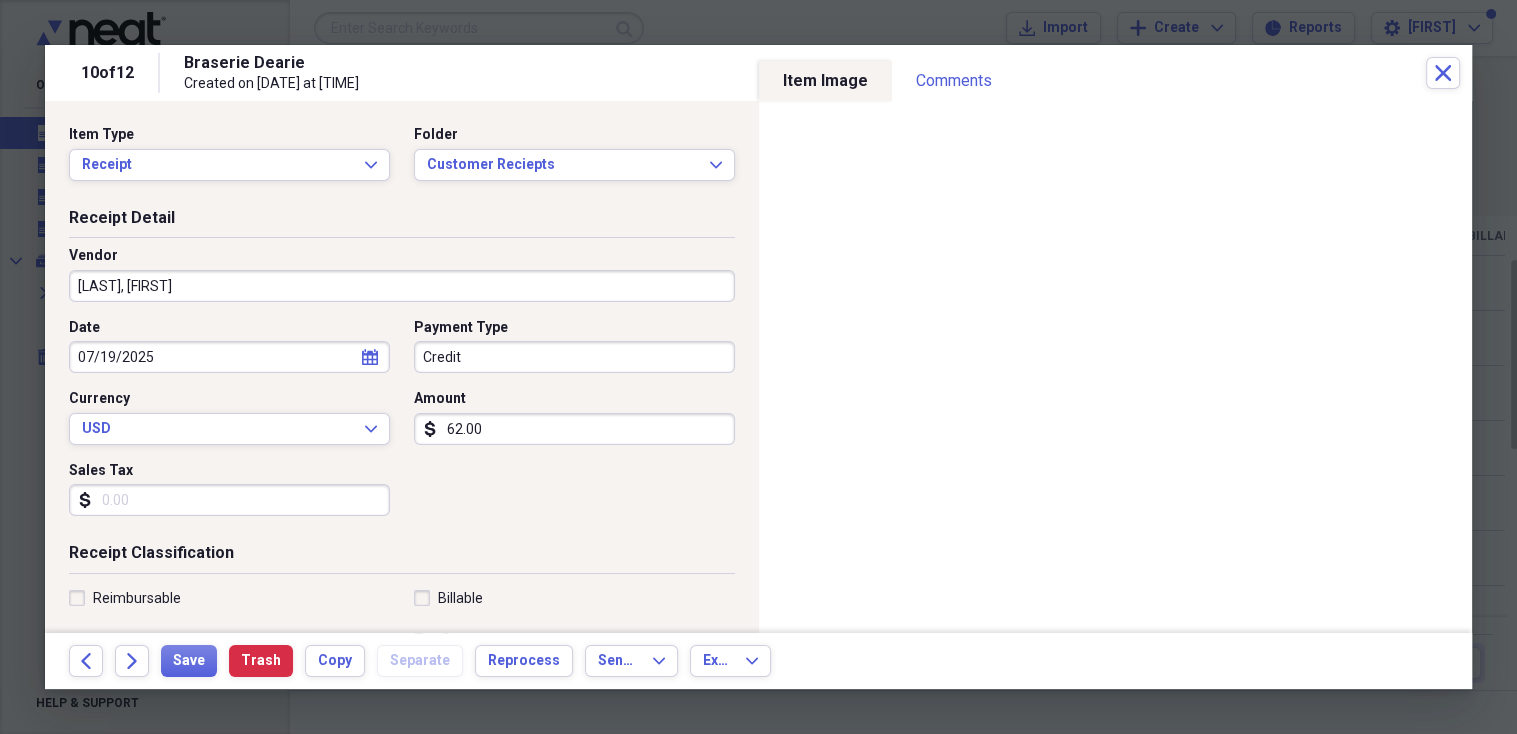 click on "Date [DATE] calendar Calendar Payment Type [PAYMENT_TYPE] Currency USD Expand Amount dollar-sign [PRICE] Sales Tax dollar-sign" at bounding box center [402, 425] 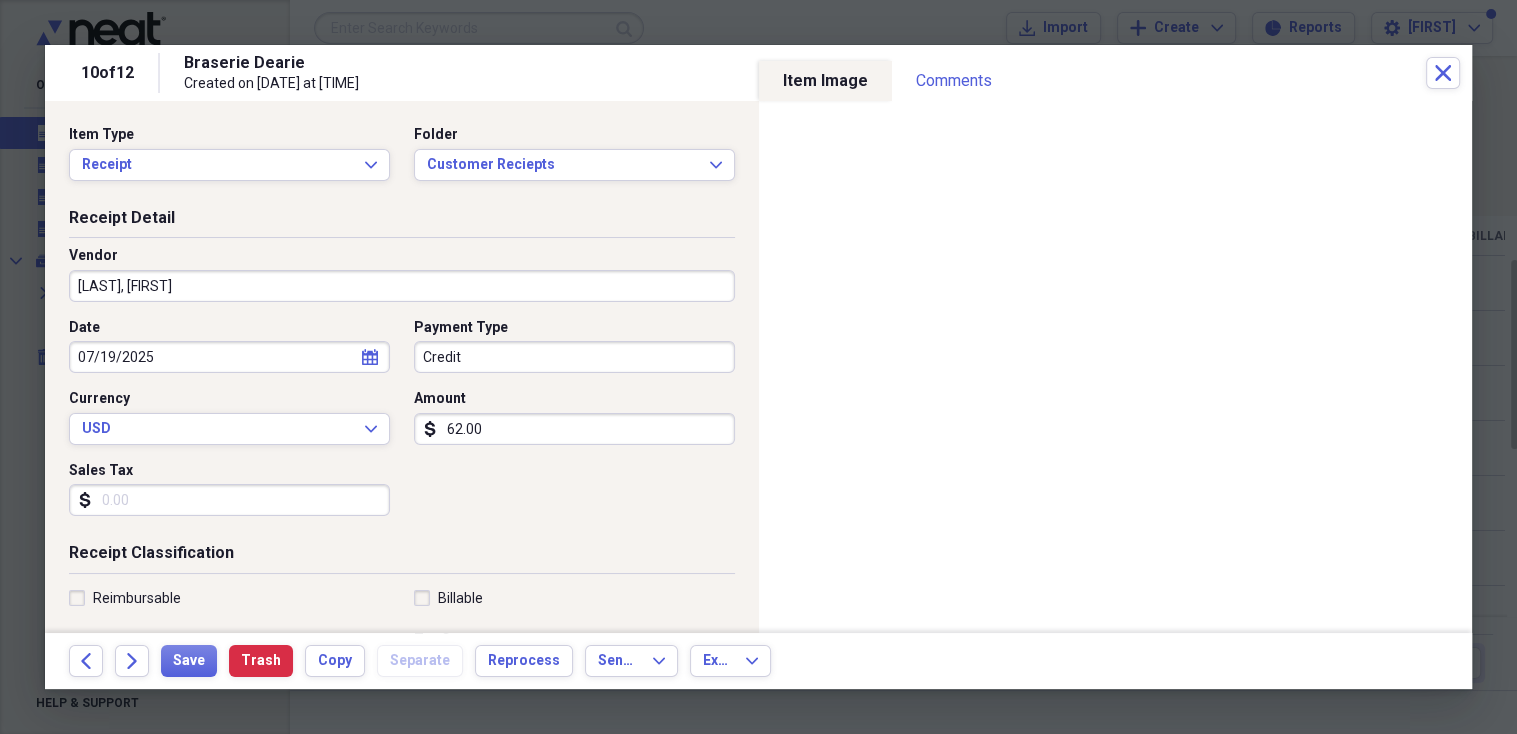 click on "62.00" at bounding box center [574, 429] 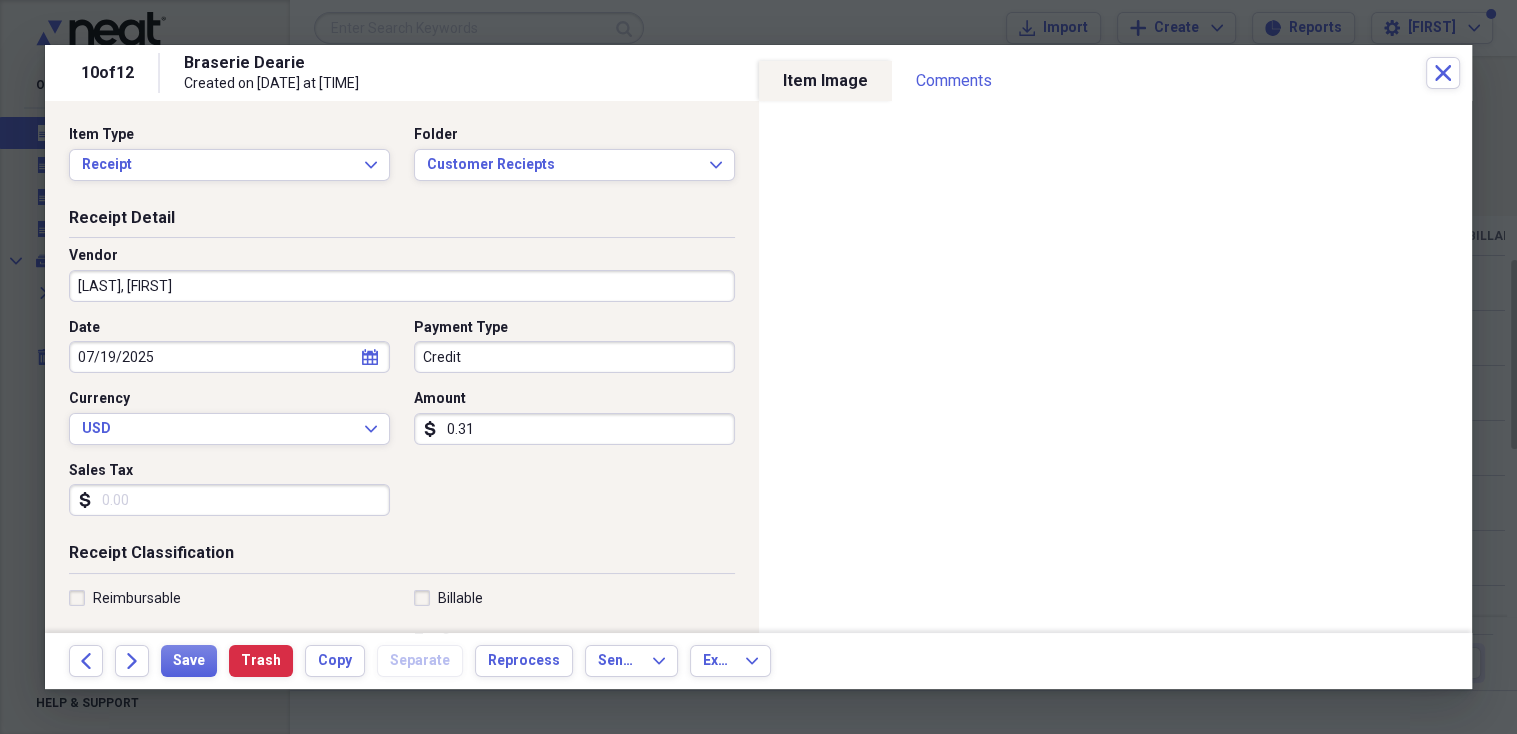 type on "0.03" 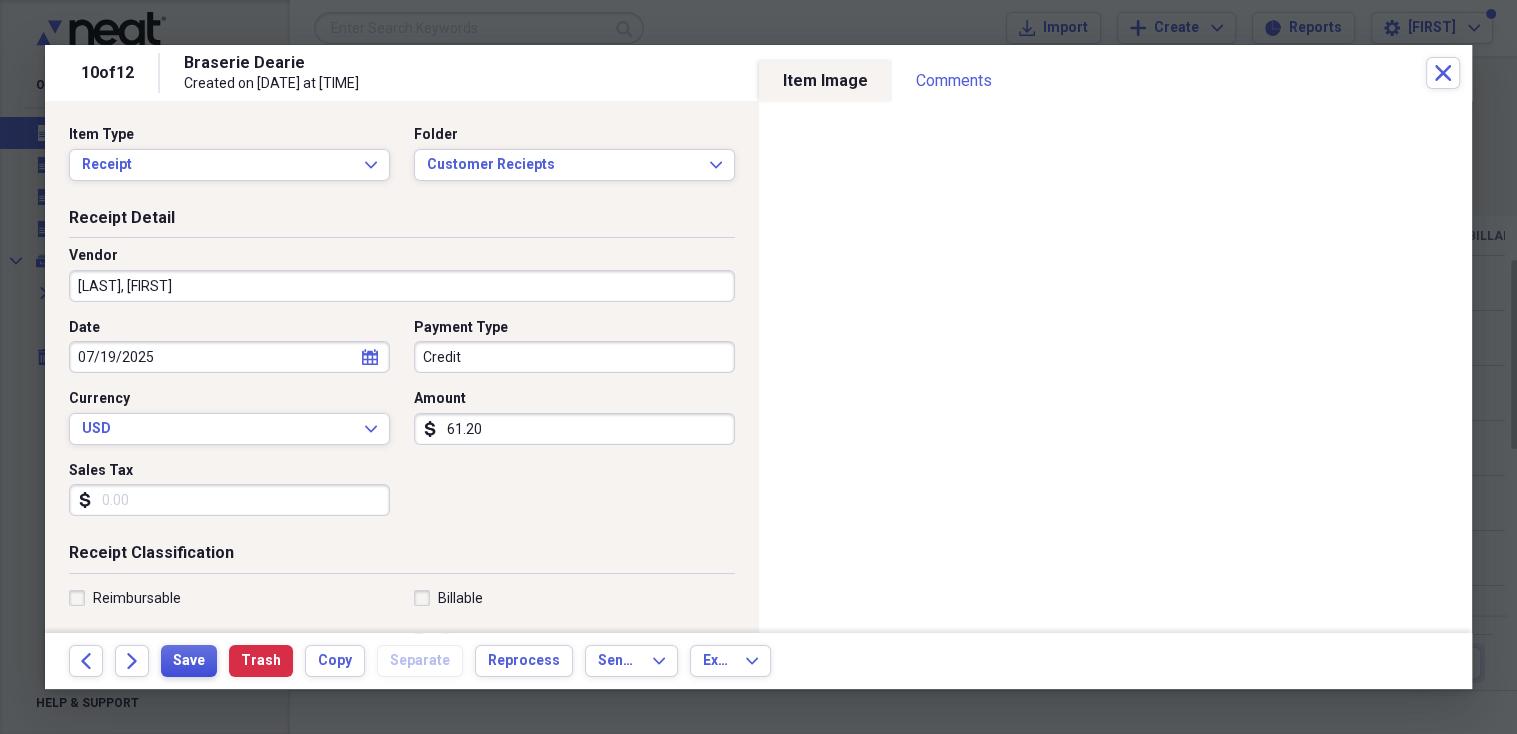 type on "61.20" 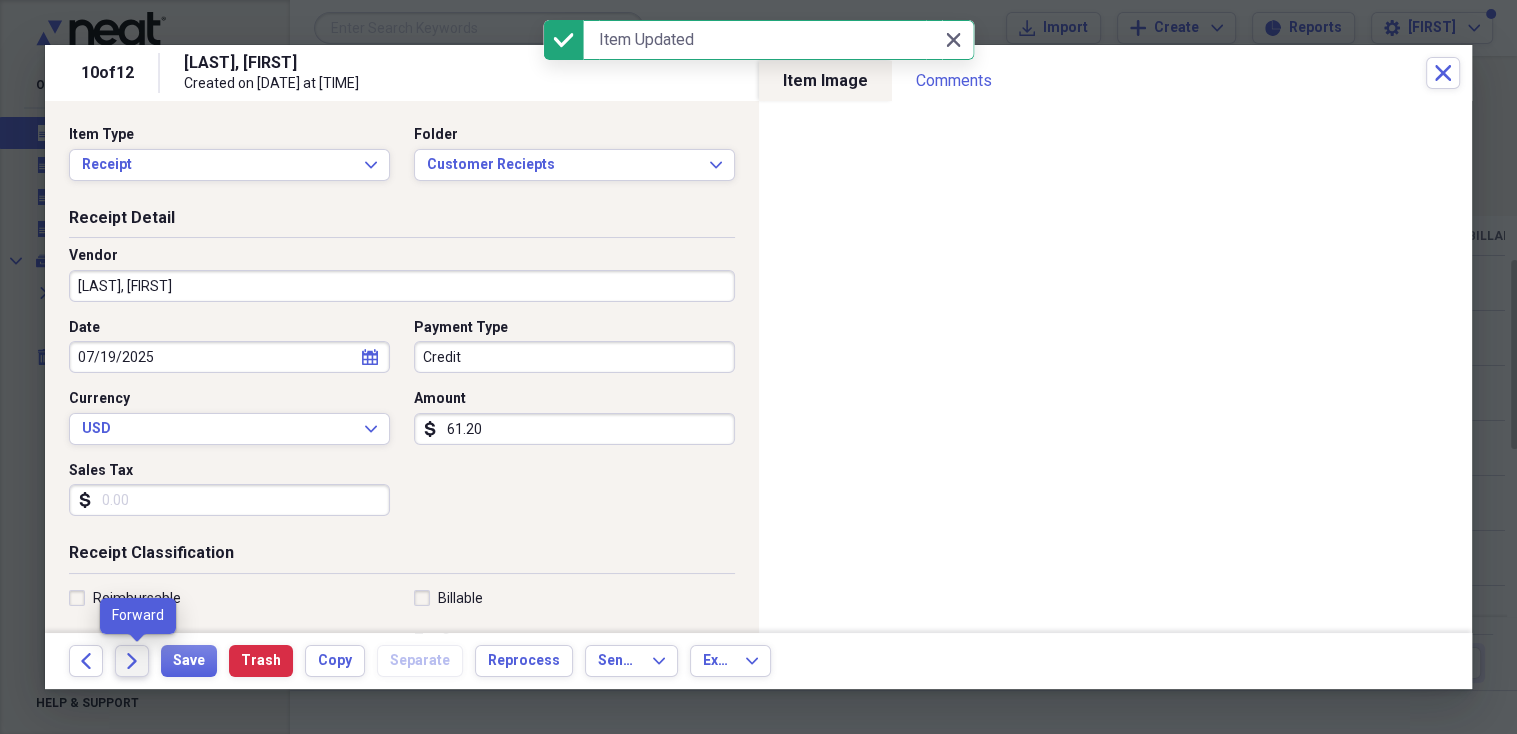 click on "Forward" 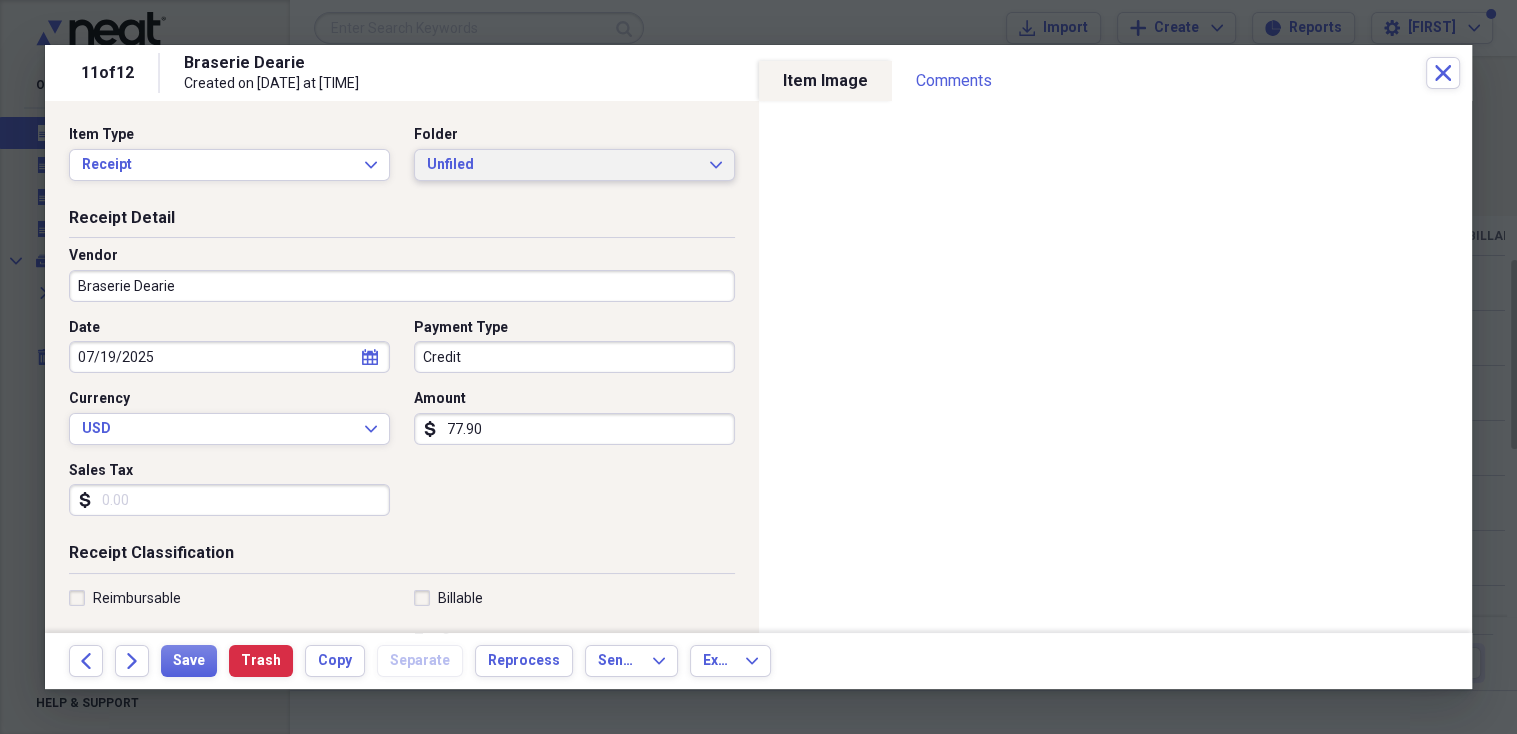click on "Unfiled" at bounding box center (562, 165) 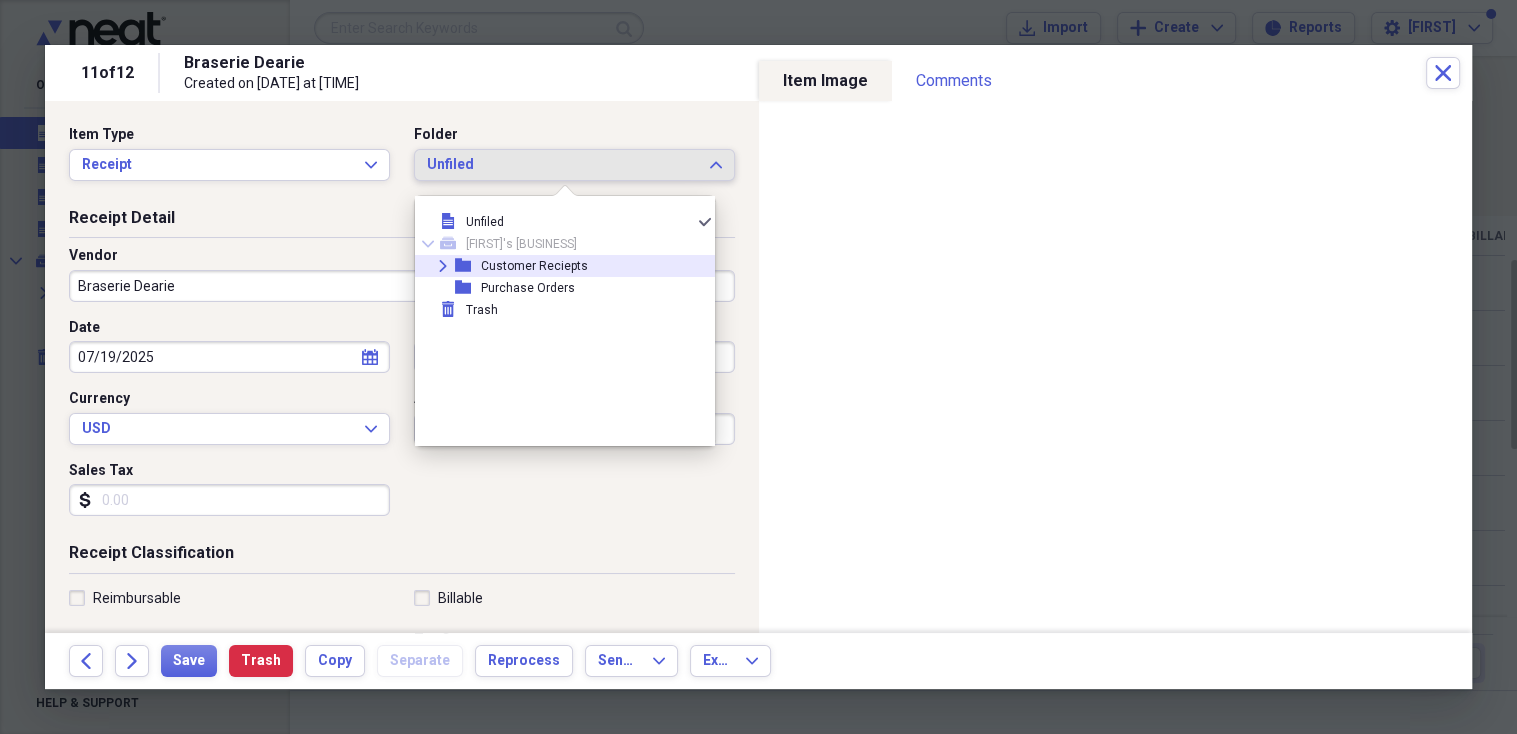 click on "Customer Reciepts" at bounding box center [534, 266] 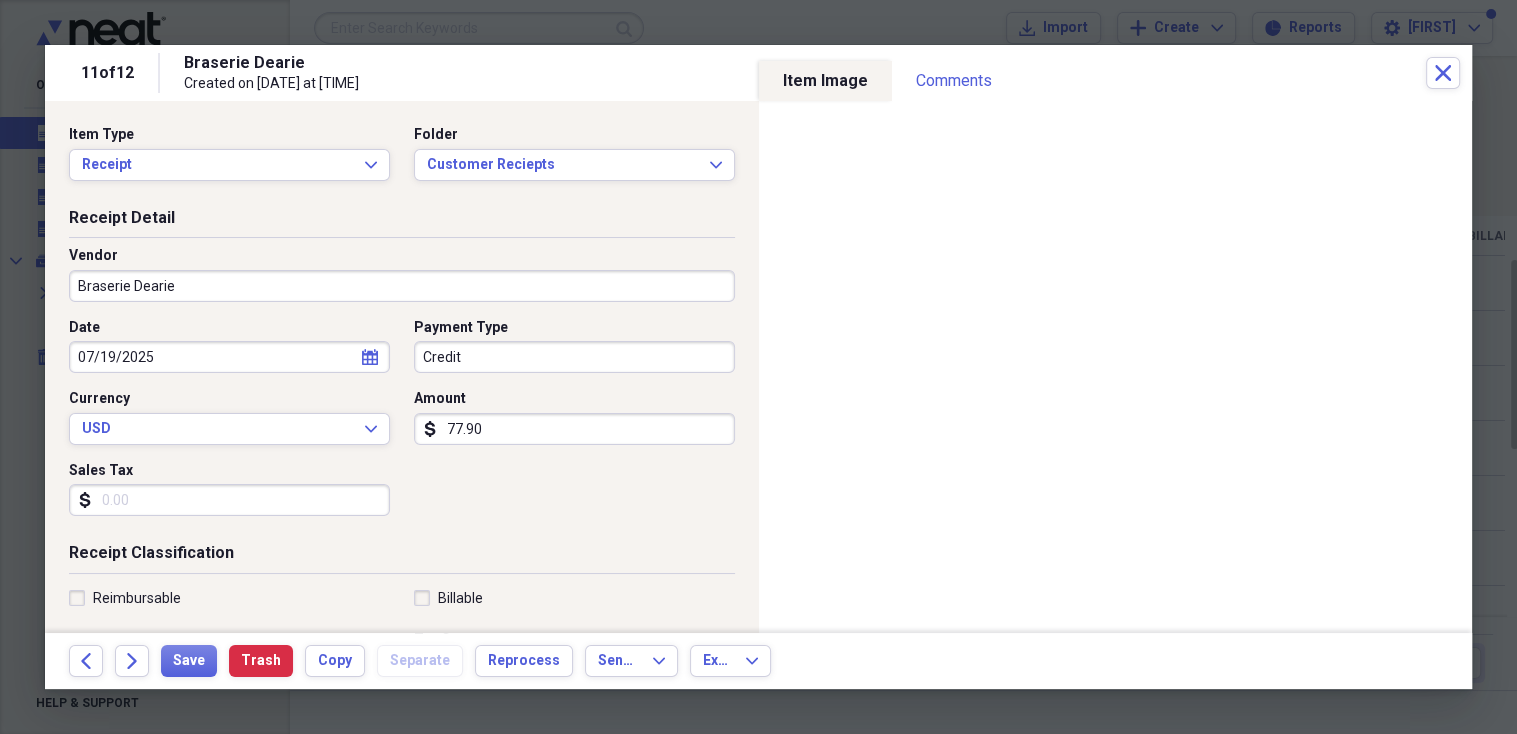 click on "Braserie Dearie" at bounding box center (402, 286) 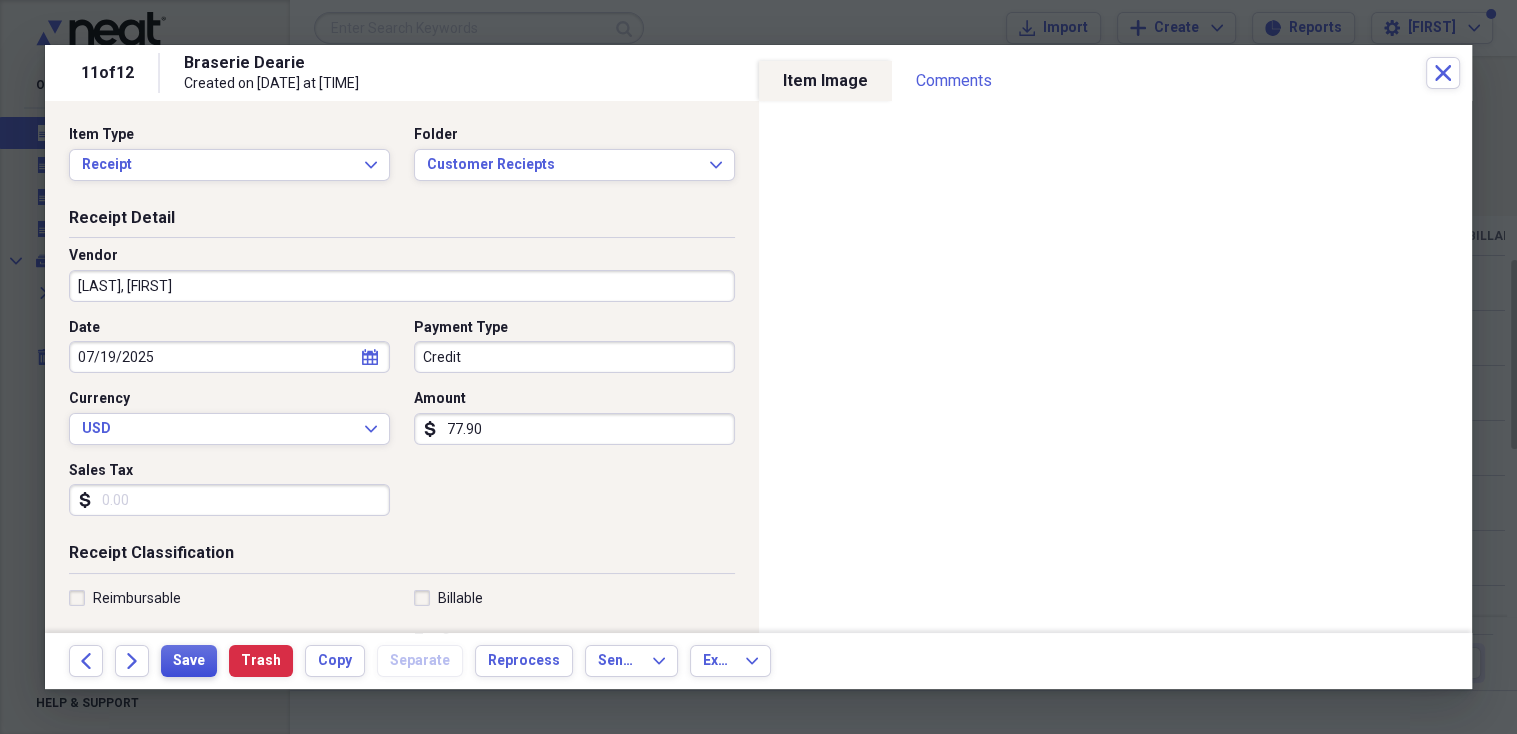 type on "[LAST], [FIRST]" 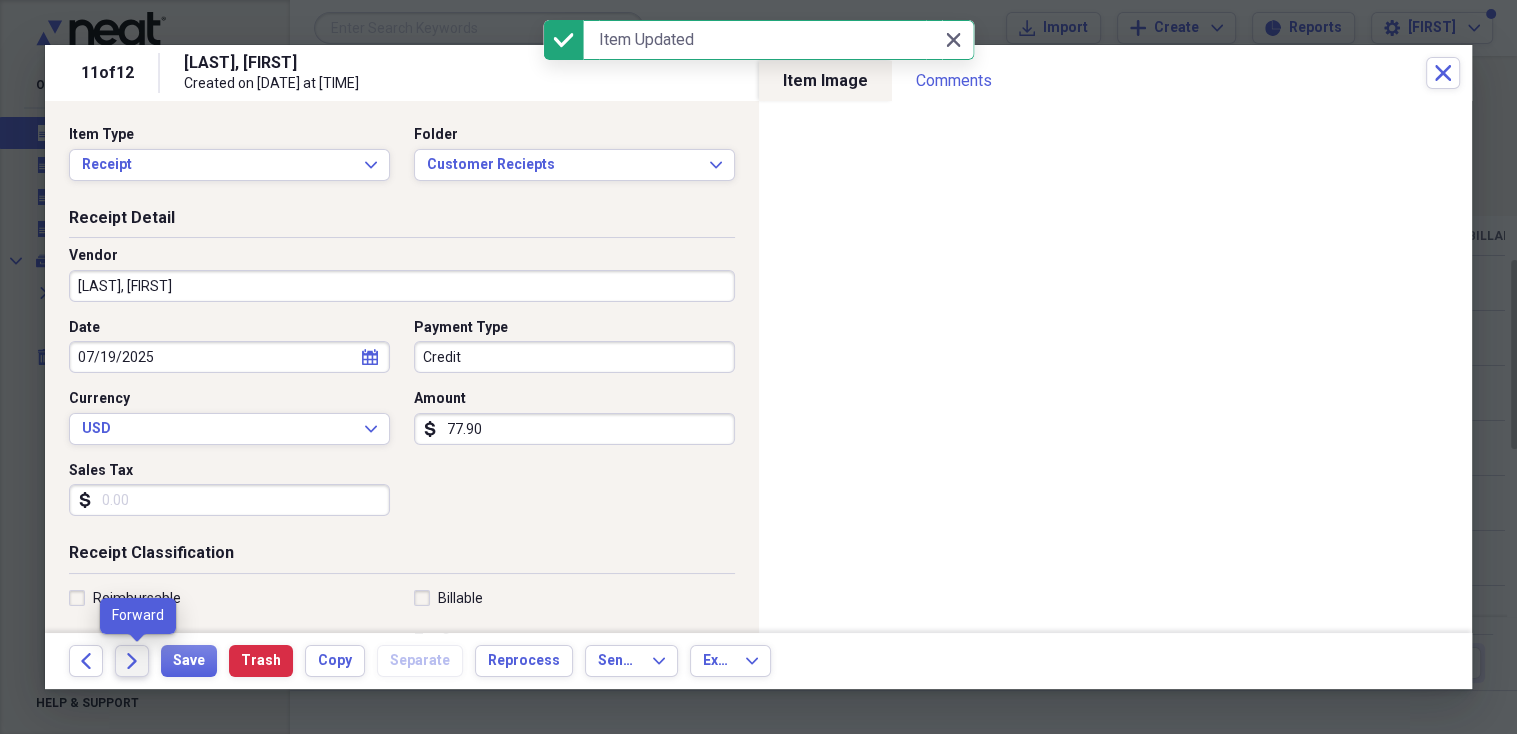click on "Forward" 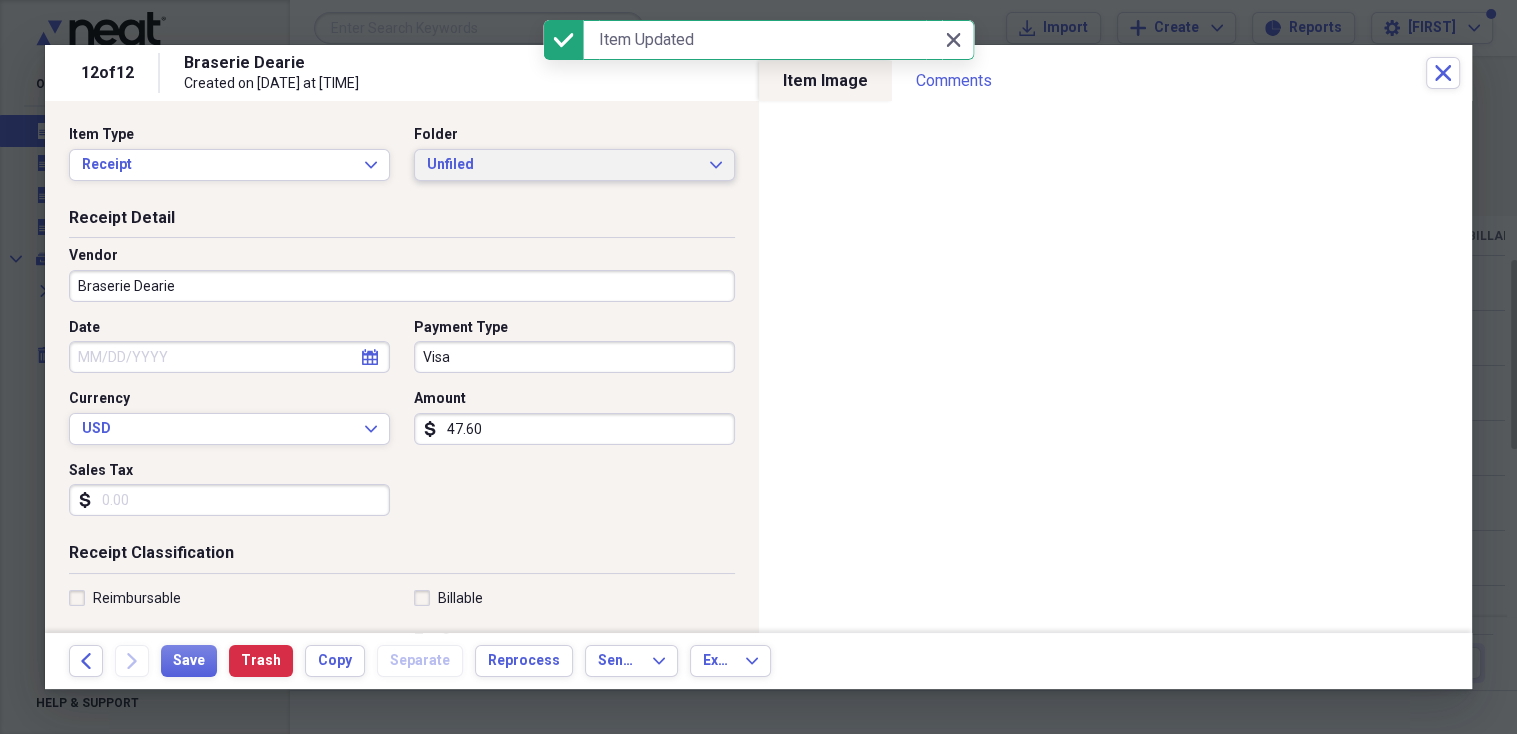 click on "Unfiled" at bounding box center (562, 165) 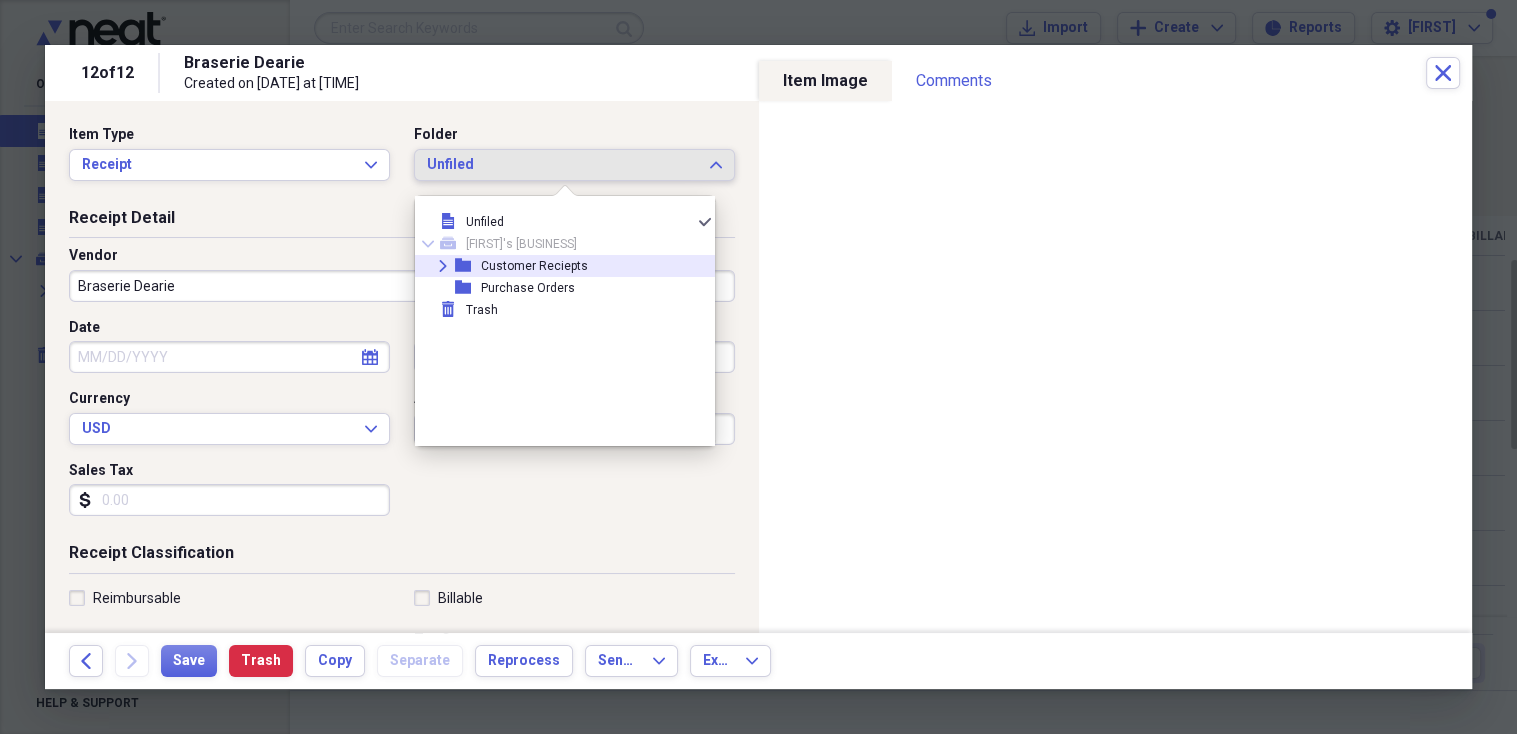 click on "Customer Reciepts" at bounding box center (534, 266) 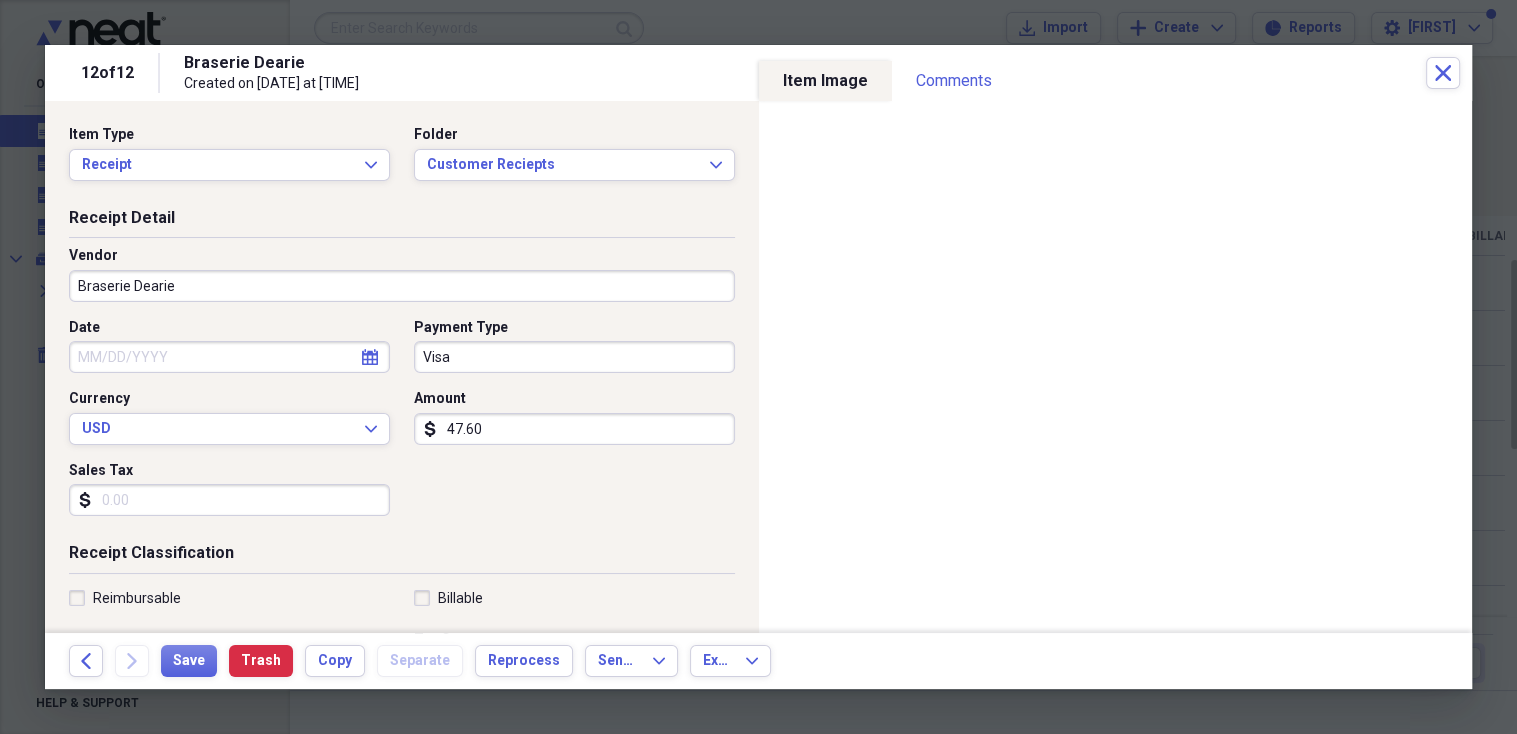 click on "Braserie Dearie" at bounding box center (402, 286) 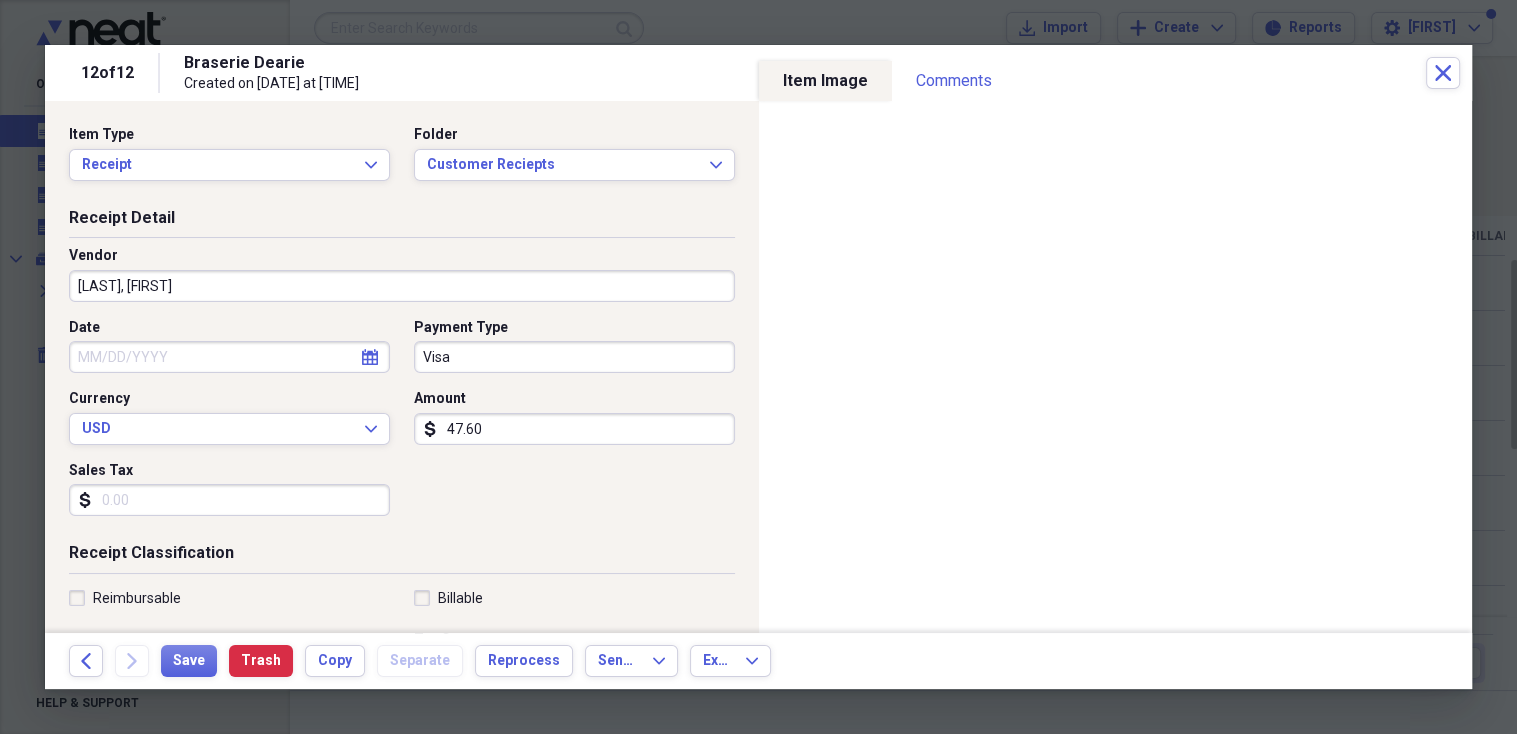 type on "[LAST], [FIRST]" 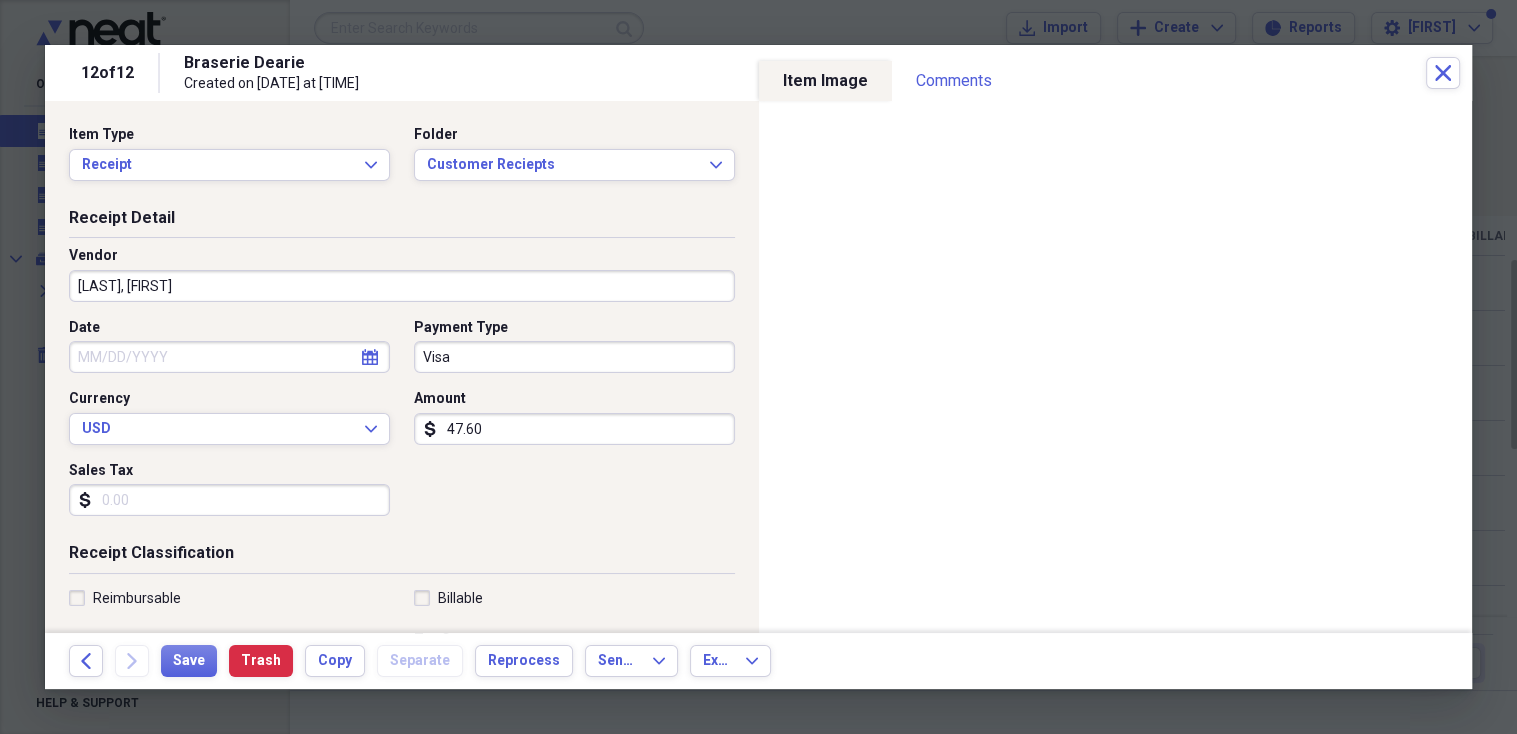 select on "7" 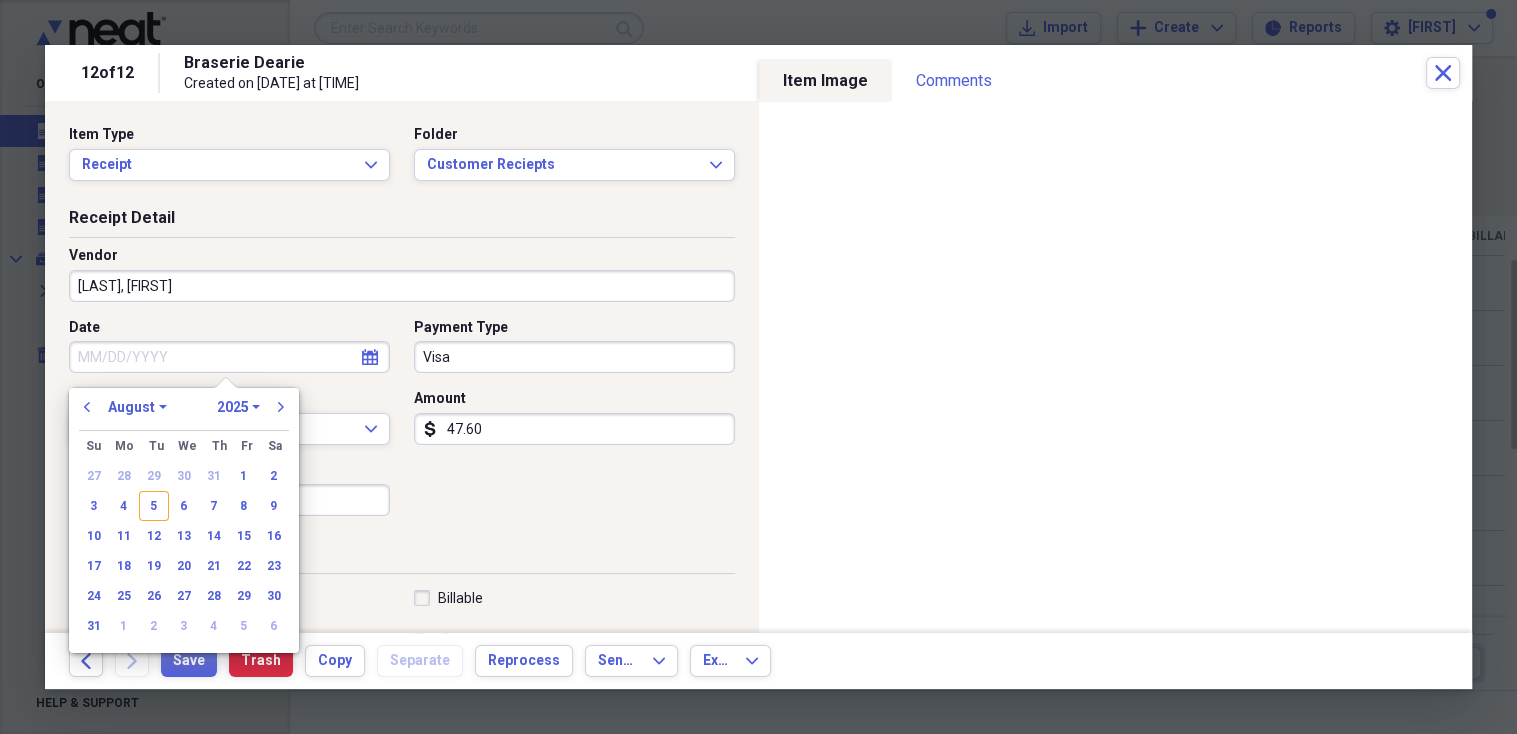 click on "Date" at bounding box center [229, 357] 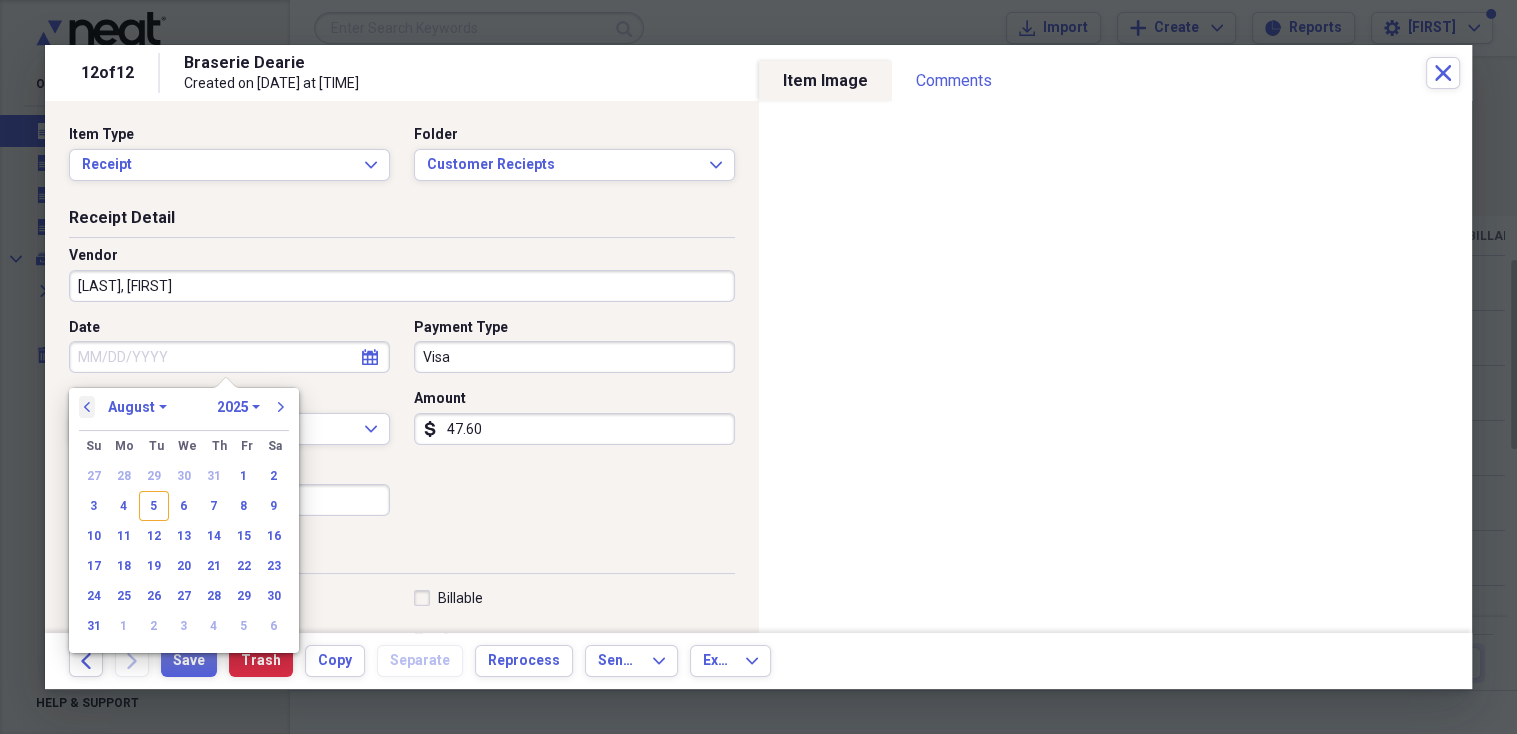 click on "previous" at bounding box center [87, 407] 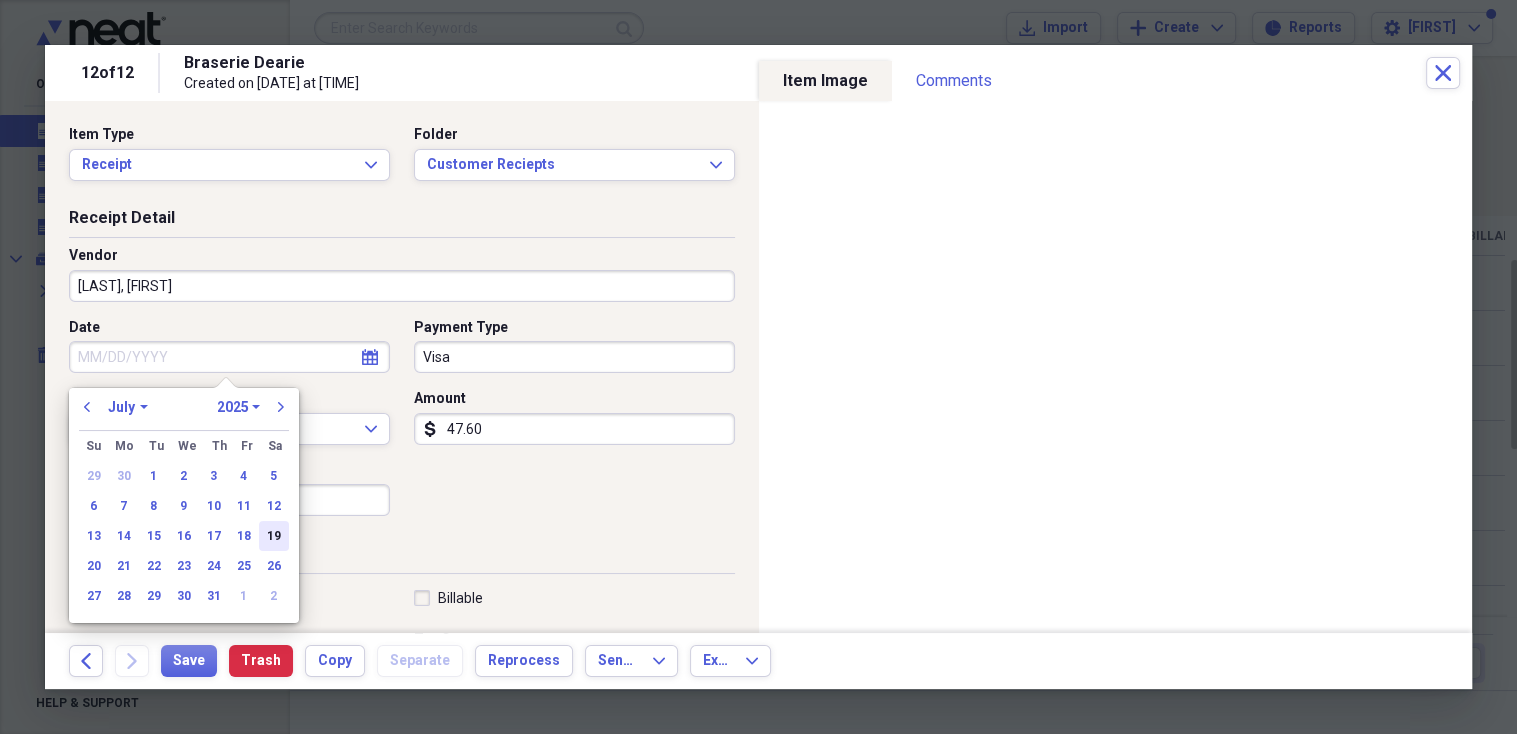 click on "19" at bounding box center [274, 536] 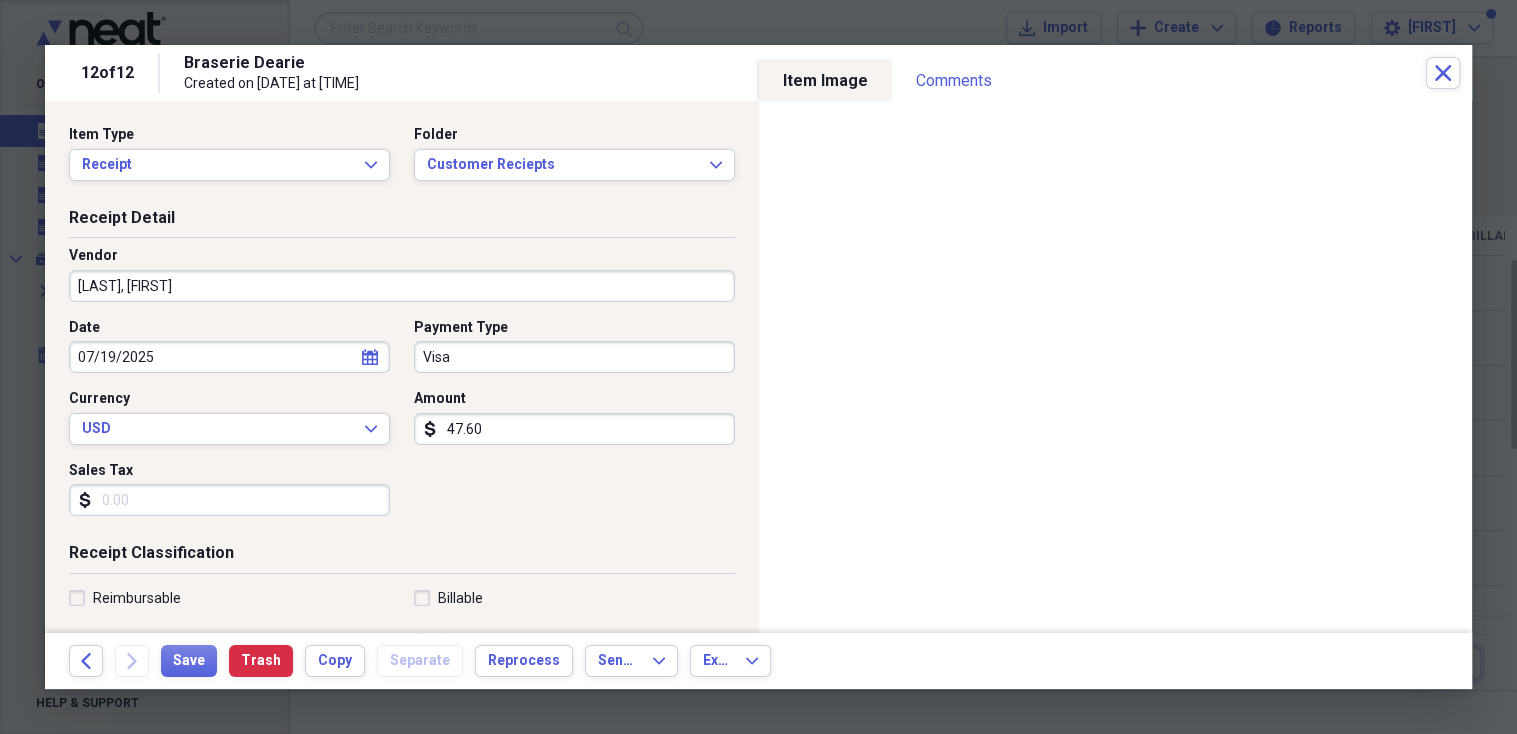 click on "47.60" at bounding box center (574, 429) 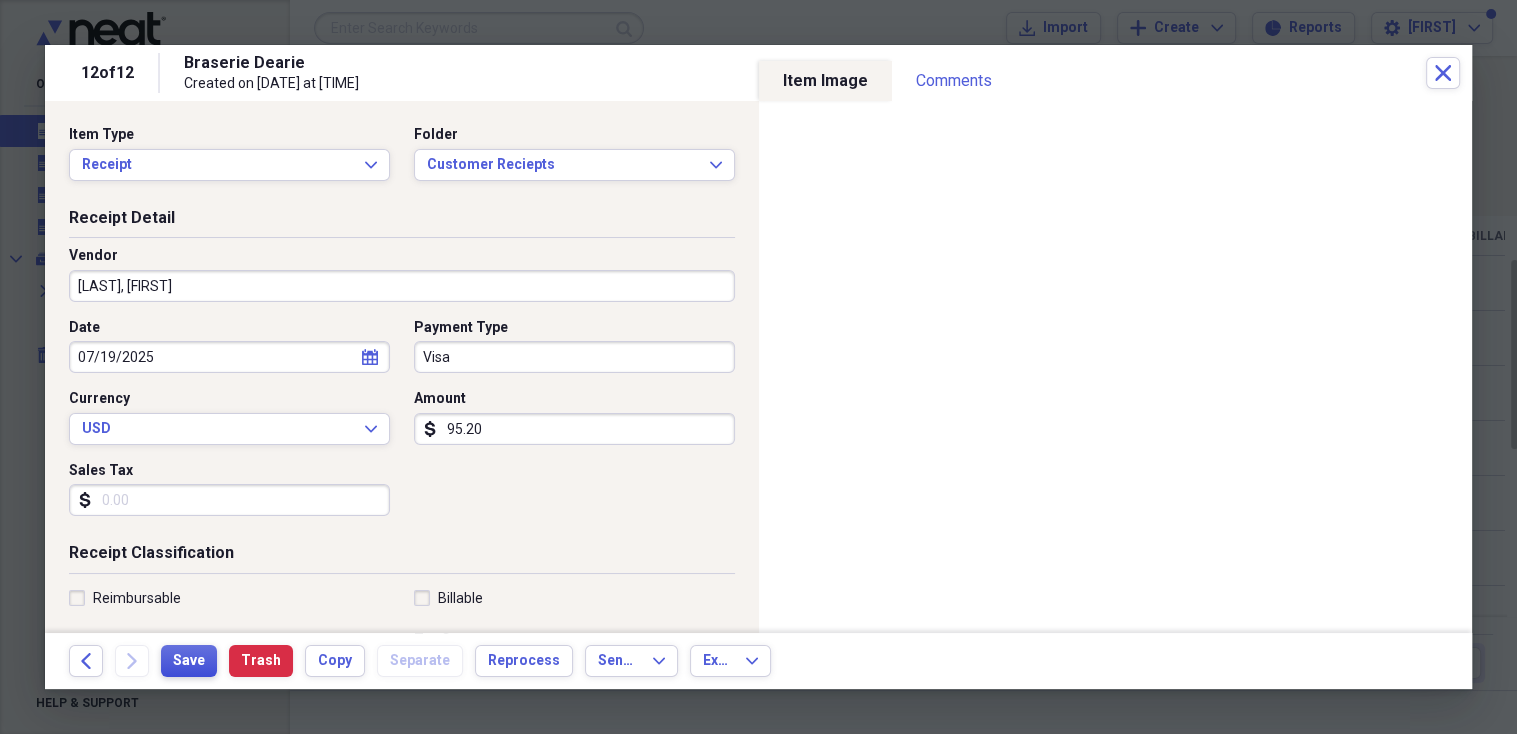 type on "95.20" 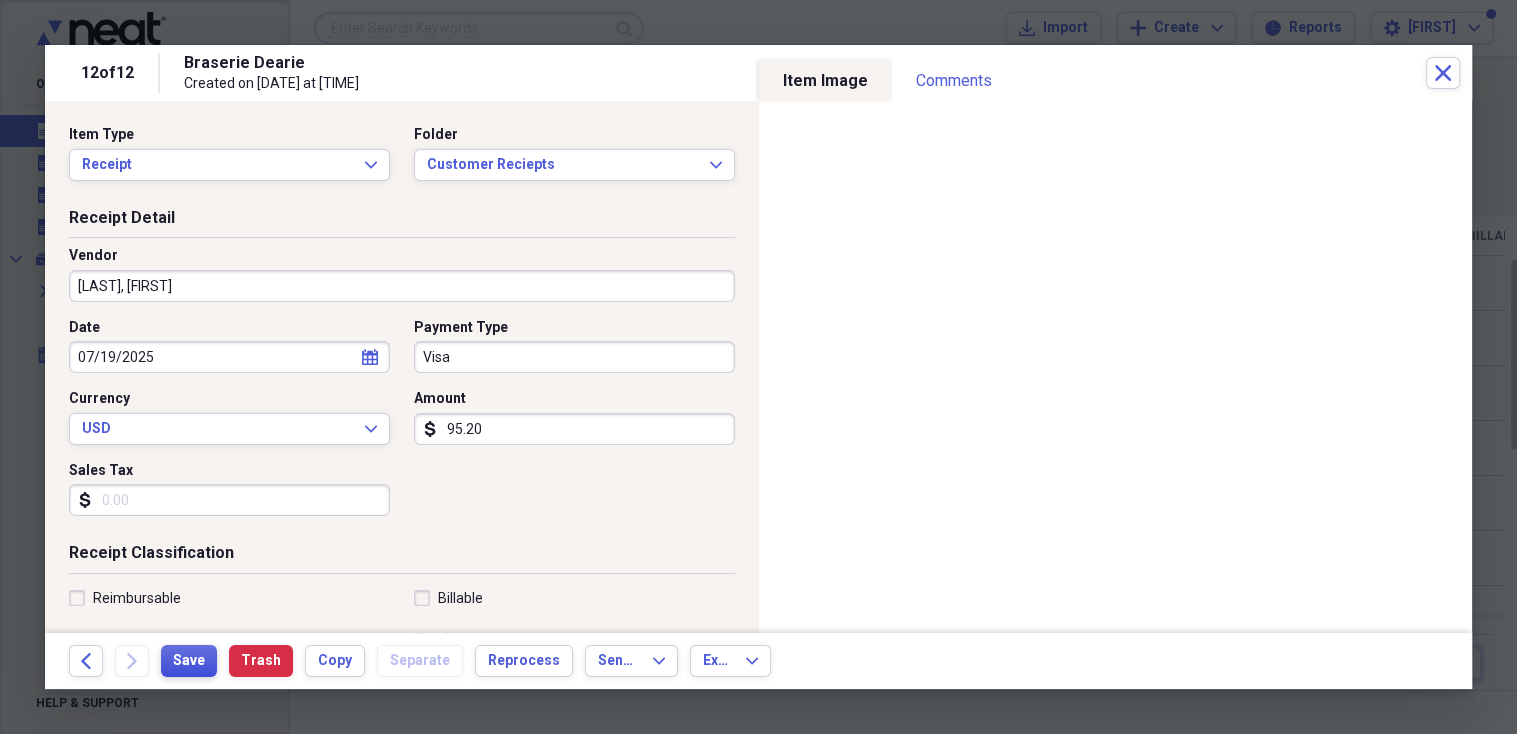 click on "Save" at bounding box center (189, 661) 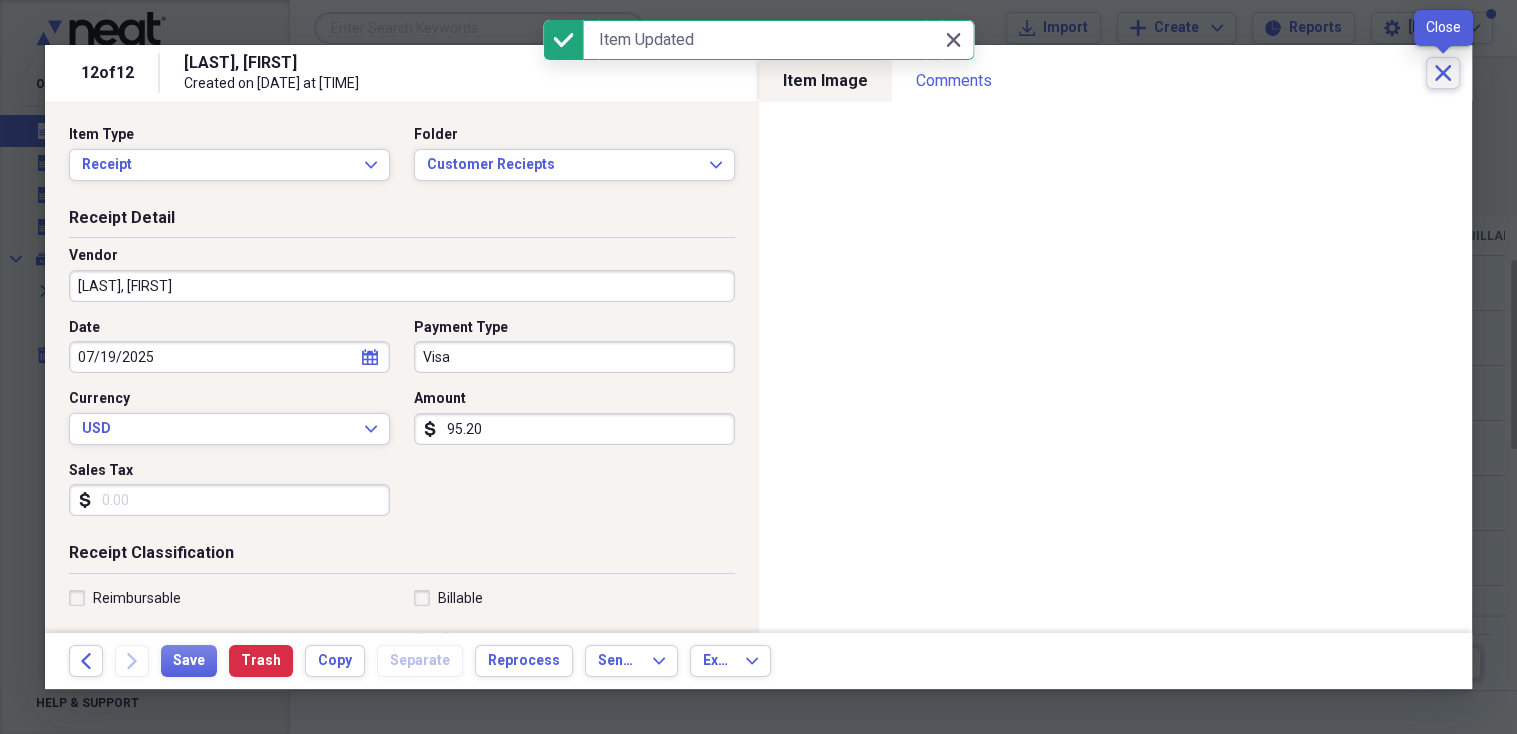 click 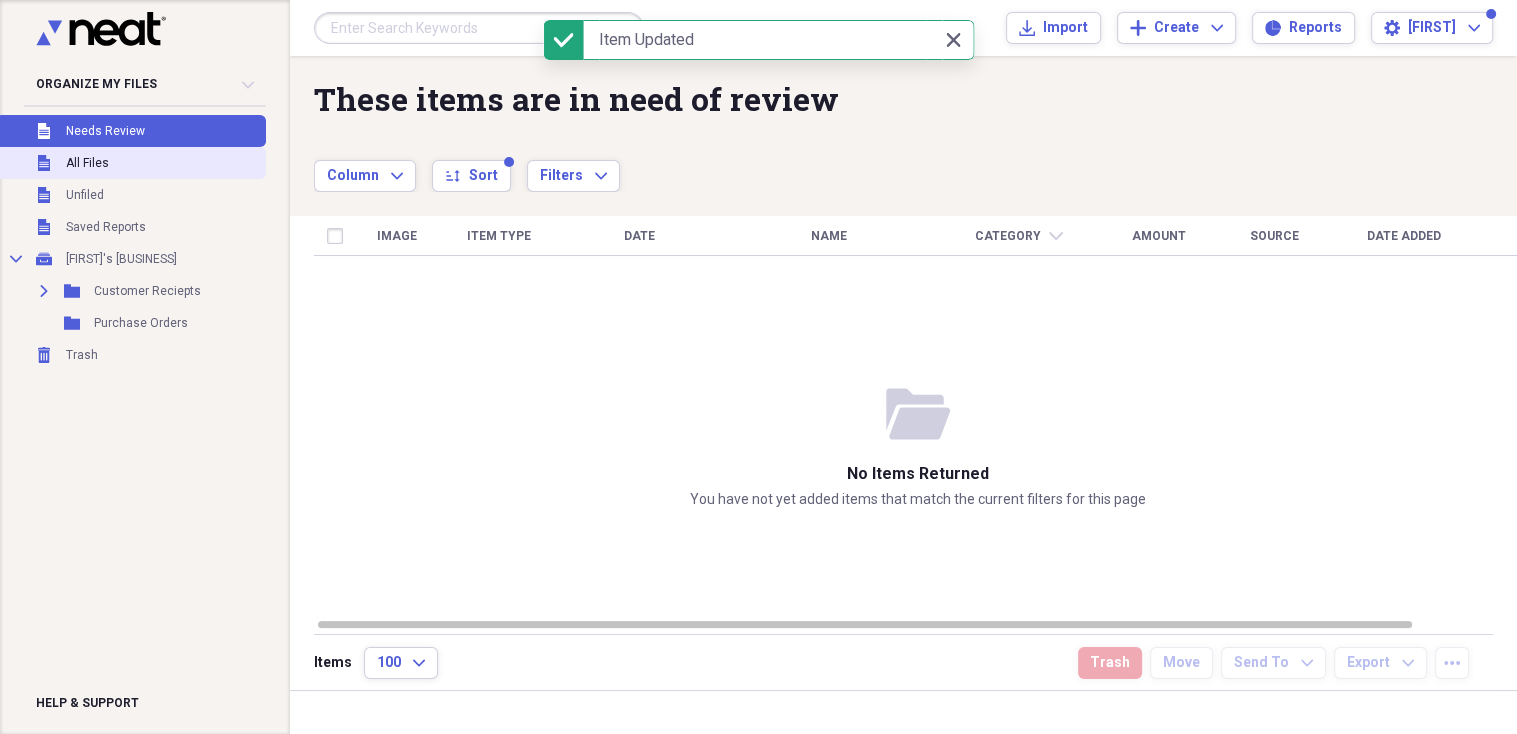 click on "All Files" at bounding box center (87, 163) 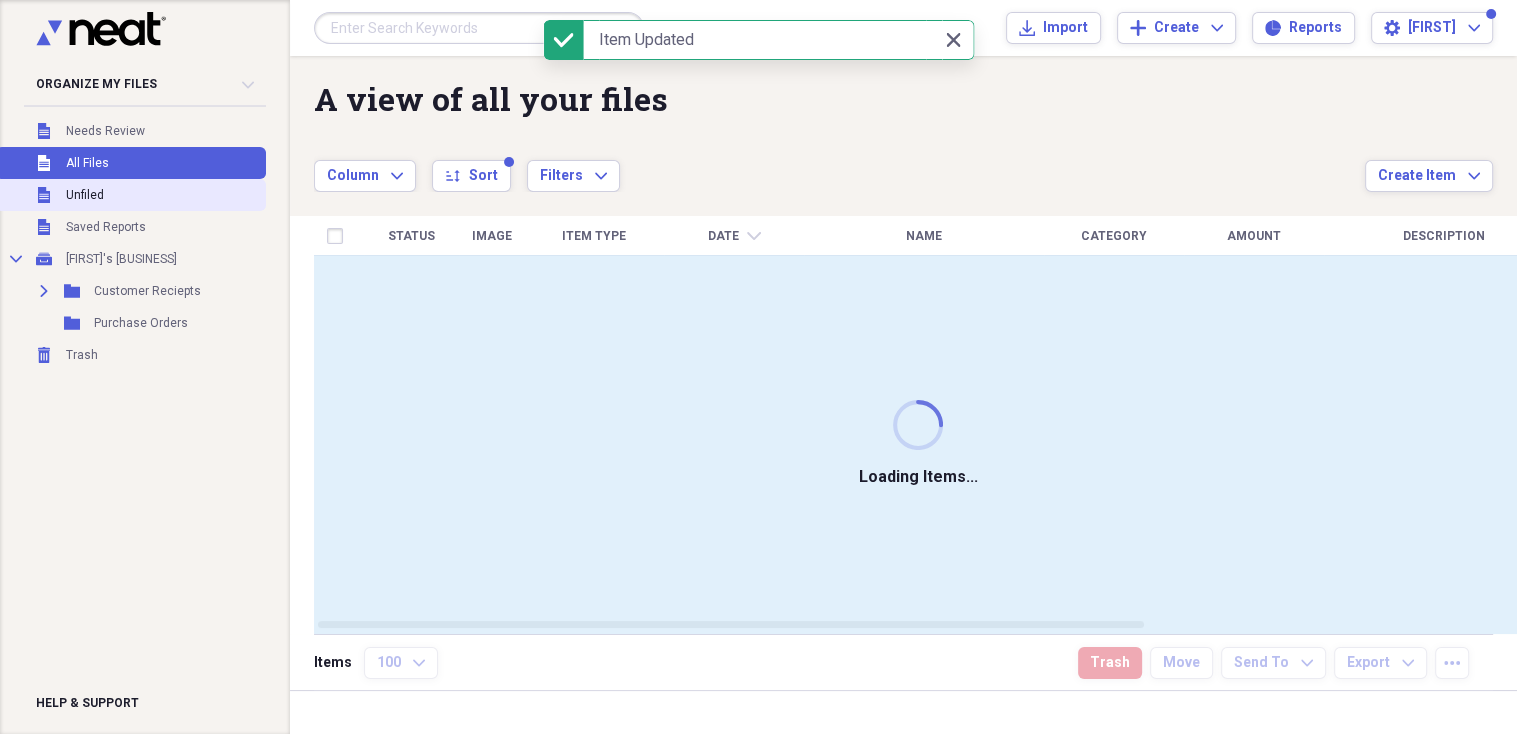 click on "Unfiled Unfiled" at bounding box center [131, 195] 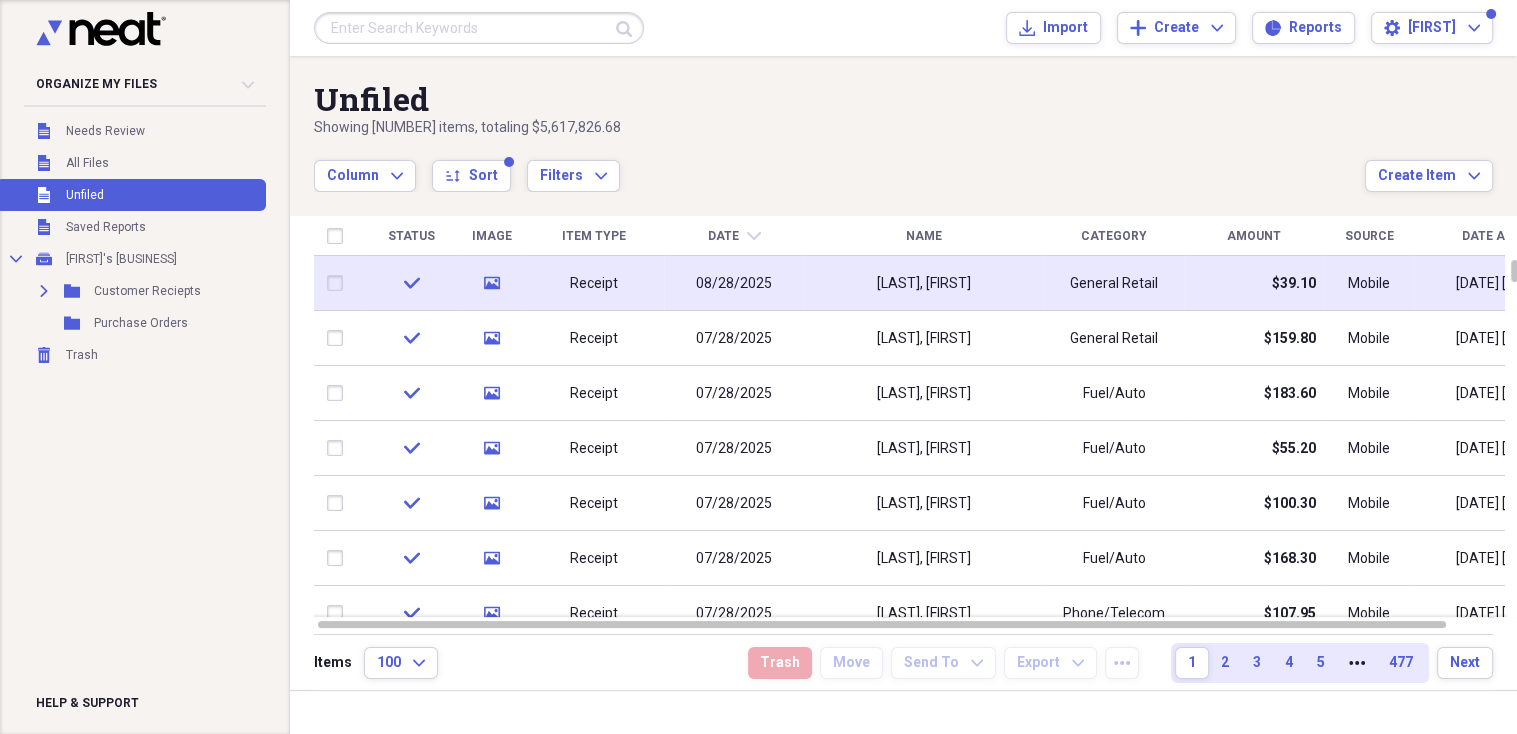 click on "08/28/2025" at bounding box center (734, 284) 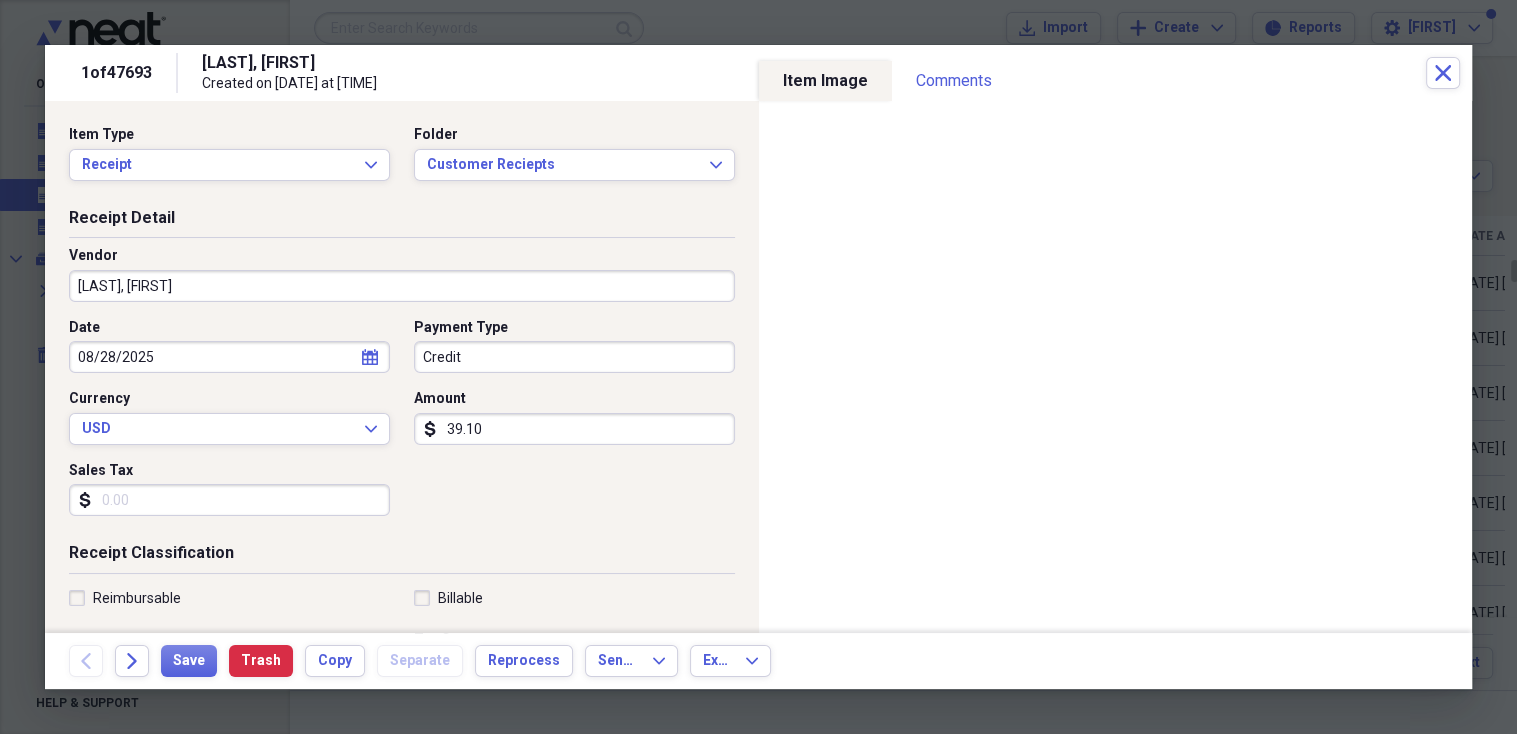 click on "Back Forward Save Trash Copy Separate Reprocess Send To Expand Export Expand" at bounding box center [758, 661] 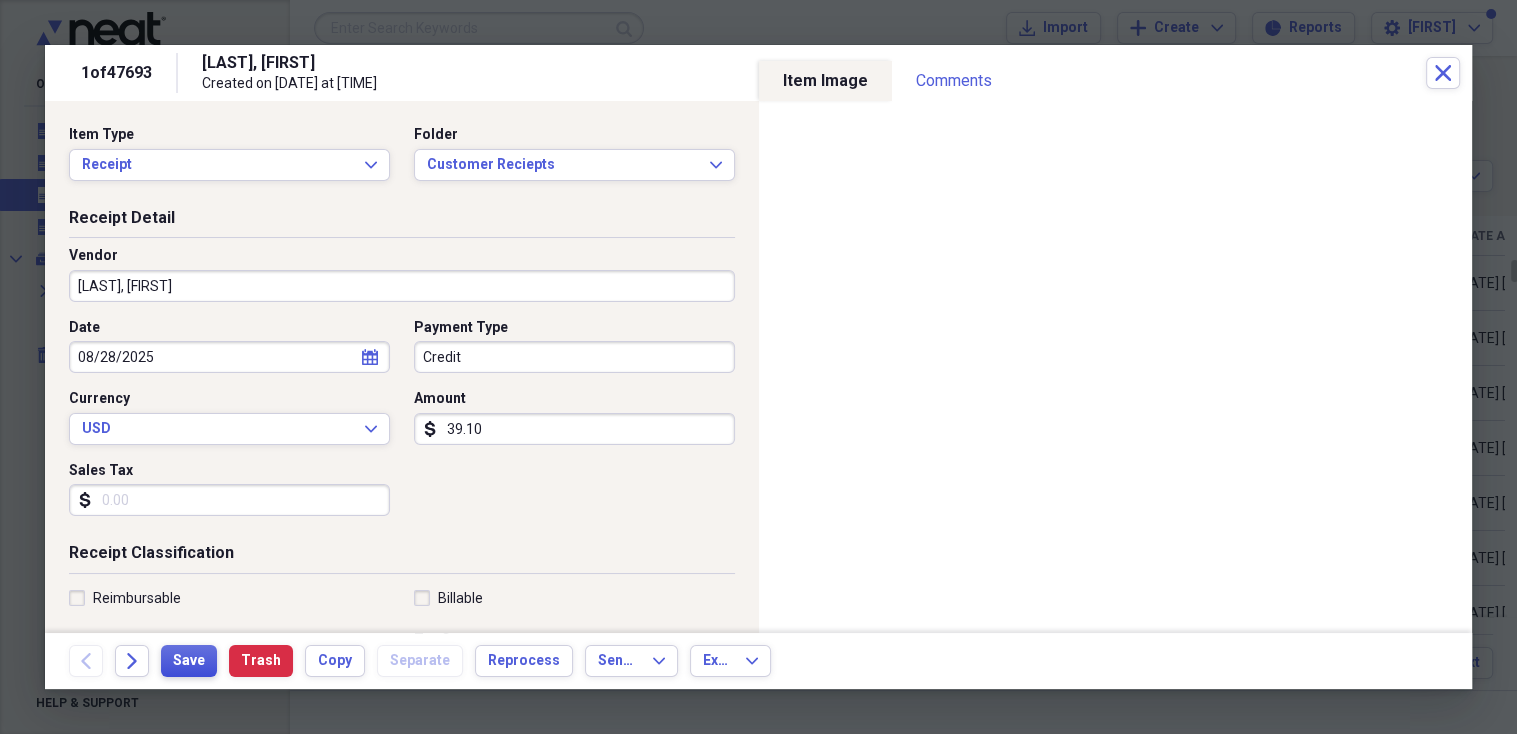 click on "Save" at bounding box center (189, 661) 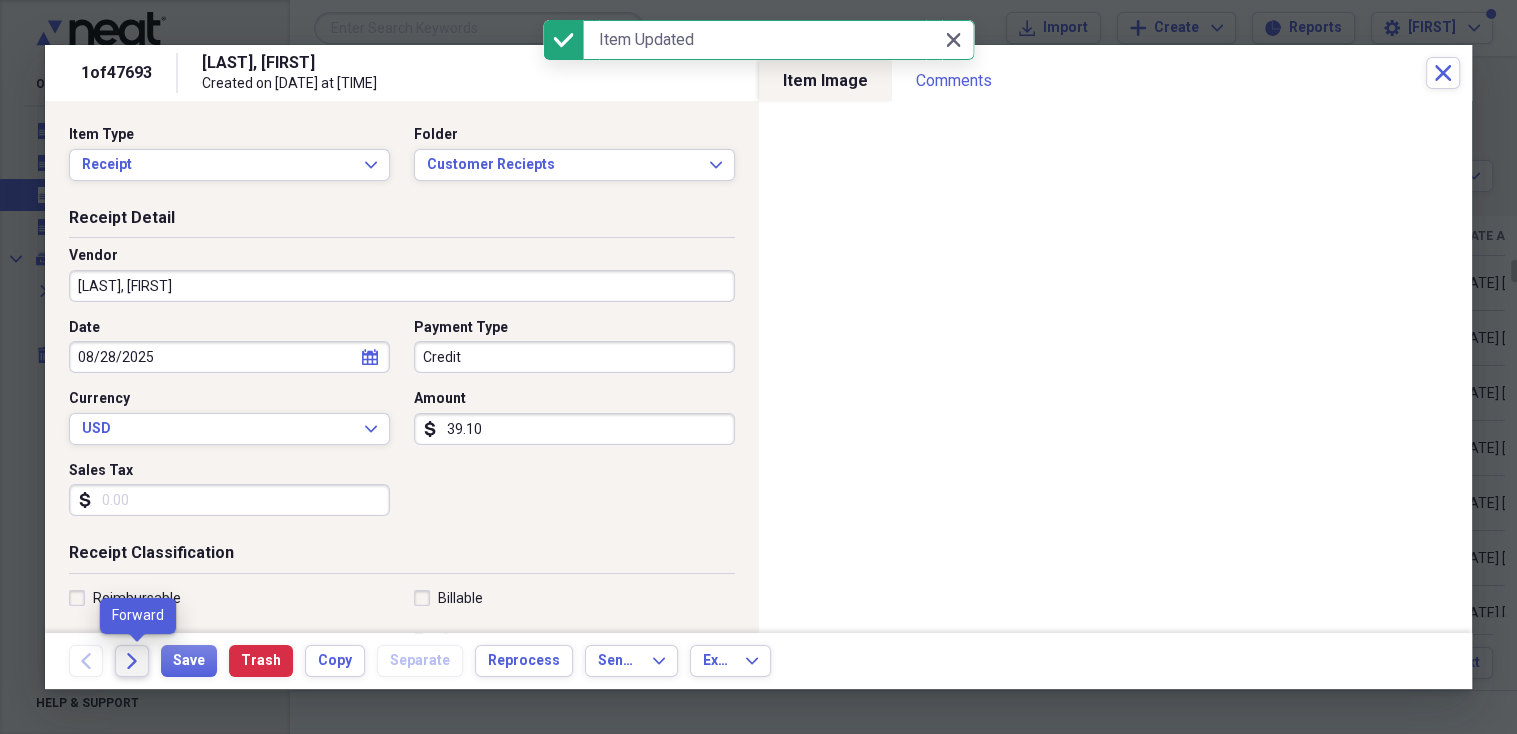 click on "Forward" 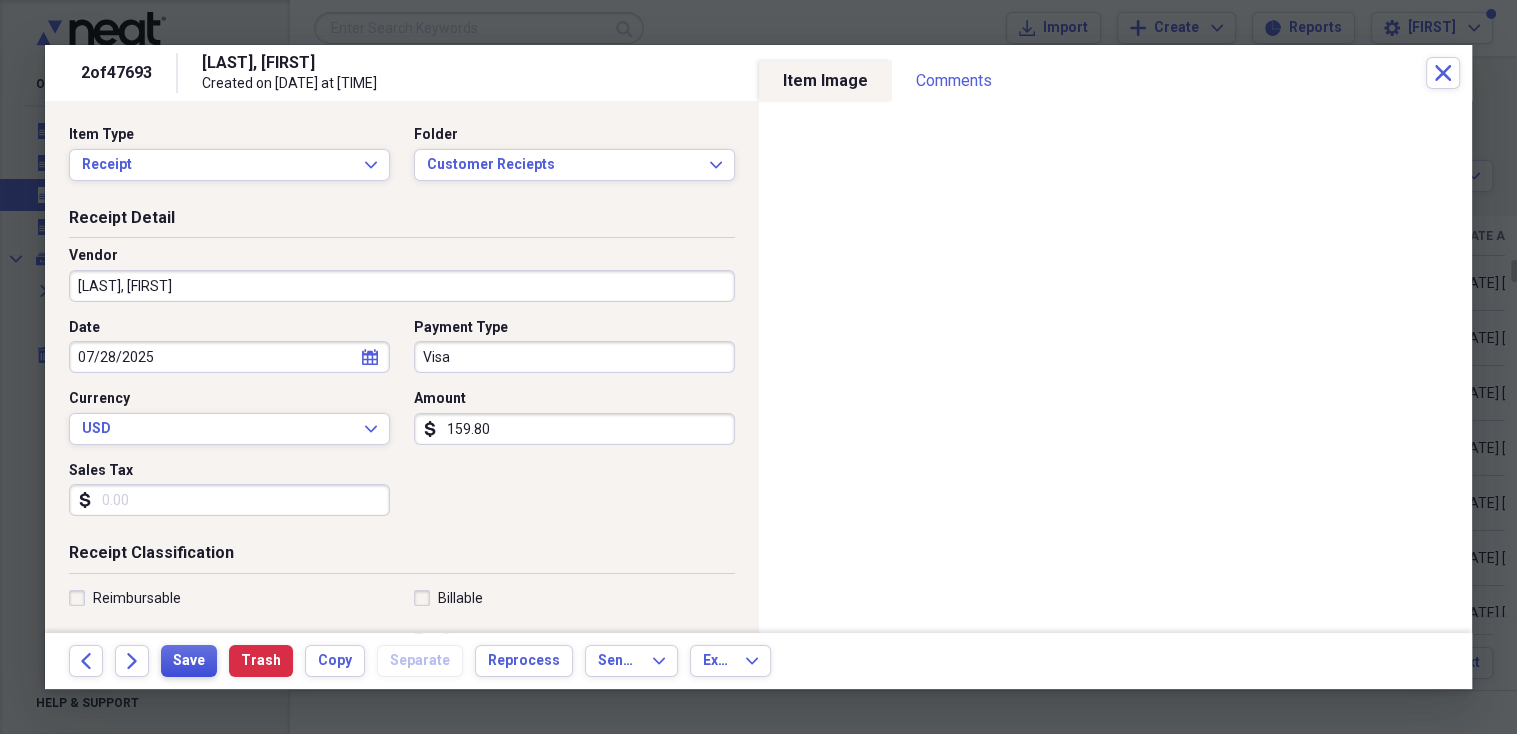 click on "Save" at bounding box center [189, 661] 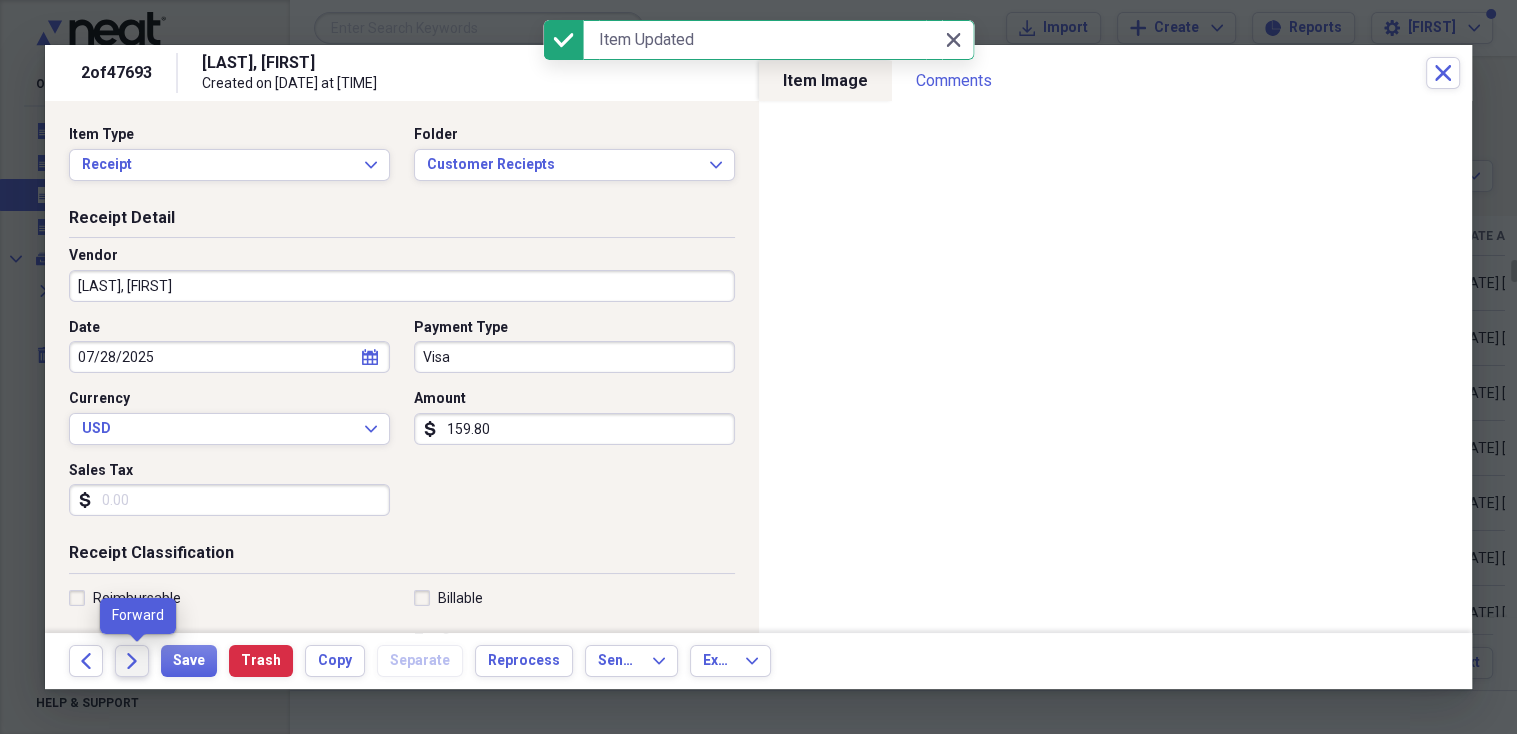 click on "Forward" at bounding box center (132, 661) 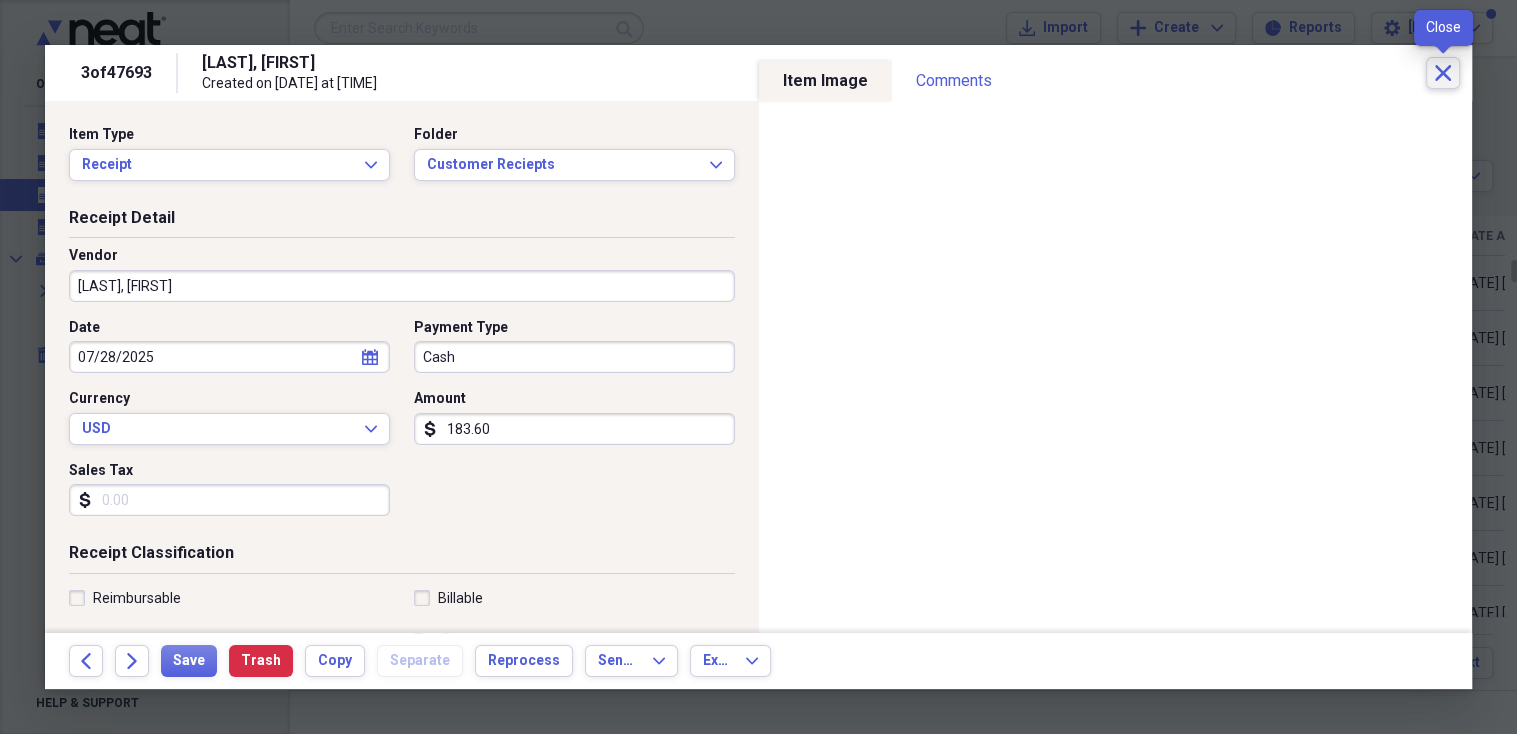 click on "Close" at bounding box center (1443, 73) 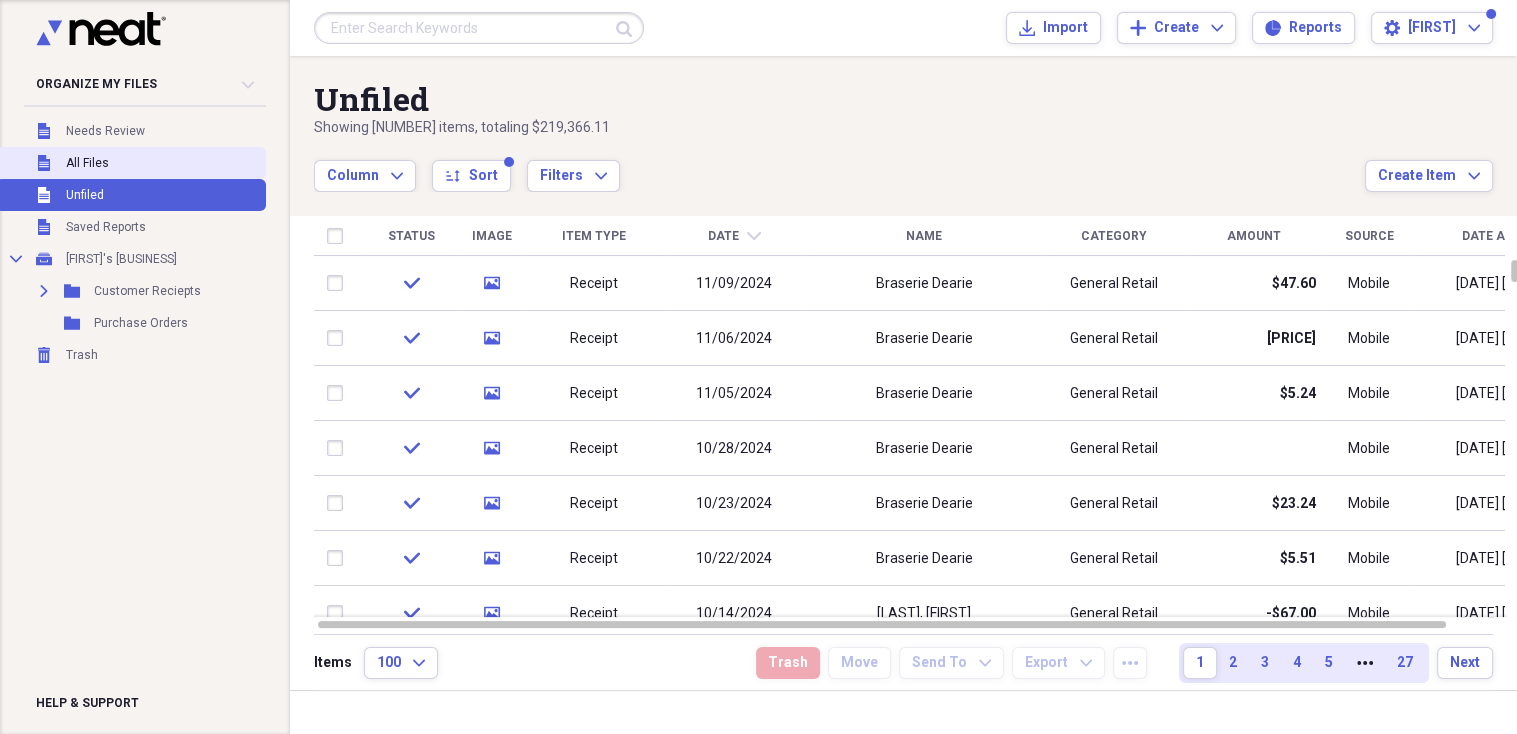 click on "All Files" at bounding box center [87, 163] 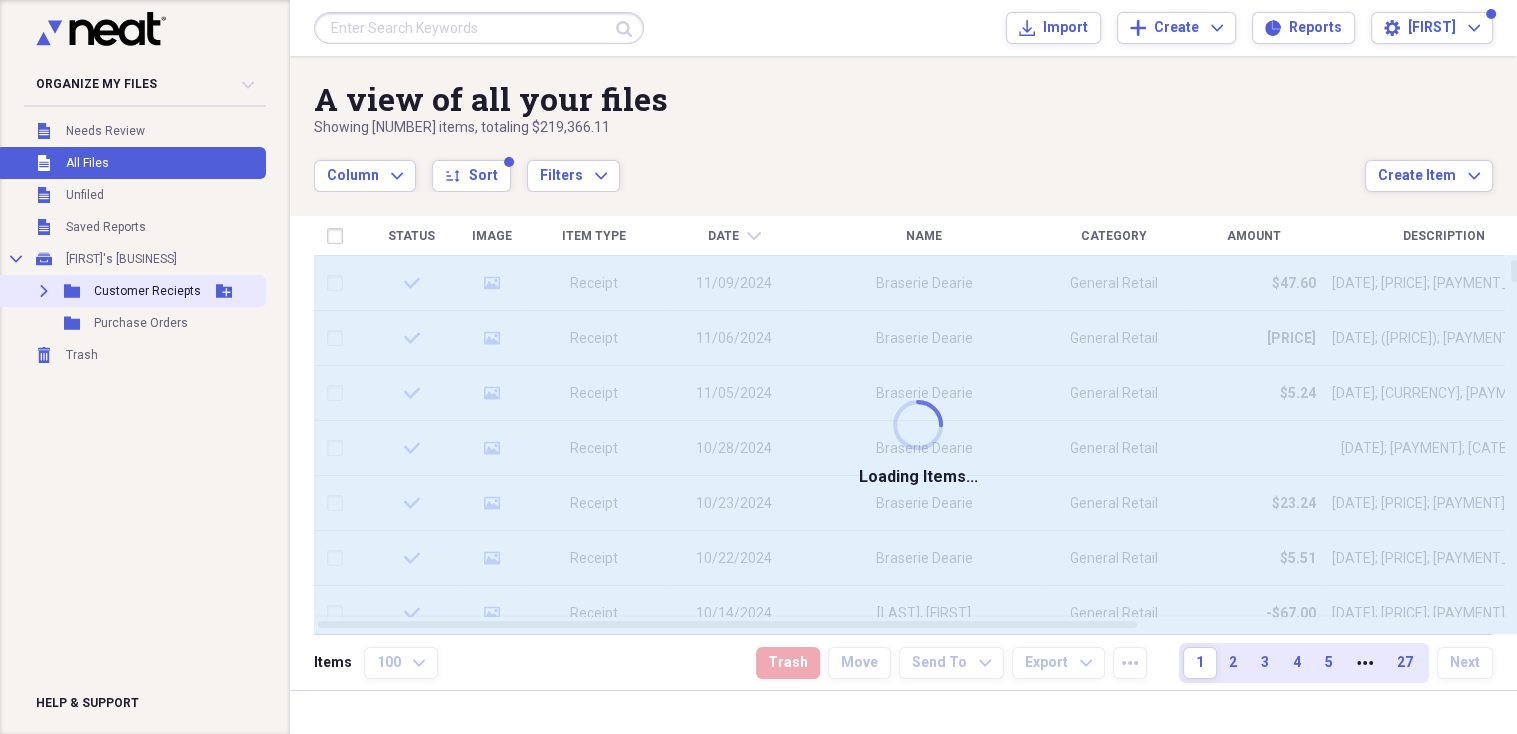 click on "Customer Reciepts" at bounding box center [147, 291] 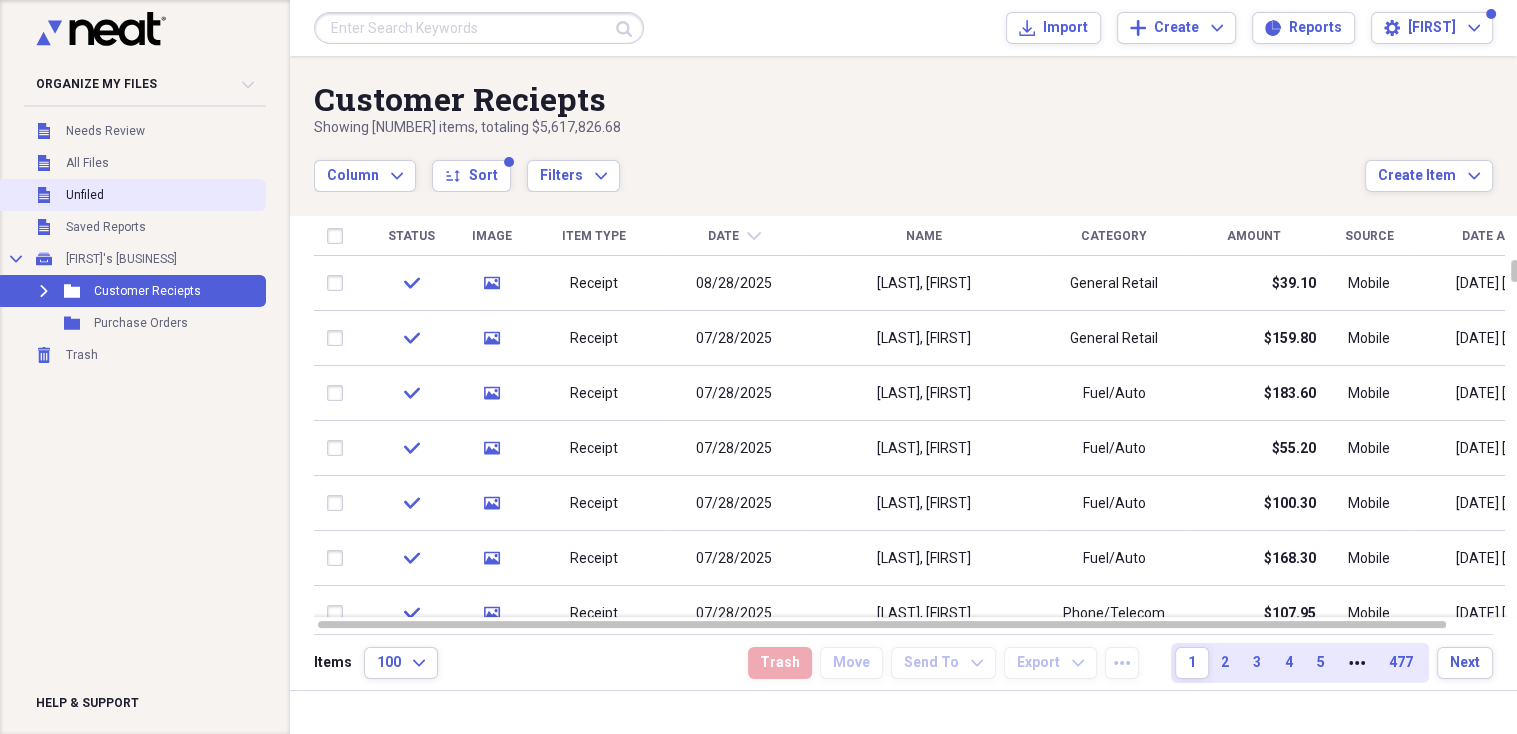 click on "Unfiled" at bounding box center [85, 195] 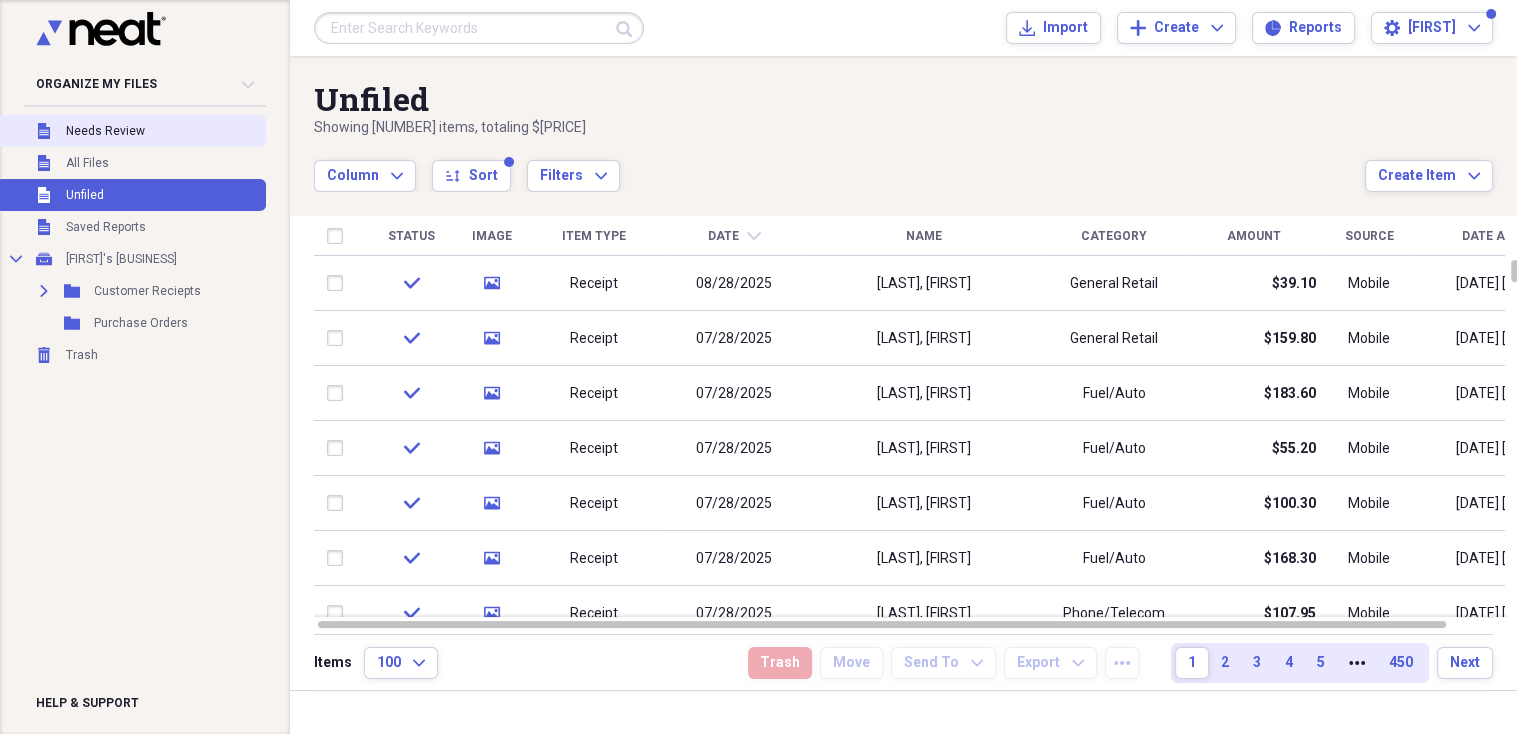 click on "Unfiled Needs Review" at bounding box center [131, 131] 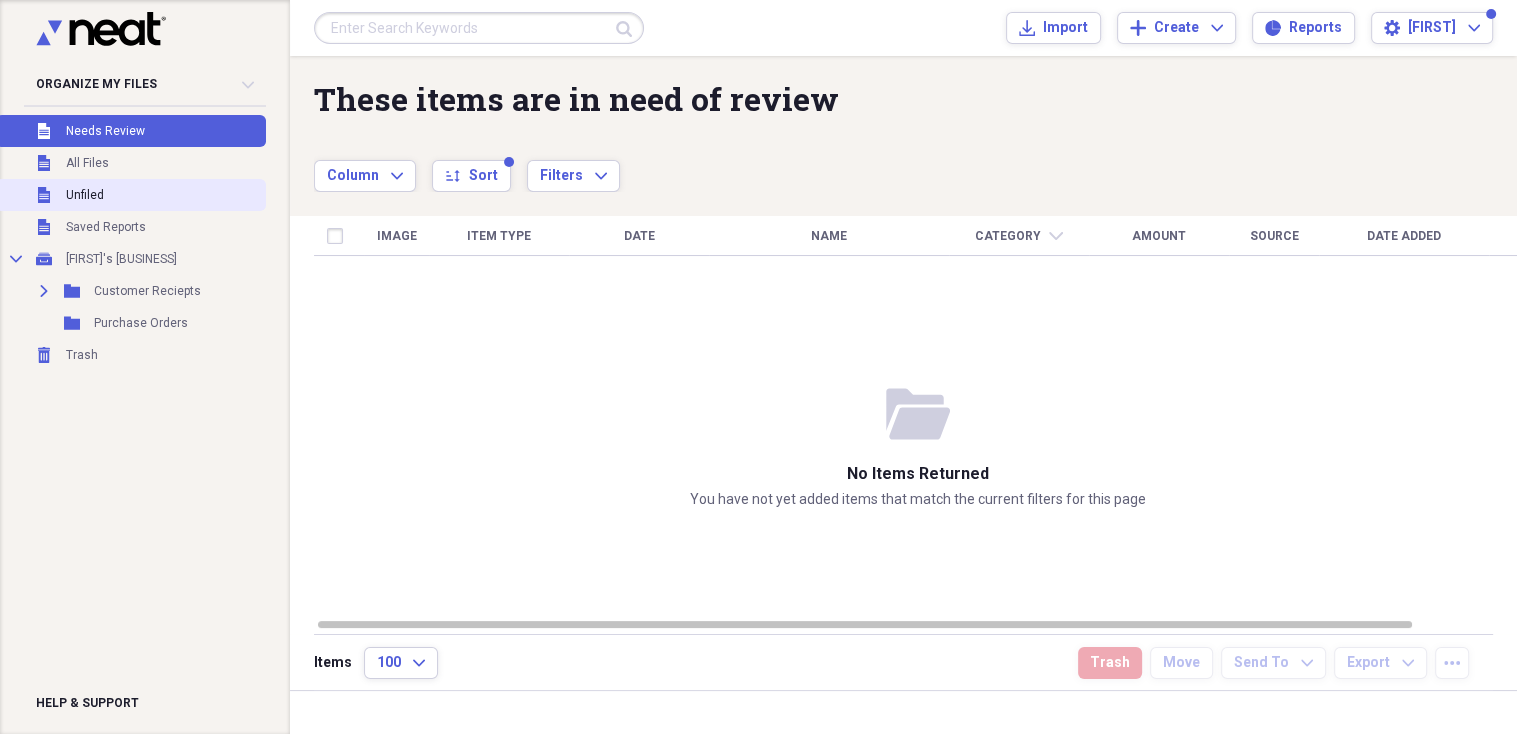 click on "Unfiled" at bounding box center [85, 195] 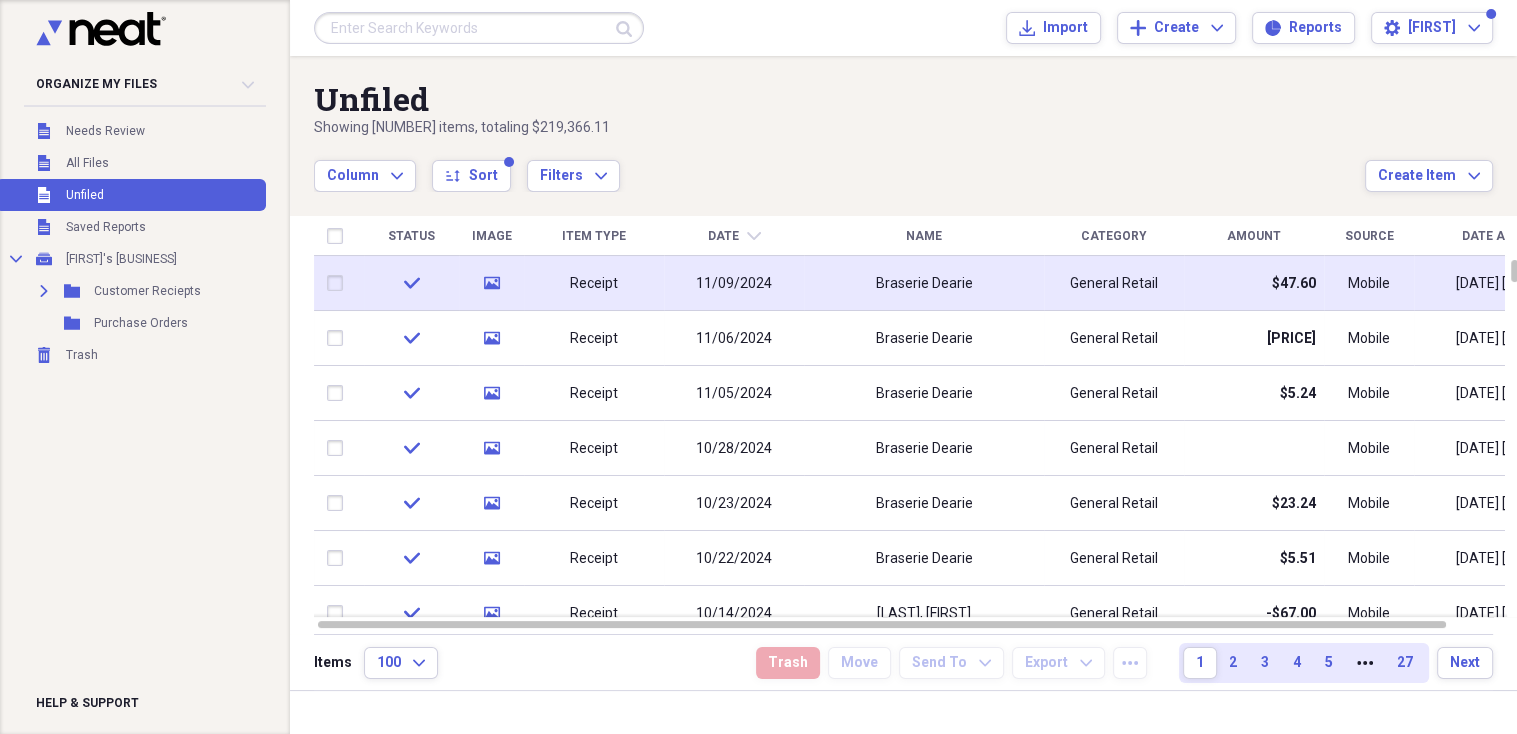 click on "11/09/2024" at bounding box center [734, 284] 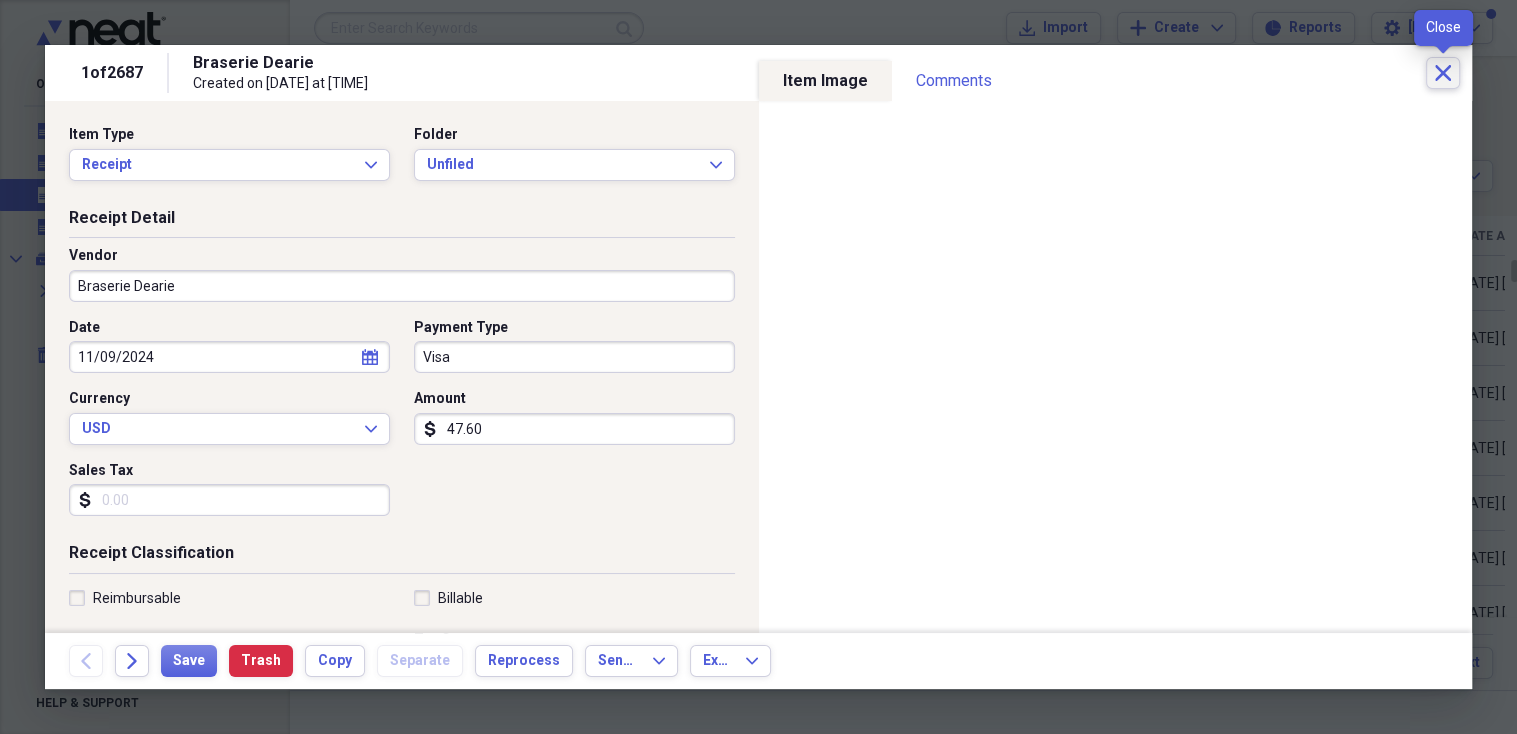 click on "Close" 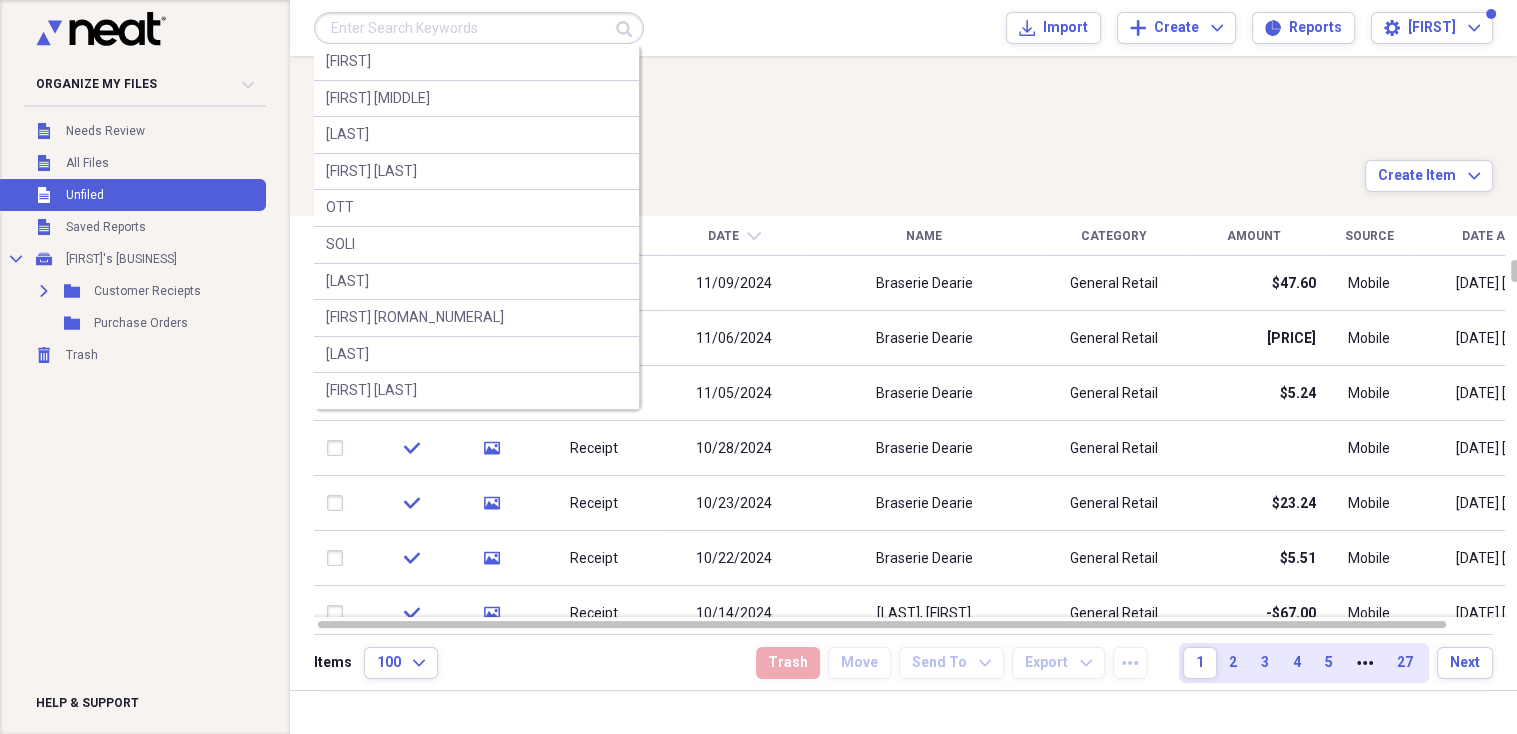 click at bounding box center (479, 28) 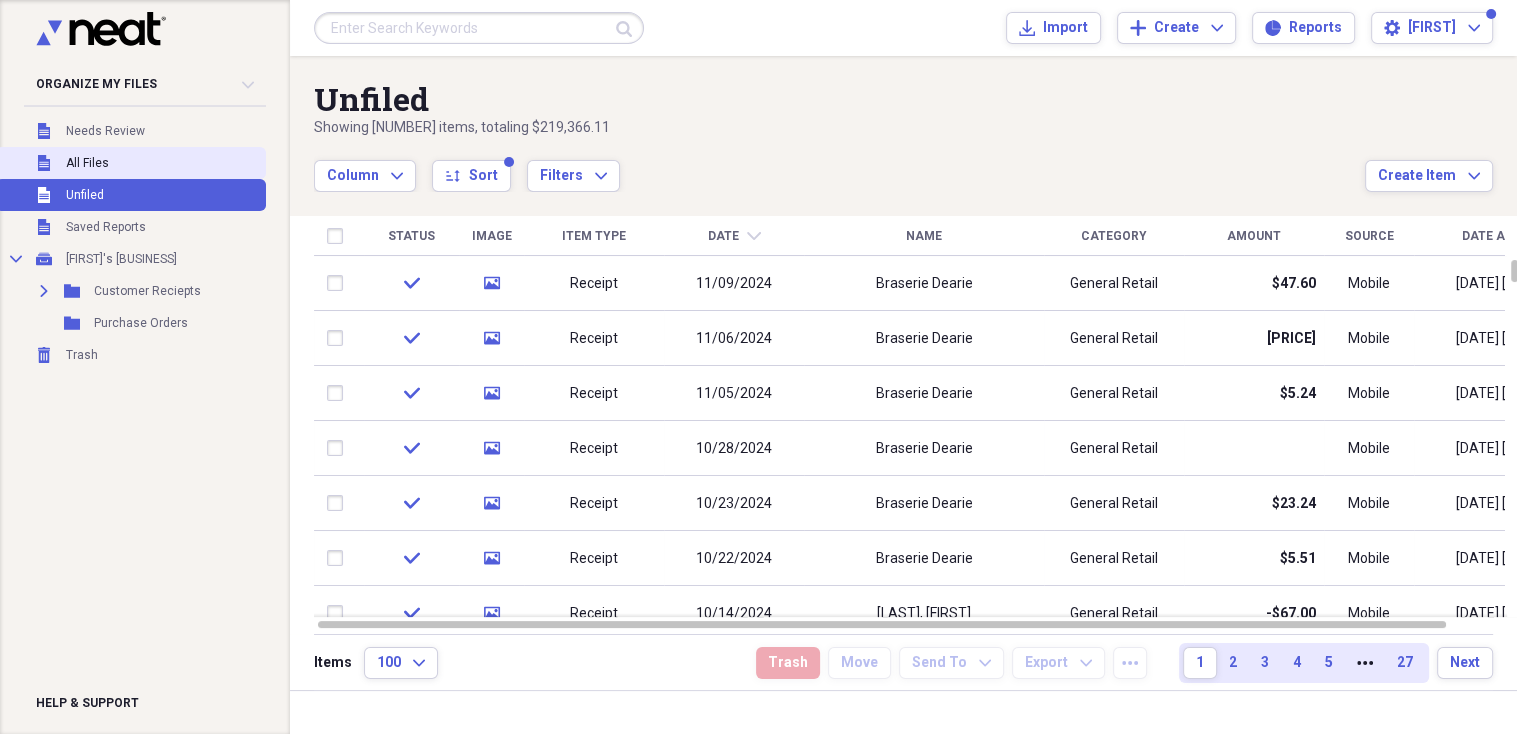 click on "All Files" at bounding box center (87, 163) 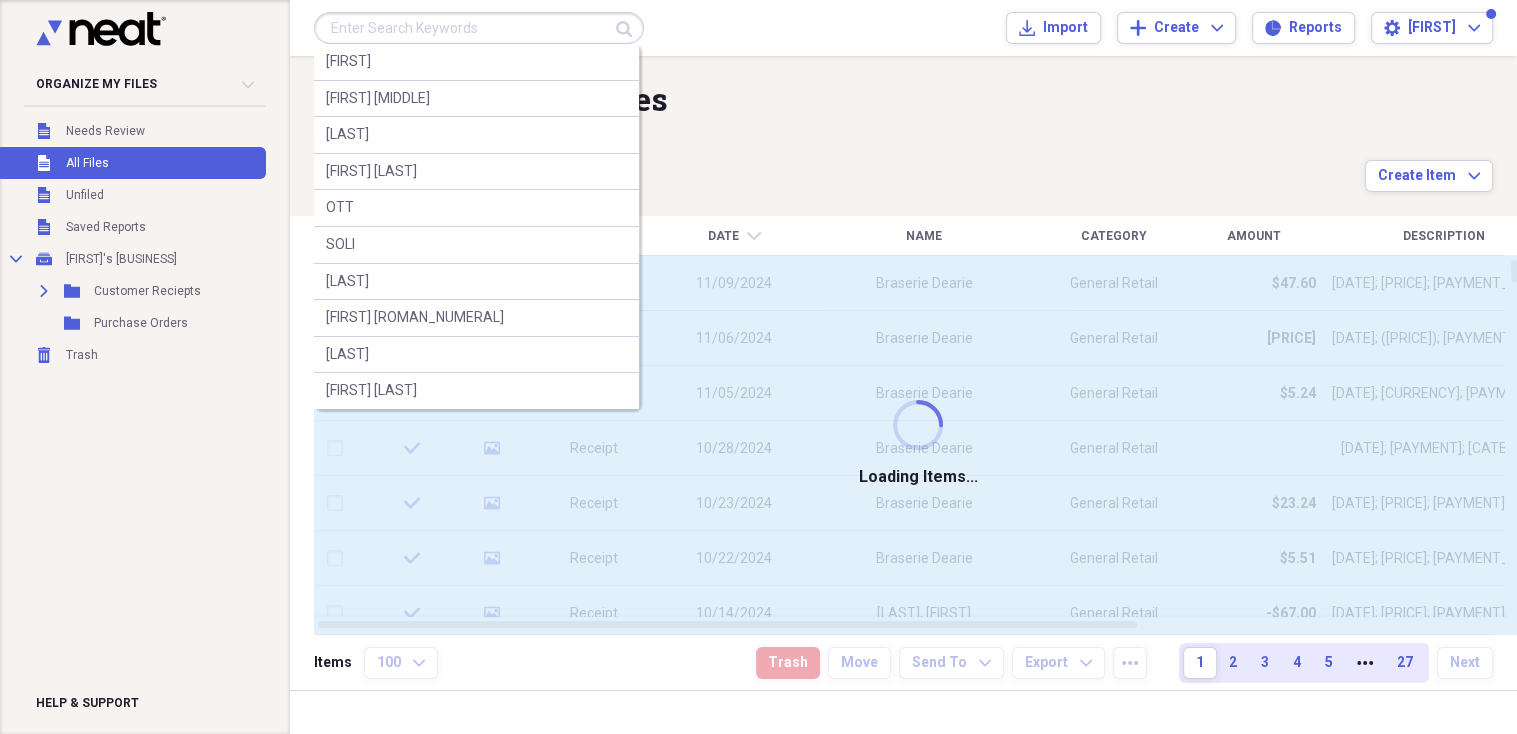 click at bounding box center (479, 28) 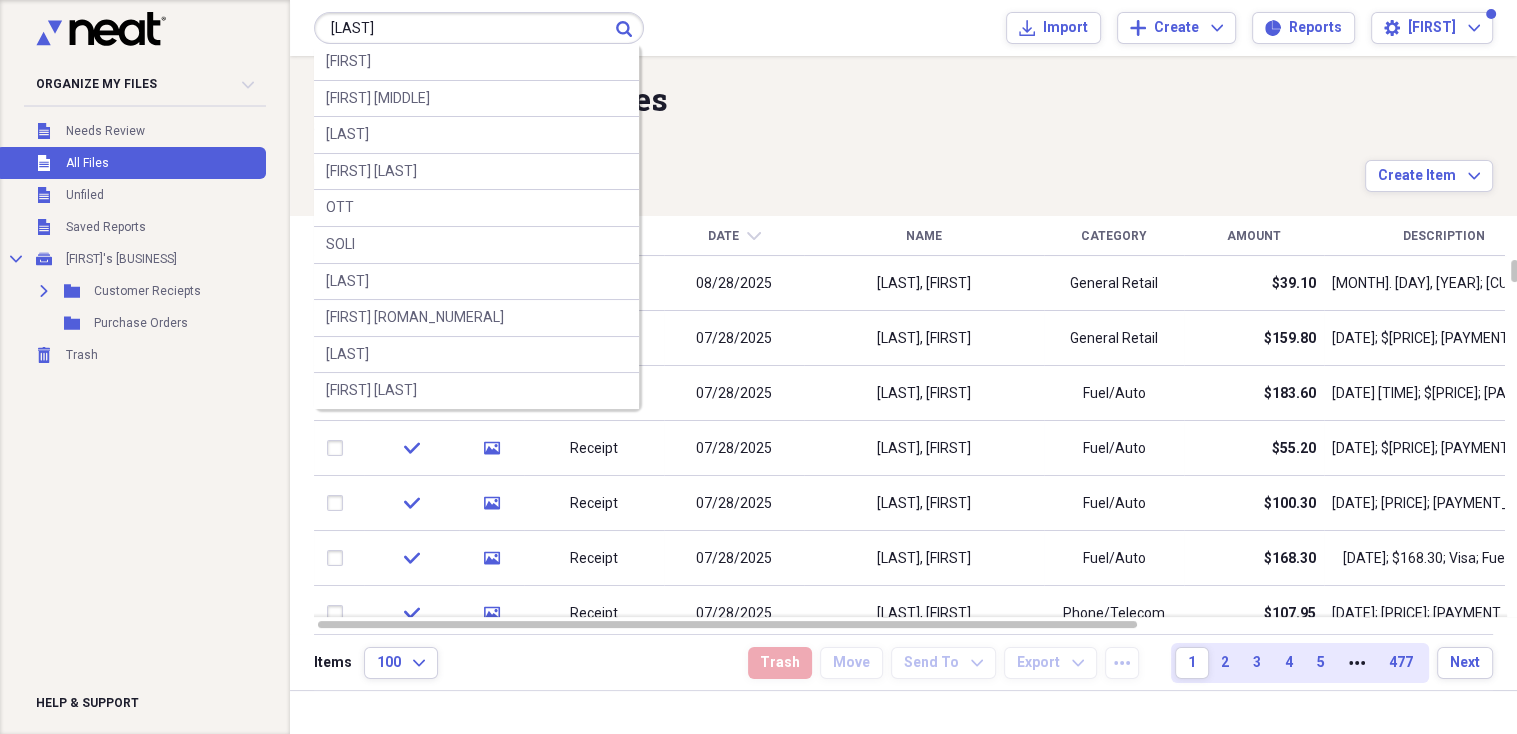 type on "[LAST]" 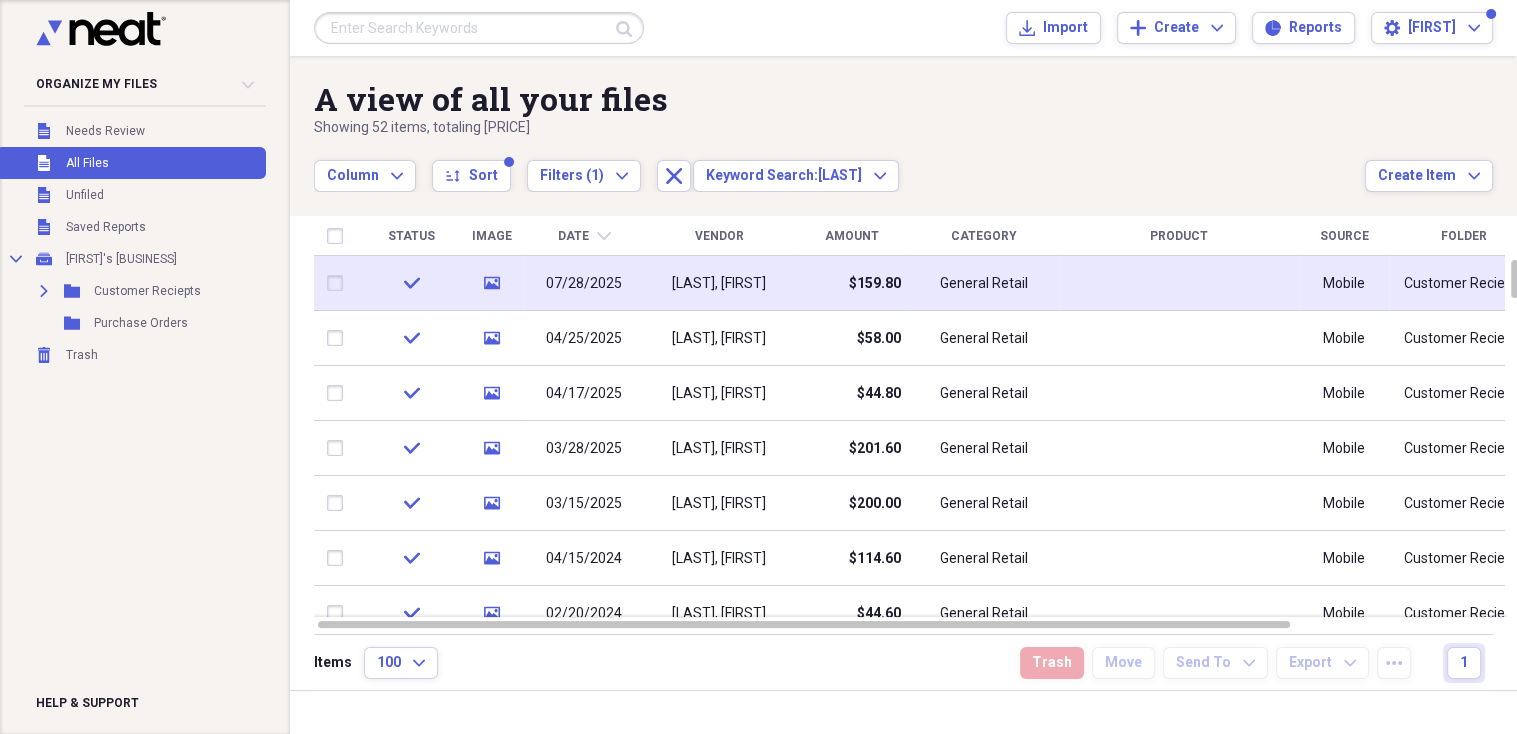 click on "07/28/2025" at bounding box center [584, 284] 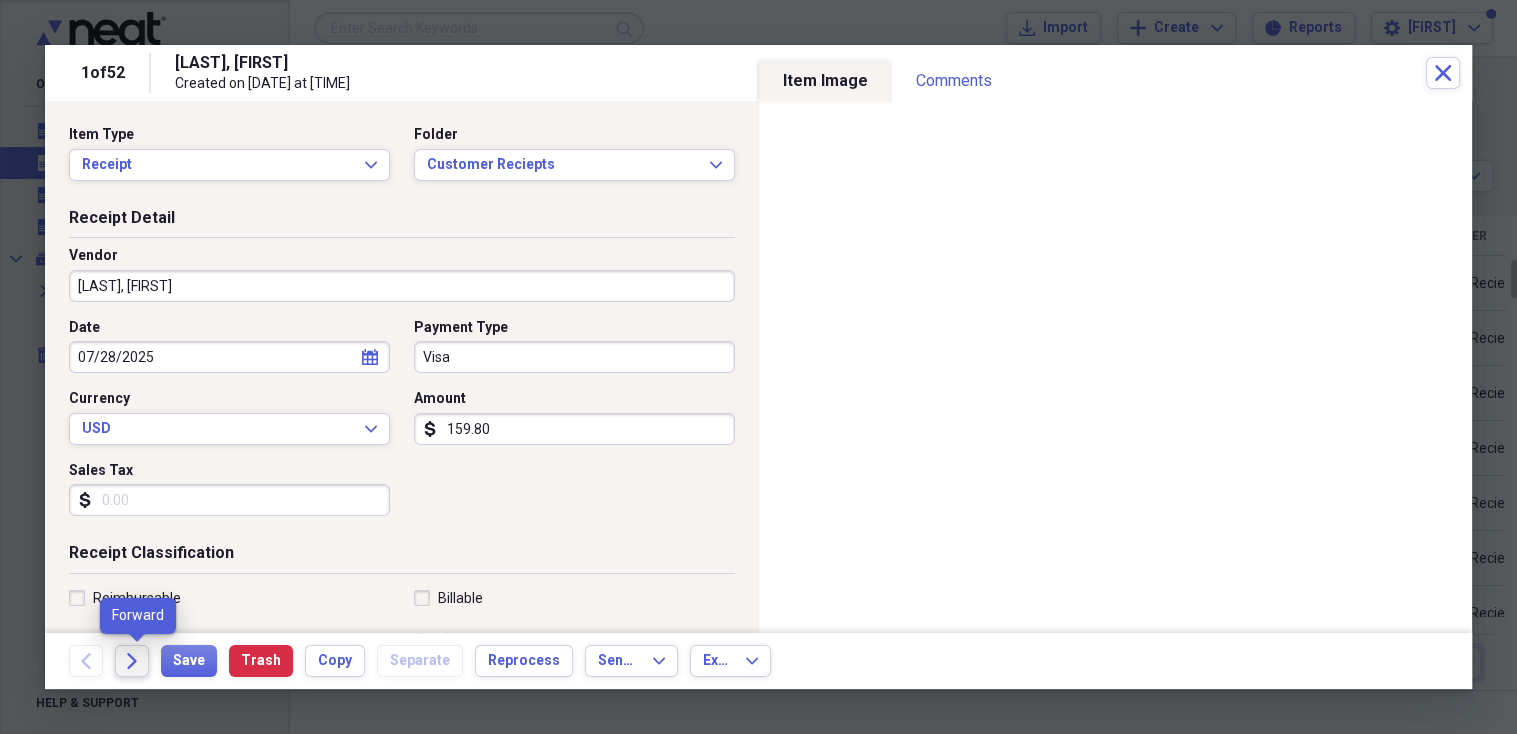 click on "Forward" at bounding box center (132, 661) 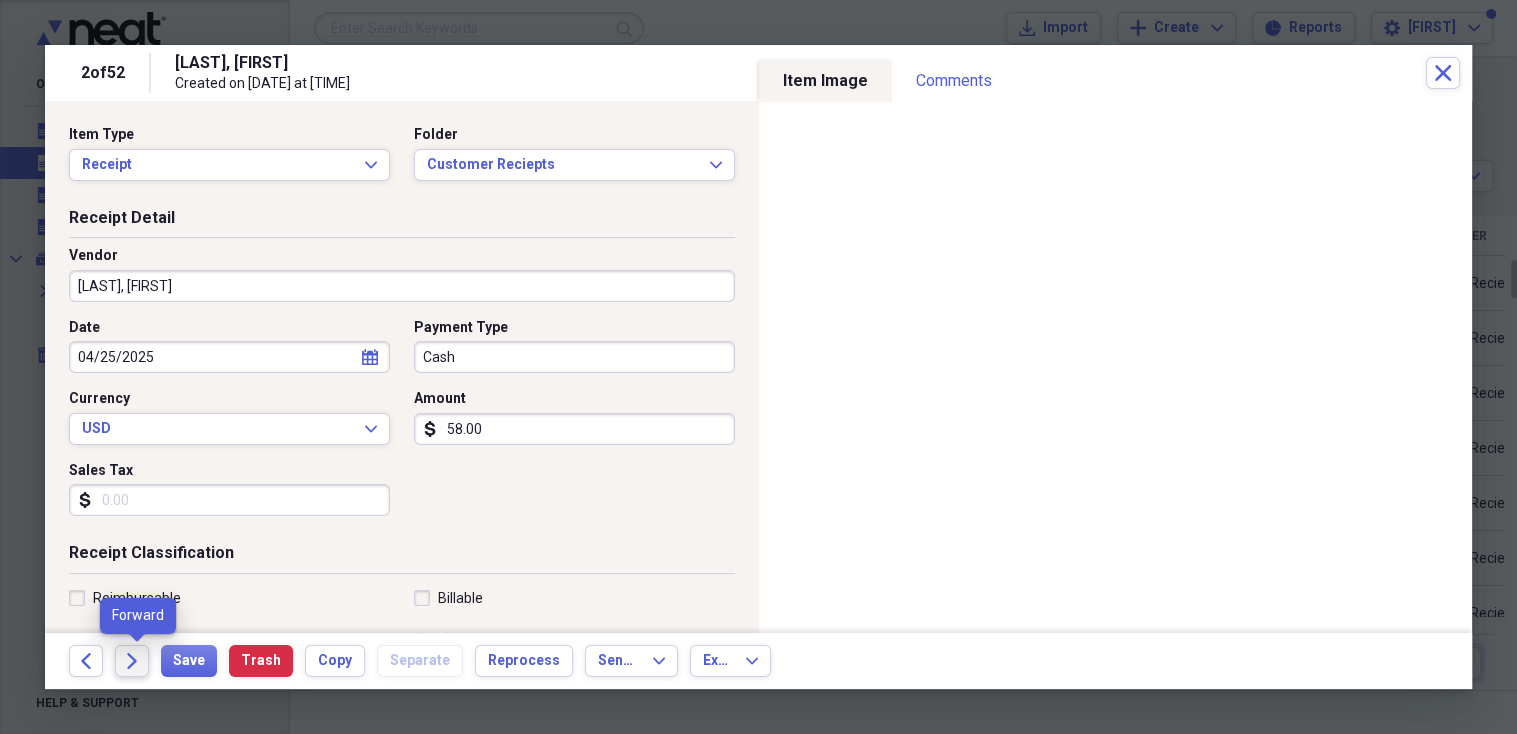 click on "Forward" at bounding box center [132, 661] 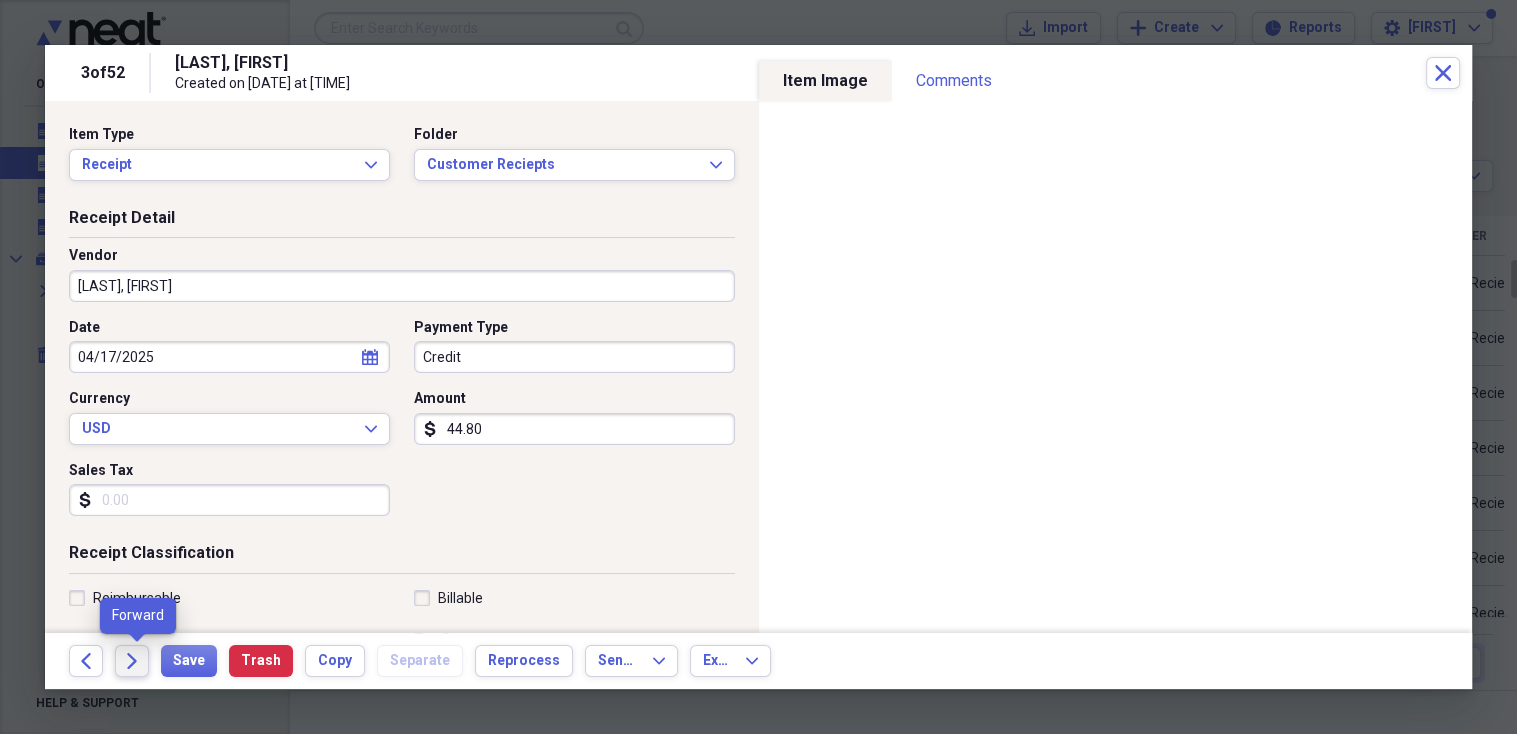click on "Forward" at bounding box center (132, 661) 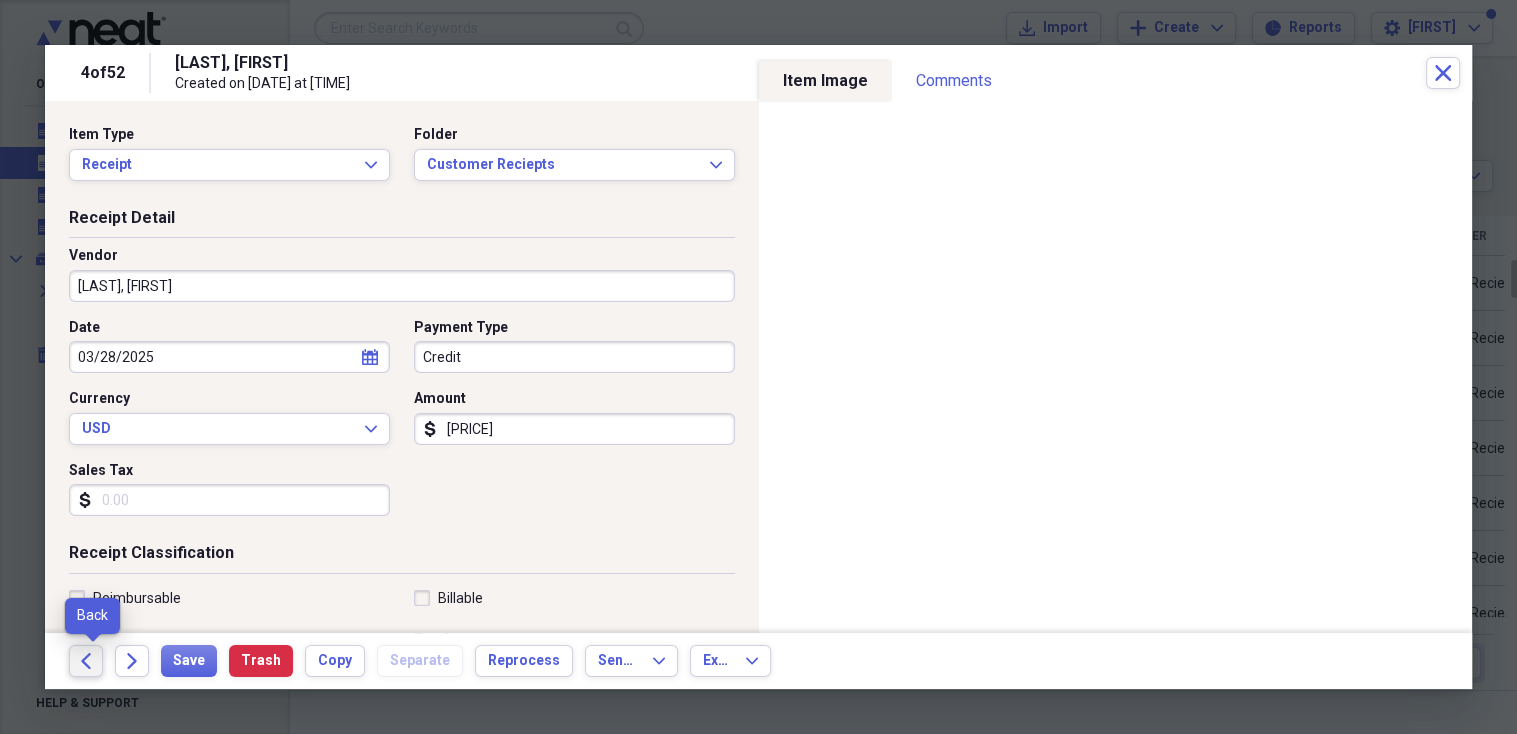click 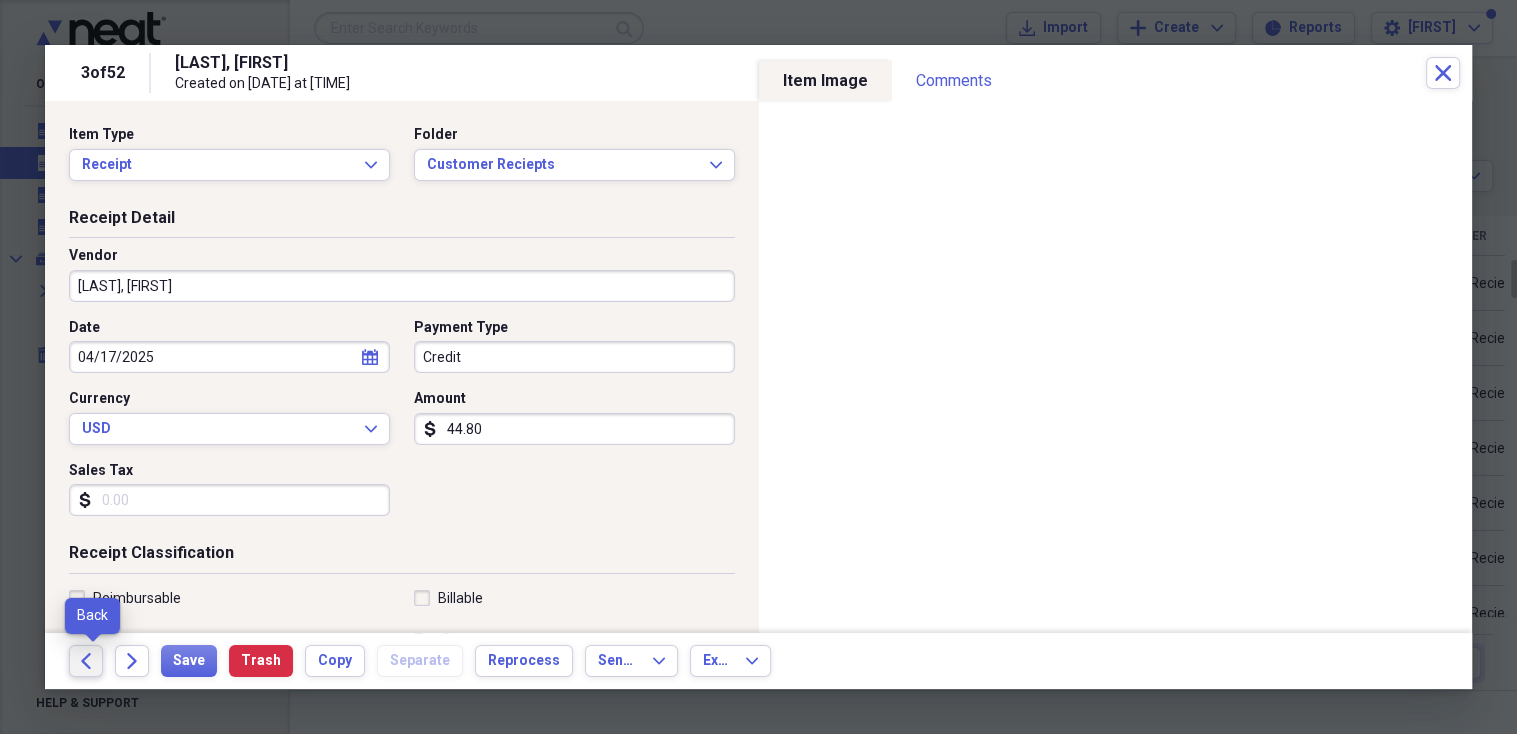 click 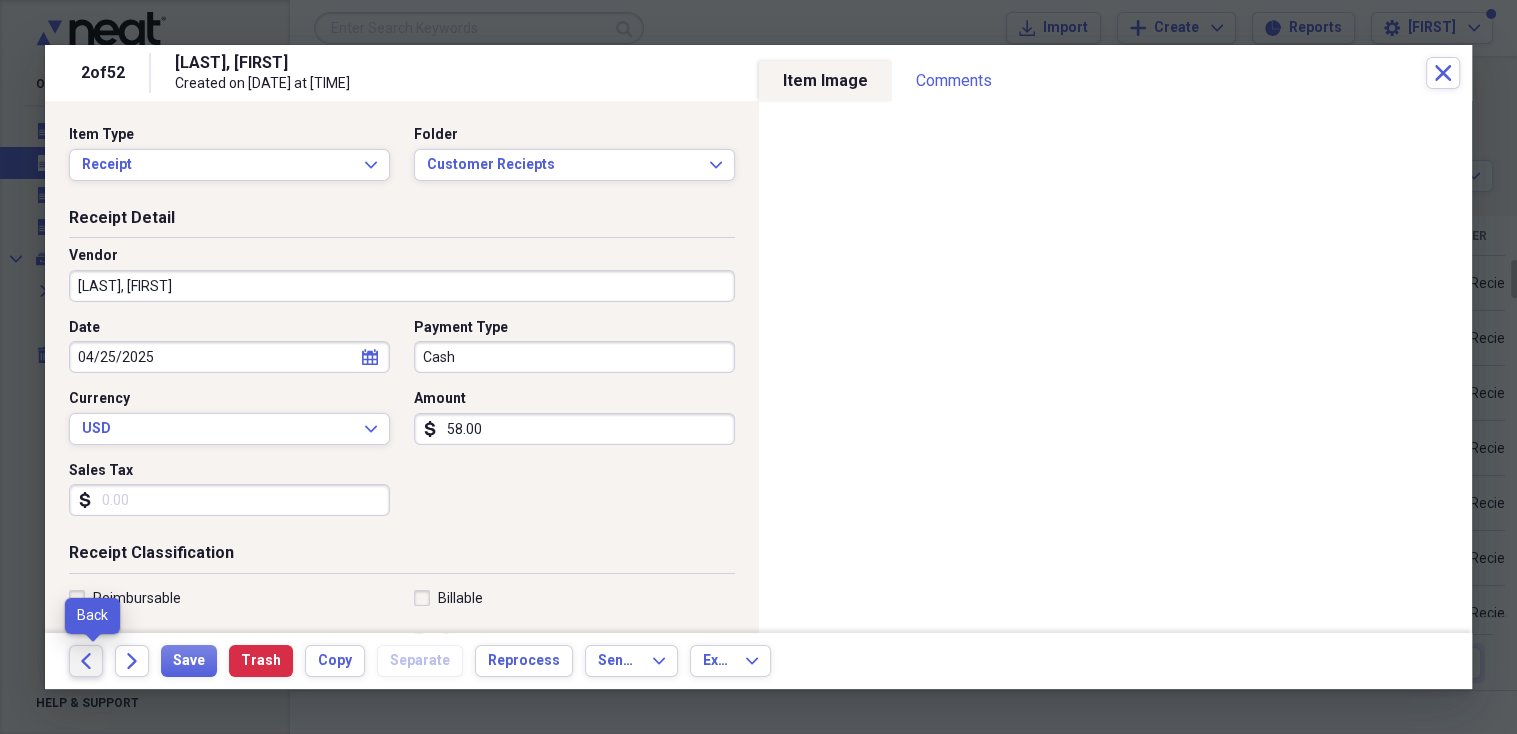 click 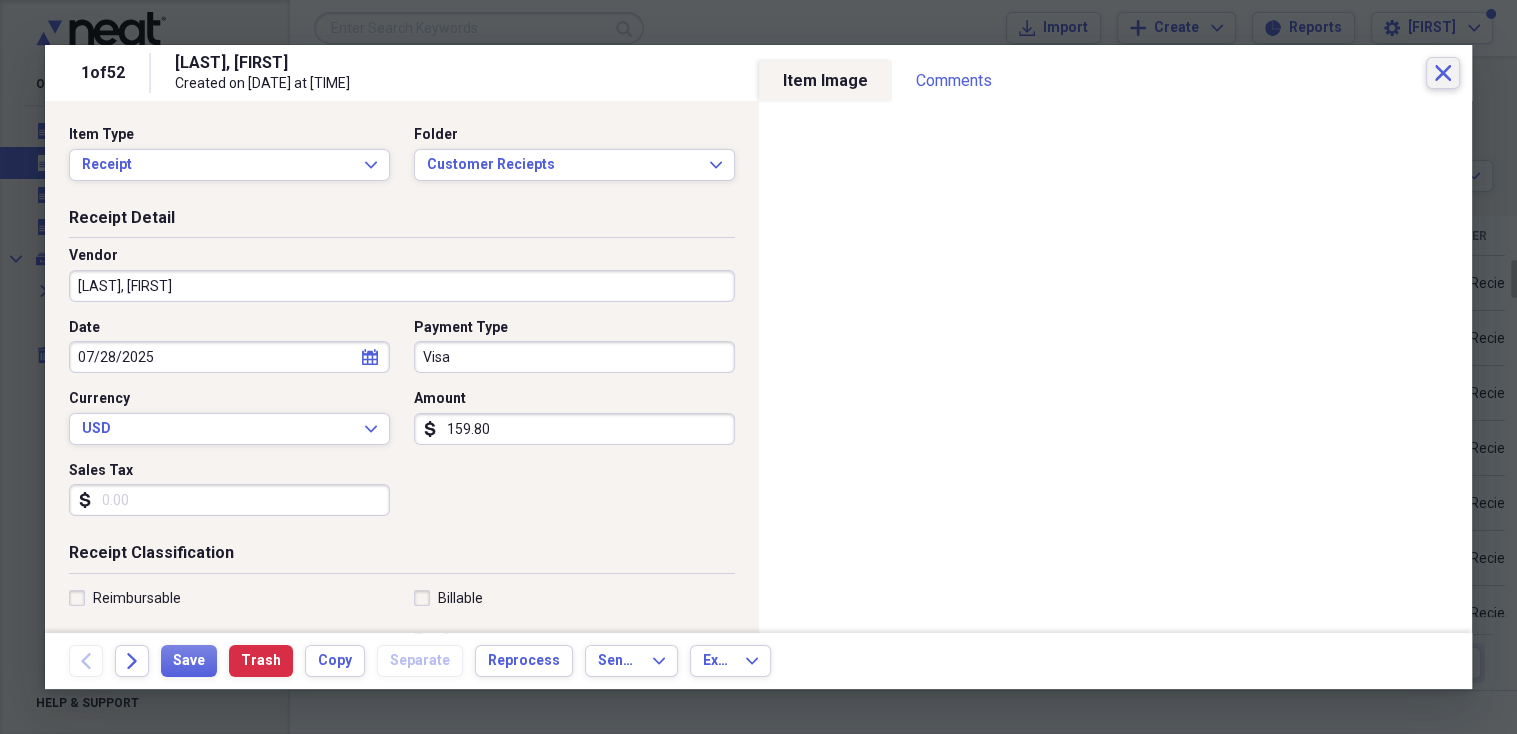 click 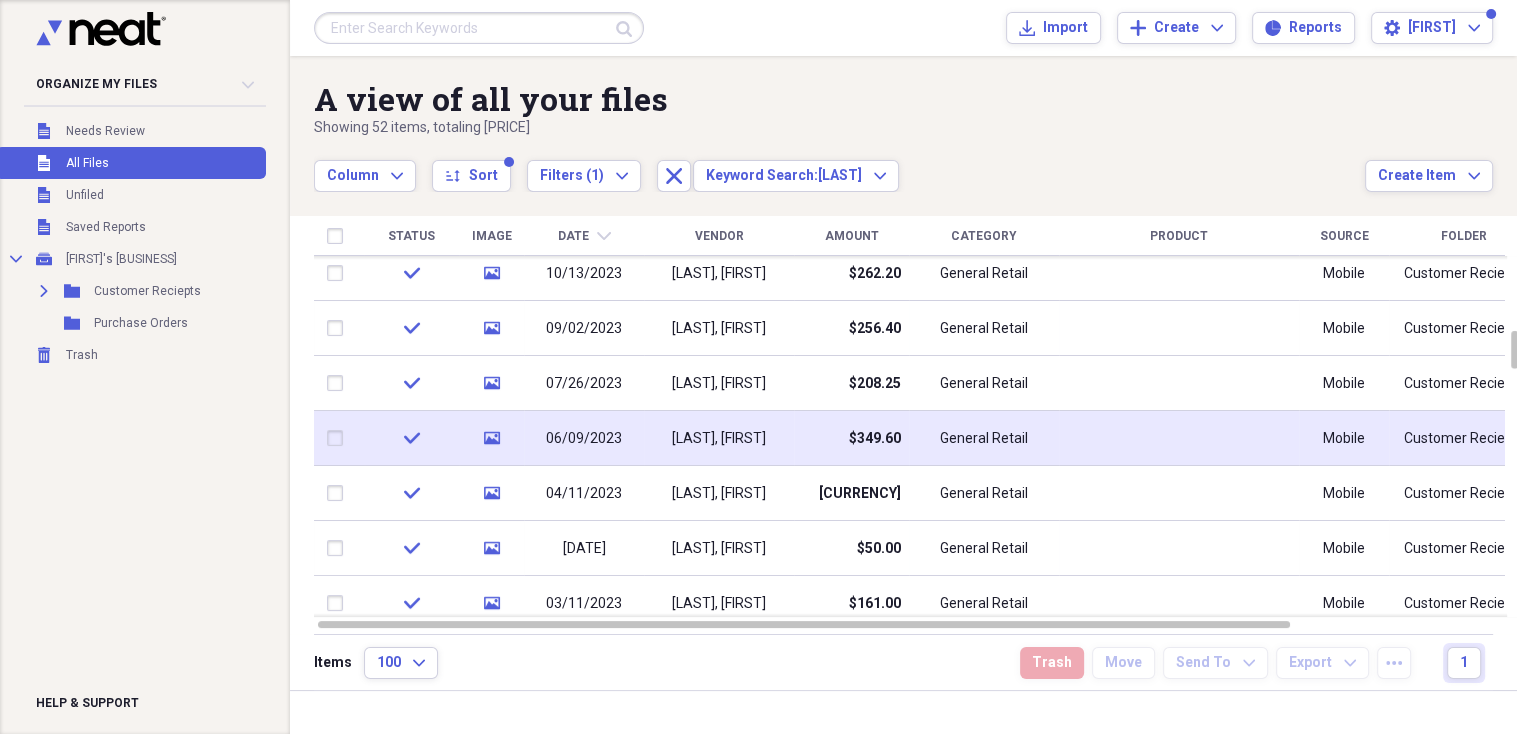 click on "[LAST], [FIRST]" at bounding box center (719, 439) 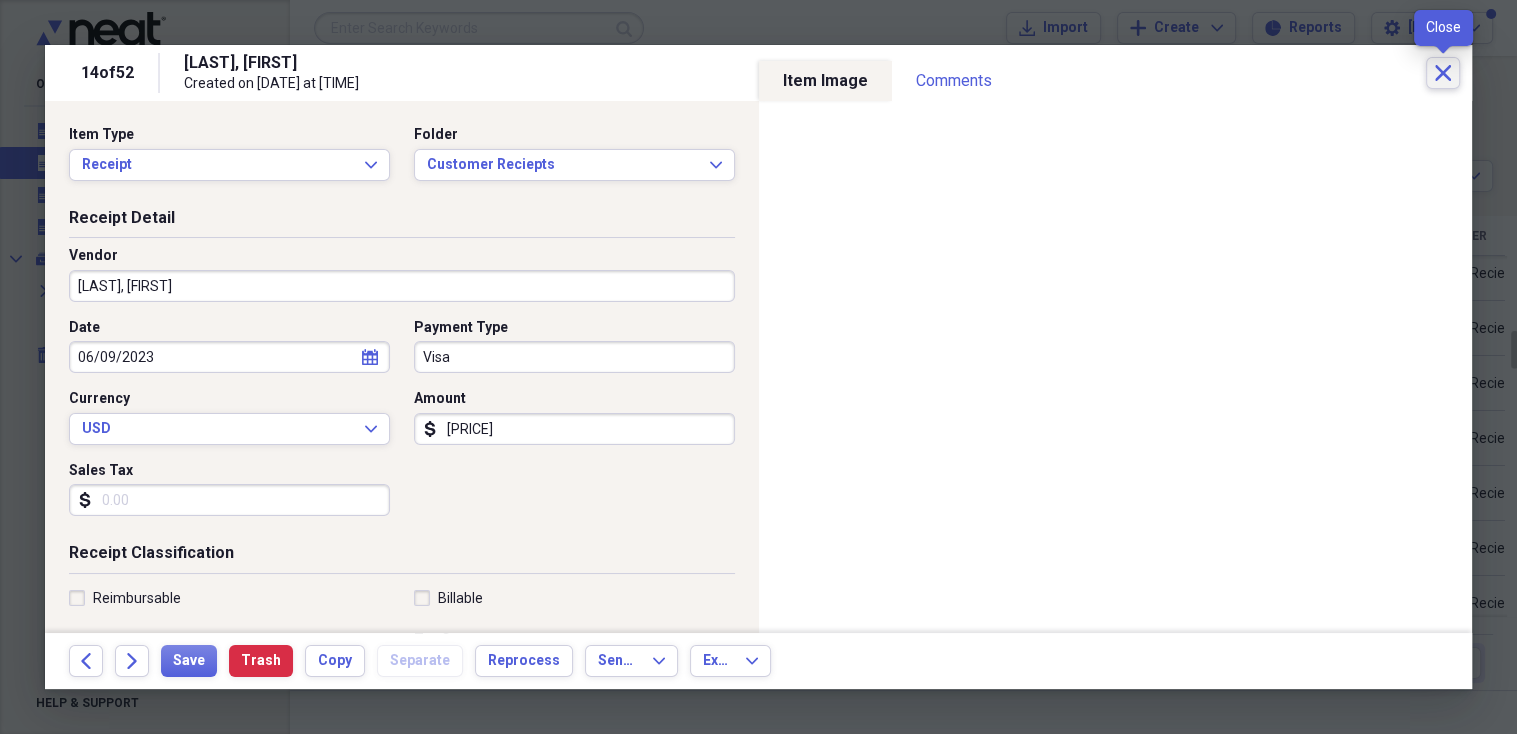 click 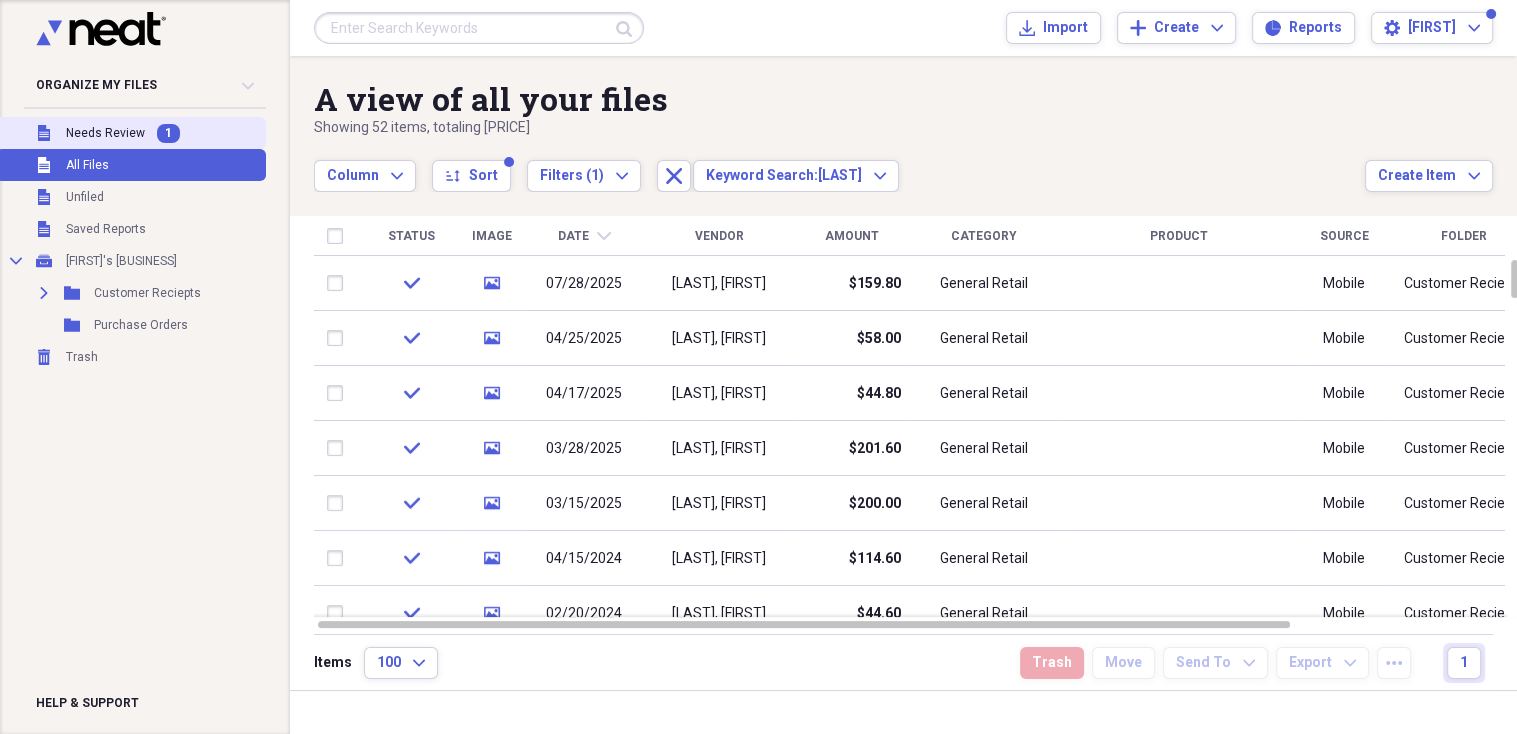 click on "Needs Review" at bounding box center (105, 133) 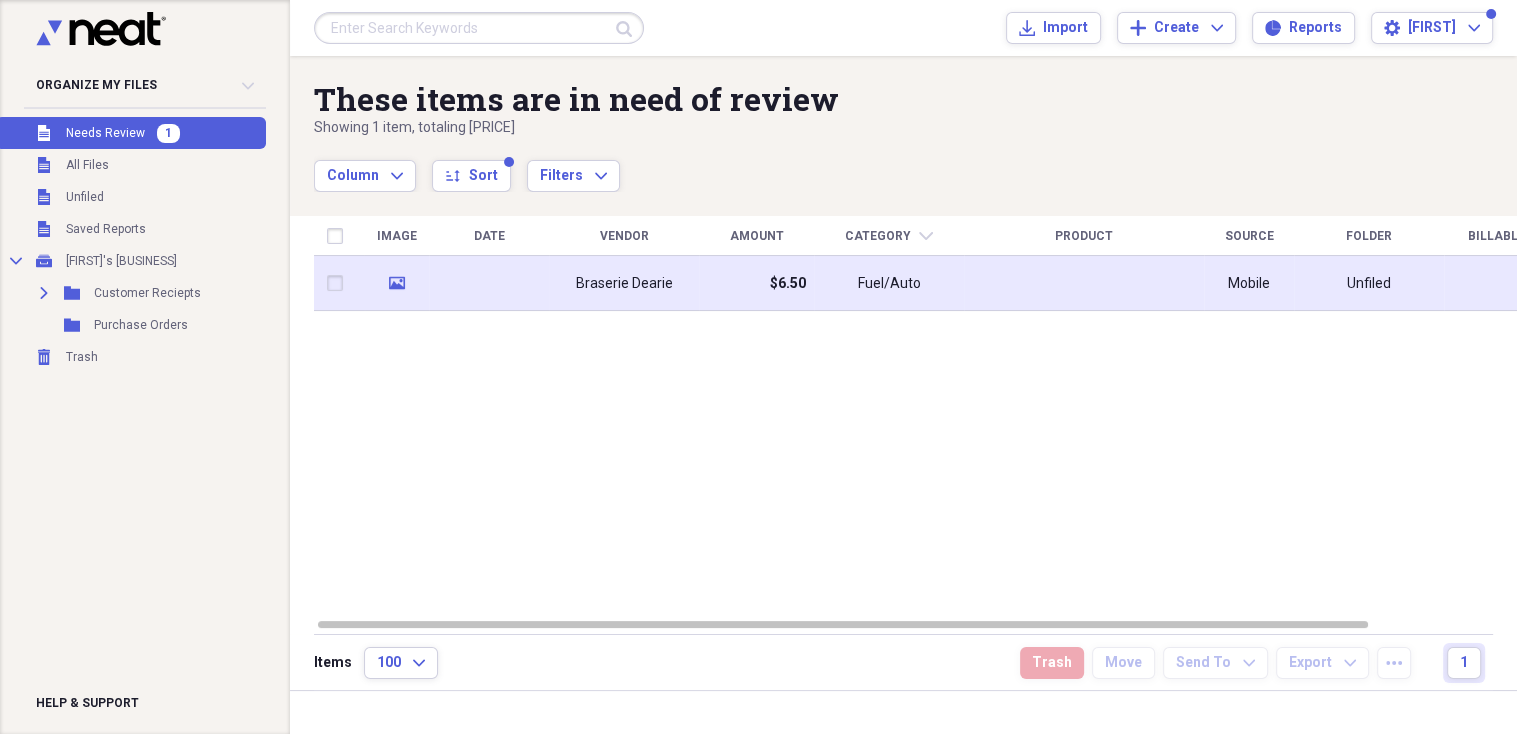 click on "Braserie Dearie" at bounding box center (624, 284) 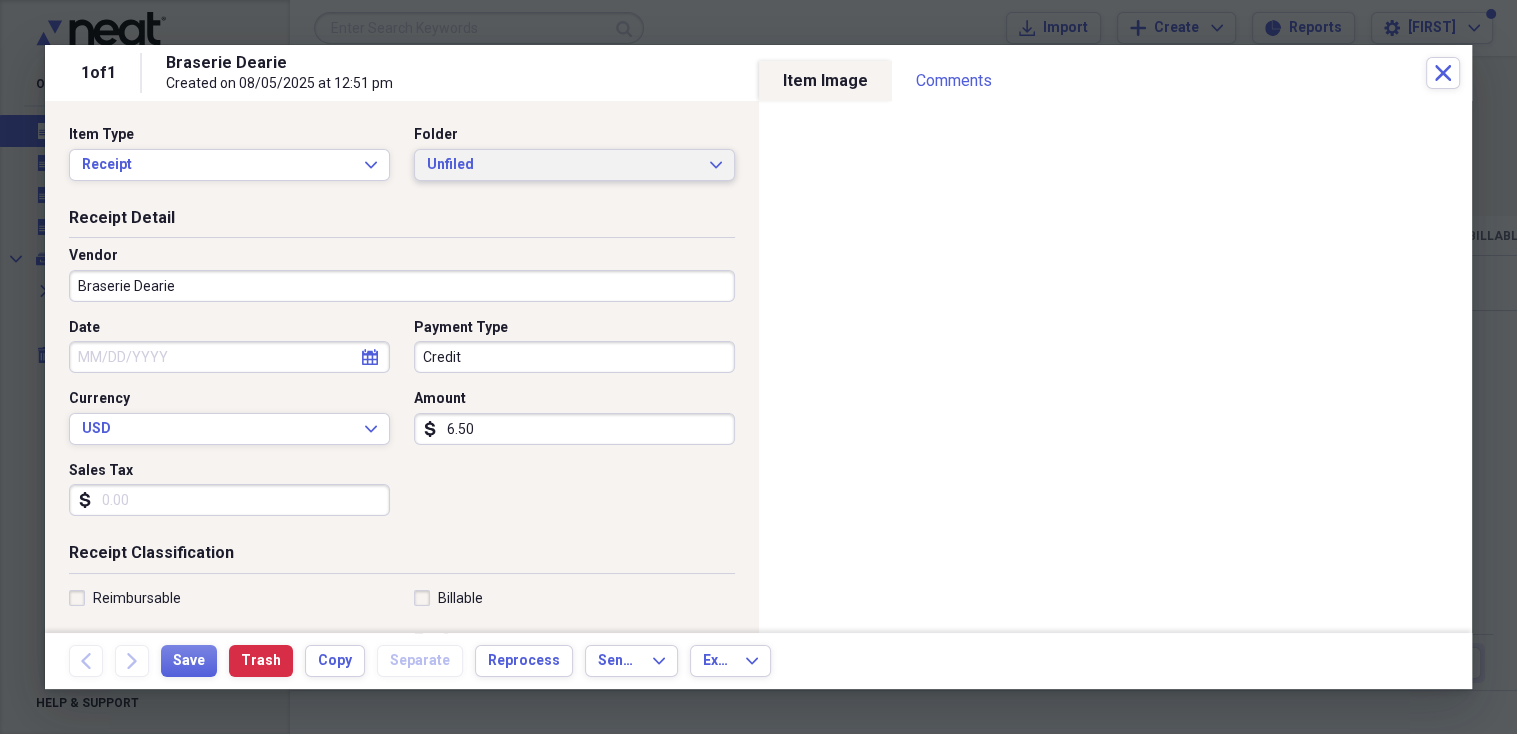 click on "Unfiled" at bounding box center (562, 165) 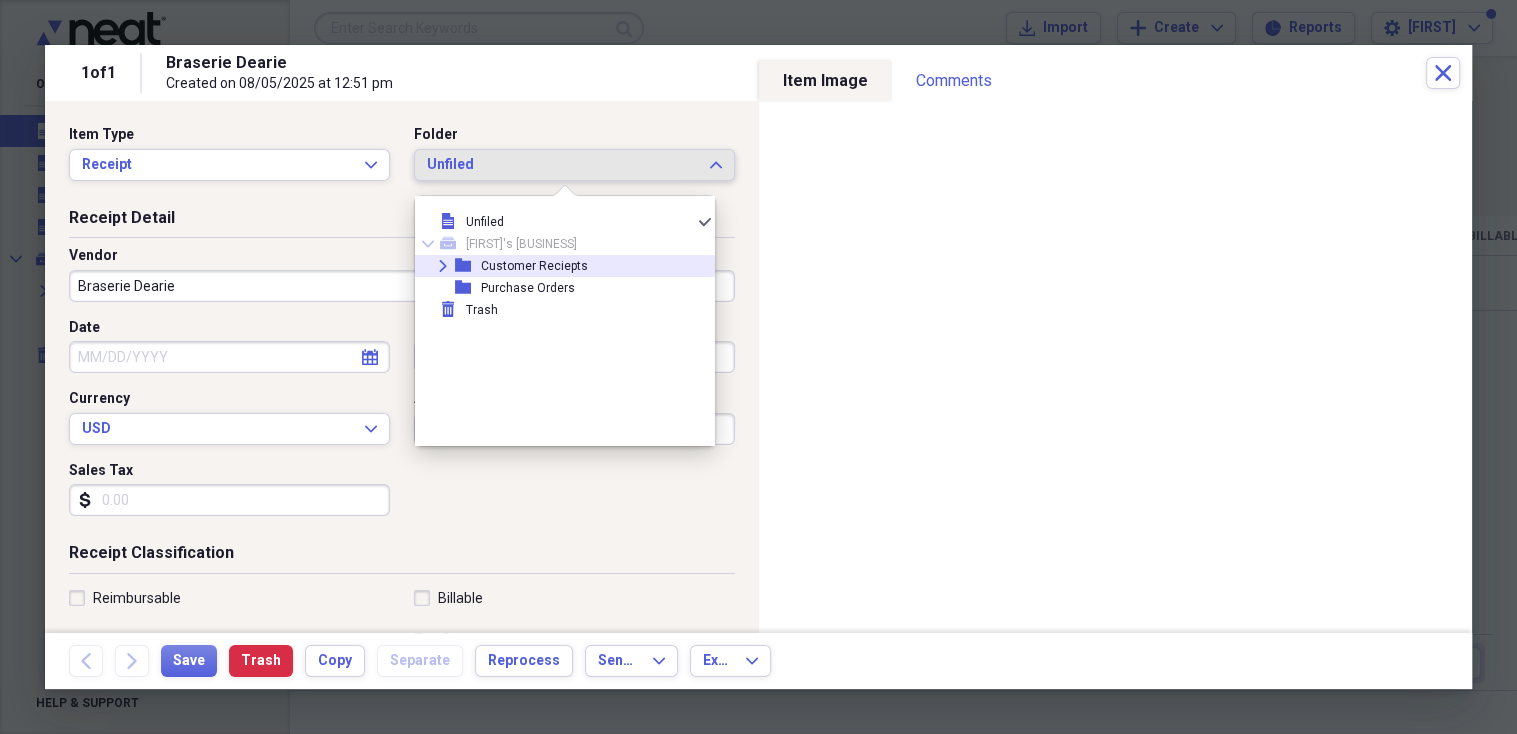 click on "Expand folder Customer Reciepts" at bounding box center (557, 266) 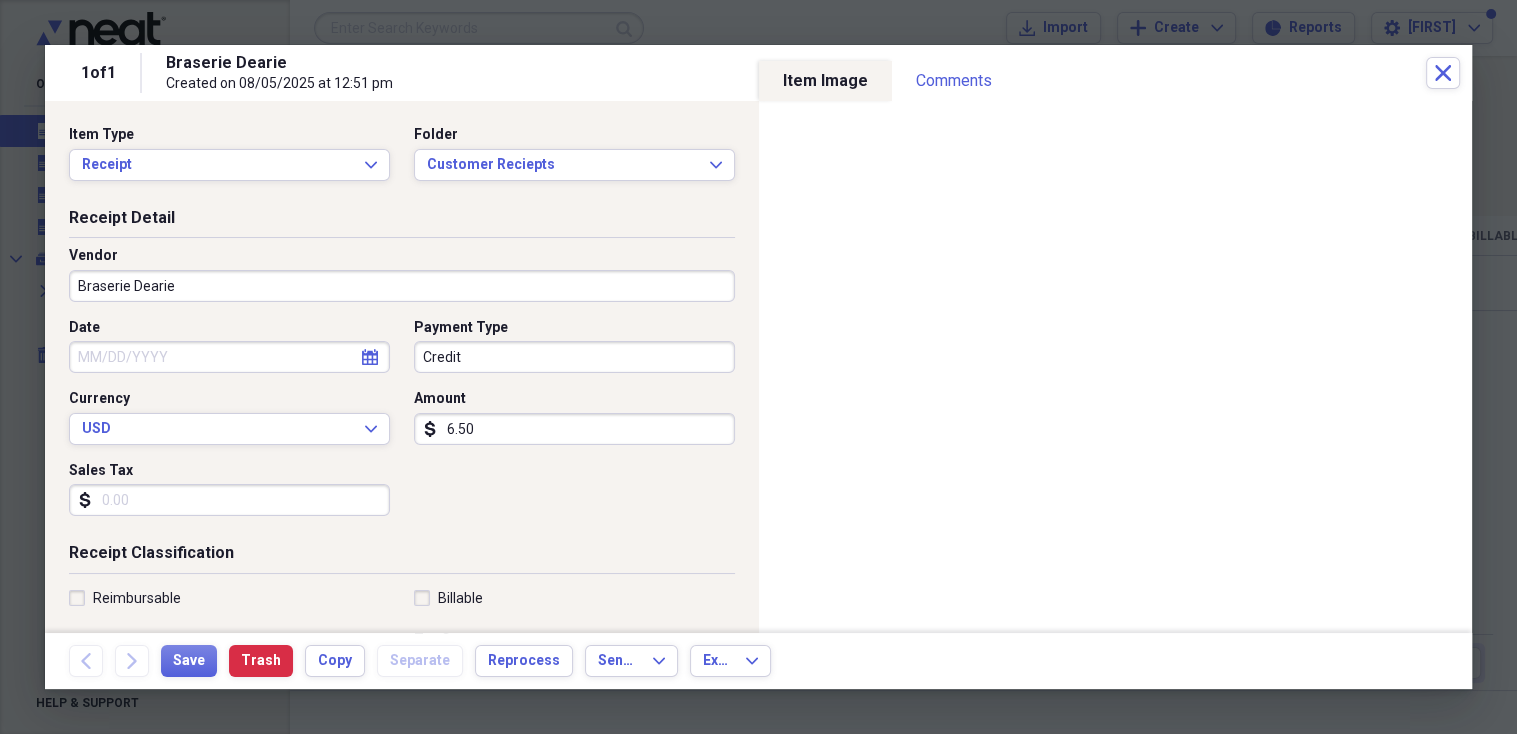 click on "Braserie Dearie" at bounding box center [402, 286] 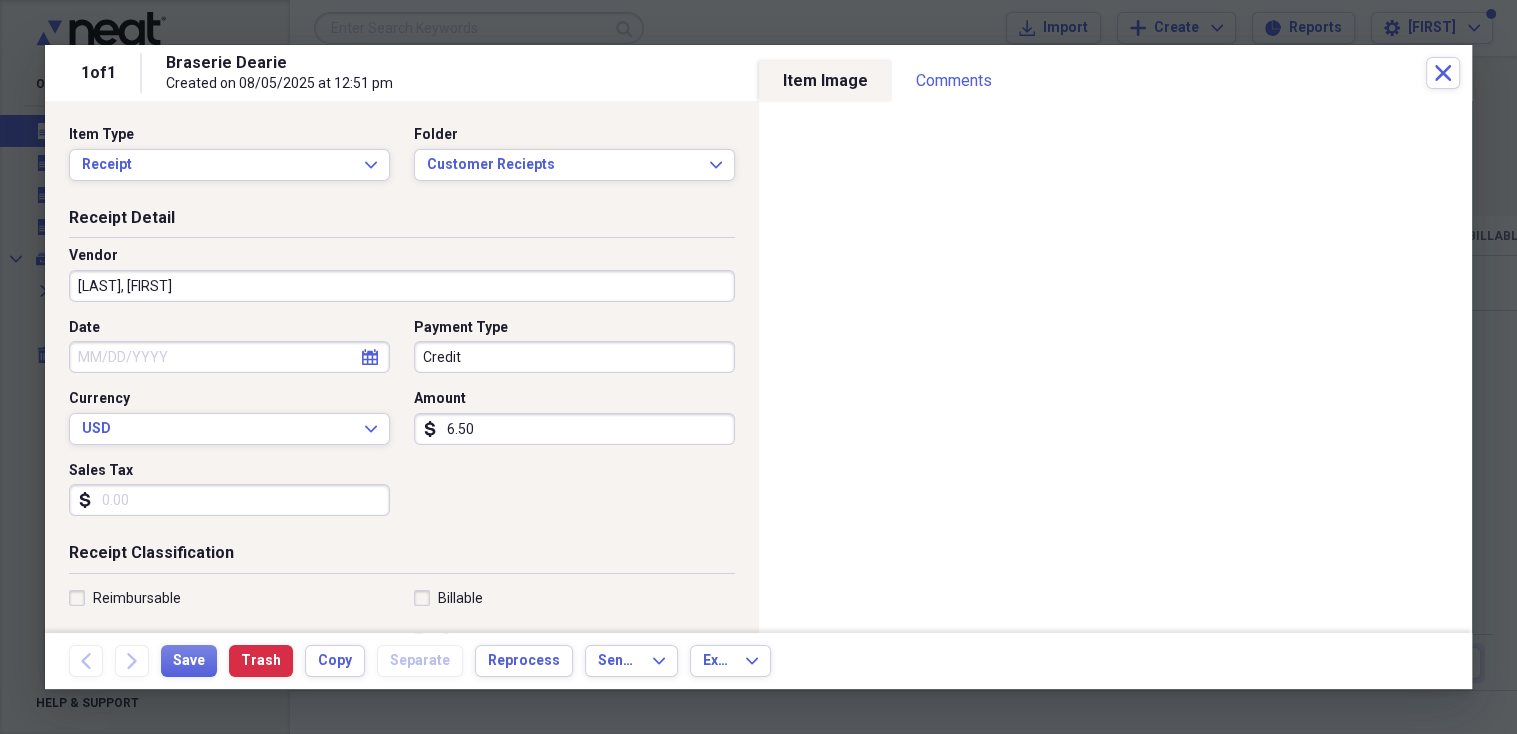 type on "[LAST], [FIRST]" 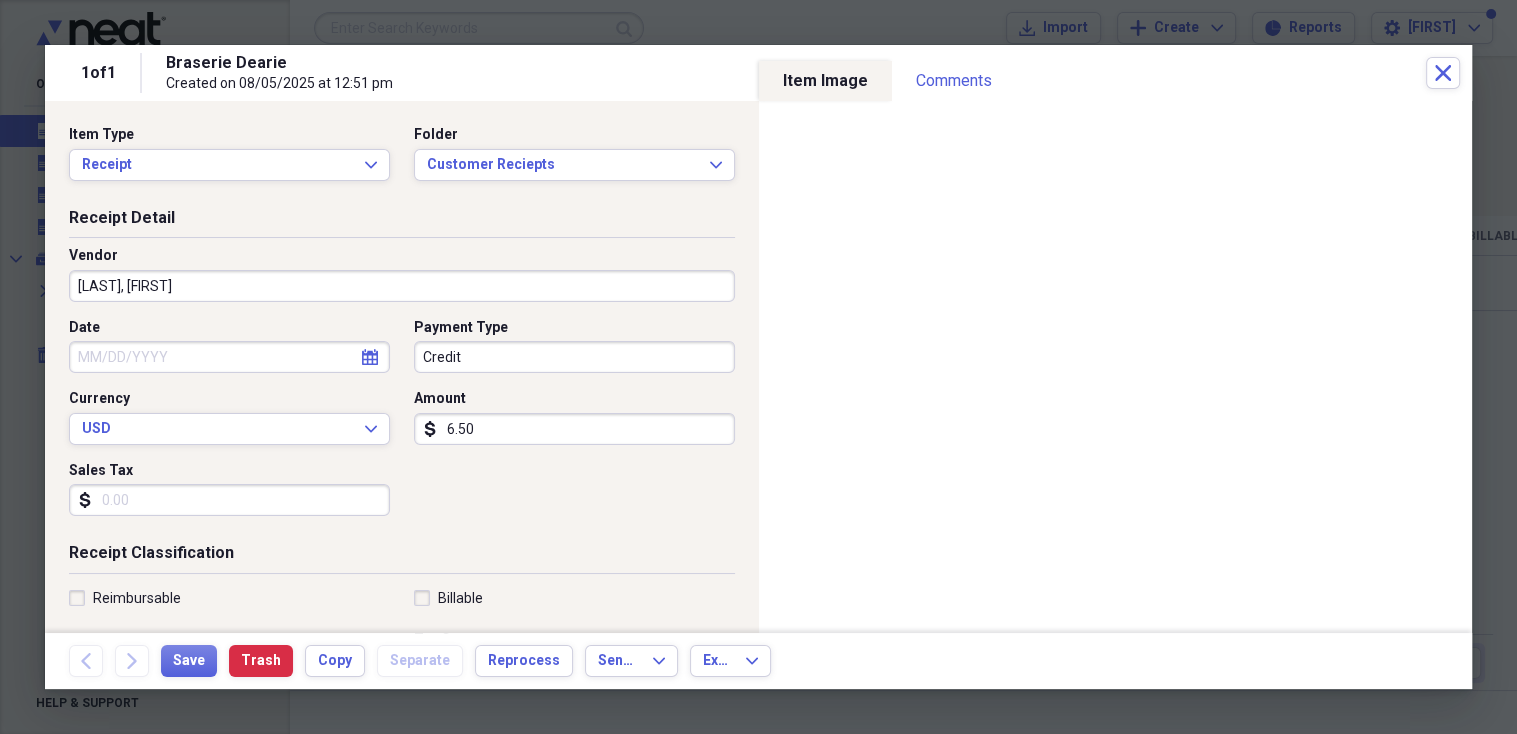 type on "General Retail" 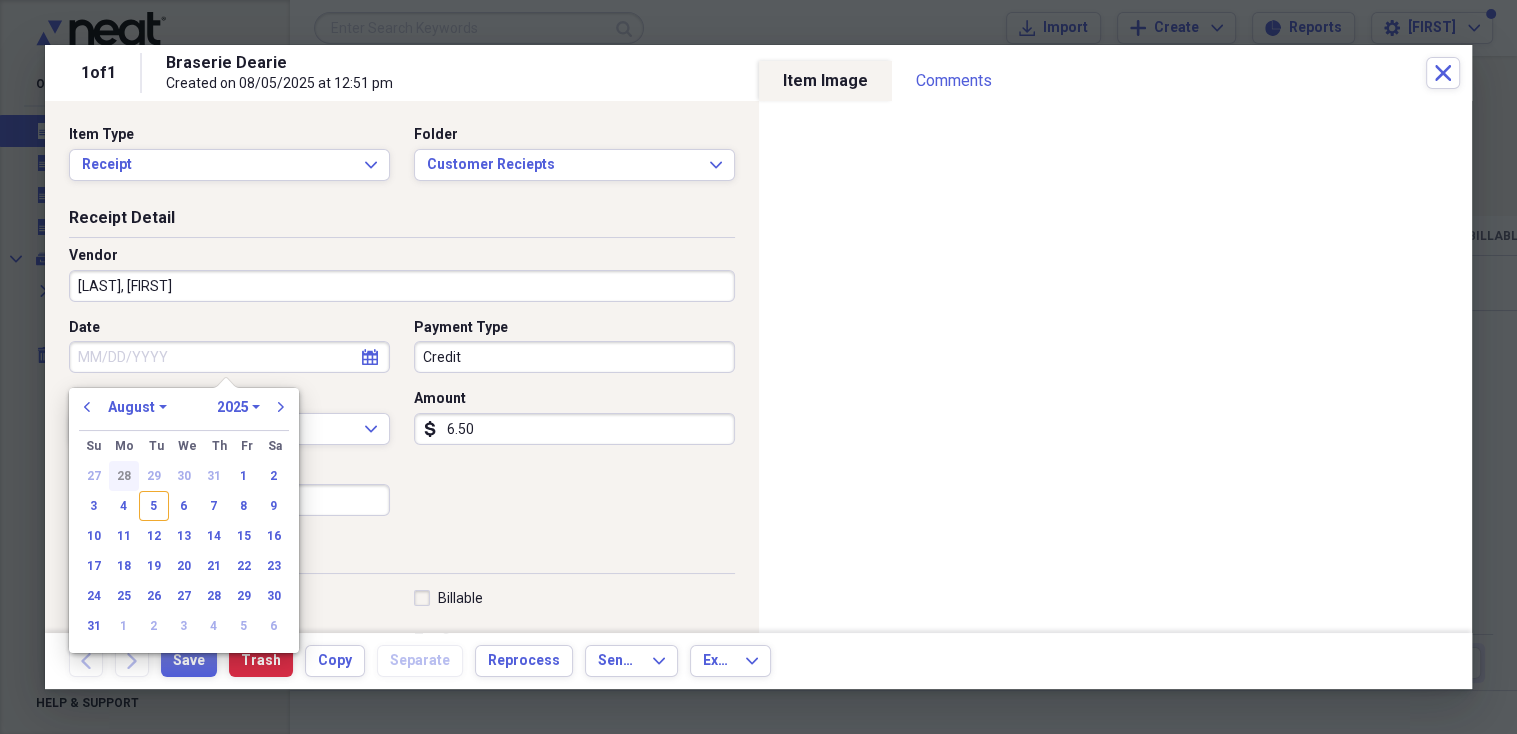 click on "28" at bounding box center [124, 476] 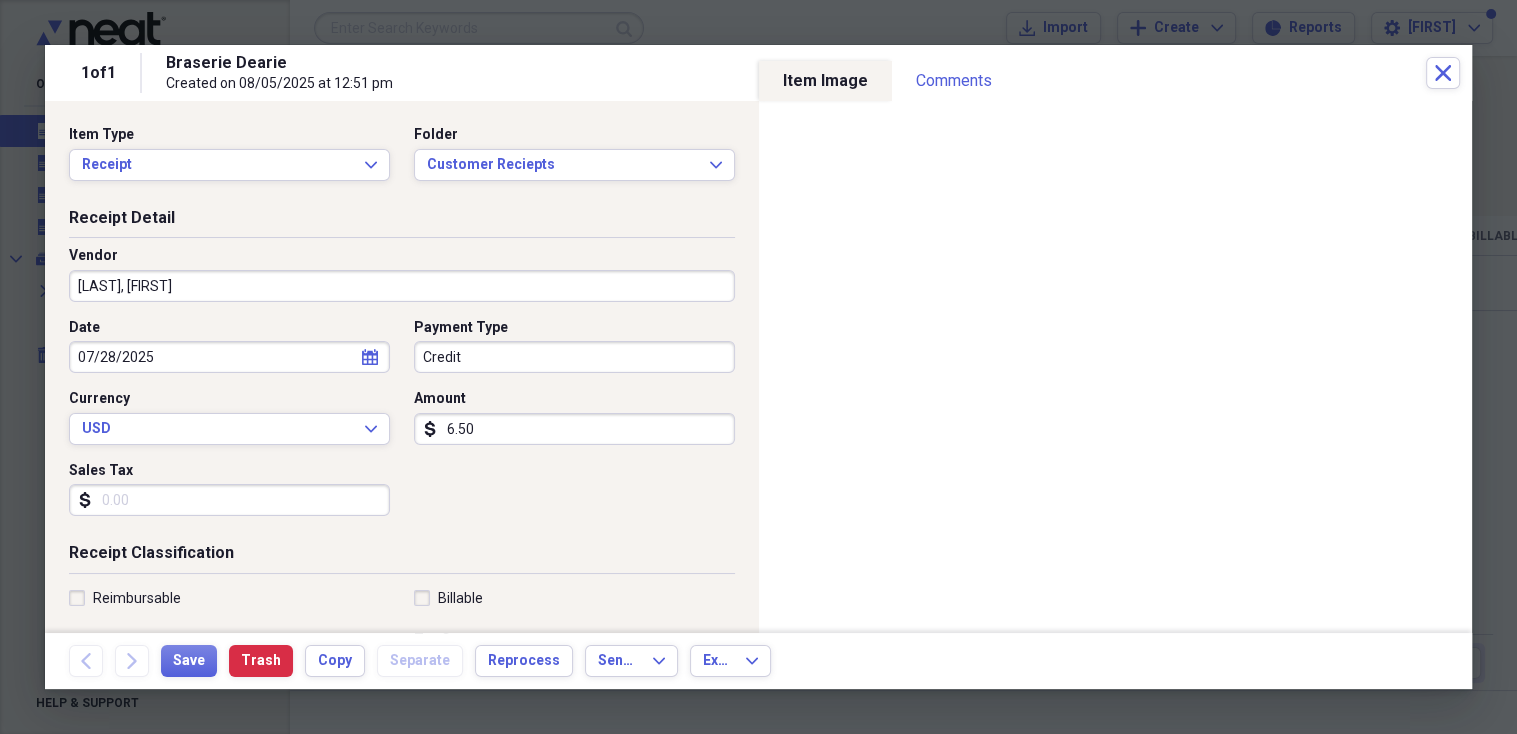 click on "6.50" at bounding box center [574, 429] 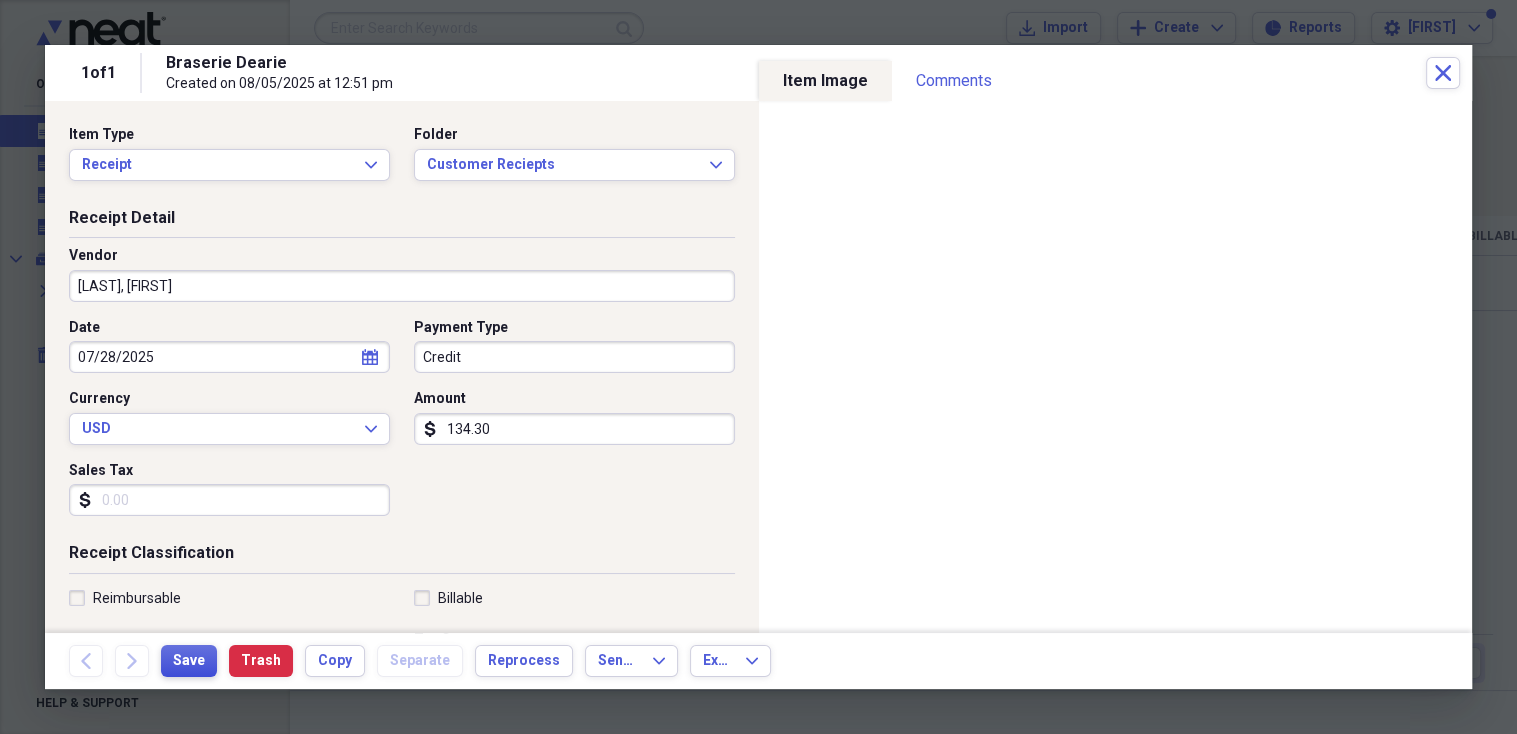 type on "134.30" 